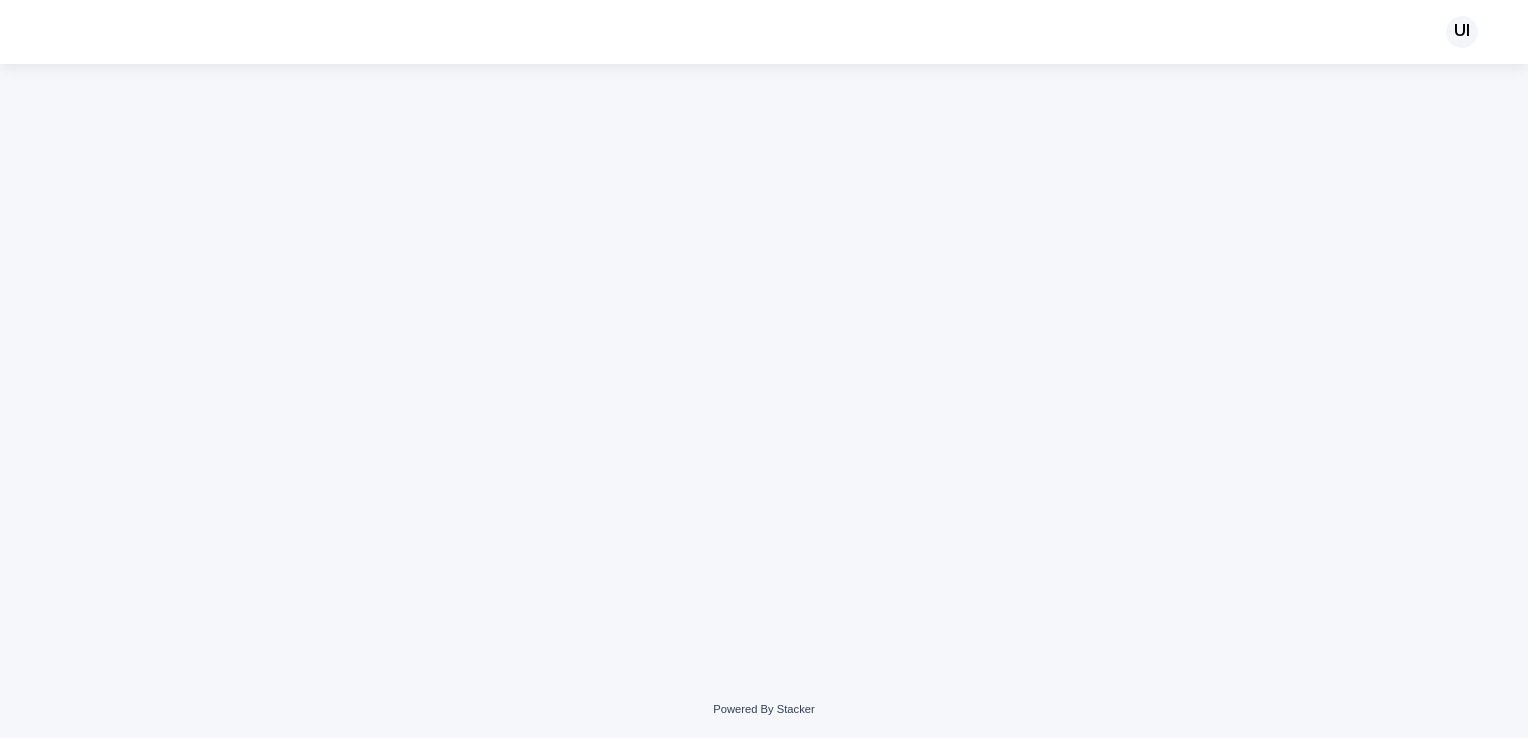 scroll, scrollTop: 0, scrollLeft: 0, axis: both 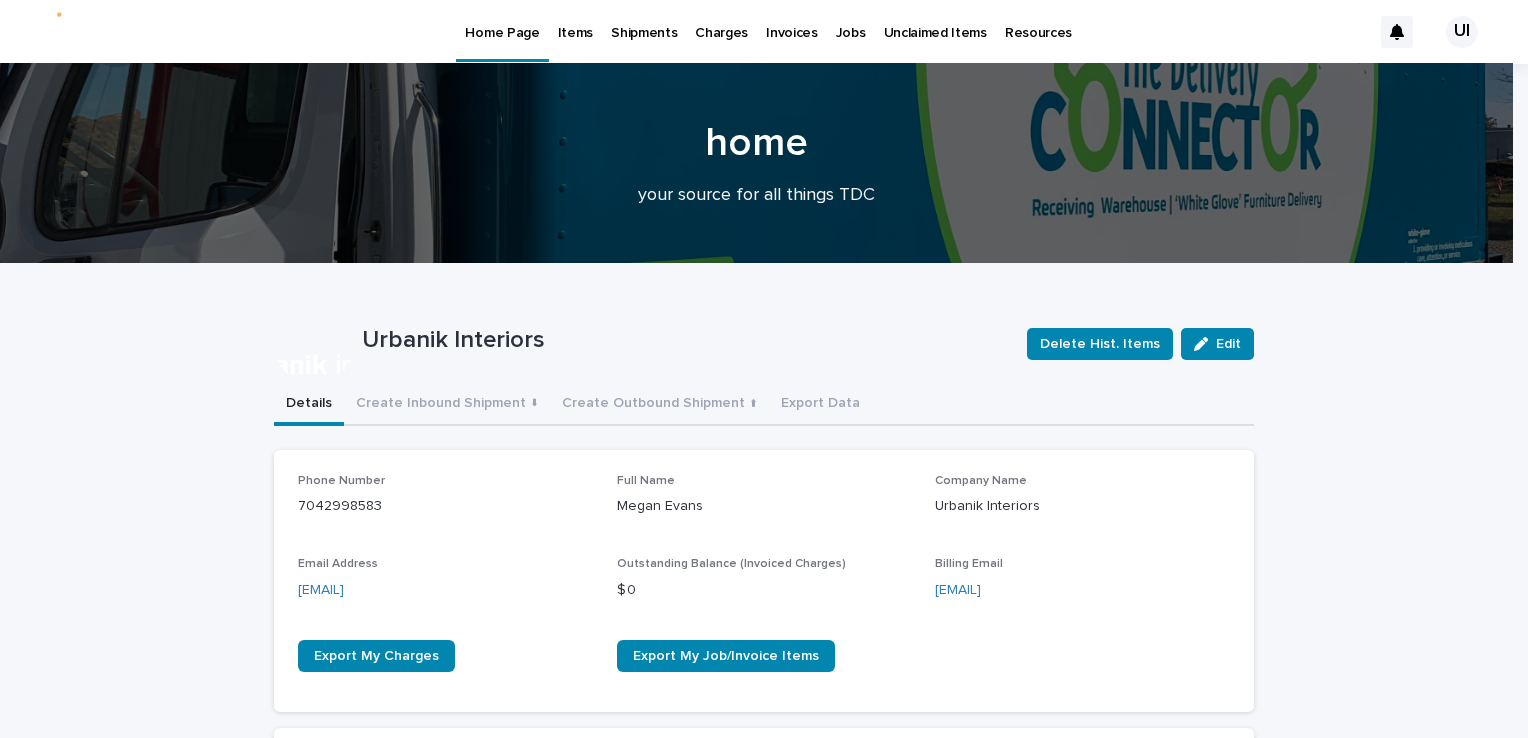click on "Items" at bounding box center (575, 21) 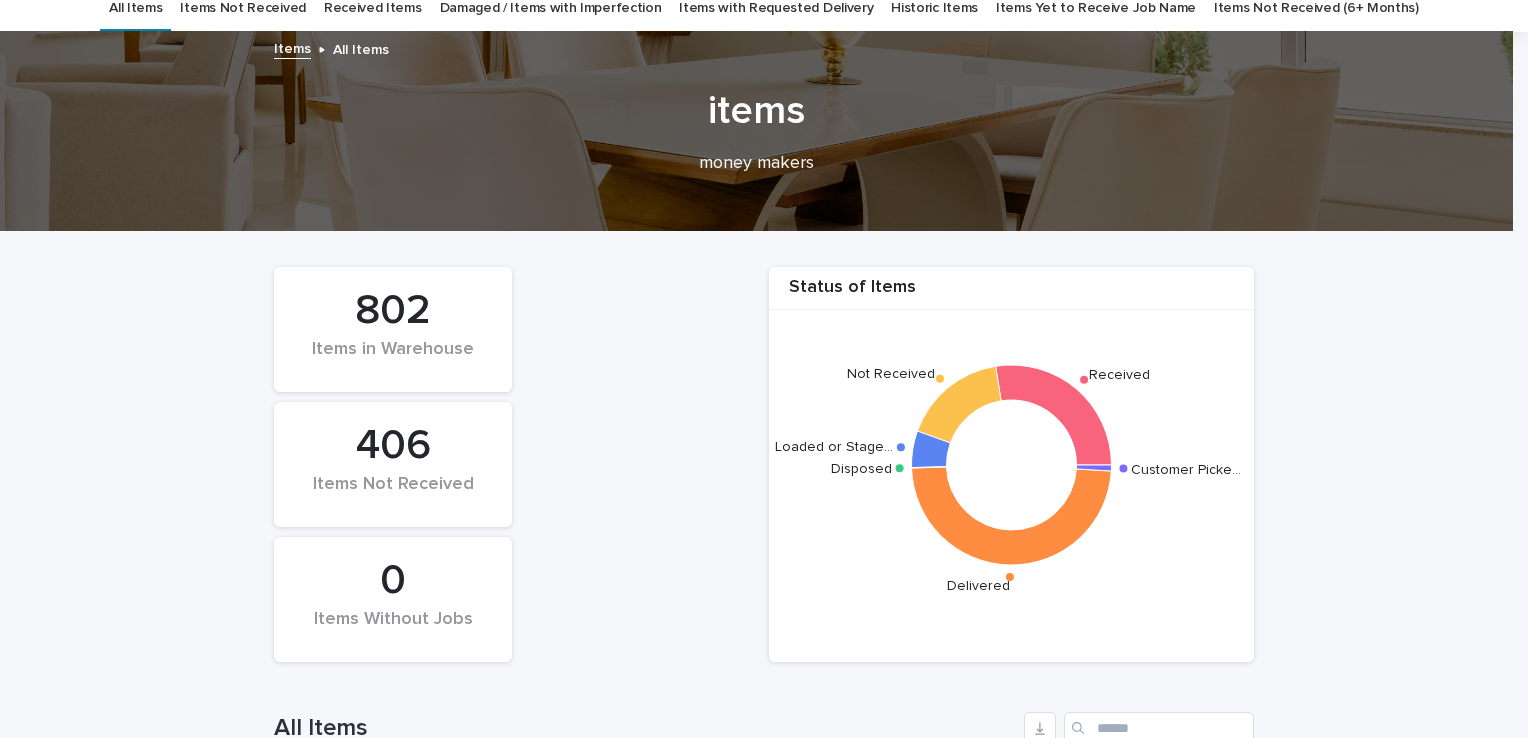 scroll, scrollTop: 0, scrollLeft: 0, axis: both 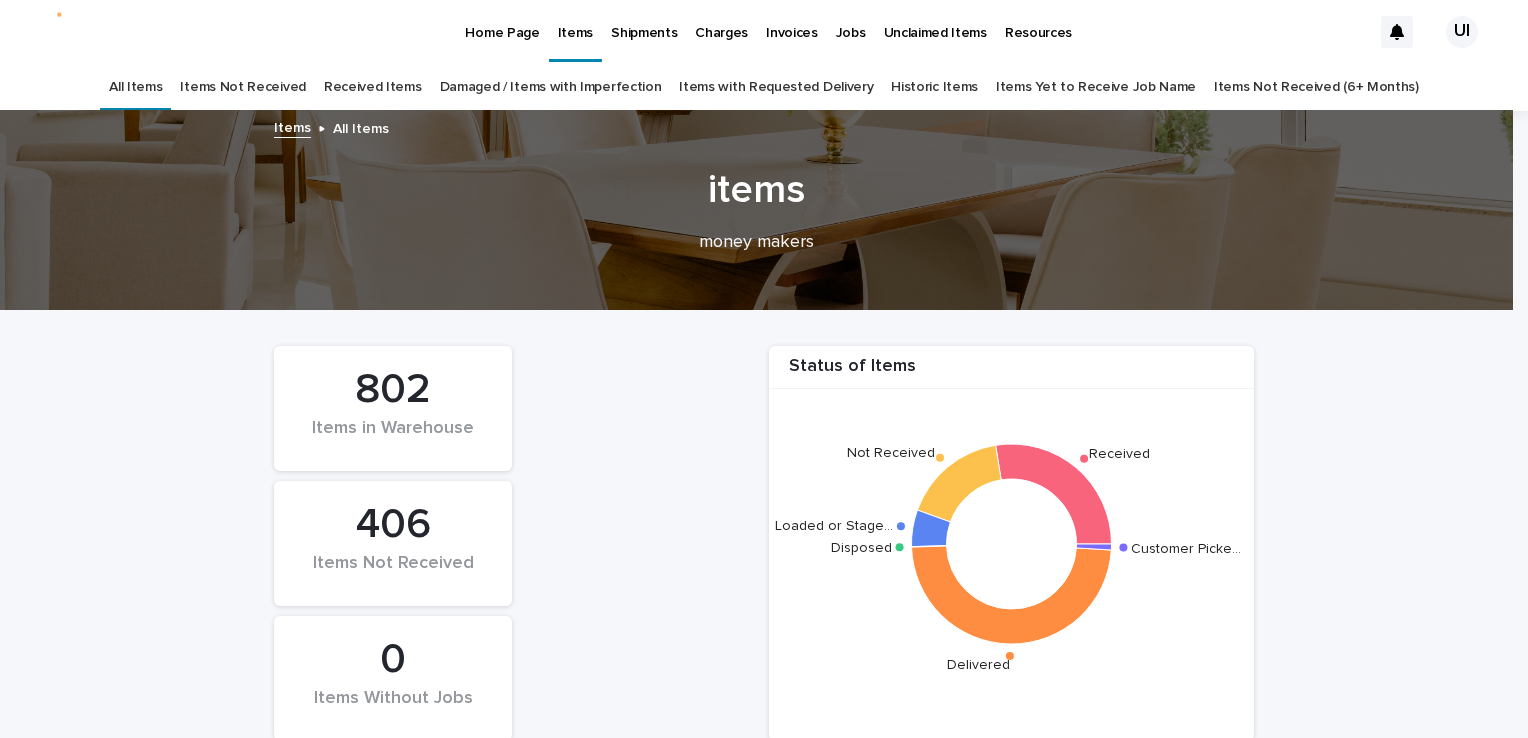 click on "Received Items" at bounding box center (373, 87) 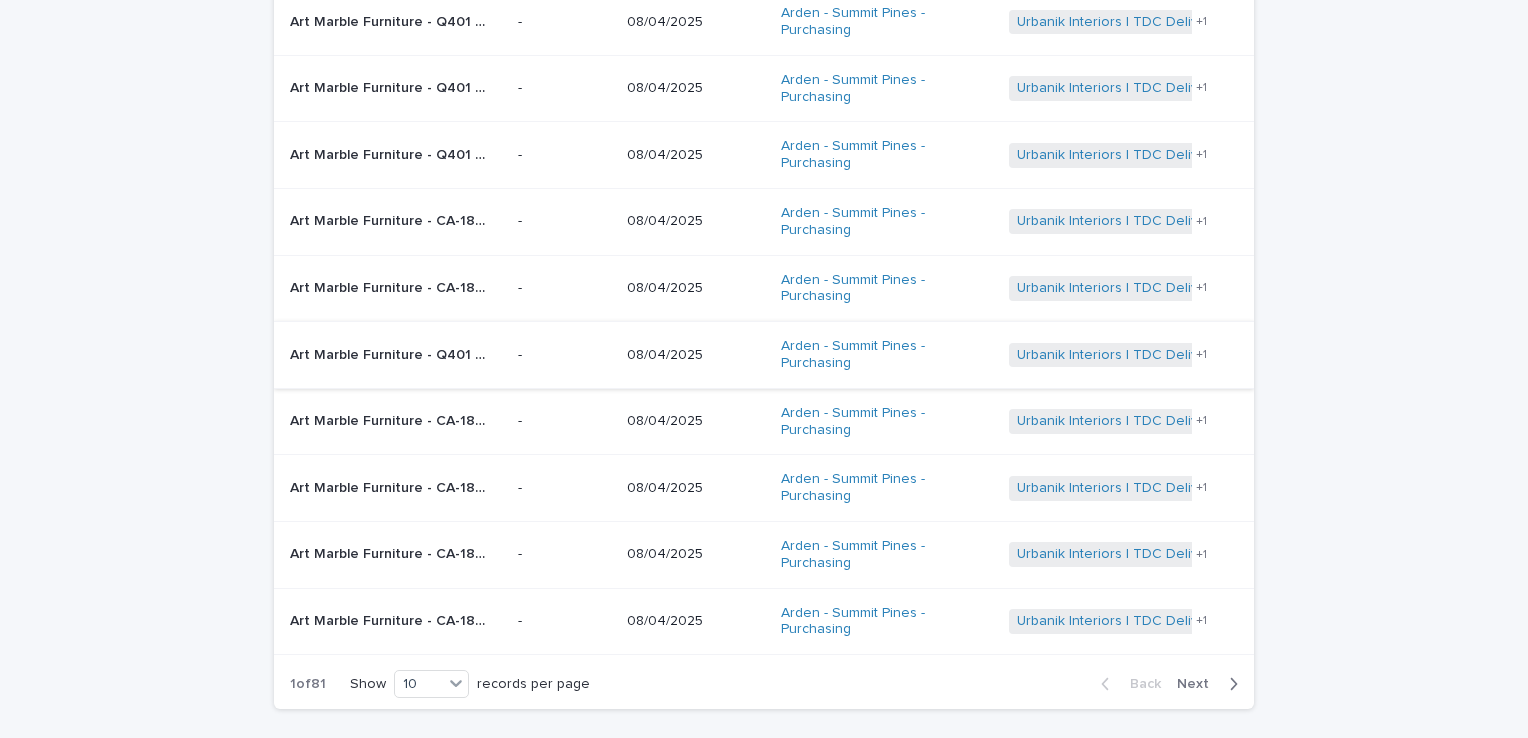 scroll, scrollTop: 300, scrollLeft: 0, axis: vertical 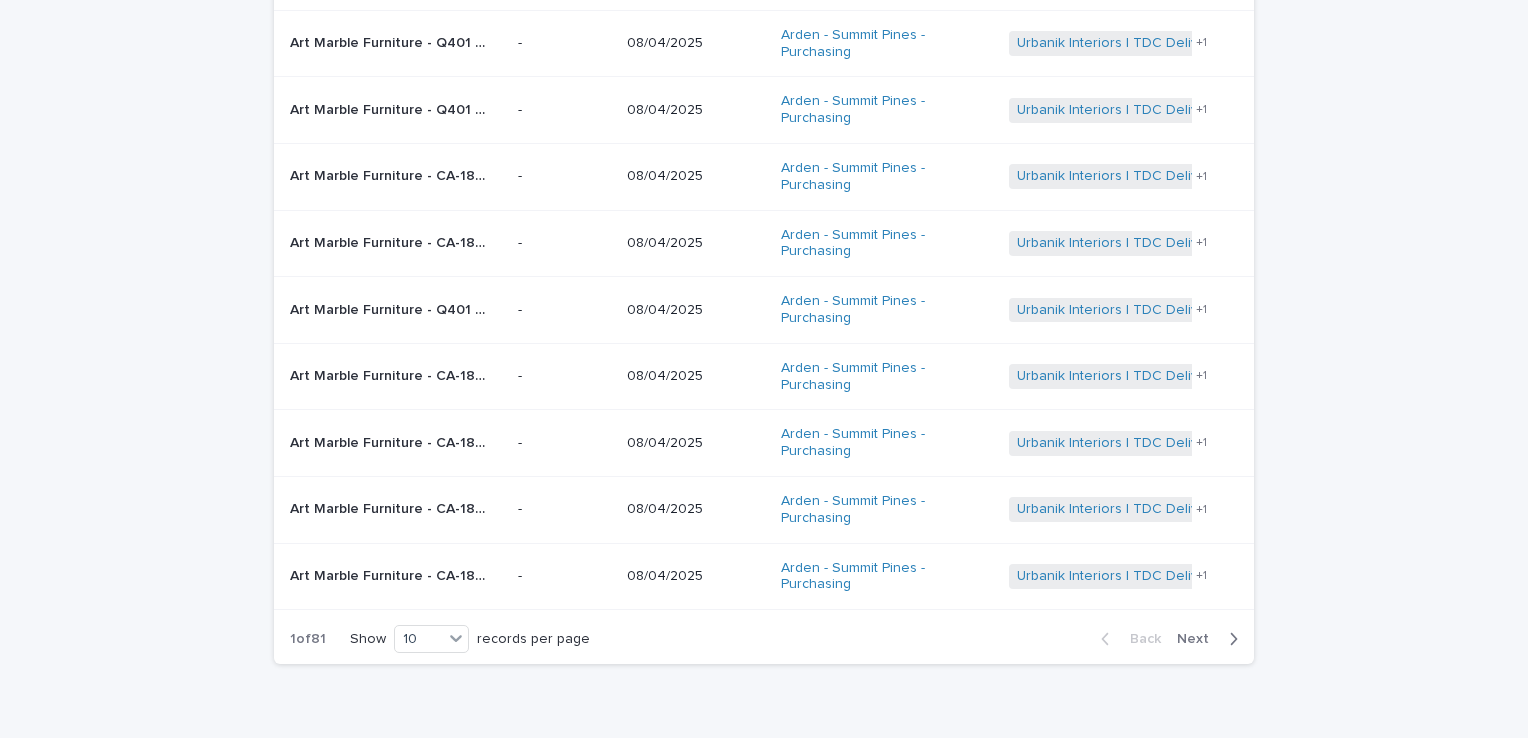 click on "Loading... Saving… Loading... Saving… Received Items Name Item Photo(s) Received Timestamp Job Name Shipment Art Marble Furniture - Q401 36in x 36in Quartz Table Top  Carrera White w/ eased edge | 70524 Art Marble Furniture - Q401 36in x 36in Quartz Table Top  Carrera White w/ eased edge | 70524   - 08/04/2025 Arden - Summit Pines - Purchasing    Urbanik Interiors | TDC Delivery | 24046   Urbanik Interiors | Inbound Shipment | 23312   + 1 Art Marble Furniture - Q401 36in x 36in Quartz Table Top  Carrera White w/ eased edge | 70523 Art Marble Furniture - Q401 36in x 36in Quartz Table Top  Carrera White w/ eased edge | 70523   - 08/04/2025 Arden - Summit Pines - Purchasing    Urbanik Interiors | TDC Delivery | 24046   Urbanik Interiors | Inbound Shipment | 23312   + 1 Art Marble Furniture - Q401 36in x 36in Quartz Table Top  Carrera White w/ eased edge w | 70526 Art Marble Furniture - Q401 36in x 36in Quartz Table Top  Carrera White w/ eased edge w | 70526   - 08/04/2025       + 1   - 08/04/2025       +" at bounding box center [764, 296] 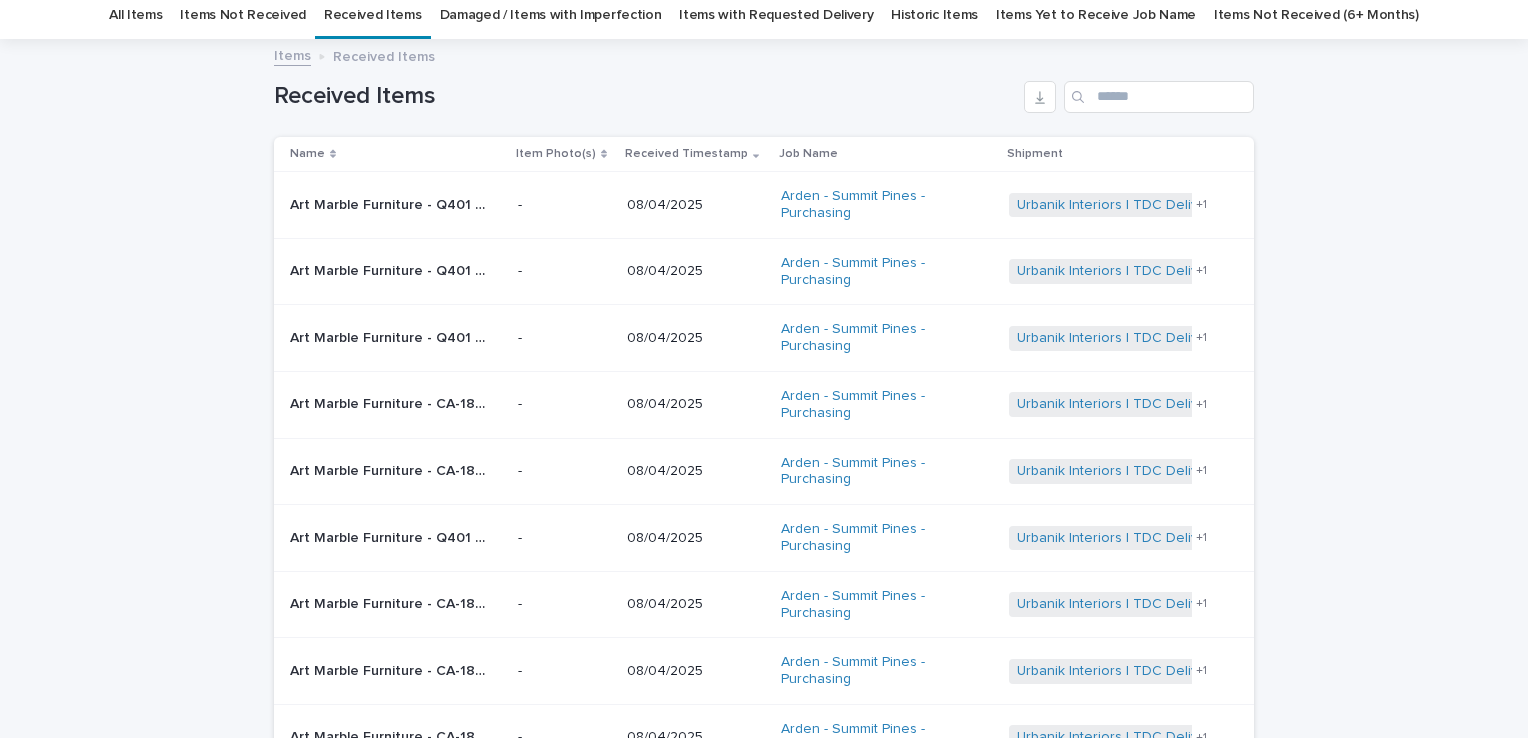 scroll, scrollTop: 0, scrollLeft: 0, axis: both 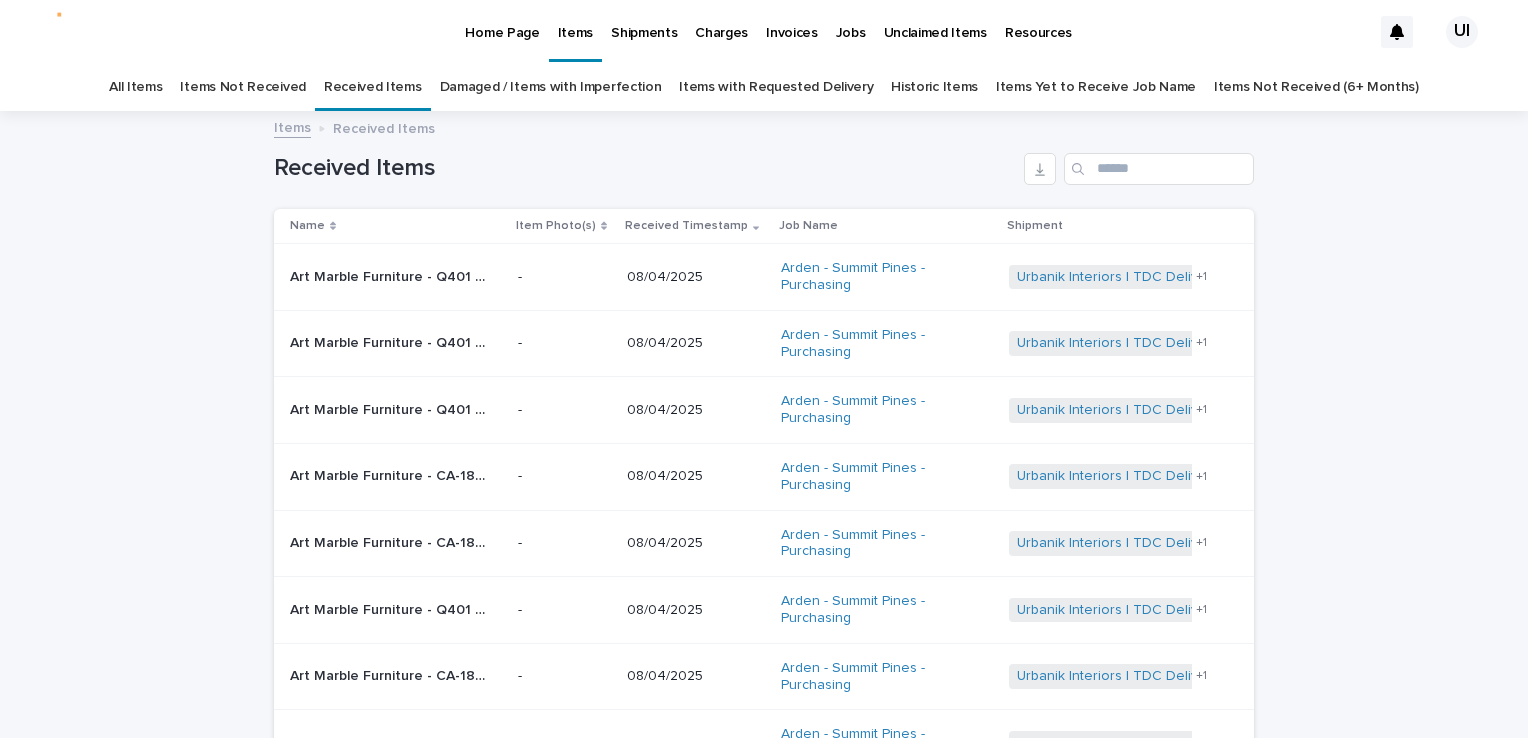 click on "Loading... Saving… Loading... Saving… Received Items Name Item Photo(s) Received Timestamp Job Name Shipment Art Marble Furniture - Q401 36in x 36in Quartz Table Top  Carrera White w/ eased edge | 70524 Art Marble Furniture - Q401 36in x 36in Quartz Table Top  Carrera White w/ eased edge | 70524   - 08/04/2025 Arden - Summit Pines - Purchasing    Urbanik Interiors | TDC Delivery | 24046   Urbanik Interiors | Inbound Shipment | 23312   + 1 Art Marble Furniture - Q401 36in x 36in Quartz Table Top  Carrera White w/ eased edge | 70523 Art Marble Furniture - Q401 36in x 36in Quartz Table Top  Carrera White w/ eased edge | 70523   - 08/04/2025 Arden - Summit Pines - Purchasing    Urbanik Interiors | TDC Delivery | 24046   Urbanik Interiors | Inbound Shipment | 23312   + 1 Art Marble Furniture - Q401 36in x 36in Quartz Table Top  Carrera White w/ eased edge w | 70526 Art Marble Furniture - Q401 36in x 36in Quartz Table Top  Carrera White w/ eased edge w | 70526   - 08/04/2025       + 1   - 08/04/2025       +" at bounding box center (764, 596) 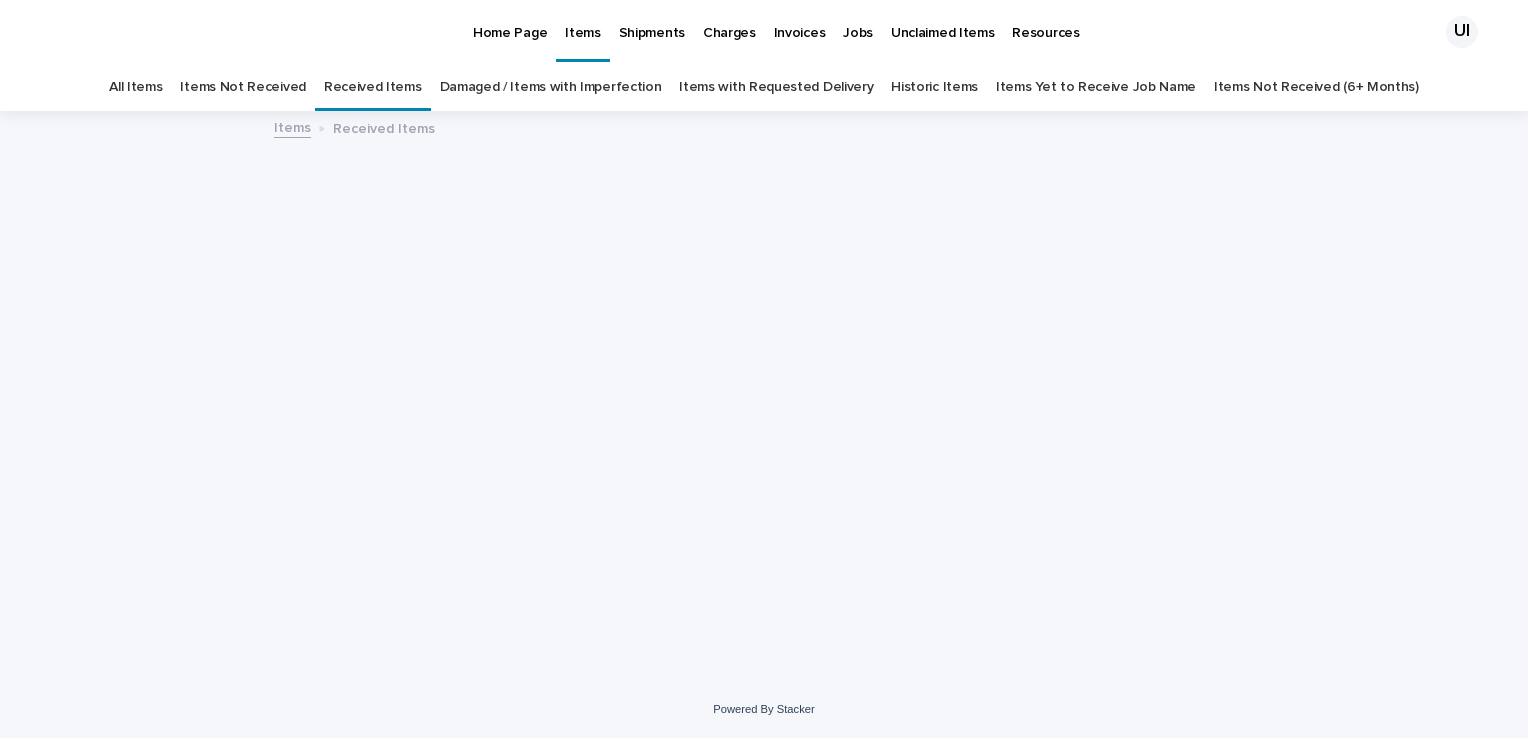 scroll, scrollTop: 0, scrollLeft: 0, axis: both 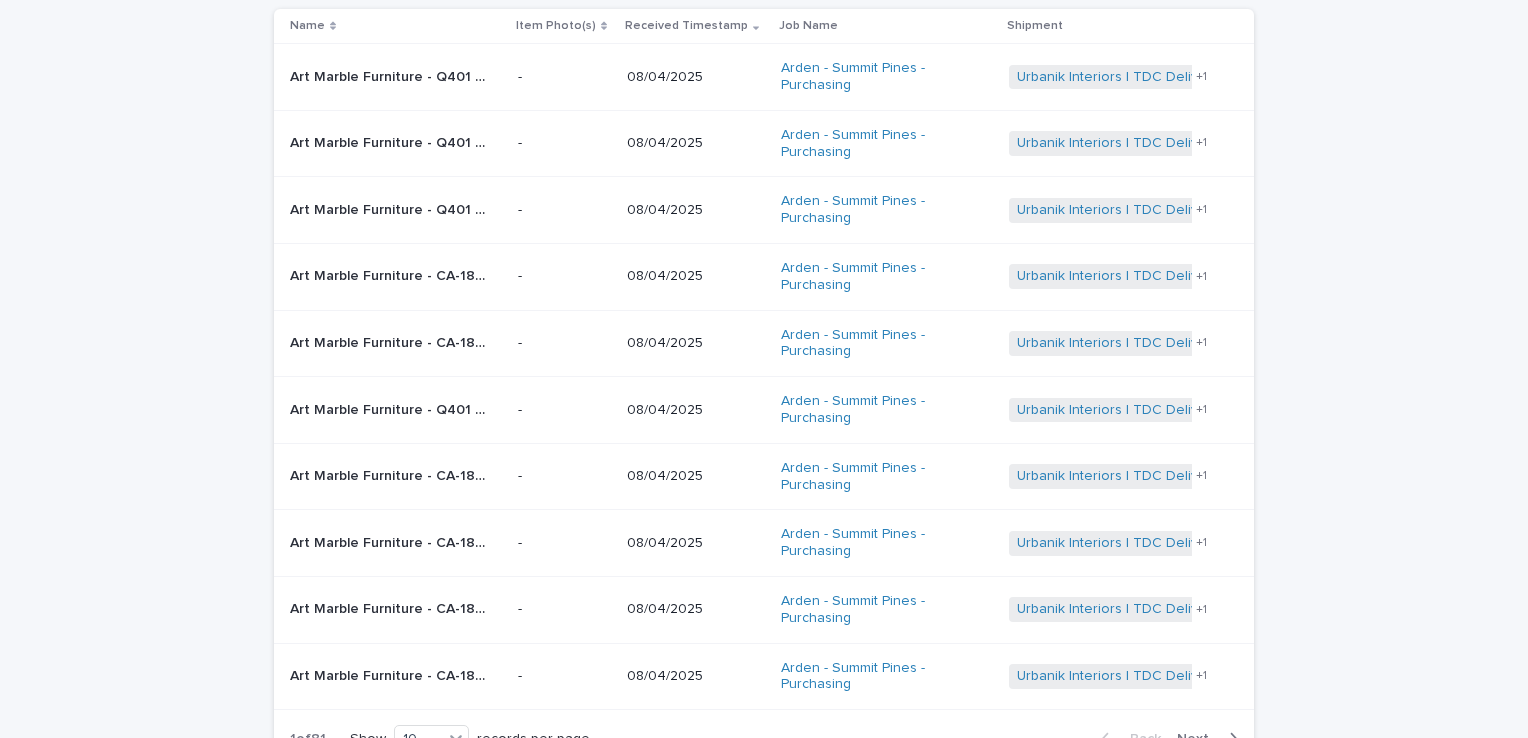 click on "Loading... Saving… Loading... Saving… Received Items Name Item Photo(s) Received Timestamp Job Name Shipment Art Marble Furniture - Q401 36in x 36in Quartz Table Top  Carrera White w/ eased edge | 70524 Art Marble Furniture - Q401 36in x 36in Quartz Table Top  Carrera White w/ eased edge | 70524   - 08/04/2025 Arden - Summit Pines - Purchasing    Urbanik Interiors | TDC Delivery | 24046   Urbanik Interiors | Inbound Shipment | 23312   + 1 Art Marble Furniture - Q401 36in x 36in Quartz Table Top  Carrera White w/ eased edge | 70523 Art Marble Furniture - Q401 36in x 36in Quartz Table Top  Carrera White w/ eased edge | 70523   - 08/04/2025 Arden - Summit Pines - Purchasing    Urbanik Interiors | TDC Delivery | 24046   Urbanik Interiors | Inbound Shipment | 23312   + 1 Art Marble Furniture - Q401 36in x 36in Quartz Table Top  Carrera White w/ eased edge w | 70526 Art Marble Furniture - Q401 36in x 36in Quartz Table Top  Carrera White w/ eased edge w | 70526   - 08/04/2025       + 1   - 08/04/2025       +" at bounding box center [764, 396] 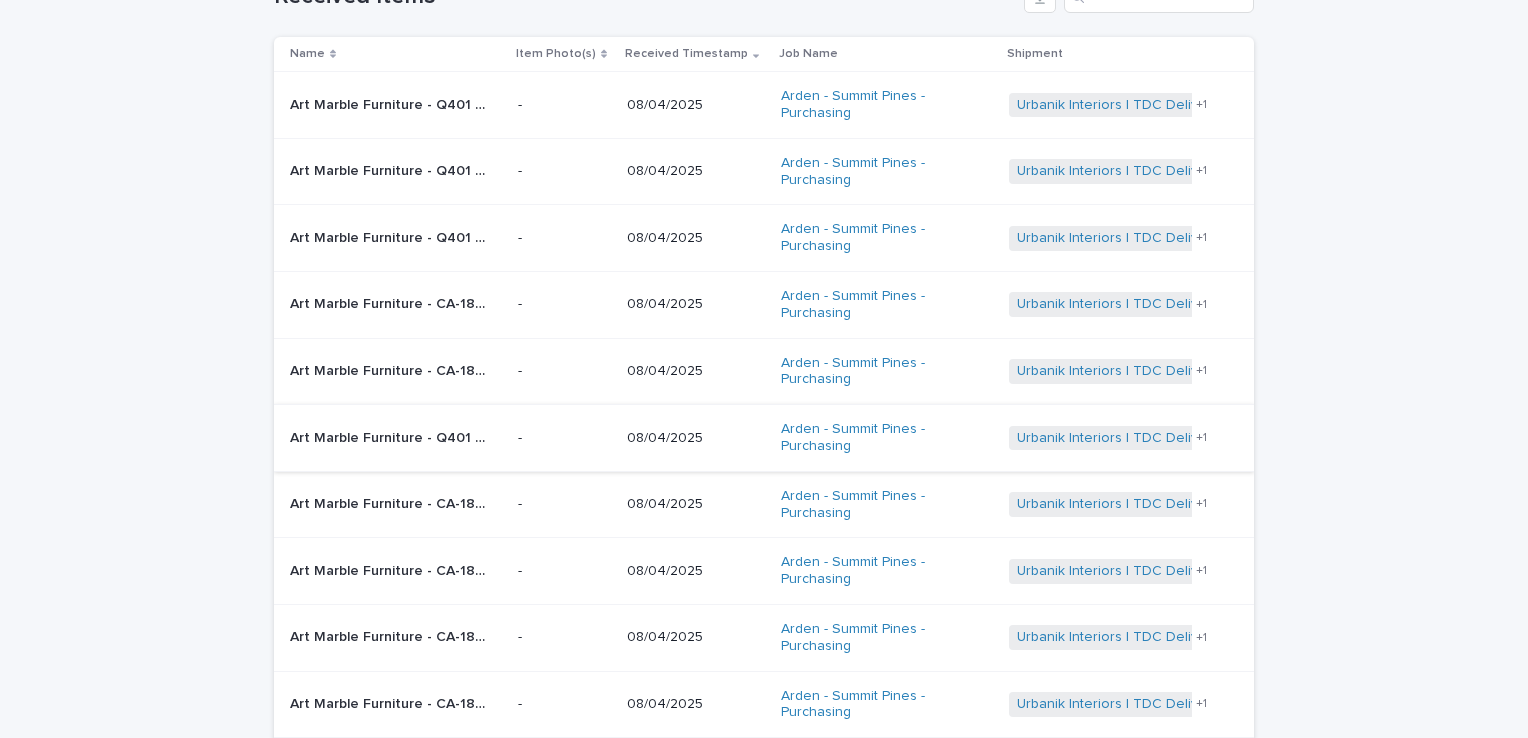 scroll, scrollTop: 200, scrollLeft: 0, axis: vertical 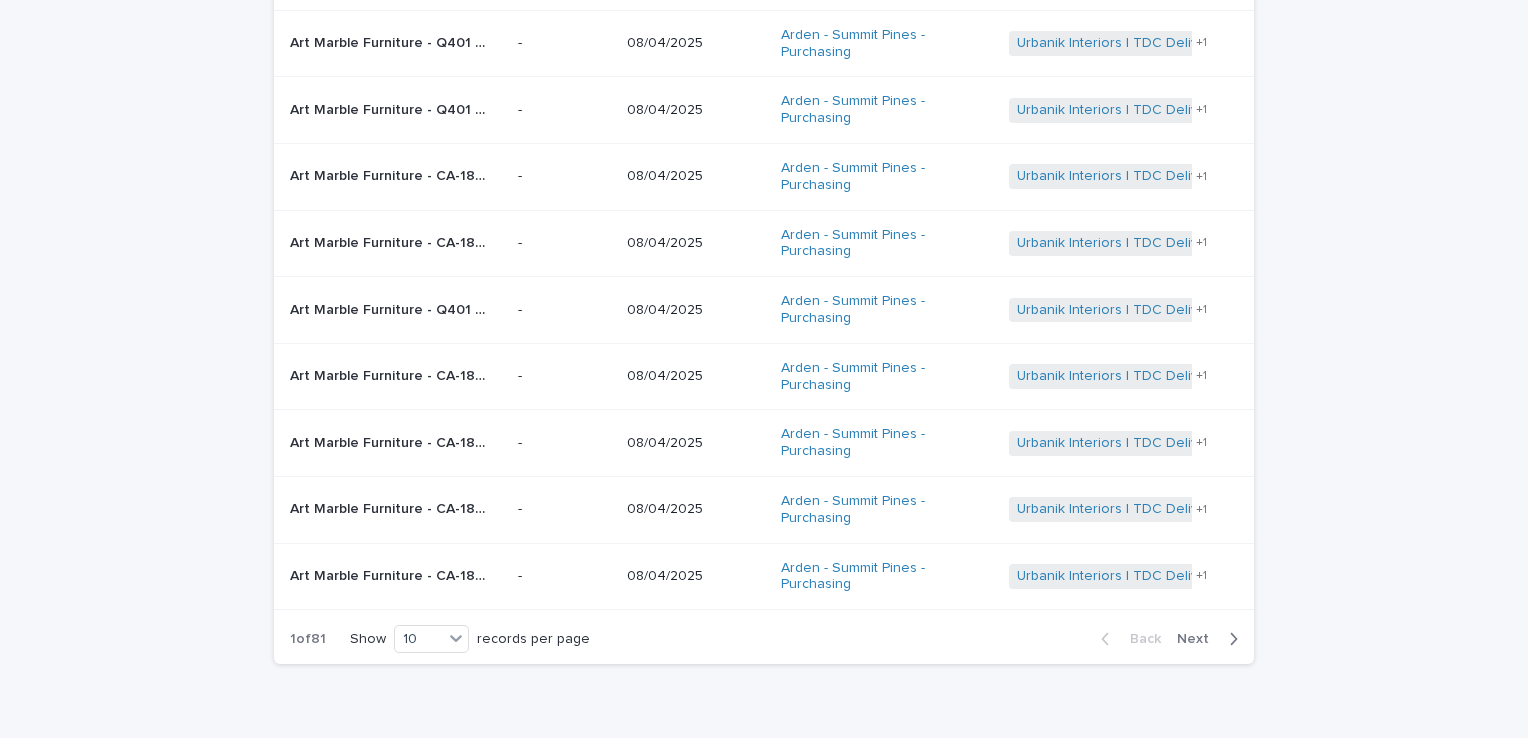 click on "Loading... Saving… Loading... Saving… Received Items Name Item Photo(s) Received Timestamp Job Name Shipment Art Marble Furniture - Q401 36in x 36in Quartz Table Top  Carrera White w/ eased edge | 70524 Art Marble Furniture - Q401 36in x 36in Quartz Table Top  Carrera White w/ eased edge | 70524   - 08/04/2025 Arden - Summit Pines - Purchasing    Urbanik Interiors | TDC Delivery | 24046   Urbanik Interiors | Inbound Shipment | 23312   + 0 Art Marble Furniture - Q401 36in x 36in Quartz Table Top  Carrera White w/ eased edge | 70523 Art Marble Furniture - Q401 36in x 36in Quartz Table Top  Carrera White w/ eased edge | 70523   - 08/04/2025 Arden - Summit Pines - Purchasing    Urbanik Interiors | TDC Delivery | 24046   Urbanik Interiors | Inbound Shipment | 23312   + 1 Art Marble Furniture - Q401 36in x 36in Quartz Table Top  Carrera White w/ eased edge w | 70526 Art Marble Furniture - Q401 36in x 36in Quartz Table Top  Carrera White w/ eased edge w | 70526   - 08/04/2025       + 1   - 08/04/2025       +" at bounding box center [764, 296] 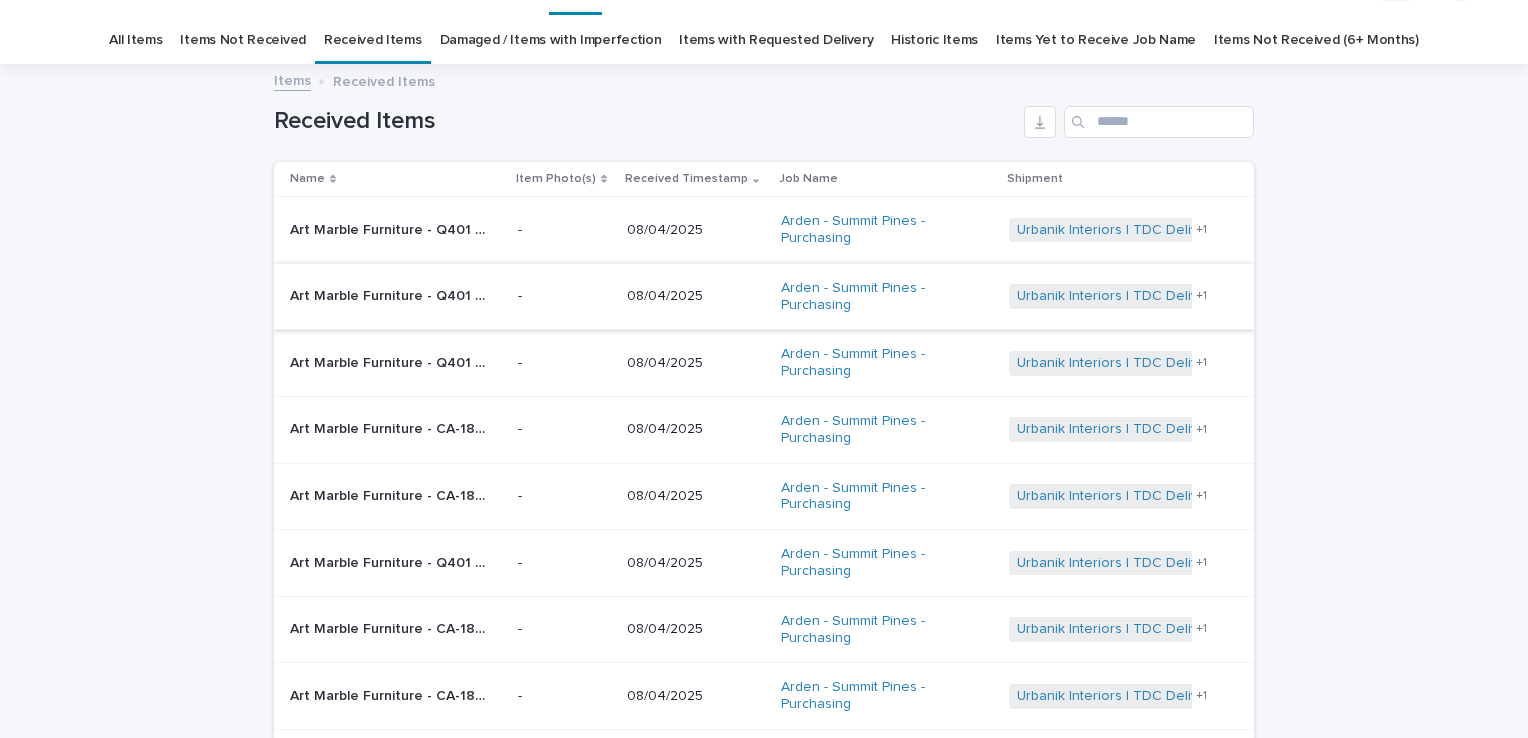 scroll, scrollTop: 0, scrollLeft: 0, axis: both 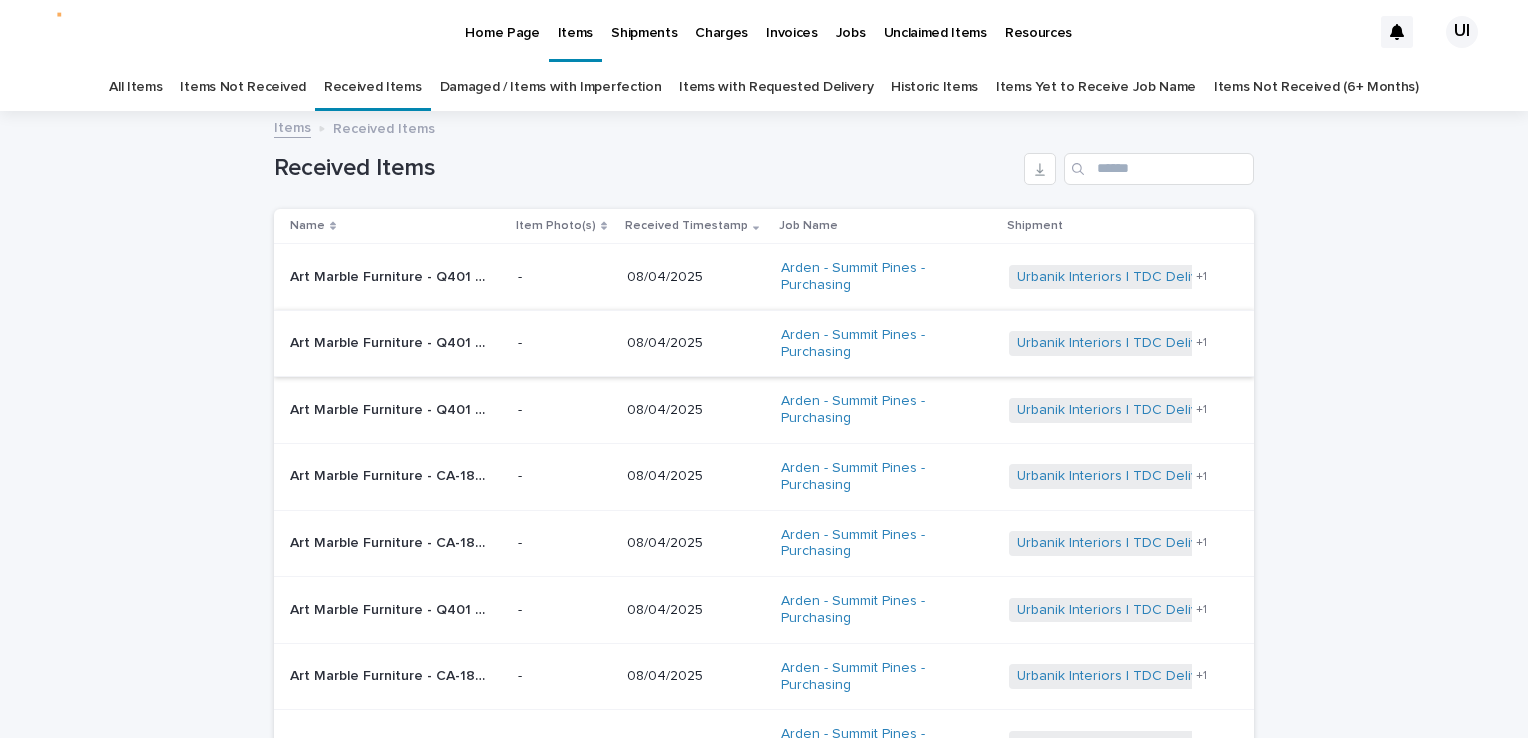 click on "Loading... Saving… Loading... Saving… Received Items Name Item Photo(s) Received Timestamp Job Name Shipment Art Marble Furniture - Q401 36in x 36in Quartz Table Top  Carrera White w/ eased edge | 70524 Art Marble Furniture - Q401 36in x 36in Quartz Table Top  Carrera White w/ eased edge | 70524   - 08/04/2025 Arden - Summit Pines - Purchasing    Urbanik Interiors | TDC Delivery | 24046   Urbanik Interiors | Inbound Shipment | 23312   + 1 Art Marble Furniture - Q401 36in x 36in Quartz Table Top  Carrera White w/ eased edge | 70523 Art Marble Furniture - Q401 36in x 36in Quartz Table Top  Carrera White w/ eased edge | 70523   - 08/04/2025 Arden - Summit Pines - Purchasing    Urbanik Interiors | TDC Delivery | 24046   Urbanik Interiors | Inbound Shipment | 23312   + 1 Art Marble Furniture - Q401 36in x 36in Quartz Table Top  Carrera White w/ eased edge w | 70526 Art Marble Furniture - Q401 36in x 36in Quartz Table Top  Carrera White w/ eased edge w | 70526   - 08/04/2025       + 1   - 08/04/2025       +" at bounding box center [764, 596] 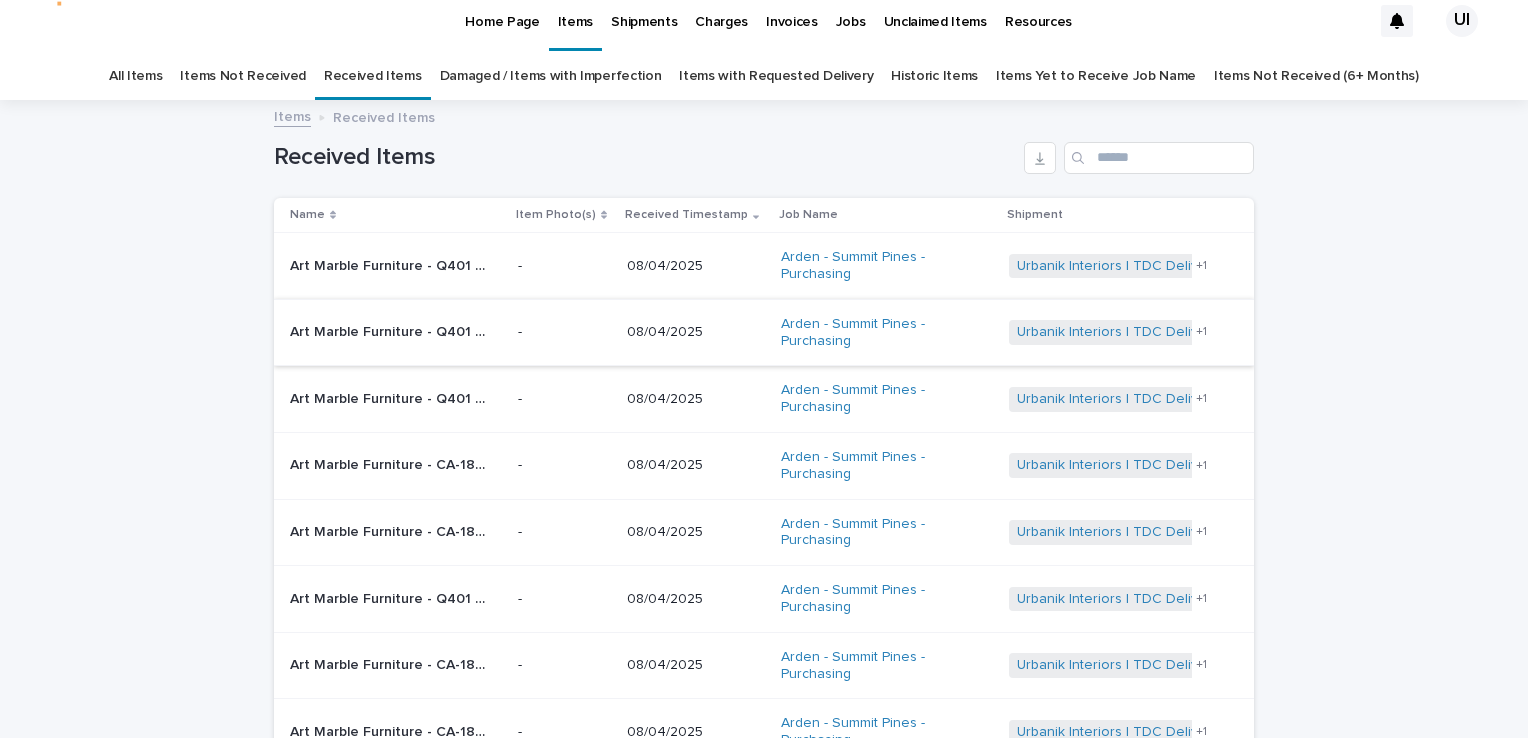 scroll, scrollTop: 0, scrollLeft: 0, axis: both 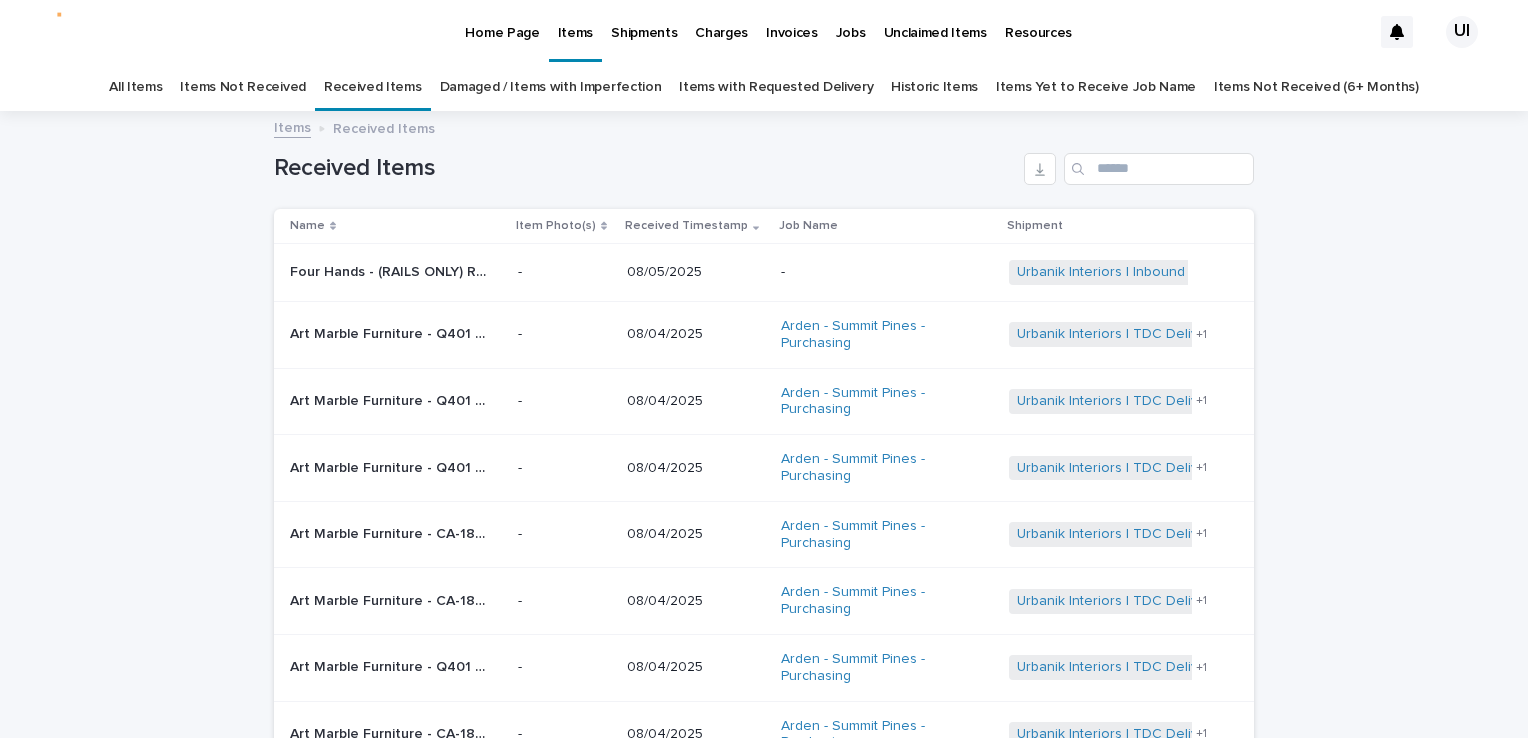 click on "Four Hands - (RAILS ONLY) Rails from Casey bed - returned from TDC Delivery Order 23638 (original item number was 71549) | 74501" at bounding box center [392, 270] 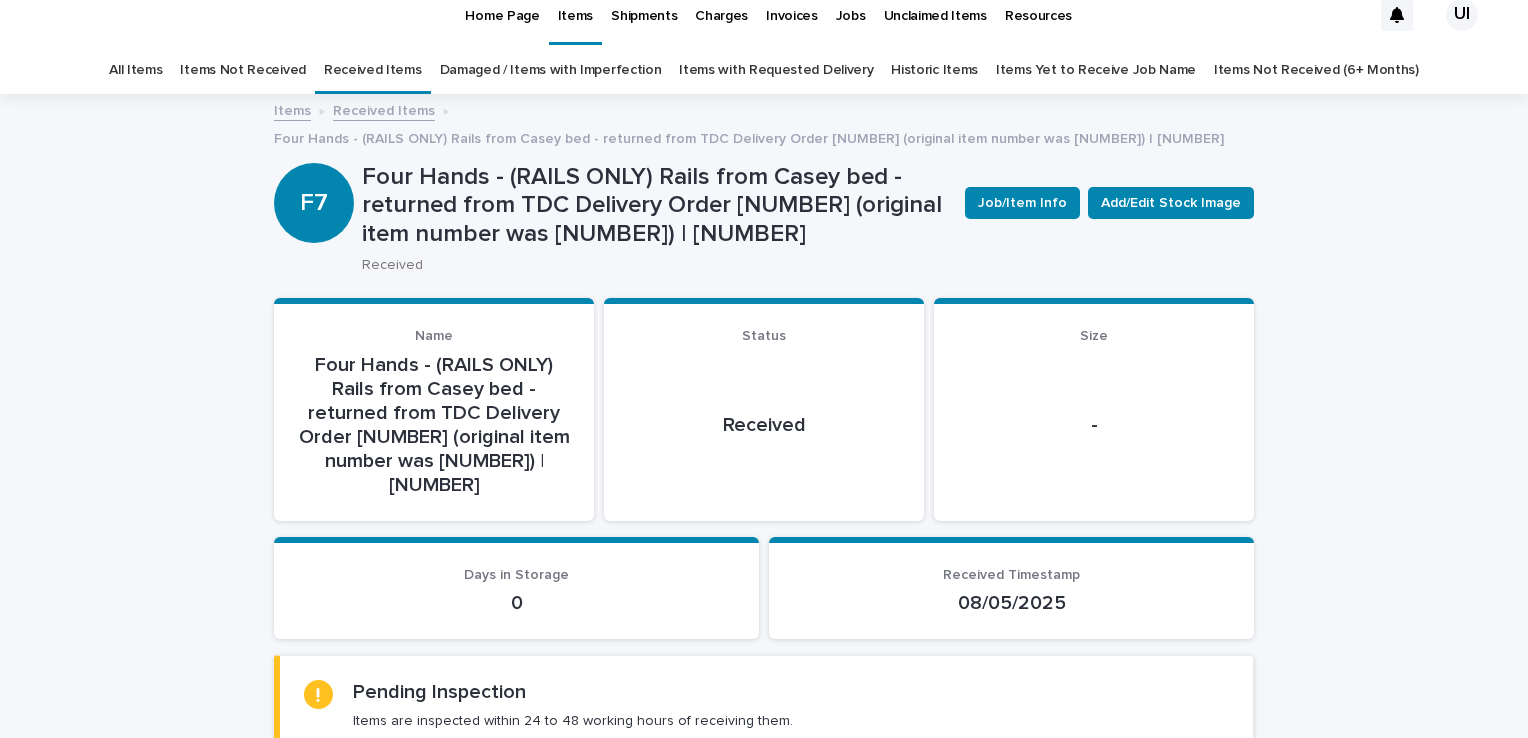 scroll, scrollTop: 0, scrollLeft: 0, axis: both 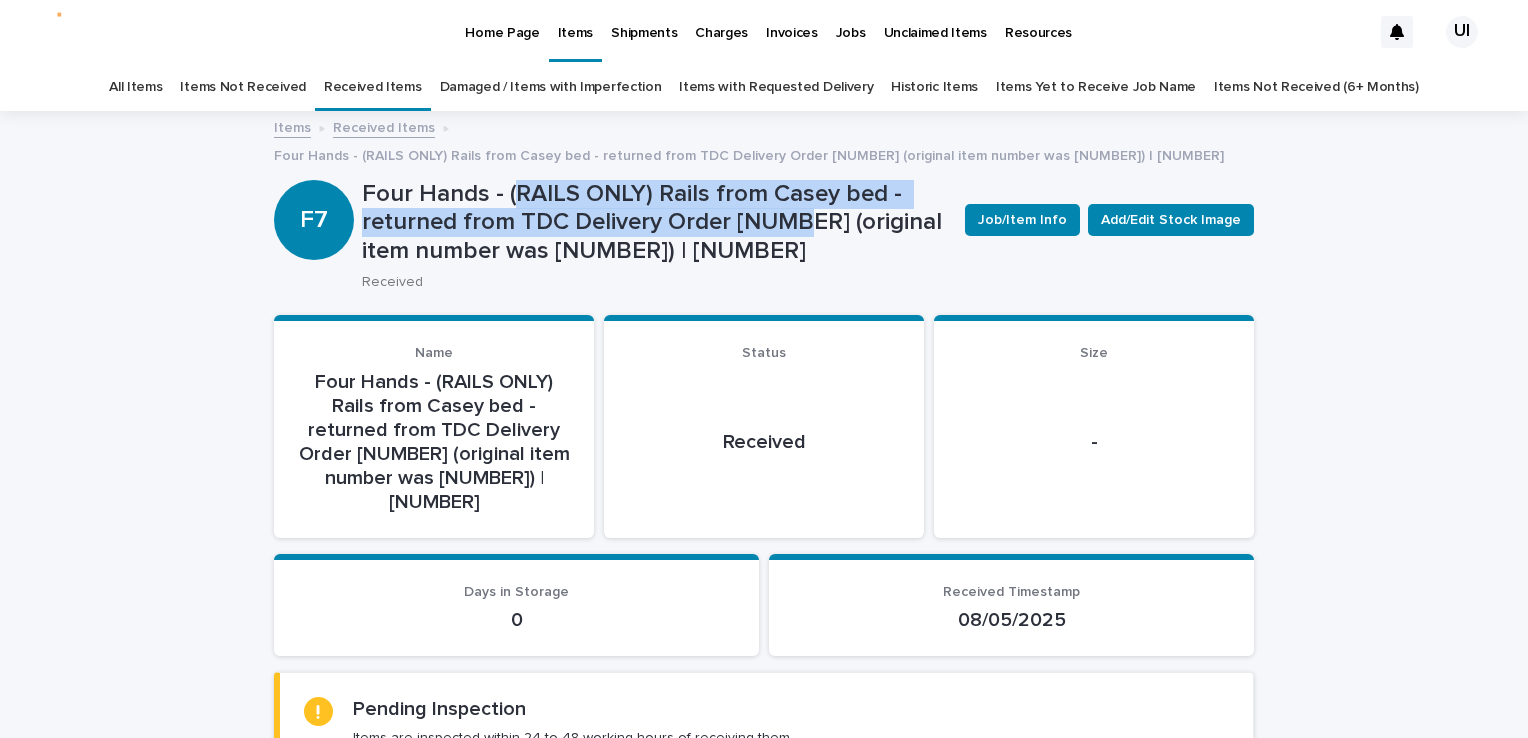 drag, startPoint x: 502, startPoint y: 190, endPoint x: 791, endPoint y: 217, distance: 290.2585 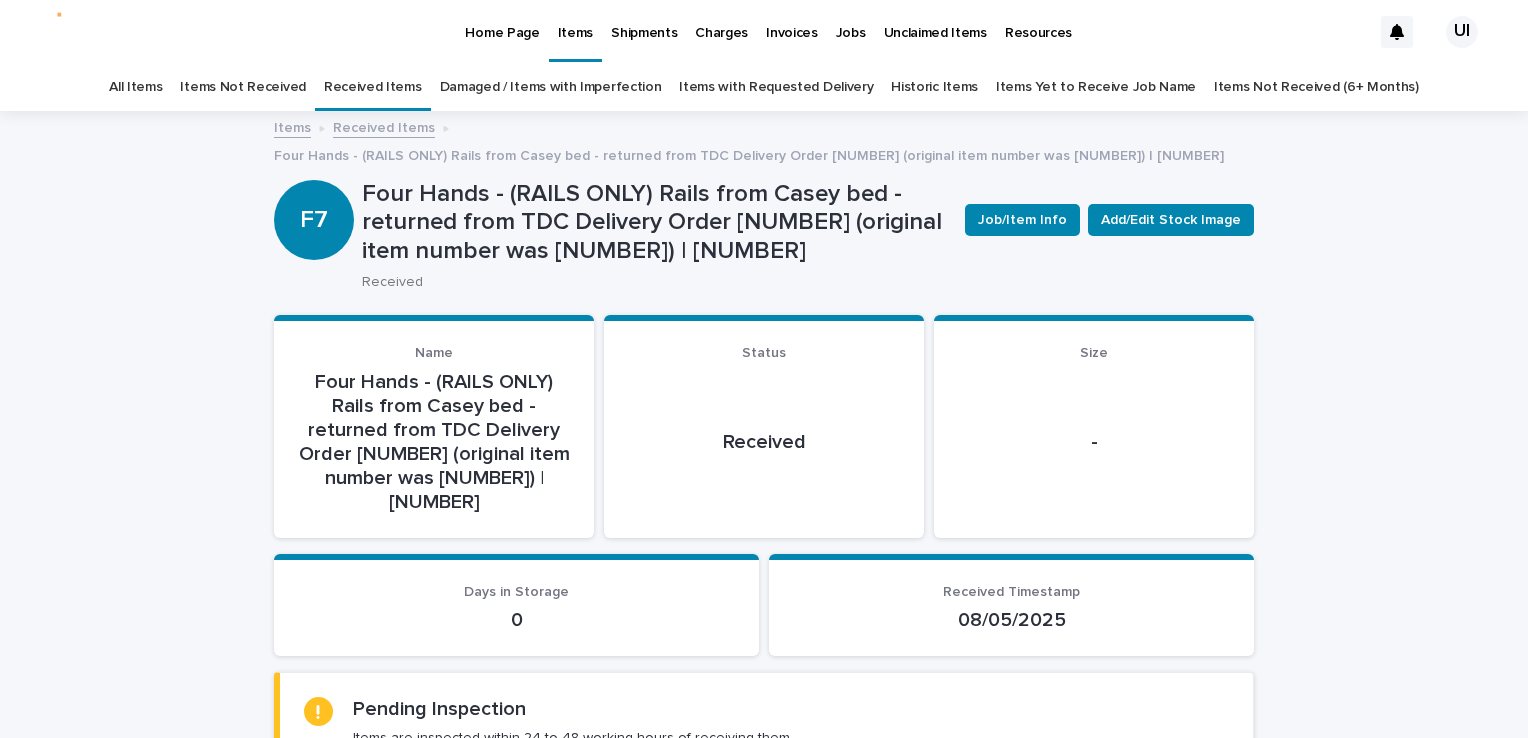 drag, startPoint x: 749, startPoint y: 232, endPoint x: 614, endPoint y: 275, distance: 141.68274 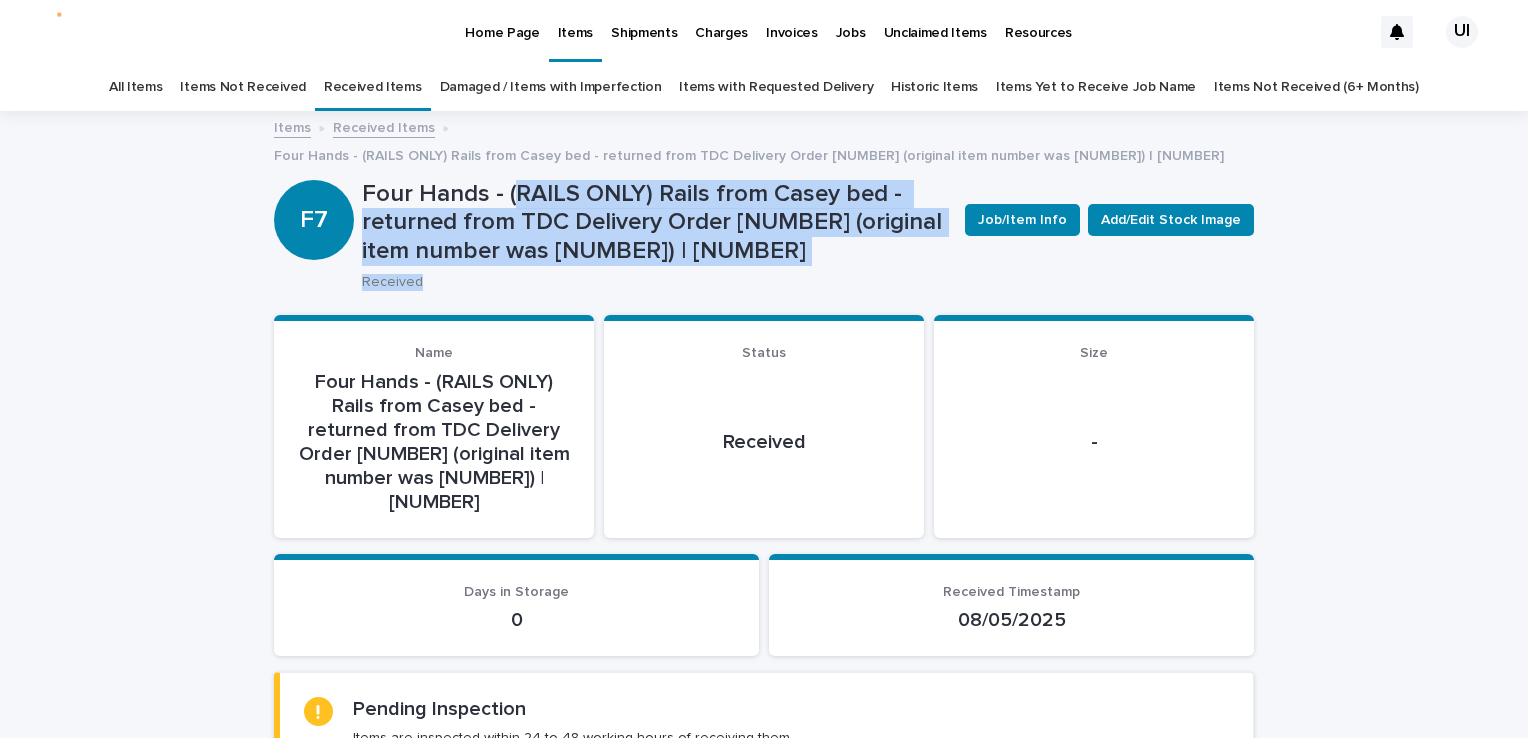 drag, startPoint x: 503, startPoint y: 186, endPoint x: 547, endPoint y: 267, distance: 92.17918 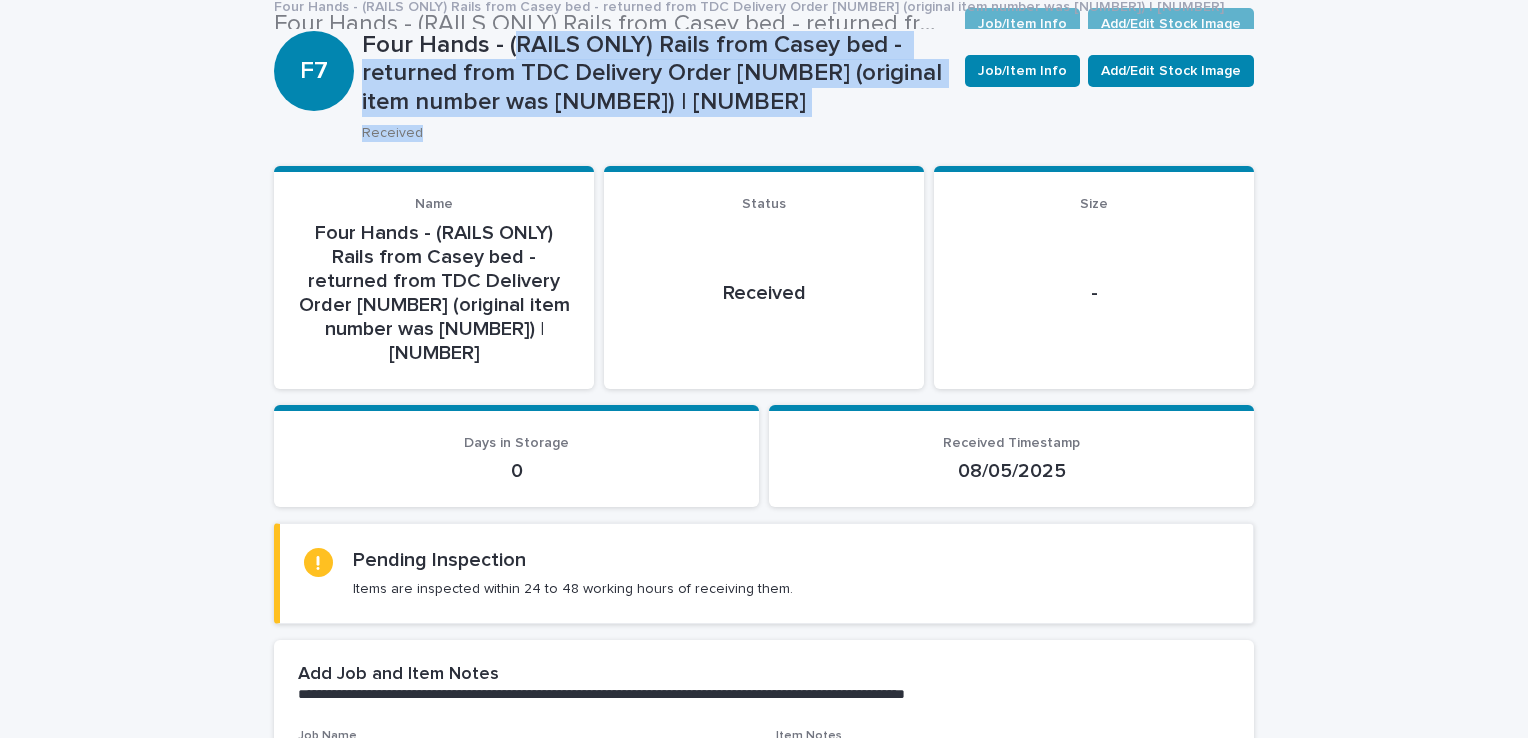 scroll, scrollTop: 0, scrollLeft: 0, axis: both 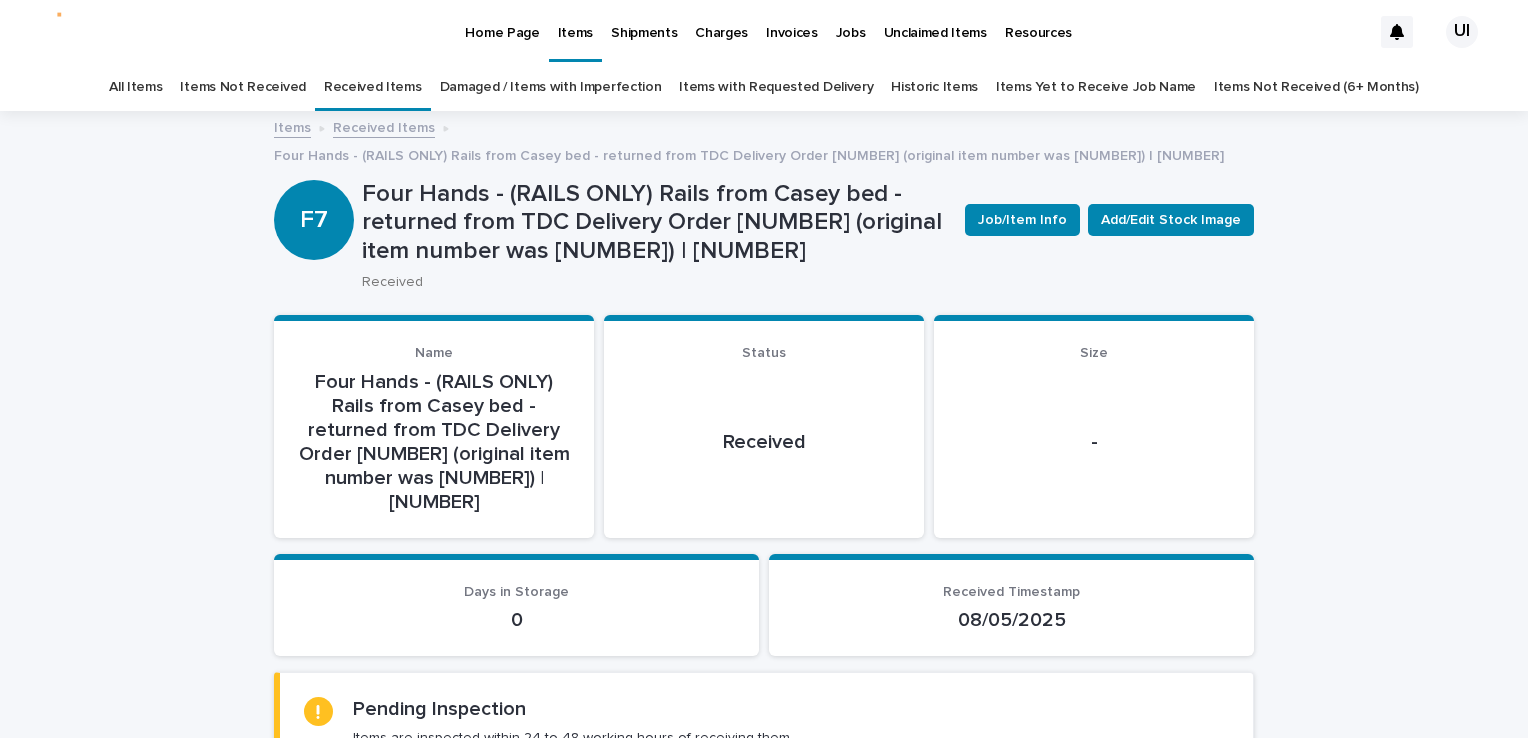 click on "Loading... Saving… Loading... Saving… Four Hands - (RAILS ONLY) Rails from Casey bed - returned from TDC Delivery Order 23638 (original item number was 71549) | 74501 Job/Item Info Add/Edit Stock Image F7 Four Hands - (RAILS ONLY) Rails from Casey bed - returned from TDC Delivery Order 23638 (original item number was 71549) | 74501 Received Job/Item Info Add/Edit Stock Image Sorry, there was an error saving your record. Please try again. Please fill out the required fields below. Loading... Saving… Loading... Saving… Loading... Saving… Name Four Hands - (RAILS ONLY) Rails from Casey bed - returned from TDC Delivery Order 23638 (original item number was 71549) | 74501 Status Received Size - Loading... Saving… Days in Storage 0 Received Timestamp 08/05/2025 Loading... Saving… Loading... Saving… Pending Inspection Items are inspected within 24 to 48 working hours of receiving them. Loading... Saving… Loading... Saving… Details Dispose Loading... Saving… Loading... Saving…" at bounding box center [764, 768] 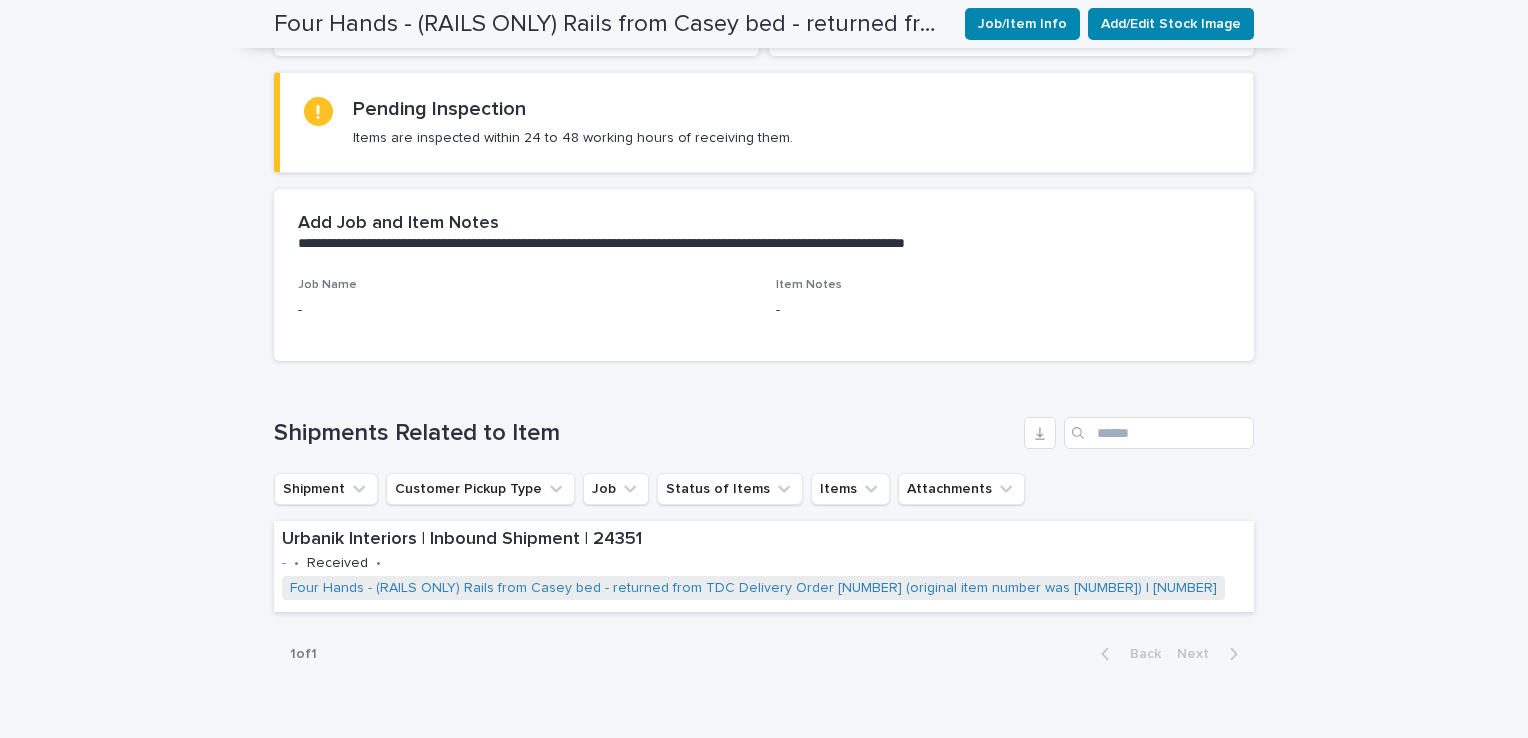 scroll, scrollTop: 567, scrollLeft: 0, axis: vertical 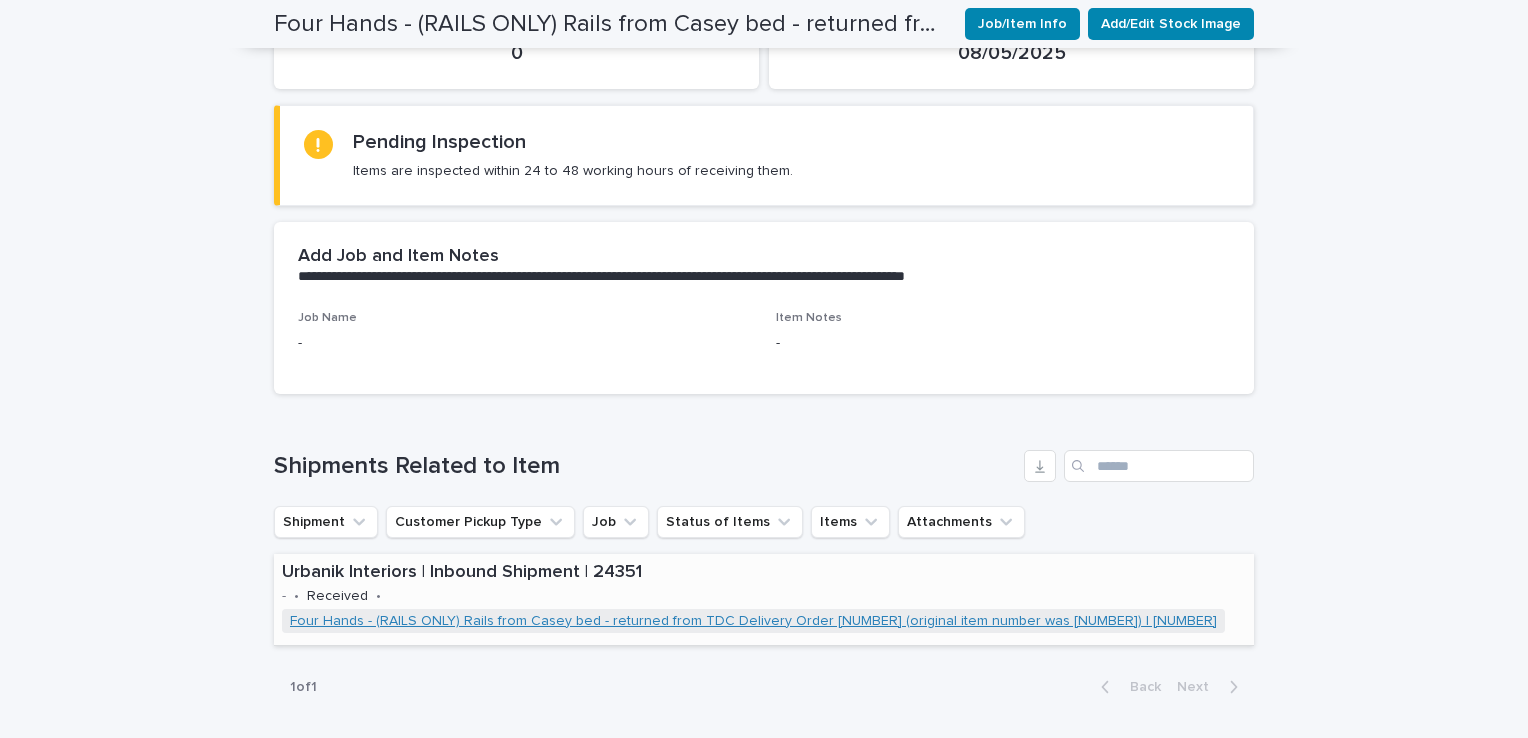 click on "Four Hands - (RAILS ONLY) Rails from Casey bed - returned from TDC Delivery Order 23638 (original item number was 71549) | 74501" at bounding box center [753, 621] 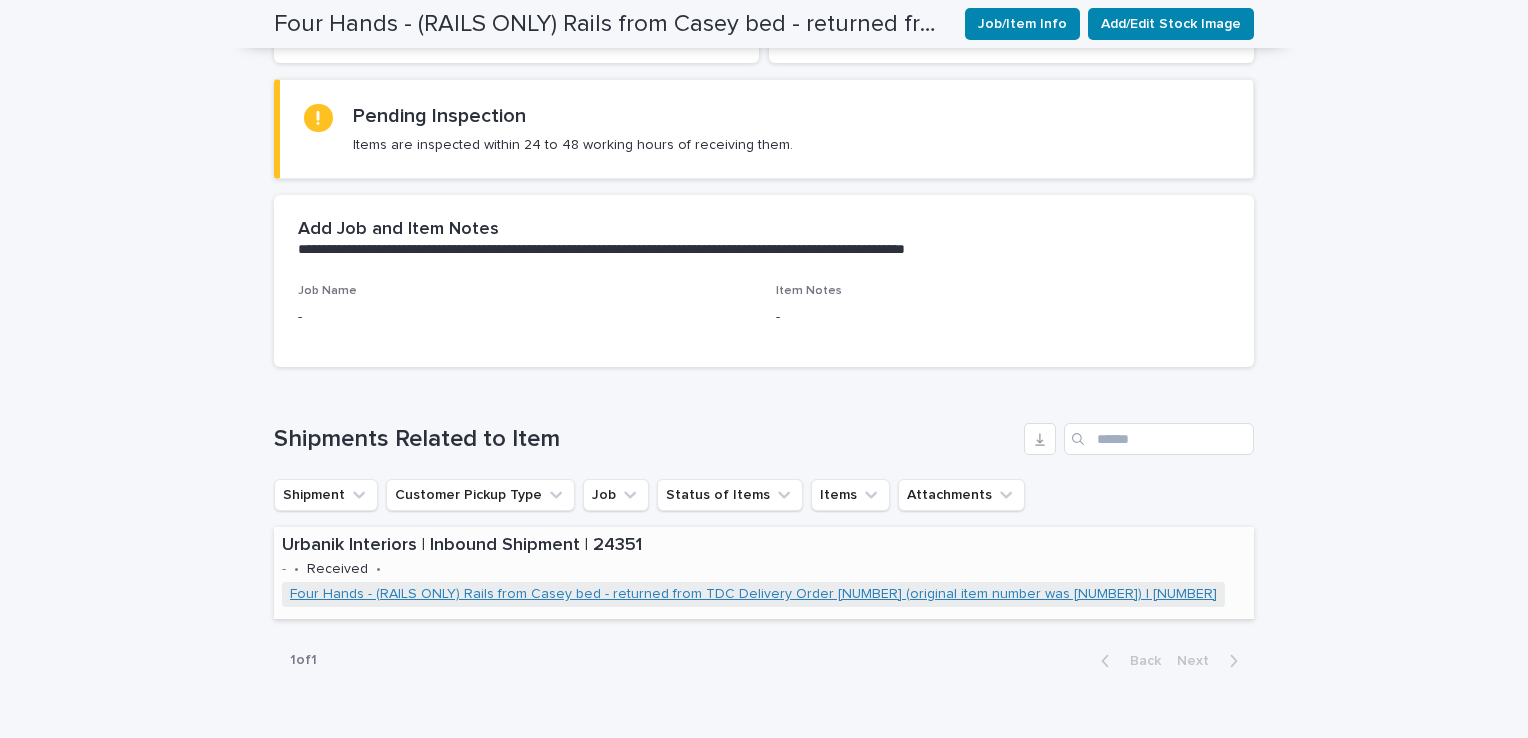 scroll, scrollTop: 540, scrollLeft: 0, axis: vertical 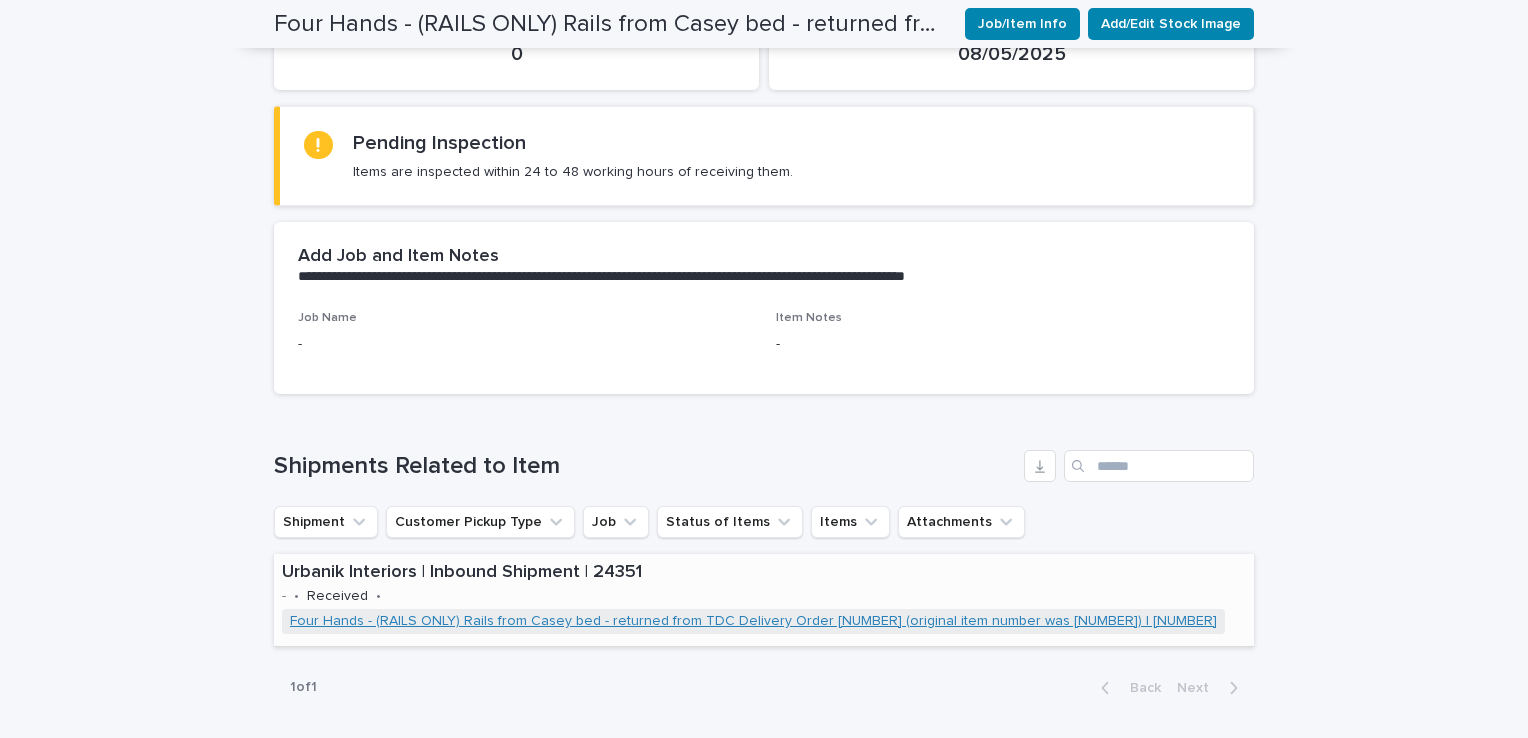 click on "Four Hands - (RAILS ONLY) Rails from Casey bed - returned from TDC Delivery Order 23638 (original item number was 71549) | 74501" at bounding box center (753, 621) 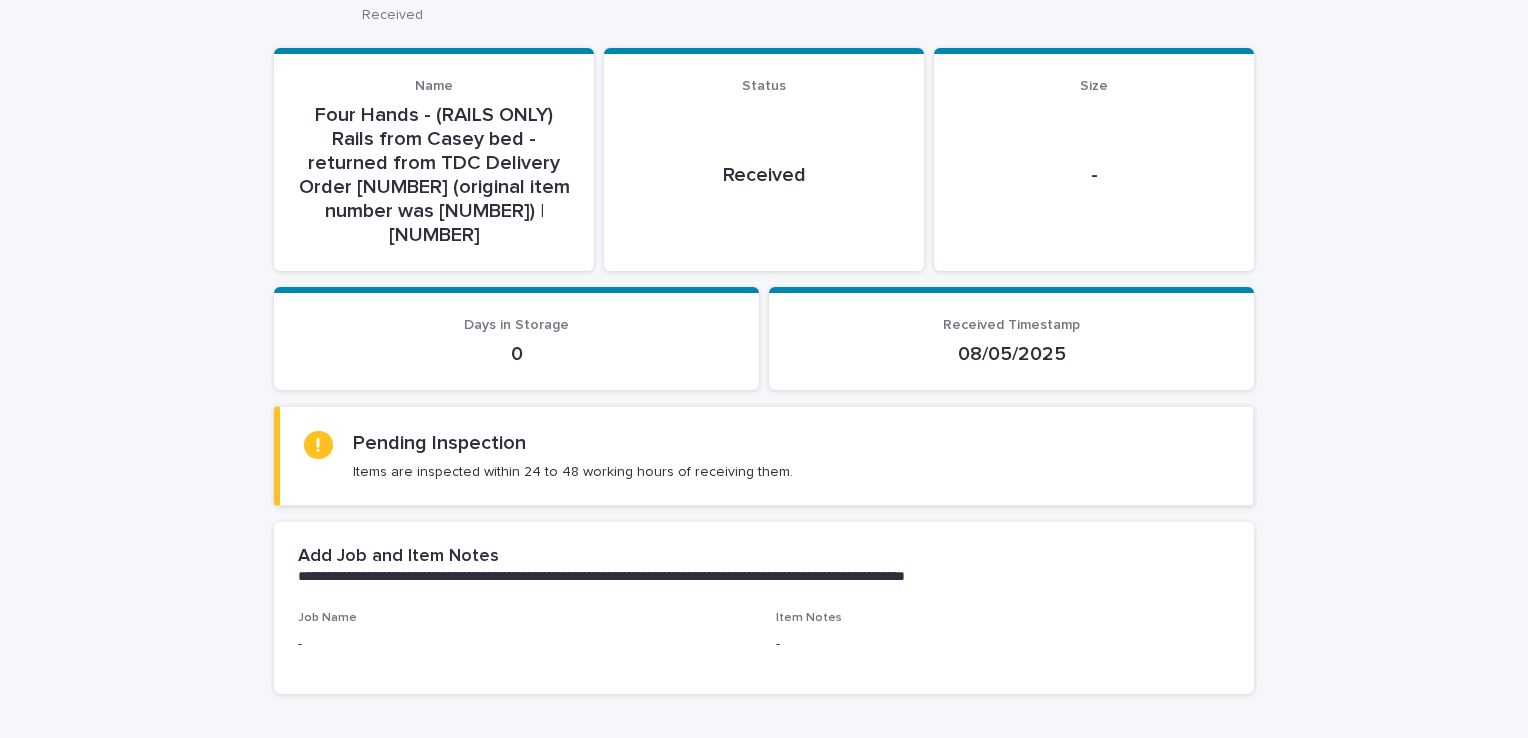 scroll, scrollTop: 40, scrollLeft: 0, axis: vertical 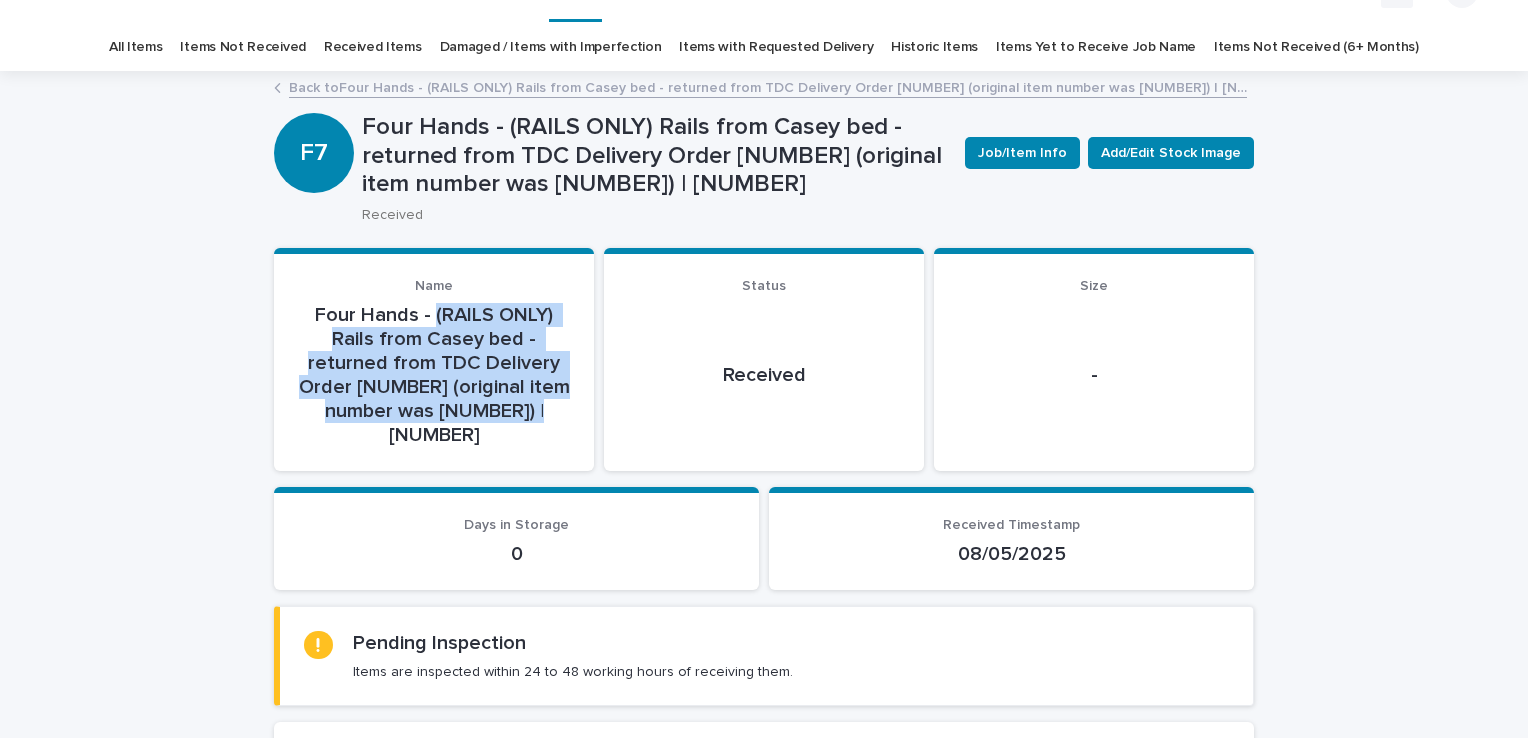 drag, startPoint x: 428, startPoint y: 311, endPoint x: 553, endPoint y: 414, distance: 161.96913 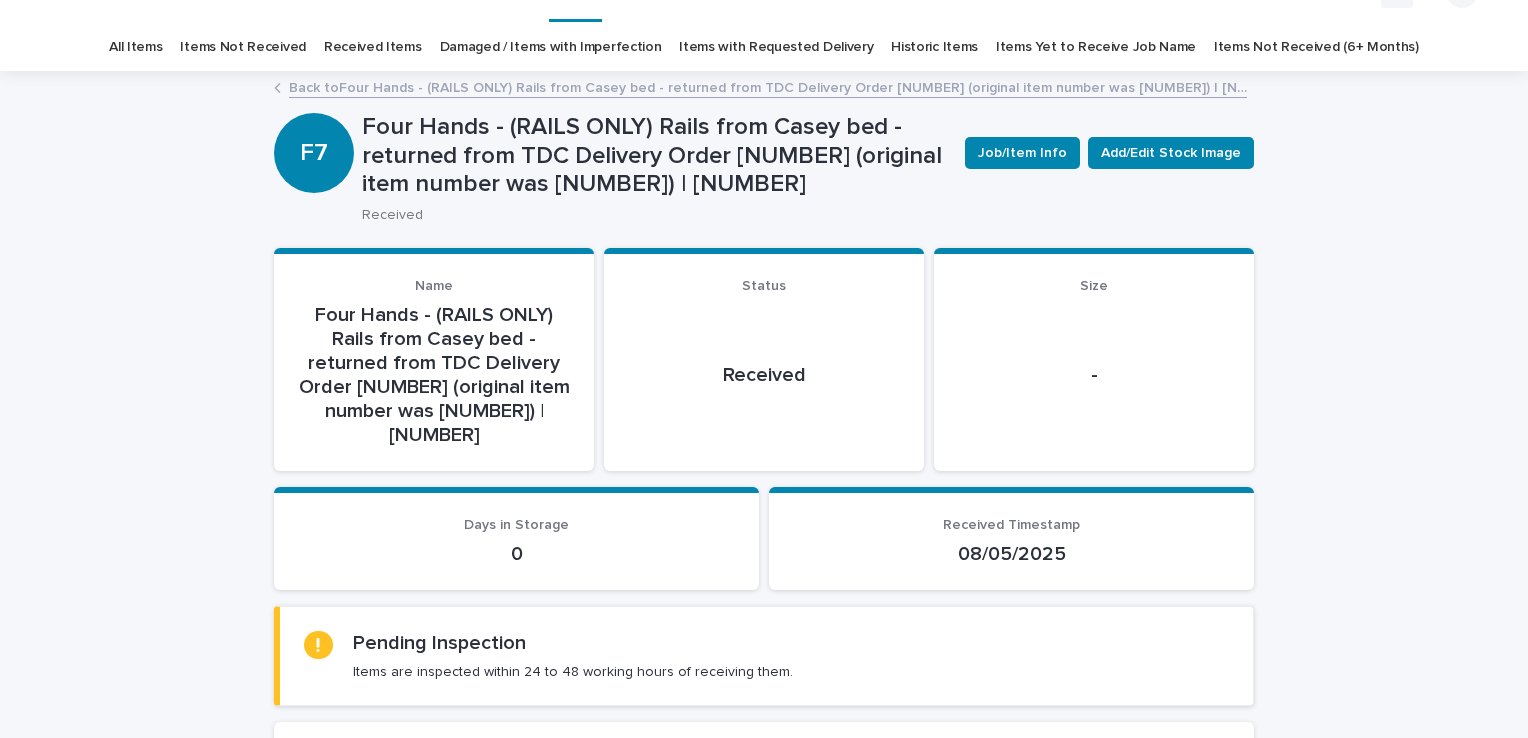 click on "Loading... Saving… Loading... Saving… Four Hands - (RAILS ONLY) Rails from Casey bed - returned from TDC Delivery Order 23638 (original item number was 71549) | 74501 Job/Item Info Add/Edit Stock Image F7 Four Hands - (RAILS ONLY) Rails from Casey bed - returned from TDC Delivery Order 23638 (original item number was 71549) | 74501 Received Job/Item Info Add/Edit Stock Image Sorry, there was an error saving your record. Please try again. Please fill out the required fields below. Loading... Saving… Loading... Saving… Loading... Saving… Name Four Hands - (RAILS ONLY) Rails from Casey bed - returned from TDC Delivery Order 23638 (original item number was 71549) | 74501 Status Received Size - Loading... Saving… Days in Storage 0 Received Timestamp 08/05/2025 Loading... Saving… Loading... Saving… Pending Inspection Items are inspected within 24 to 48 working hours of receiving them. Loading... Saving… Loading... Saving… Details Dispose Loading... Saving… Loading... Saving…" at bounding box center [764, 701] 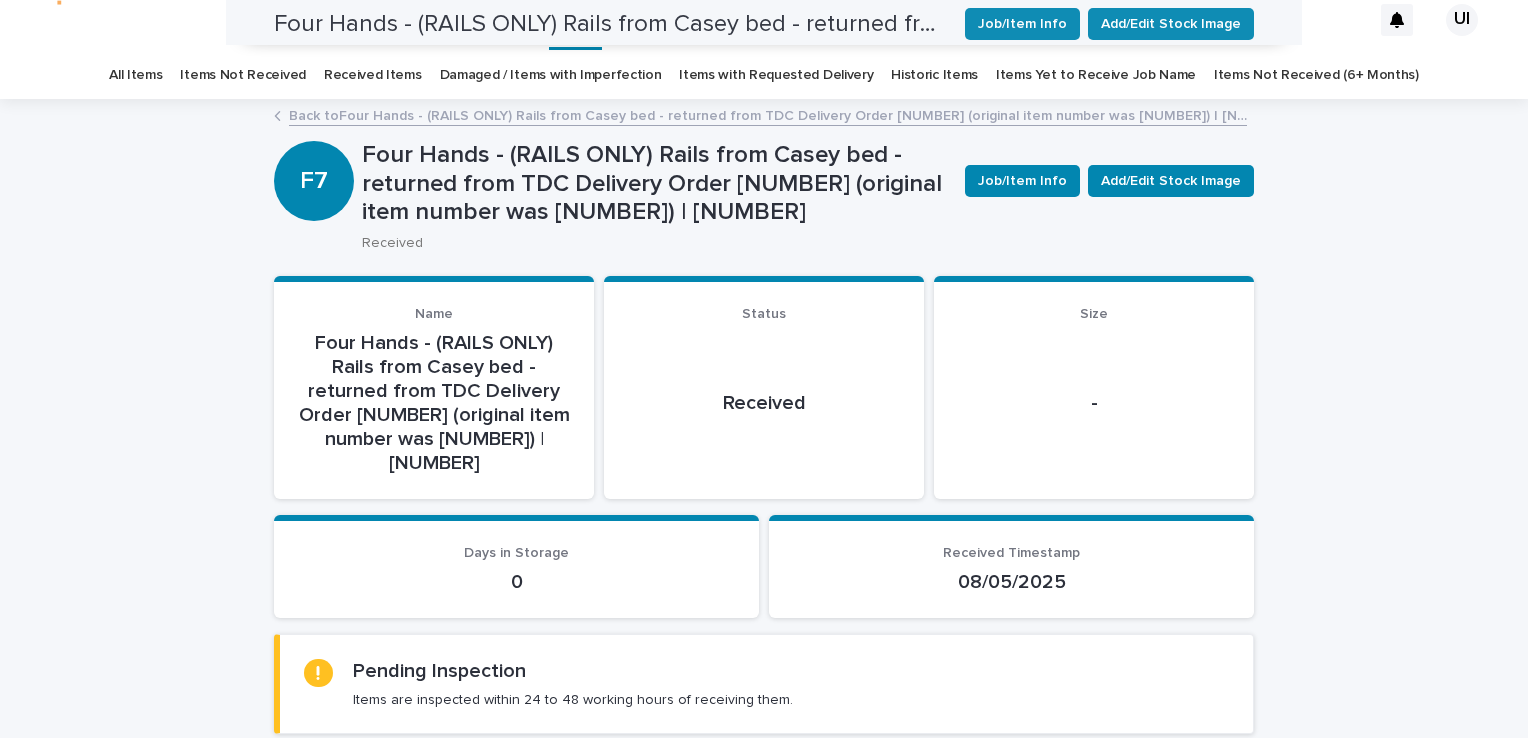 scroll, scrollTop: 0, scrollLeft: 0, axis: both 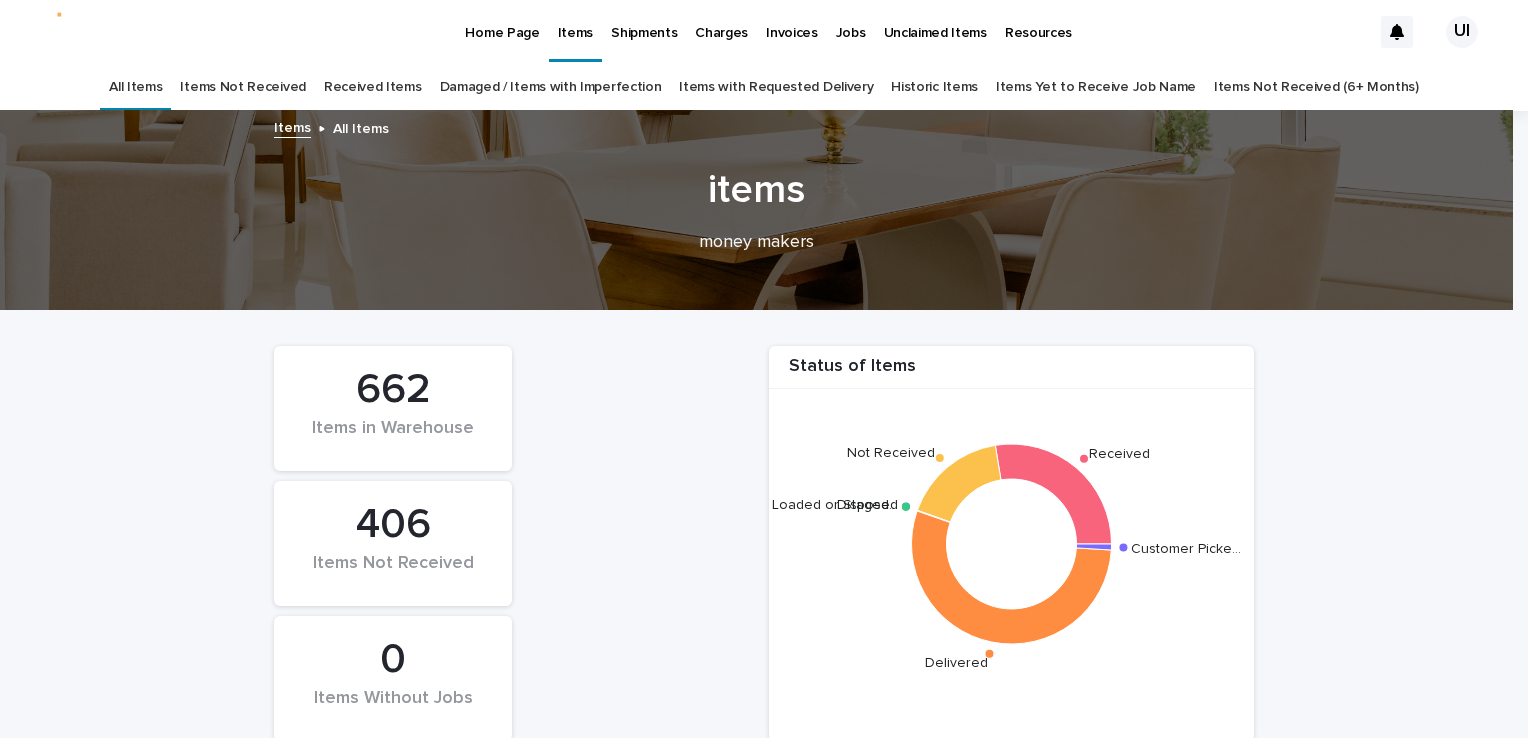 click on "Received Items" at bounding box center (373, 87) 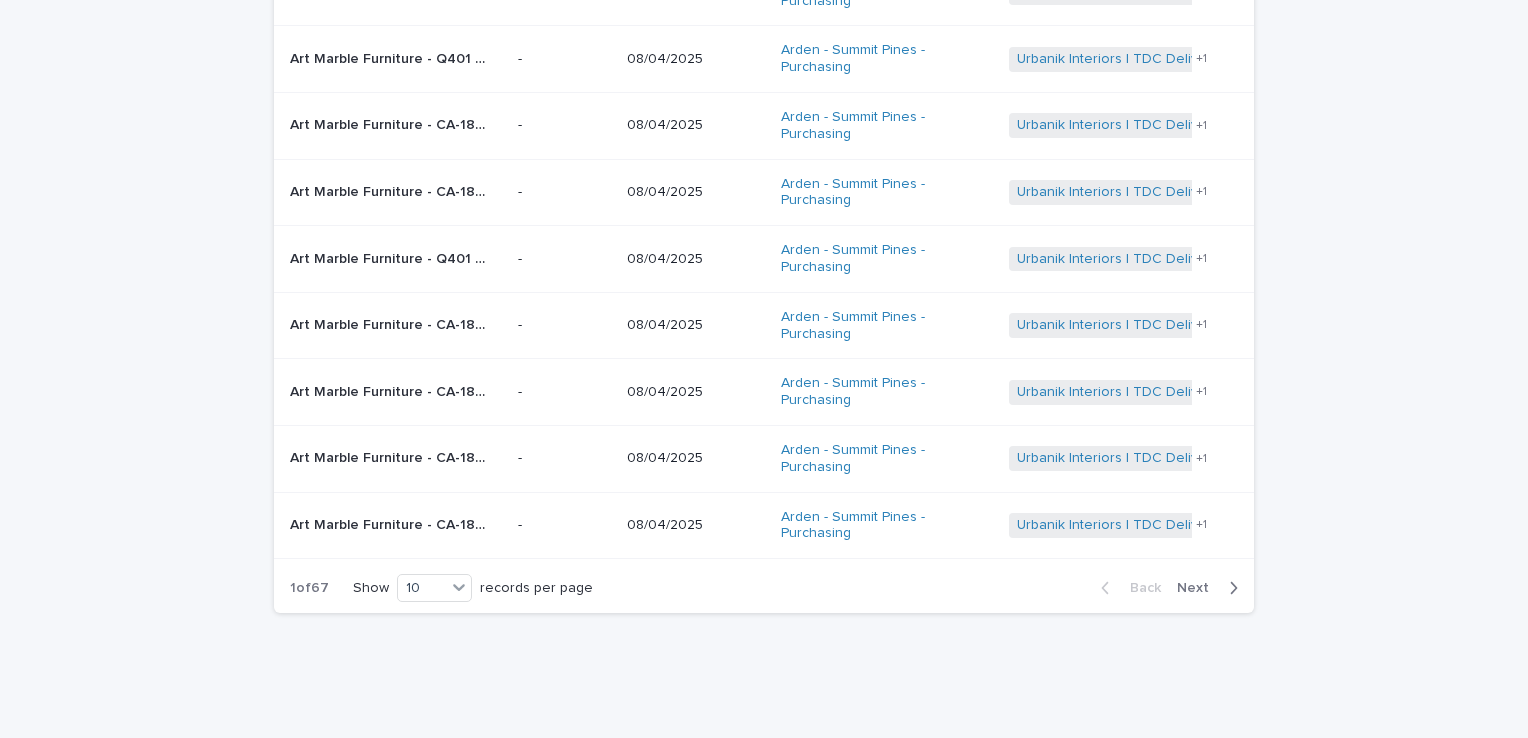 scroll, scrollTop: 396, scrollLeft: 0, axis: vertical 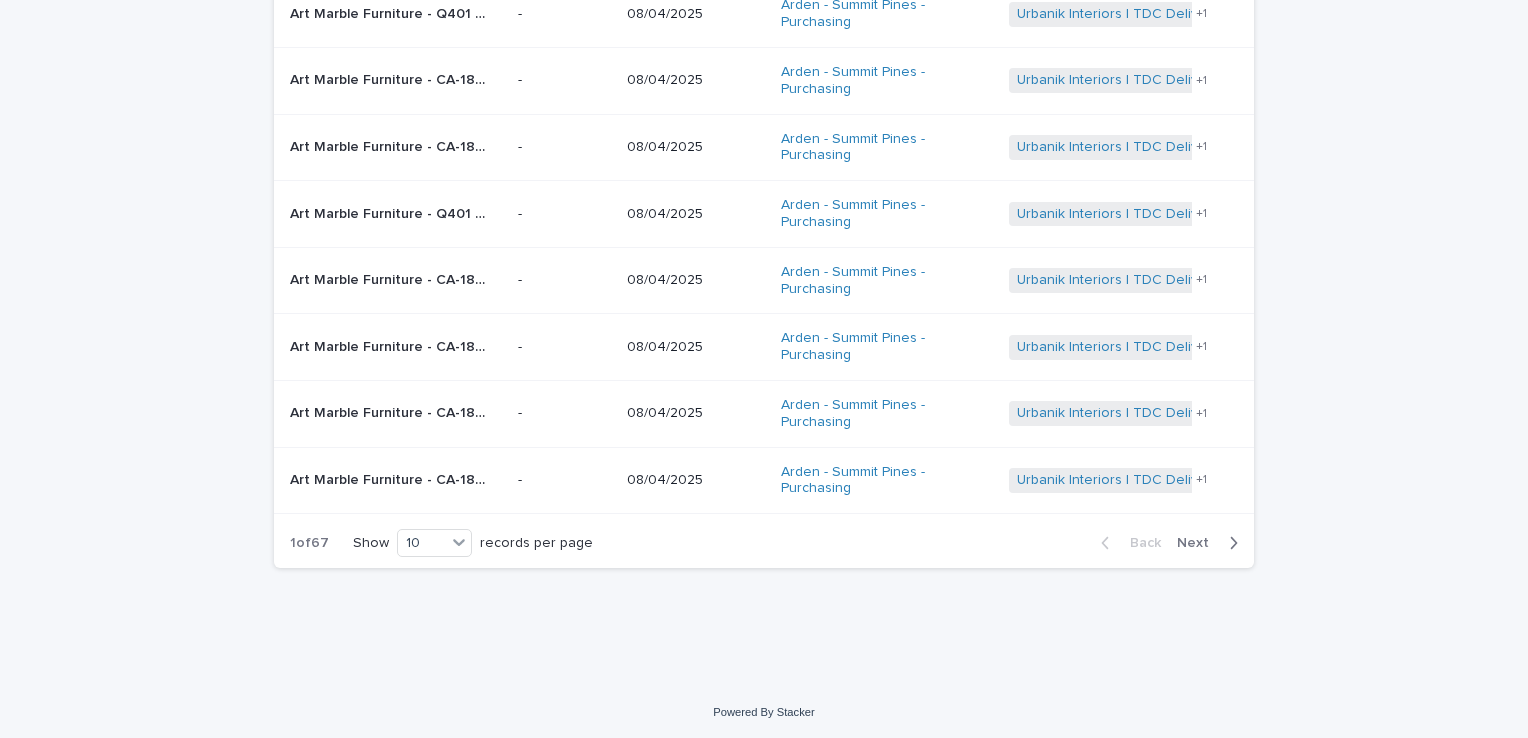 click on "Next" at bounding box center [1199, 543] 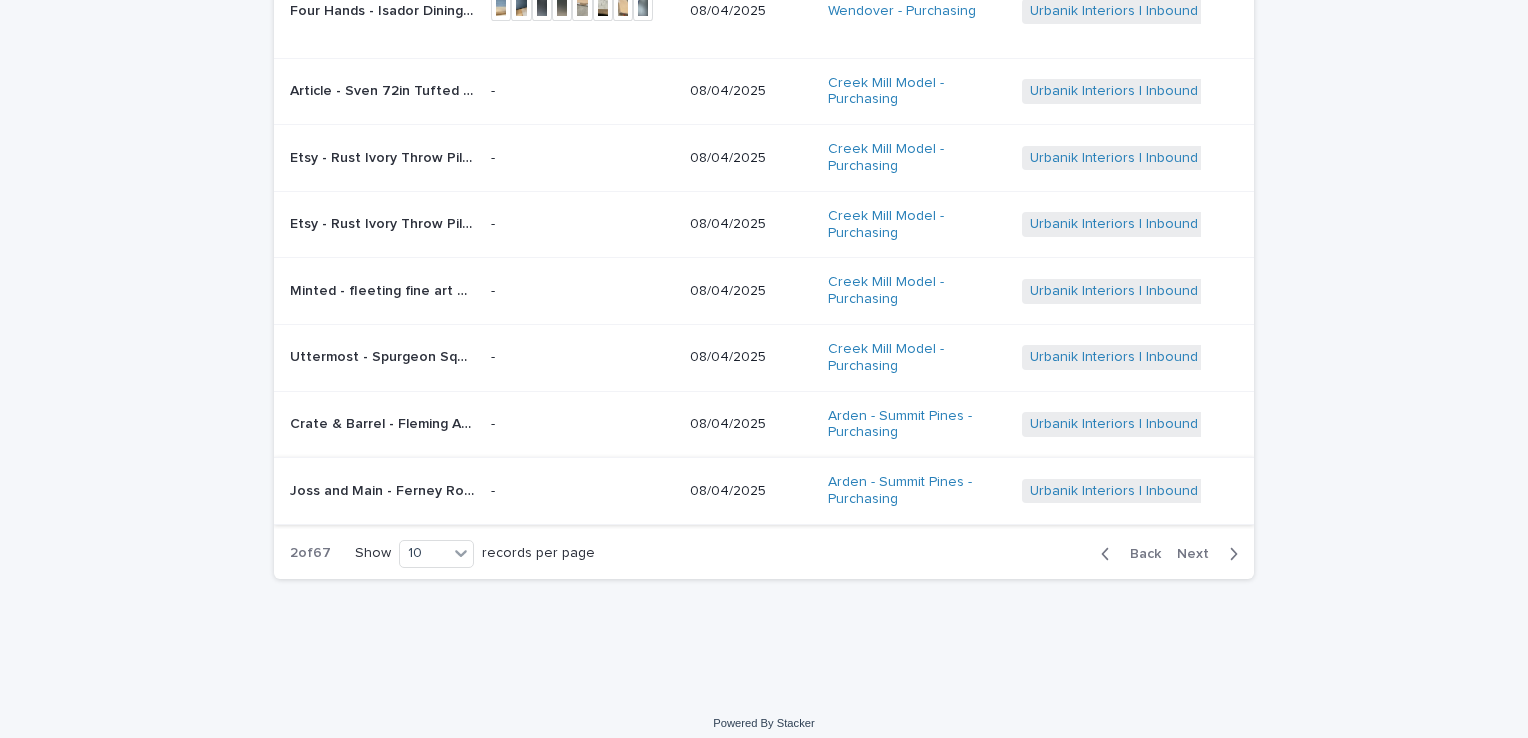 scroll, scrollTop: 437, scrollLeft: 0, axis: vertical 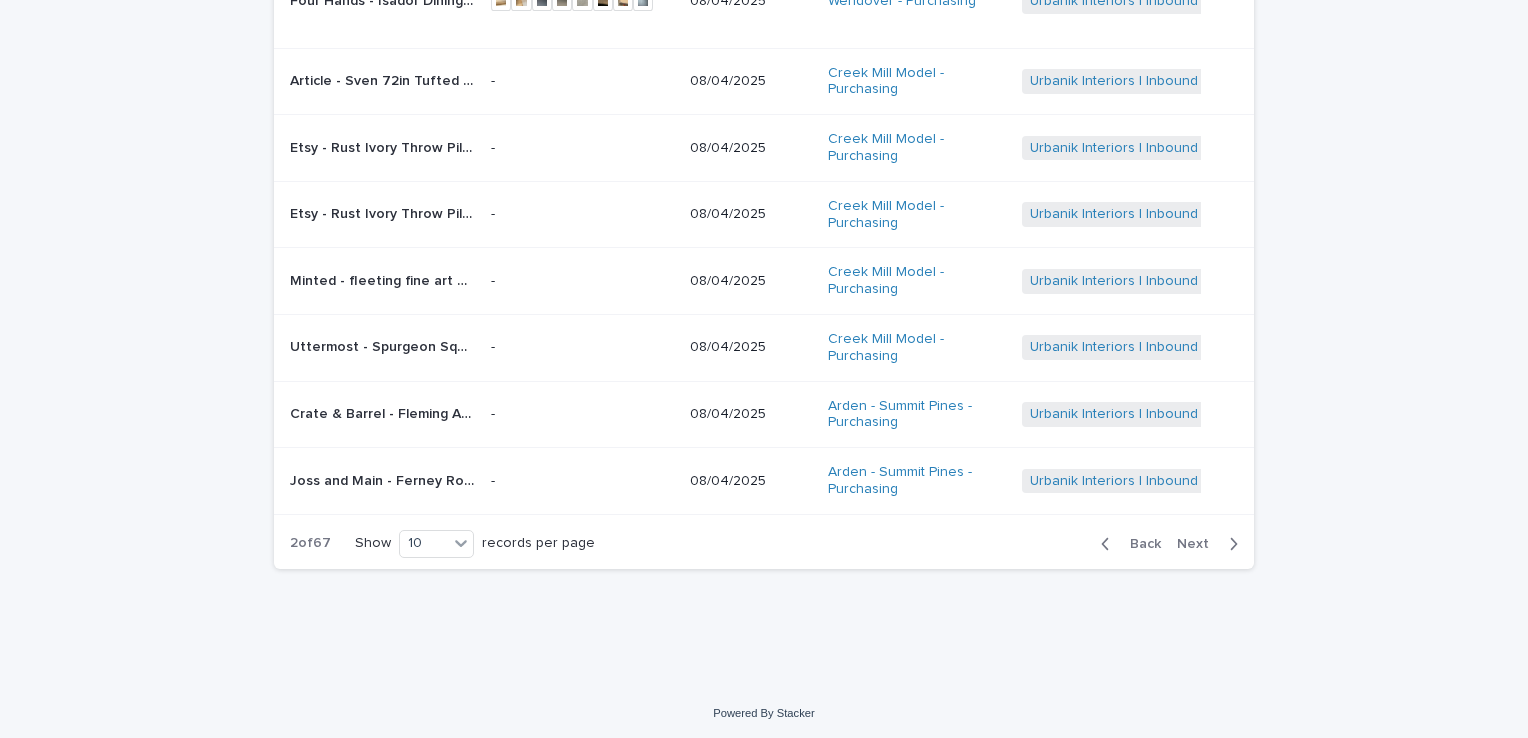 click on "Back" at bounding box center [1139, 544] 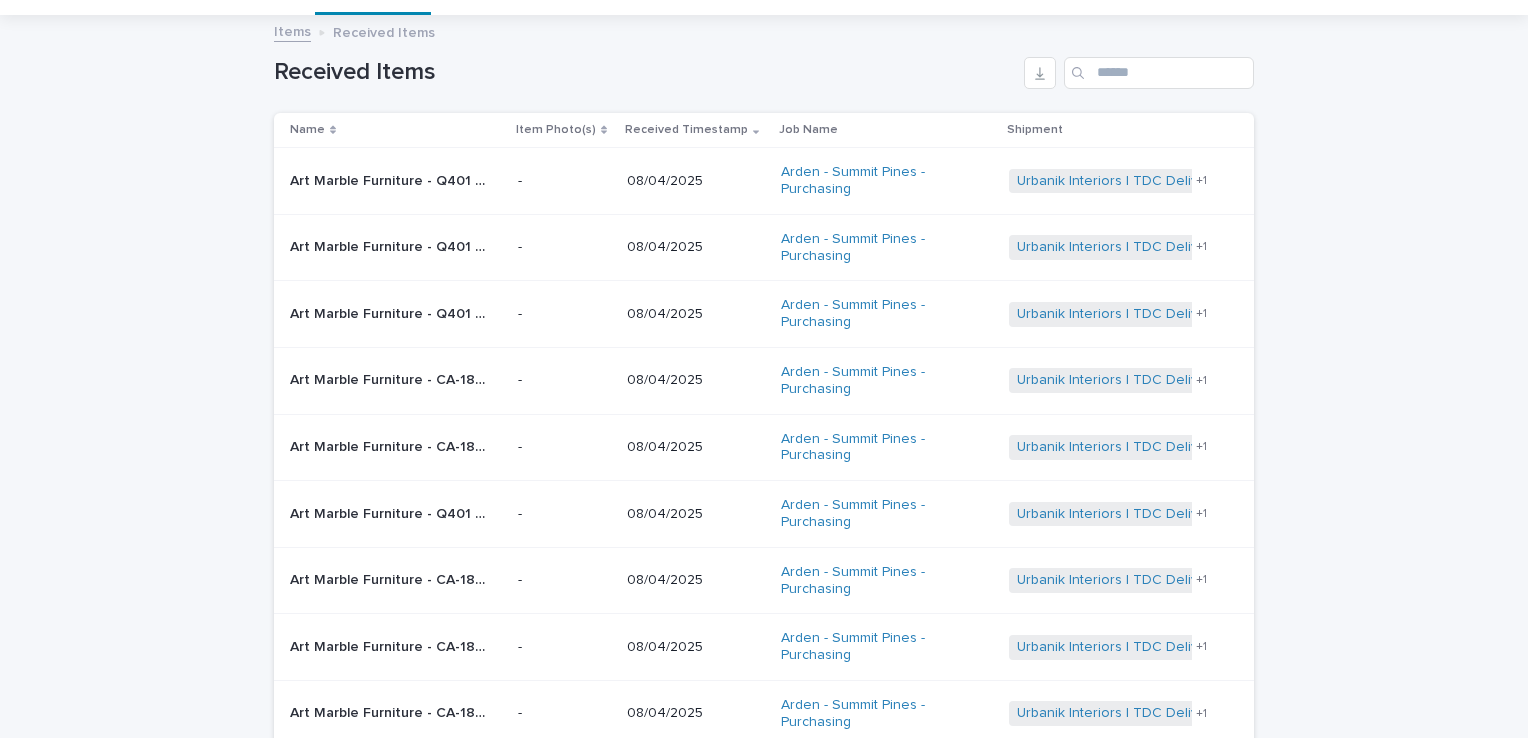 scroll, scrollTop: 0, scrollLeft: 0, axis: both 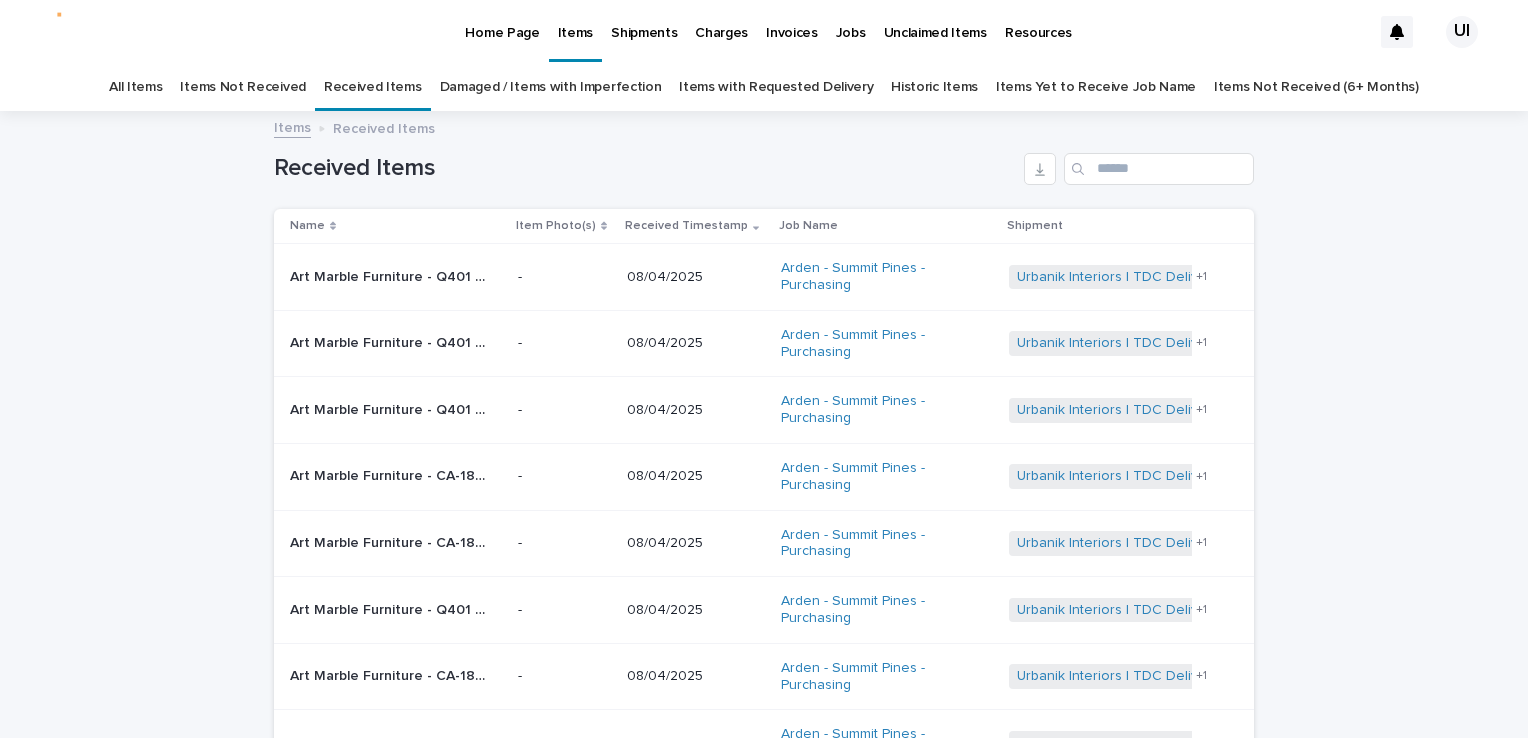 click on "Home Page" at bounding box center [502, 21] 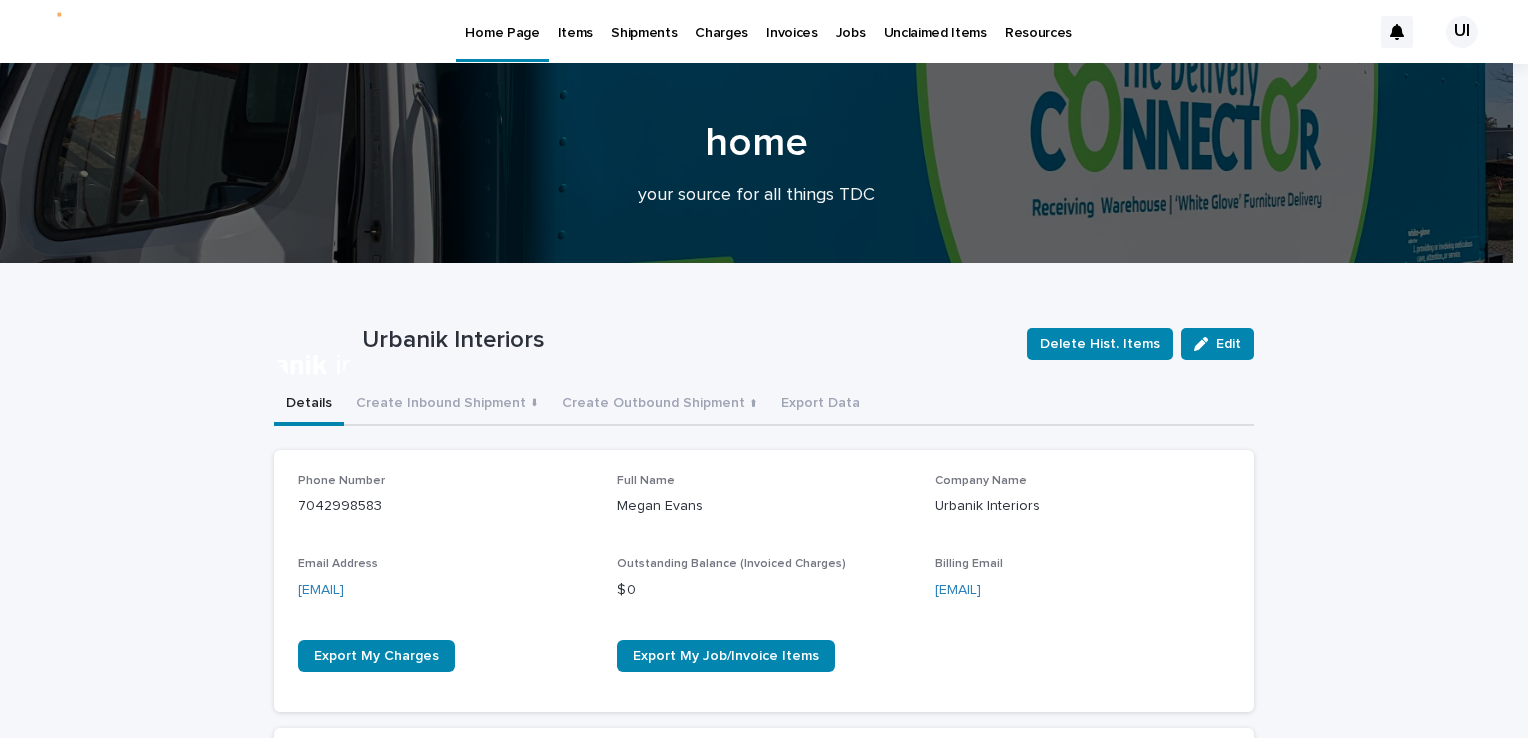click on "Items" at bounding box center (575, 21) 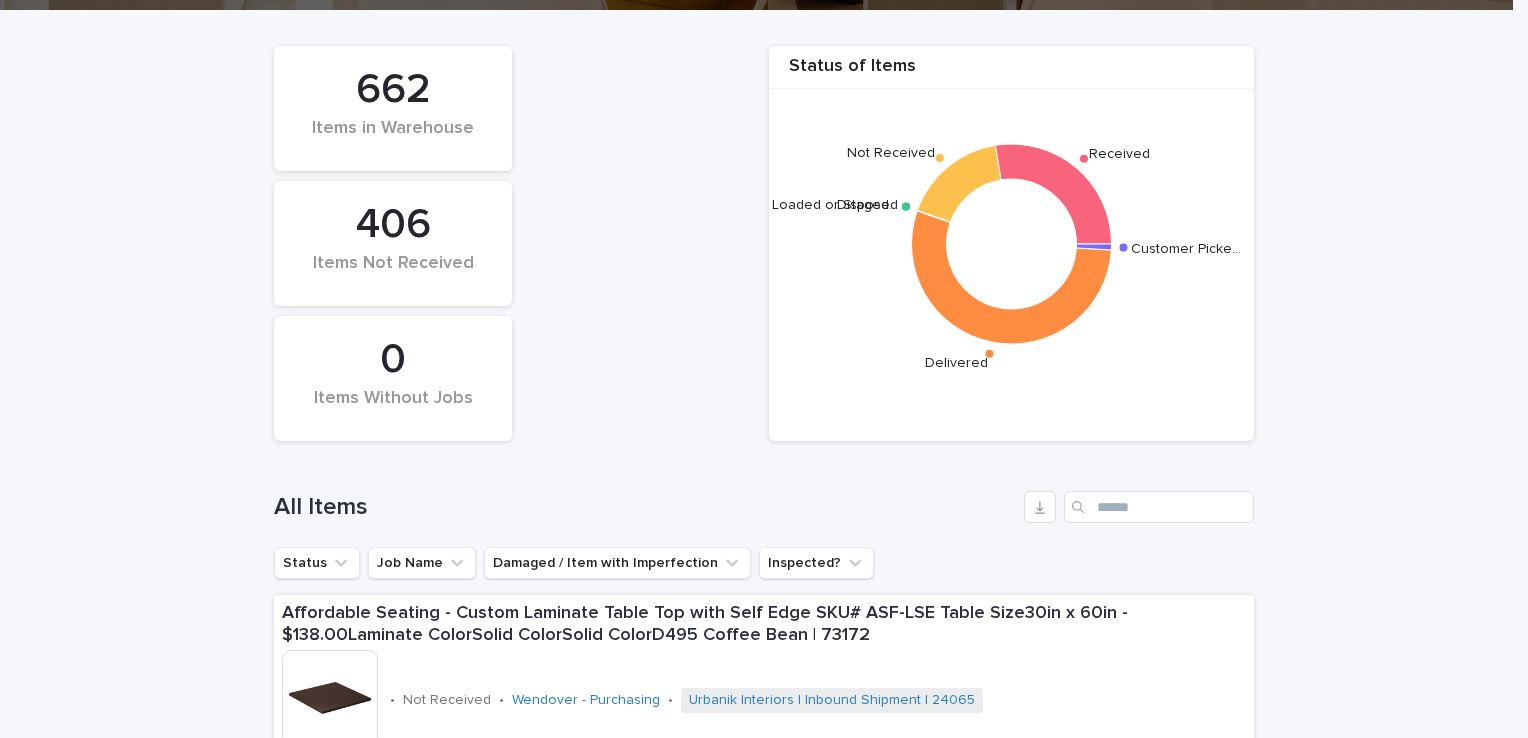 scroll, scrollTop: 0, scrollLeft: 0, axis: both 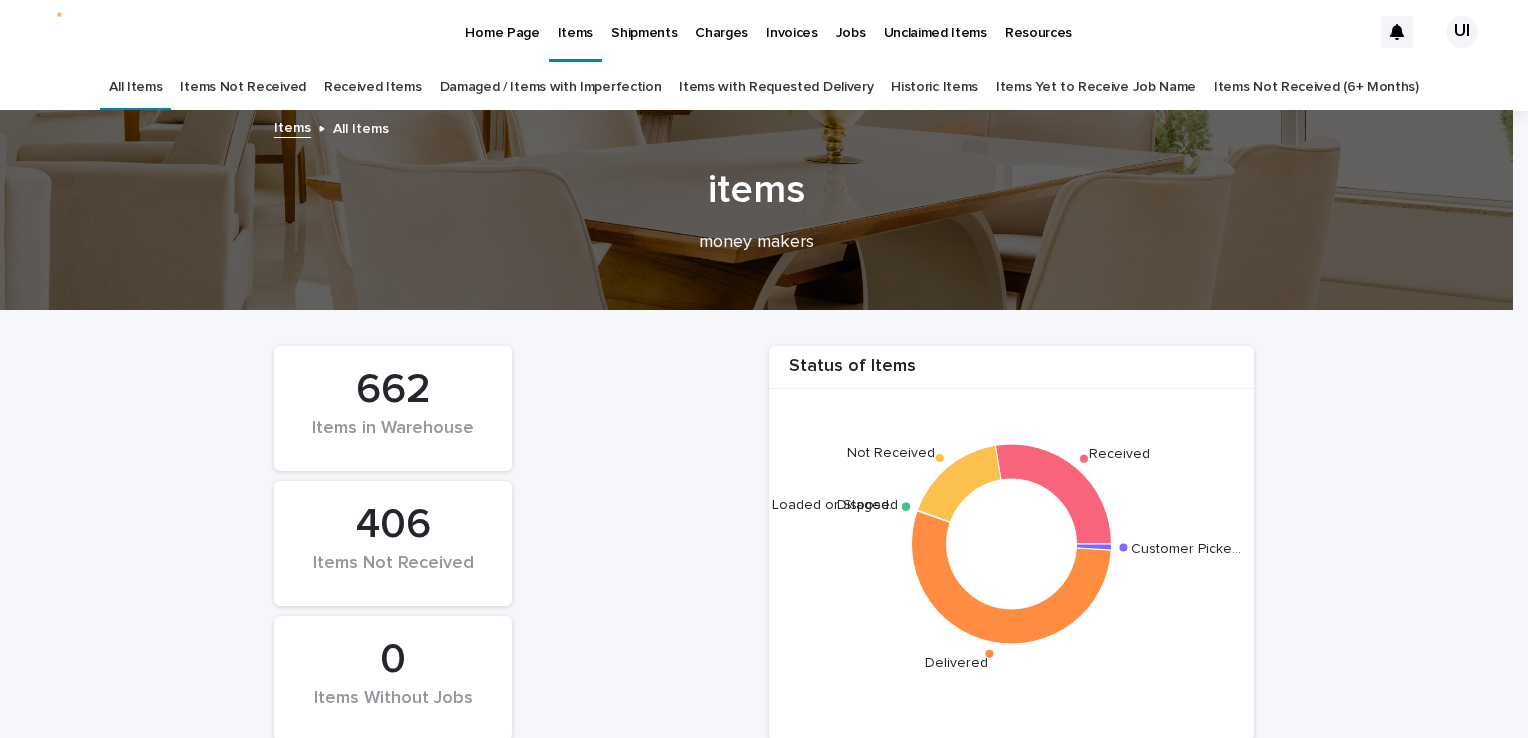 click on "Received Items" at bounding box center (373, 87) 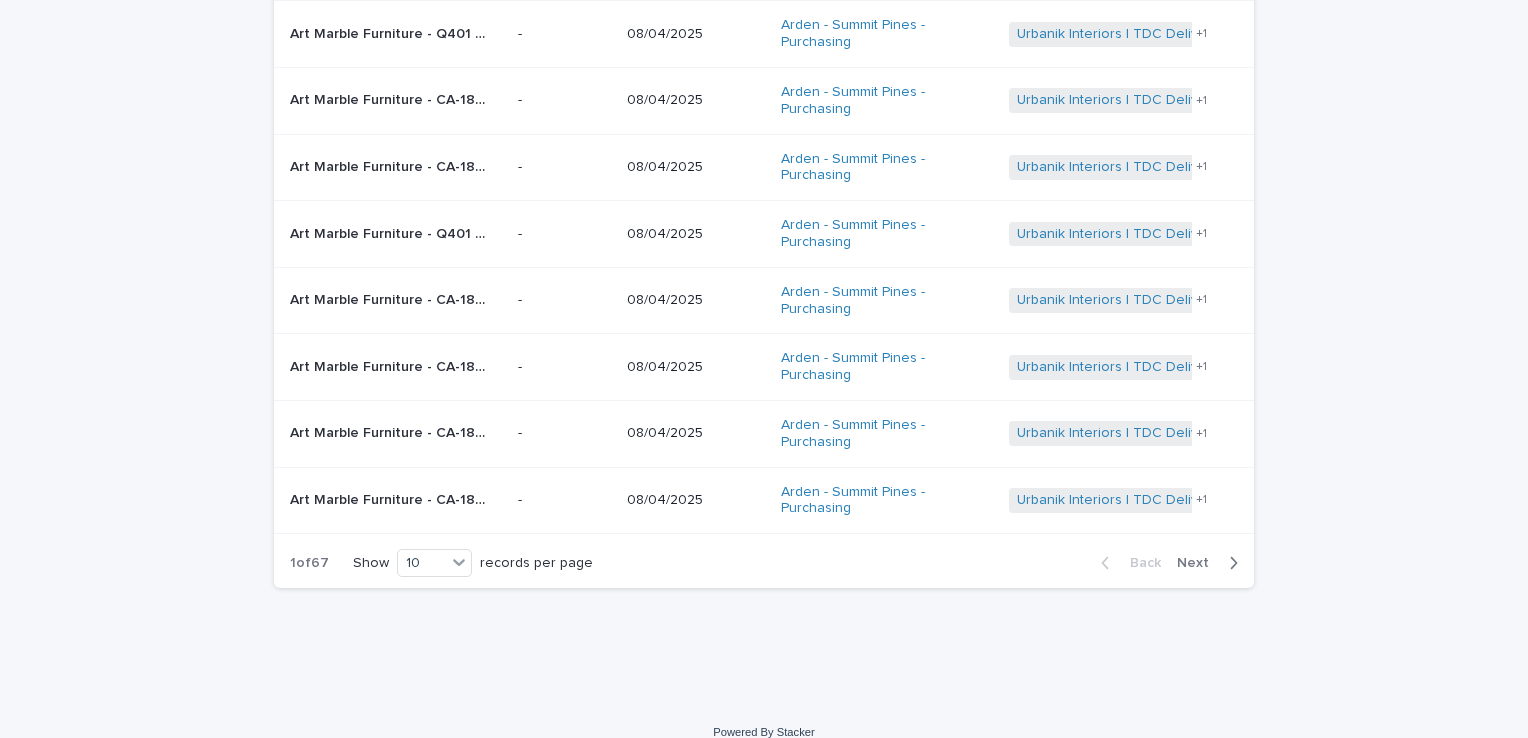 scroll, scrollTop: 396, scrollLeft: 0, axis: vertical 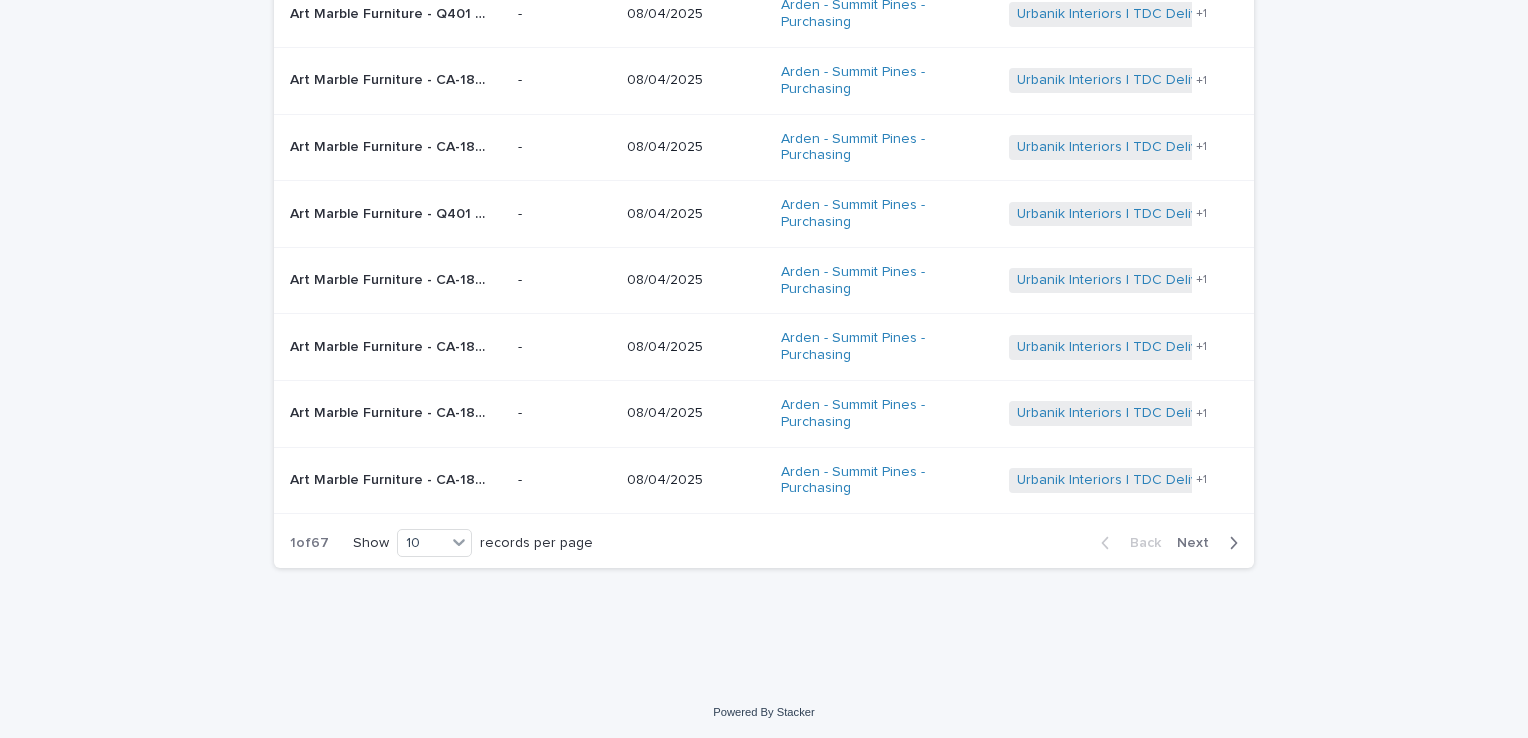click on "Next" at bounding box center [1211, 543] 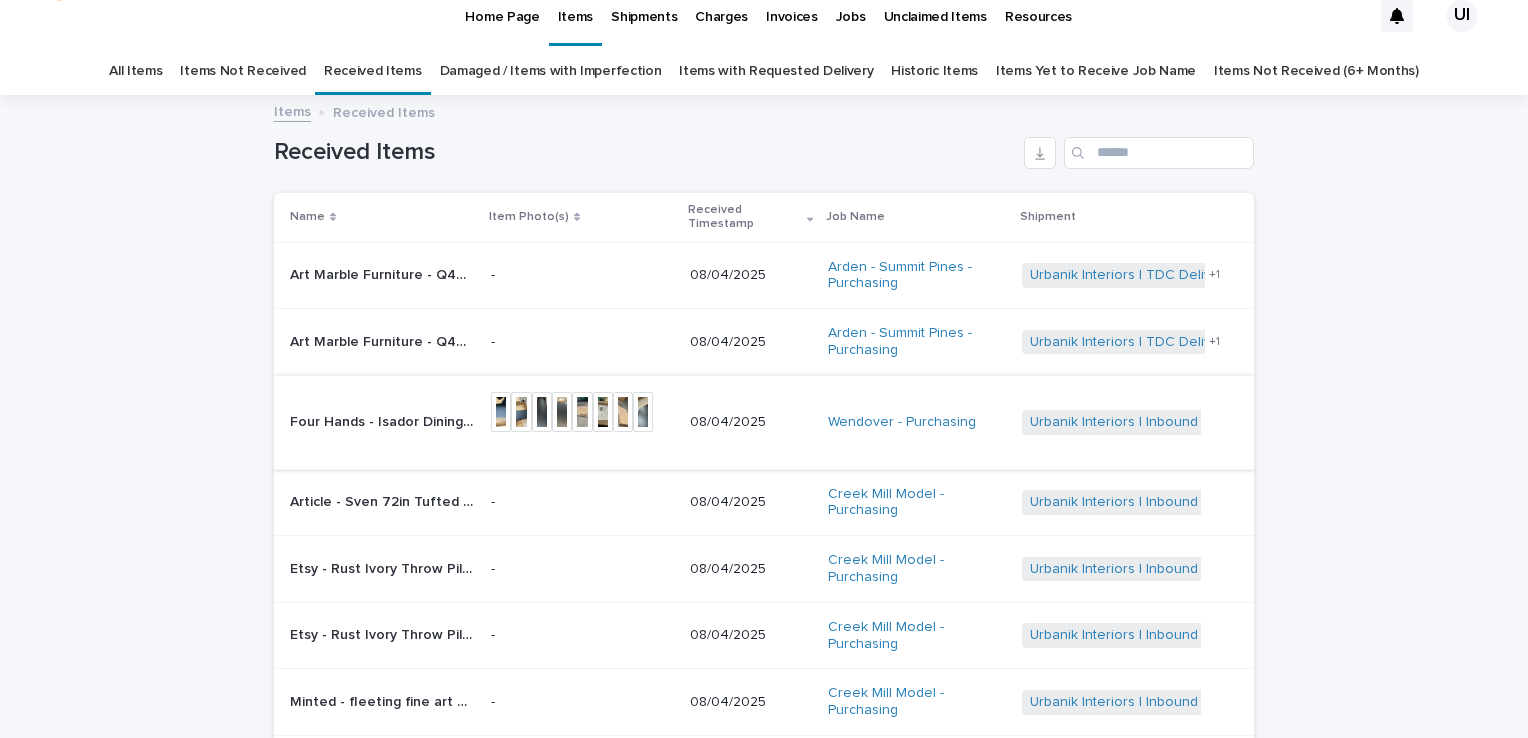 scroll, scrollTop: 0, scrollLeft: 0, axis: both 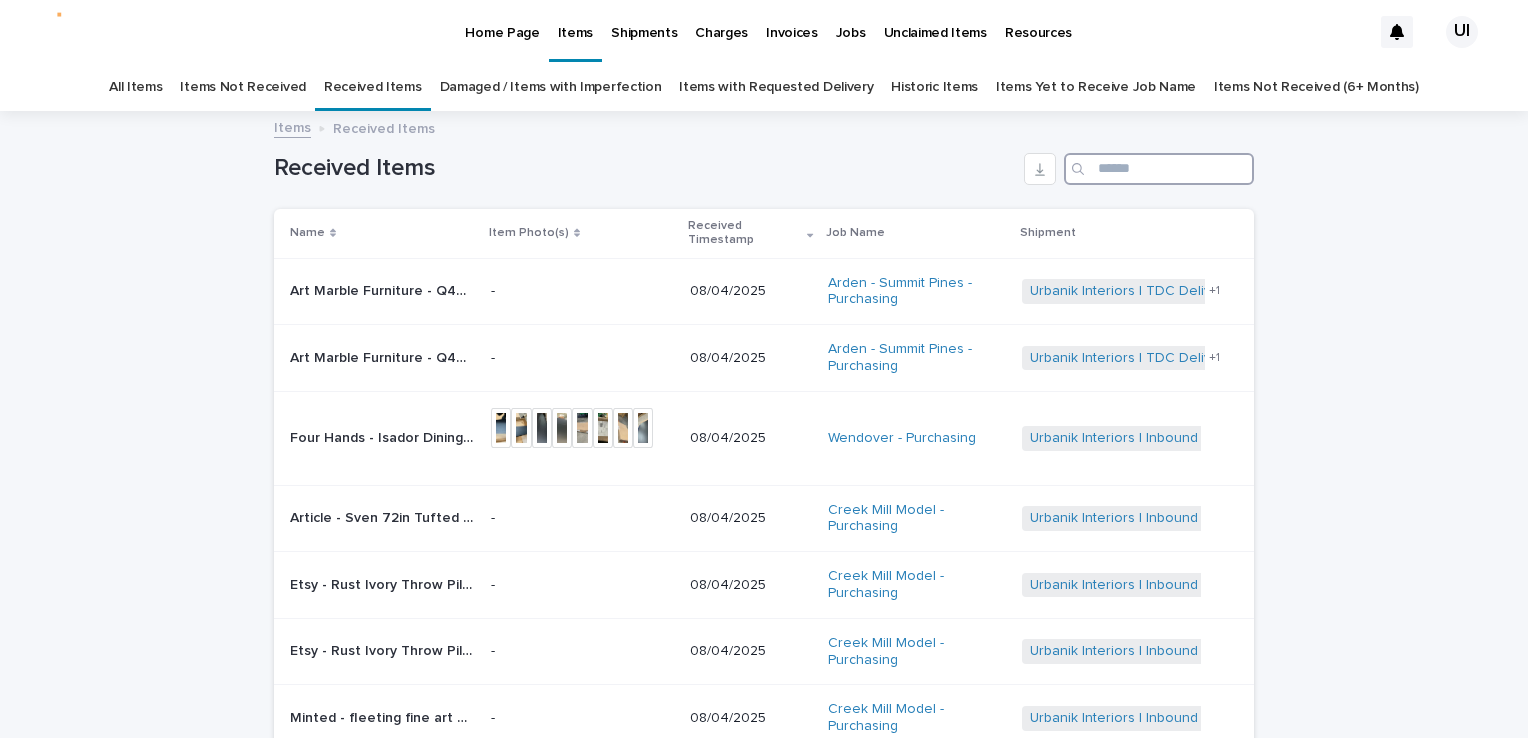 click at bounding box center [1159, 169] 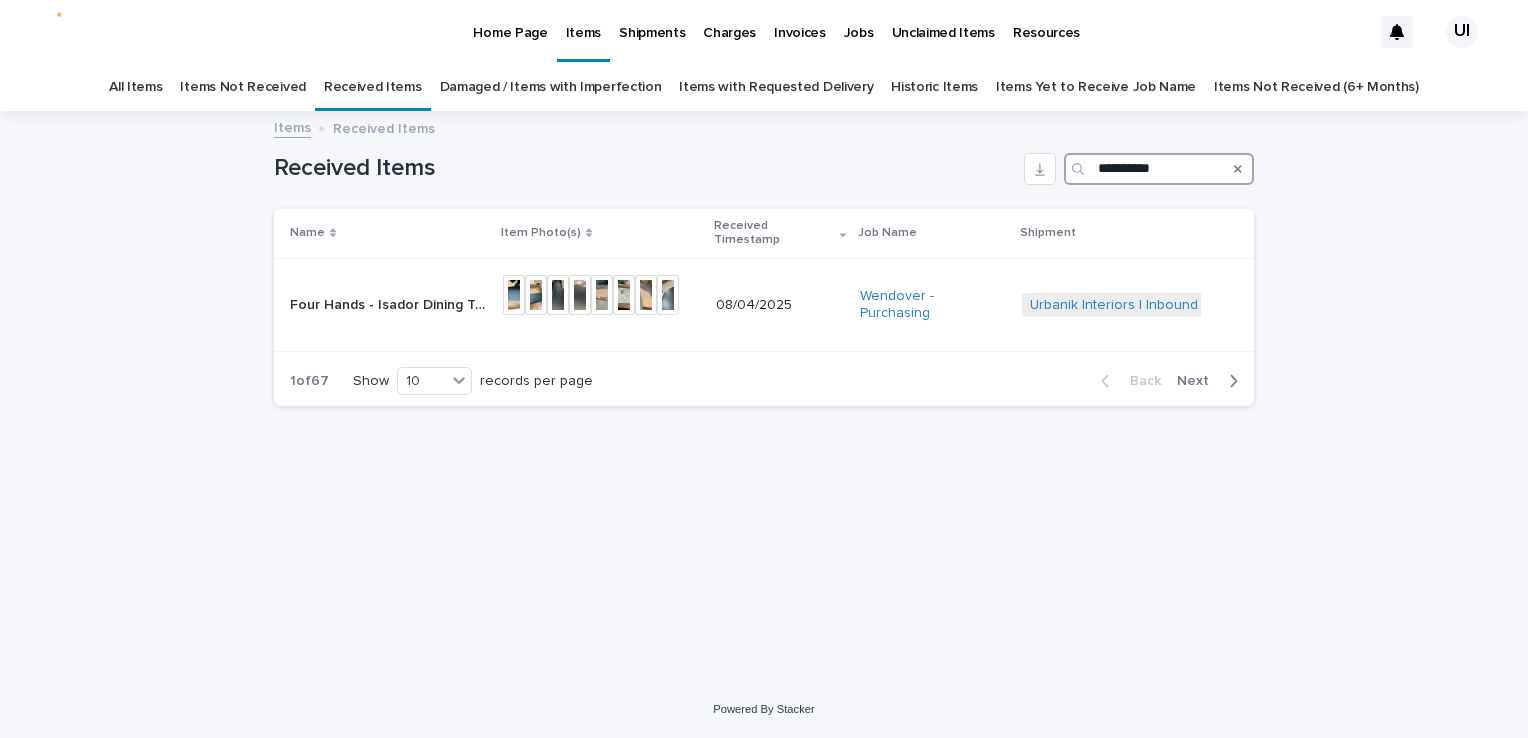type on "**********" 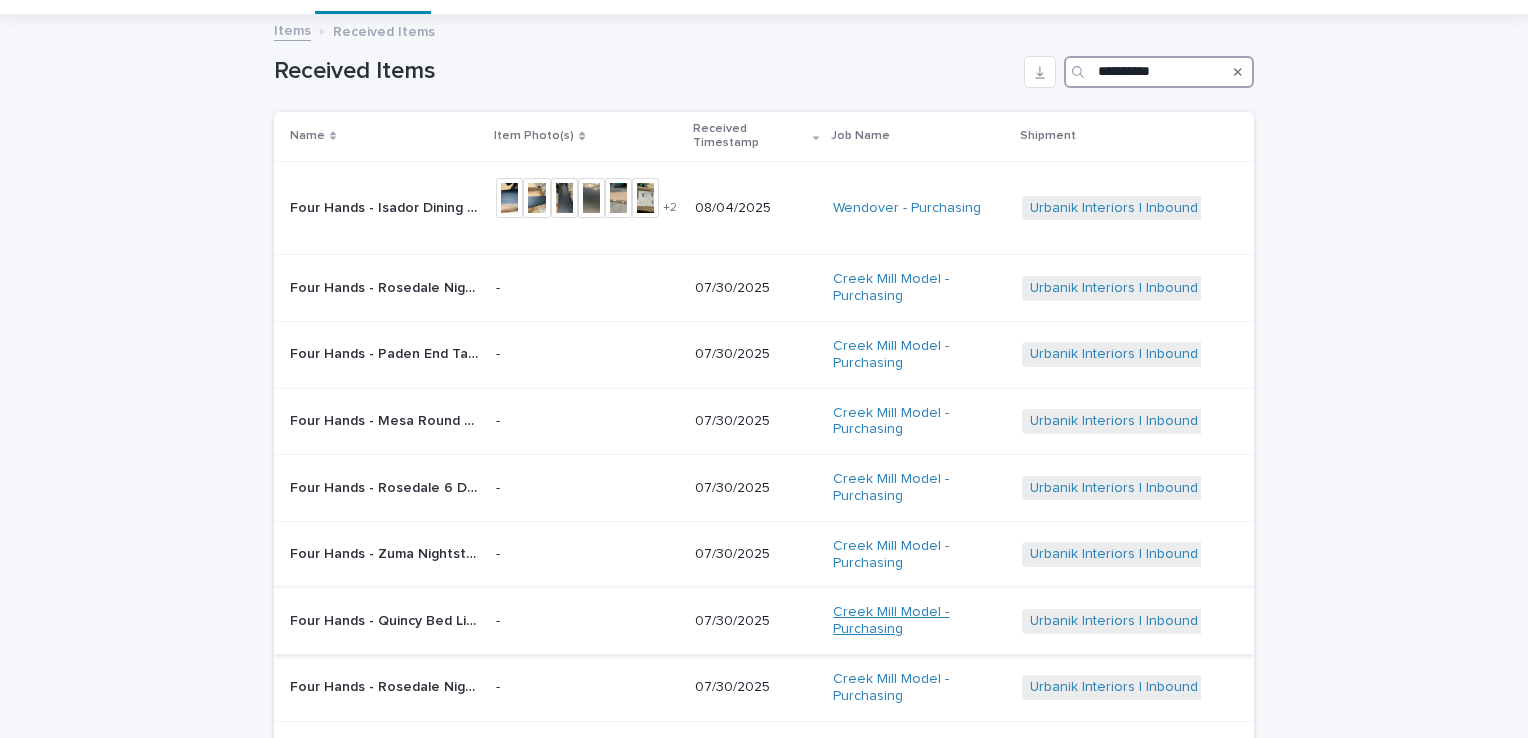 scroll, scrollTop: 0, scrollLeft: 0, axis: both 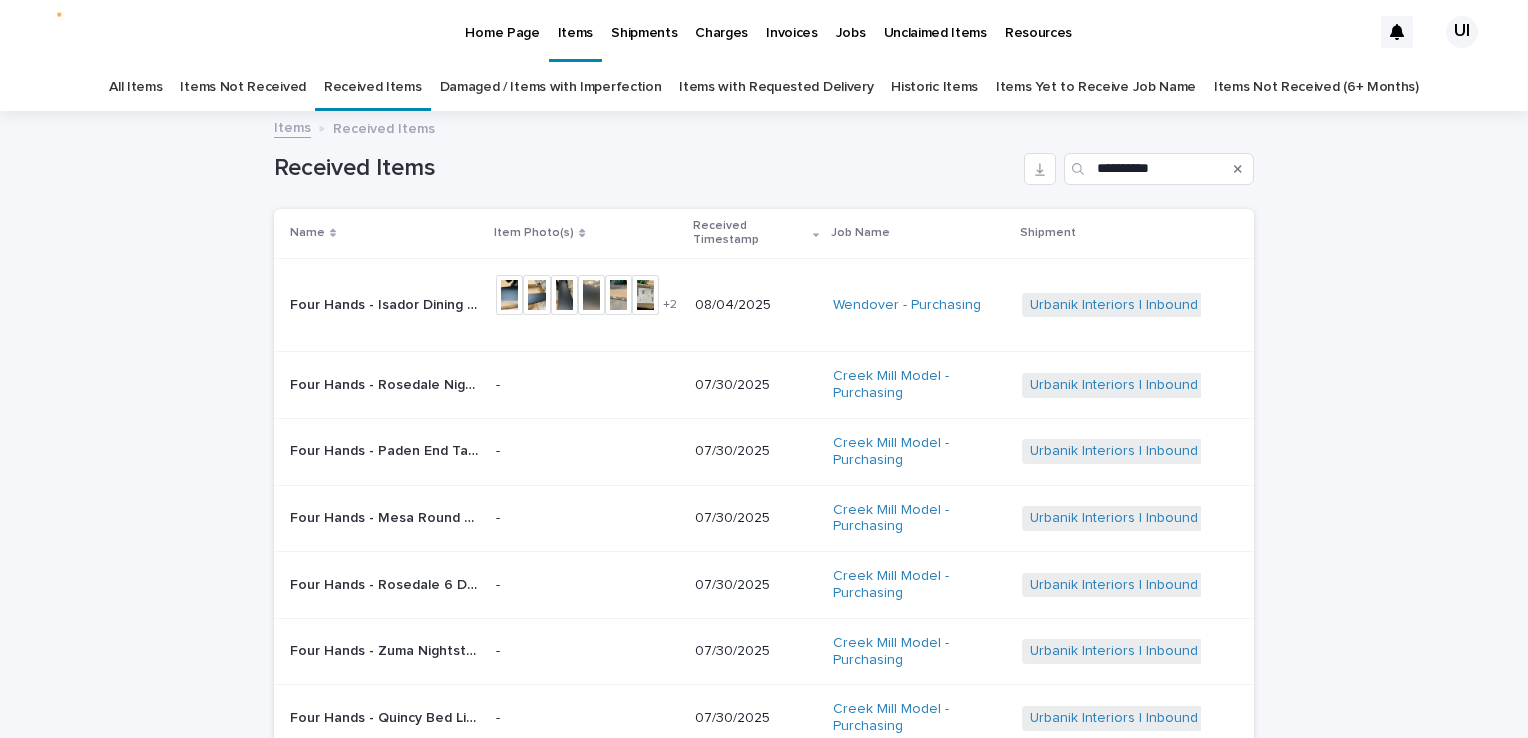 click at bounding box center [1238, 169] 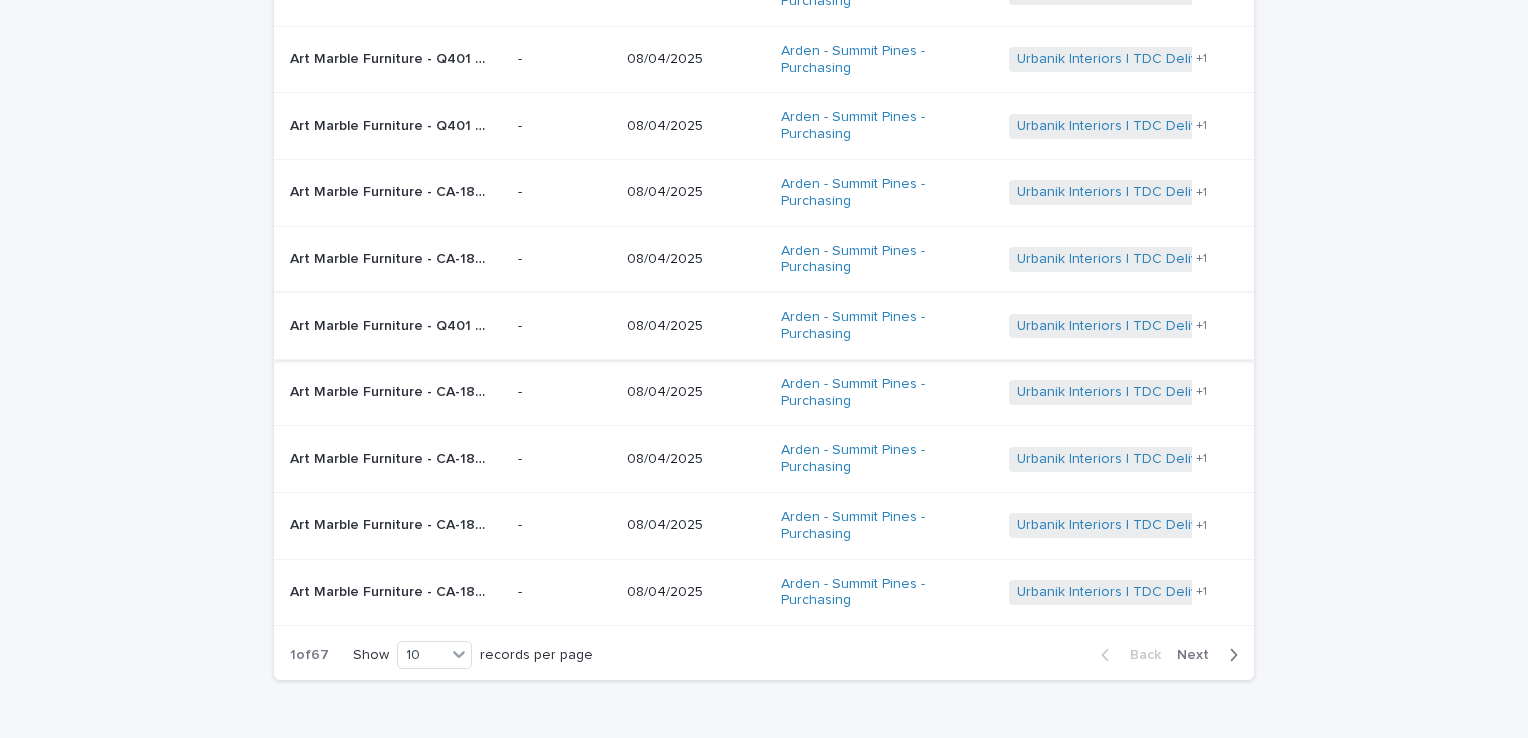 scroll, scrollTop: 300, scrollLeft: 0, axis: vertical 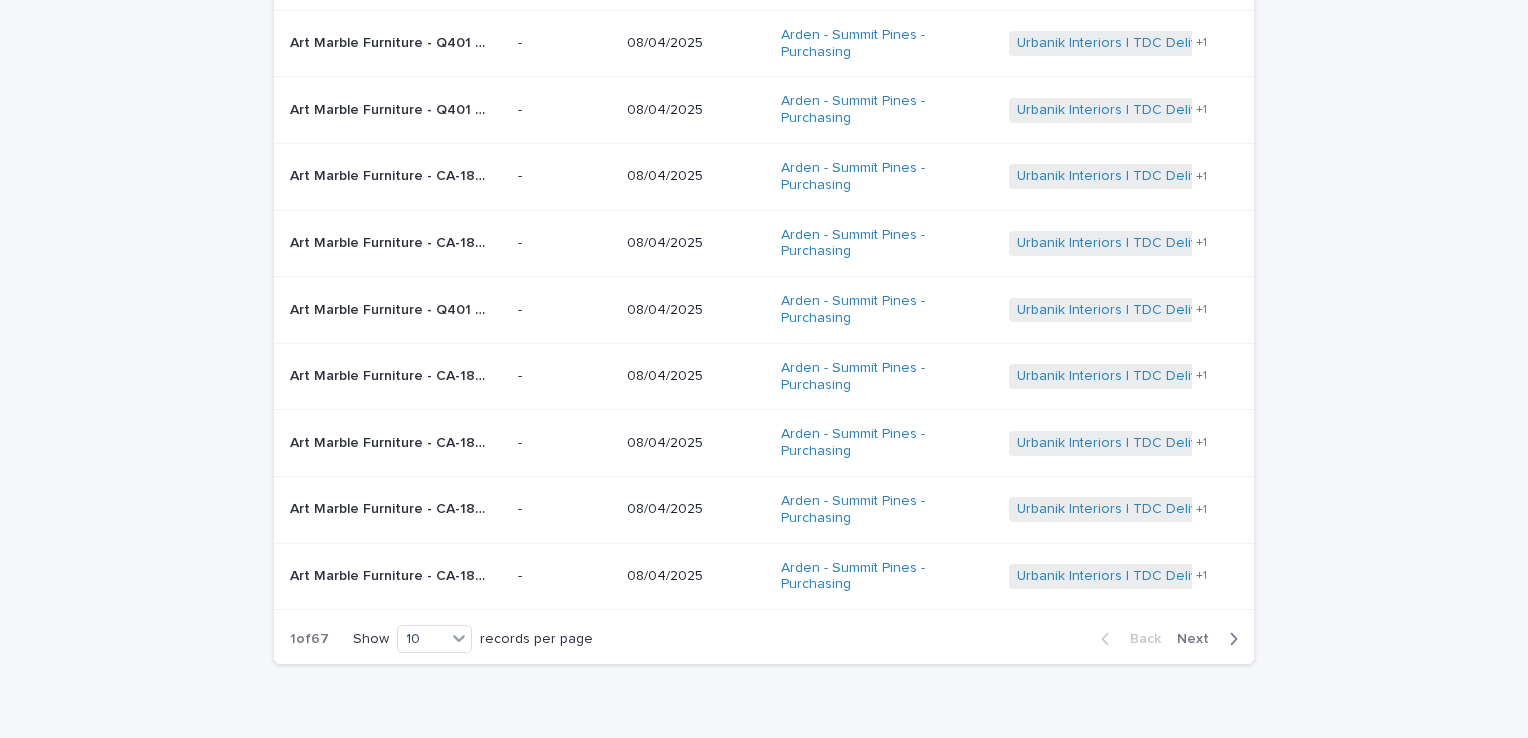 click on "Next" at bounding box center [1199, 639] 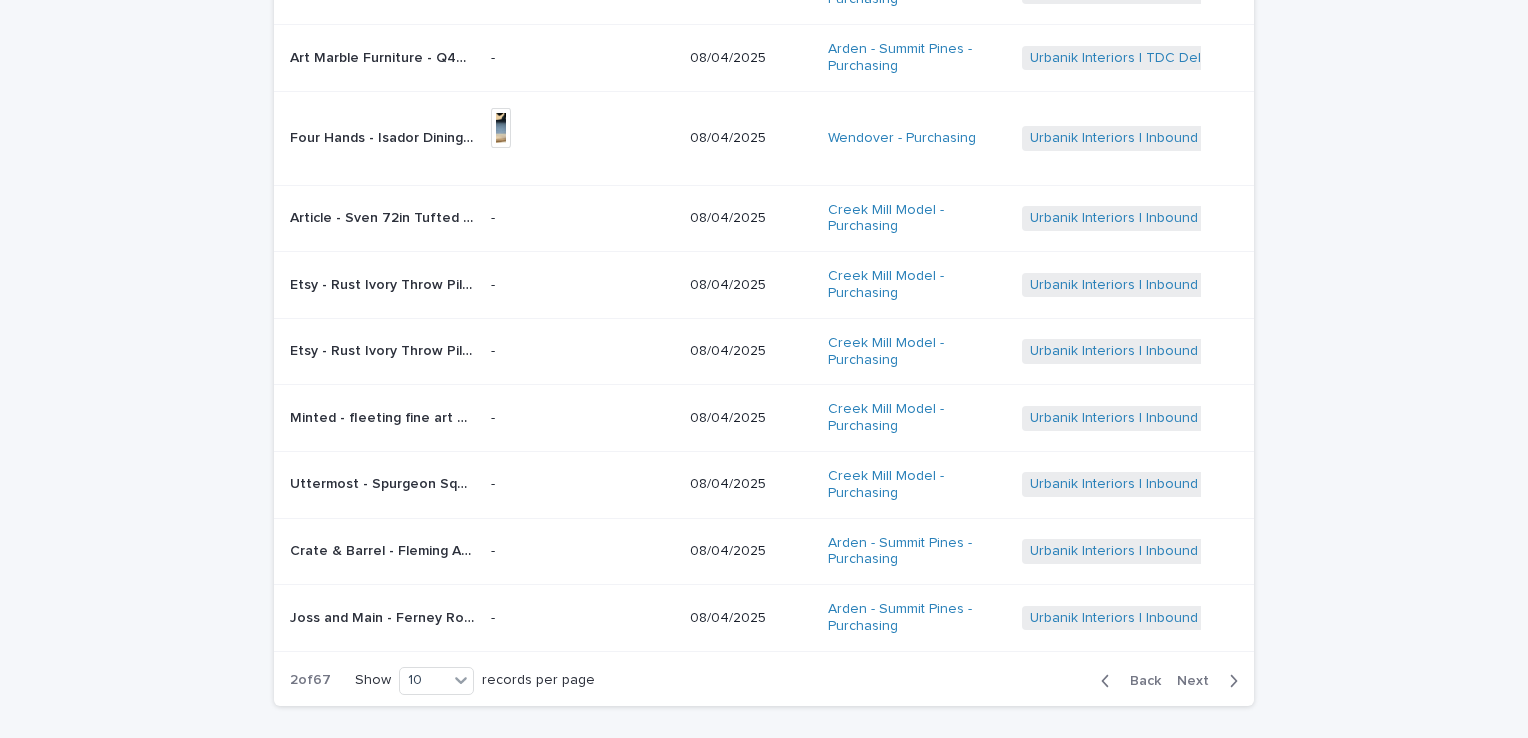 scroll, scrollTop: 320, scrollLeft: 0, axis: vertical 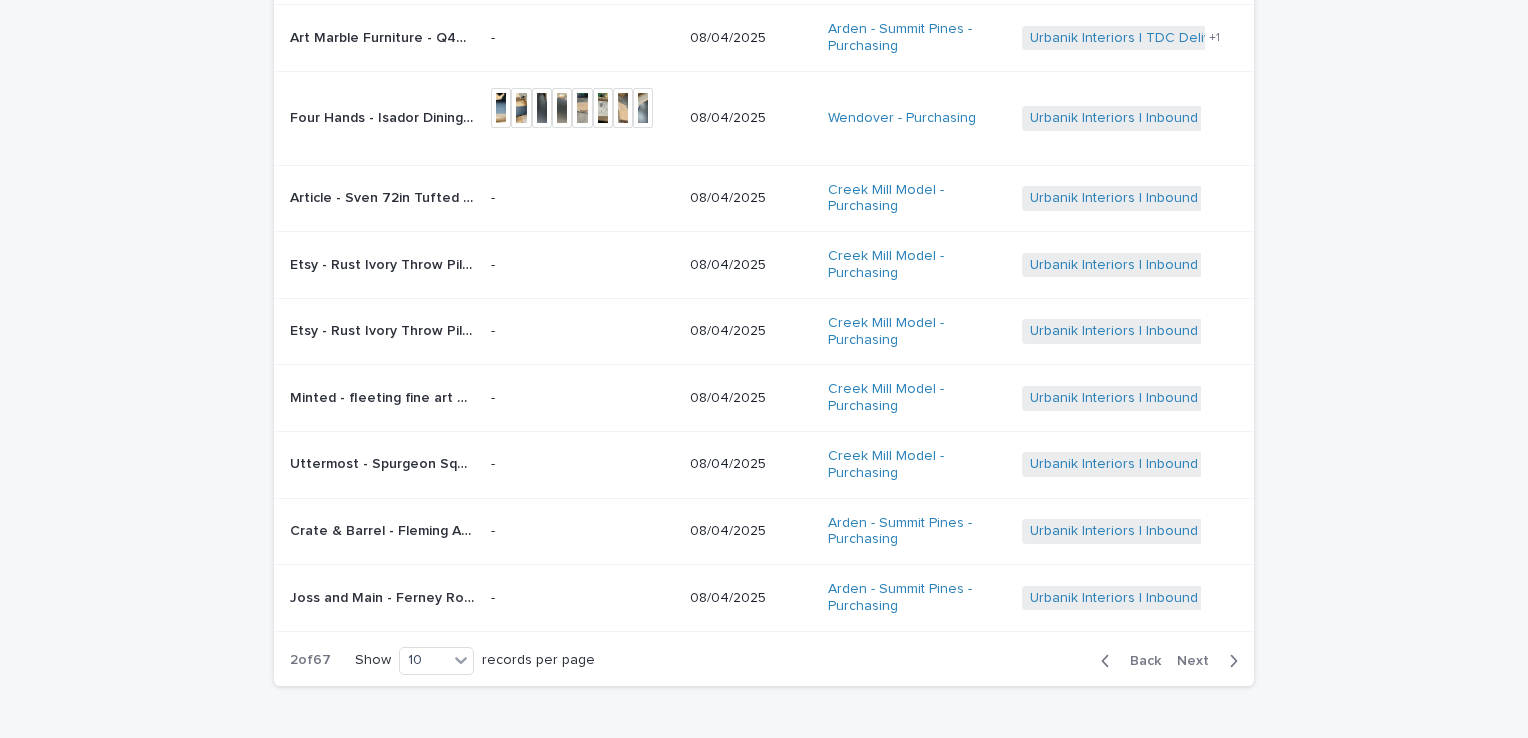 click on "Back Next" at bounding box center [1169, 661] 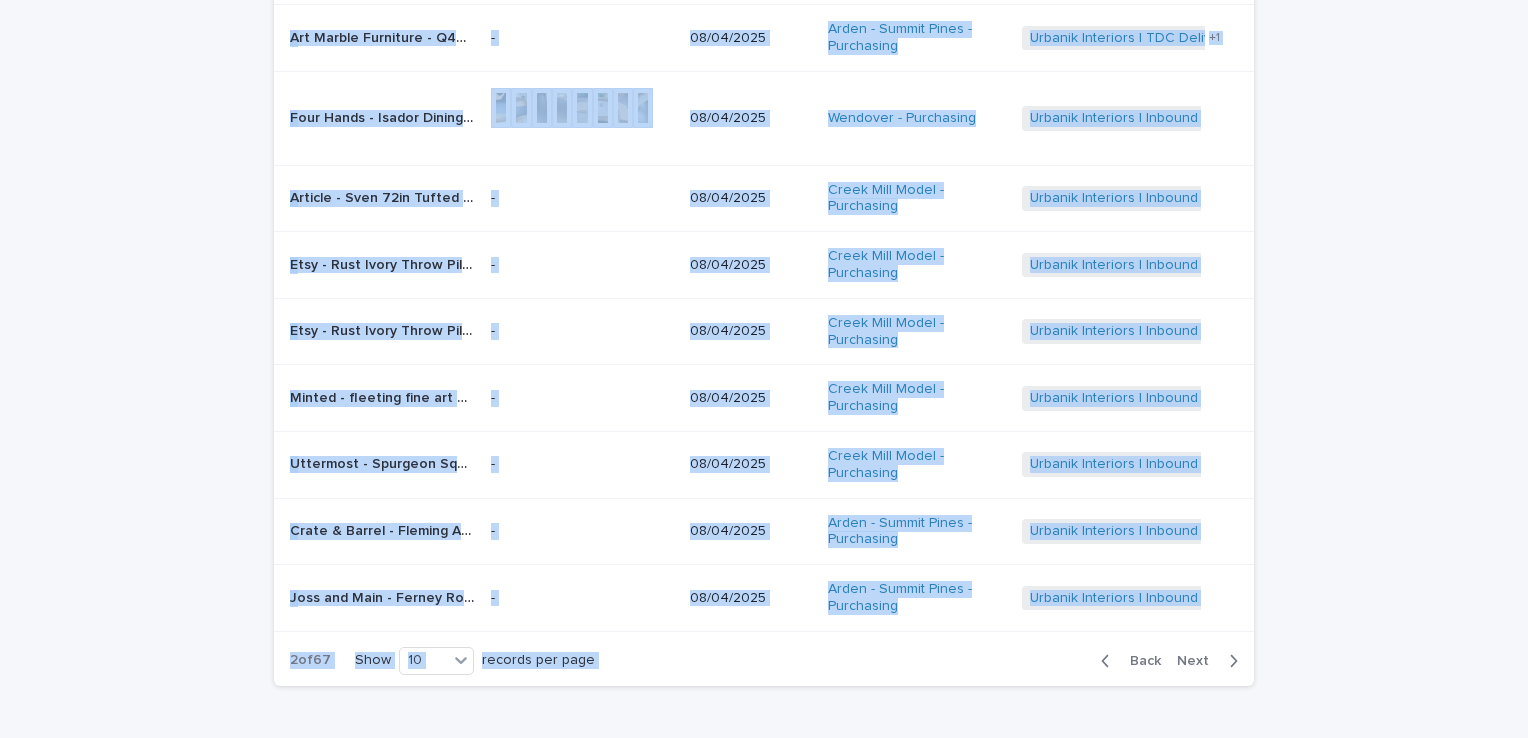 click on "Name Item Photo(s) Received Timestamp Job Name Shipment Art Marble Furniture - Q401 36in x 36in Quartz Table Top  Carrera White w/ eased edge | 70521 Art Marble Furniture - Q401 36in x 36in Quartz Table Top  Carrera White w/ eased edge | 70521   - 08/04/2025 Arden - Summit Pines - Purchasing    Urbanik Interiors | TDC Delivery | 24046   Urbanik Interiors | Inbound Shipment | 23312   + 0 Art Marble Furniture - Q401 36in x 36in Quartz Table Top  Carrera White w/ eased edge w | 70525 Art Marble Furniture - Q401 36in x 36in Quartz Table Top  Carrera White w/ eased edge w | 70525   - 08/04/2025 Arden - Summit Pines - Purchasing    Urbanik Interiors | TDC Delivery | 24046   Urbanik Interiors | Inbound Shipment | 23312   + 1 Four Hands - Isador Dining Table Black Wash Poplar • 239732-001 78in | 73077 Four Hands - Isador Dining Table Black Wash Poplar • 239732-001 78in | 73077   + 0 This file cannot be opened Download File 08/04/2025 Wendover - Purchasing   Urbanik Interiors | Inbound Shipment | 24042   +" at bounding box center (764, 287) 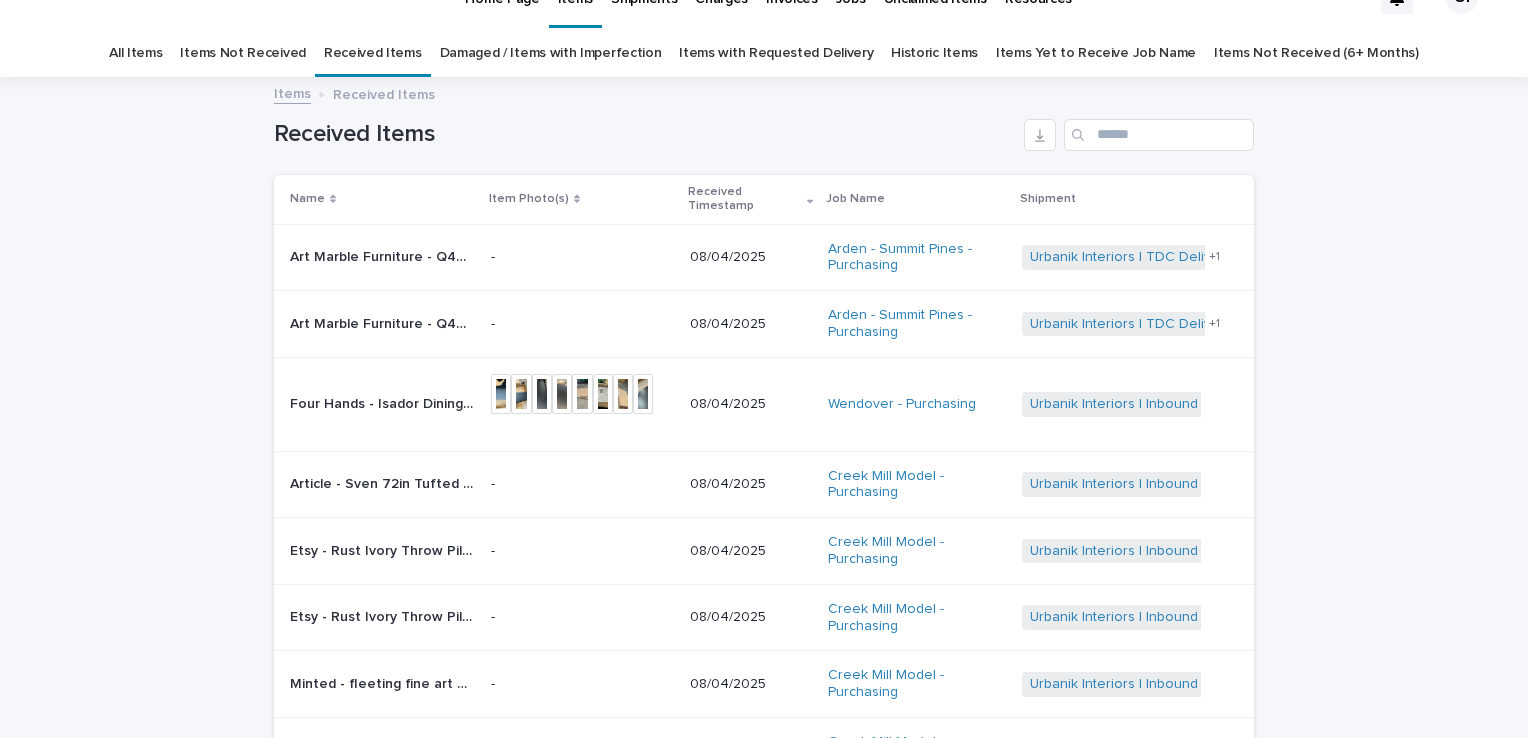 scroll, scrollTop: 0, scrollLeft: 0, axis: both 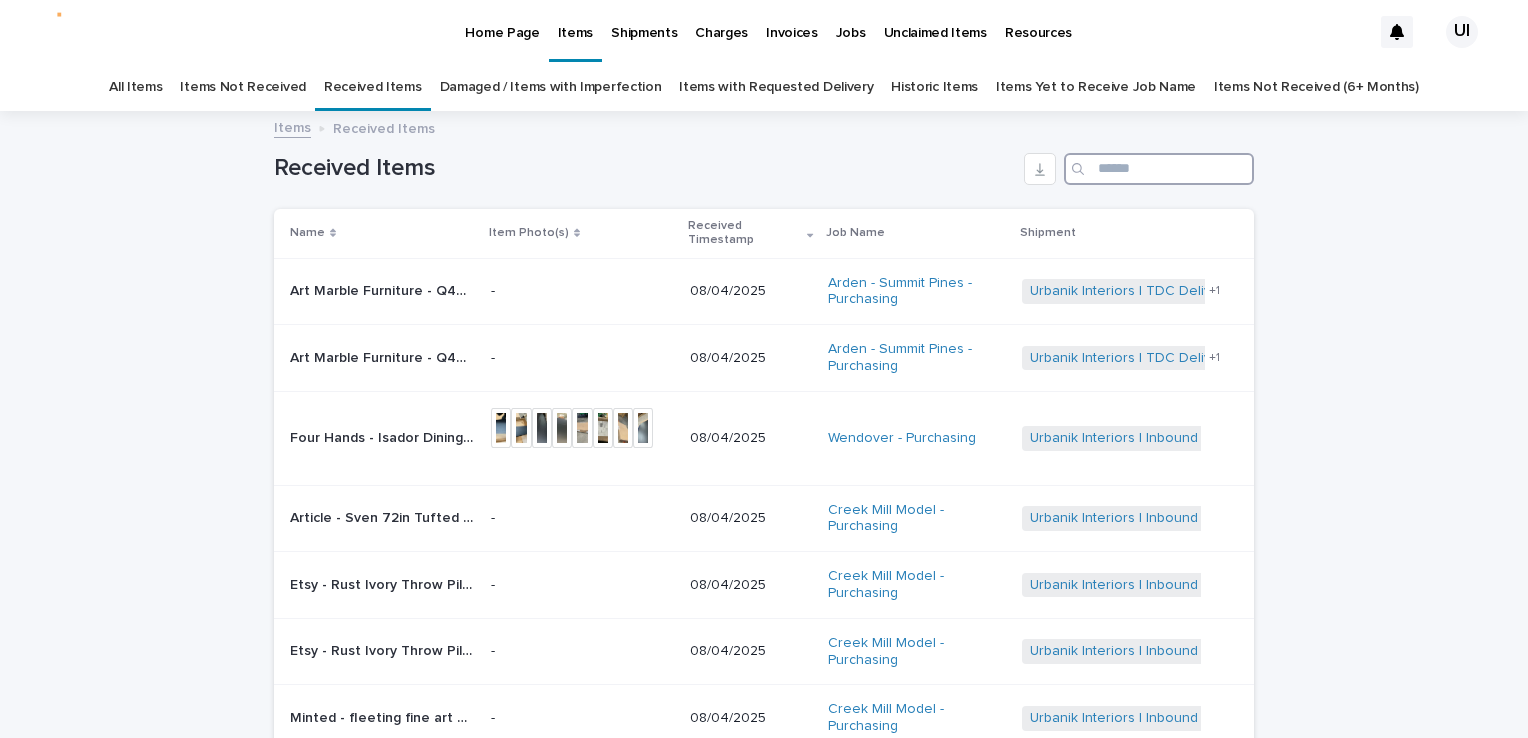 click at bounding box center (1159, 169) 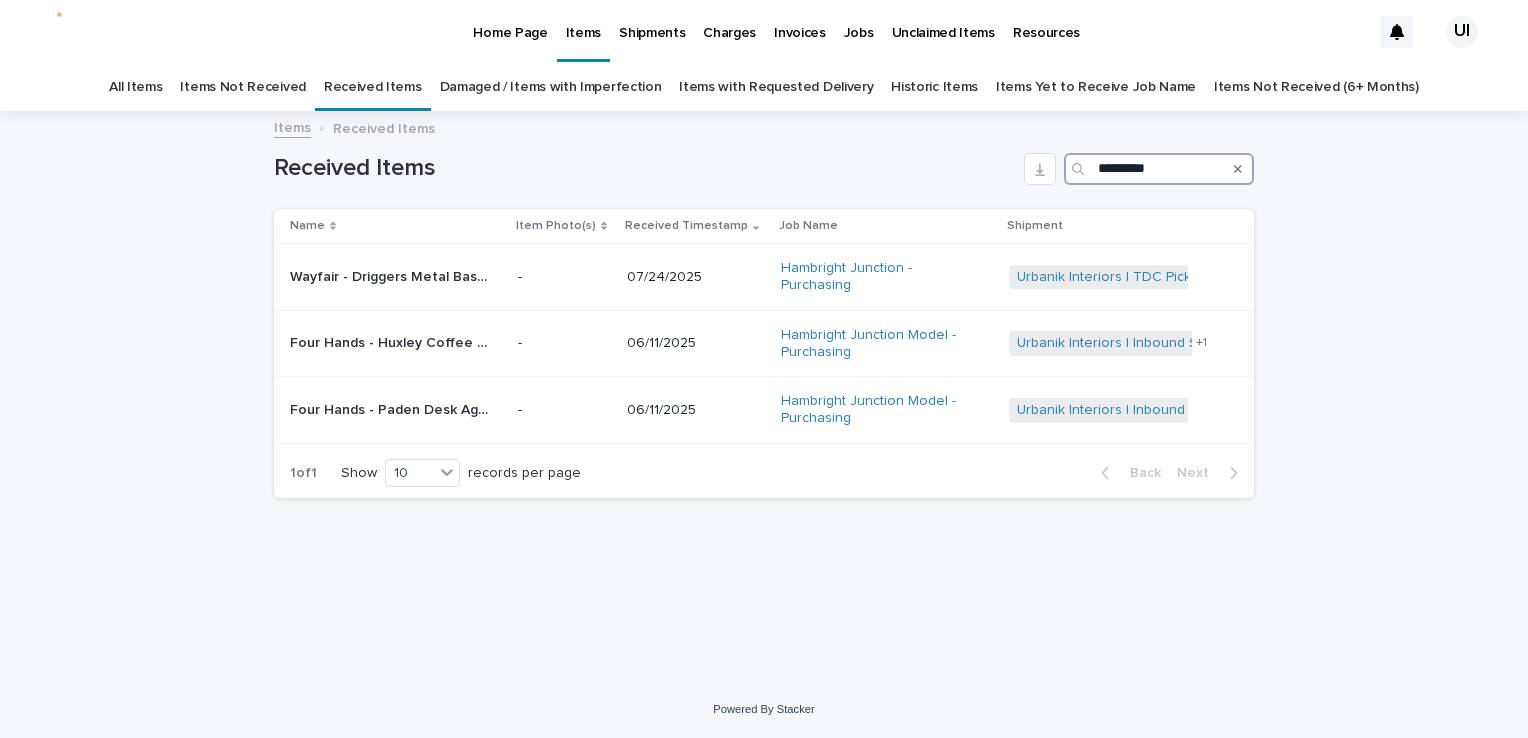type on "*********" 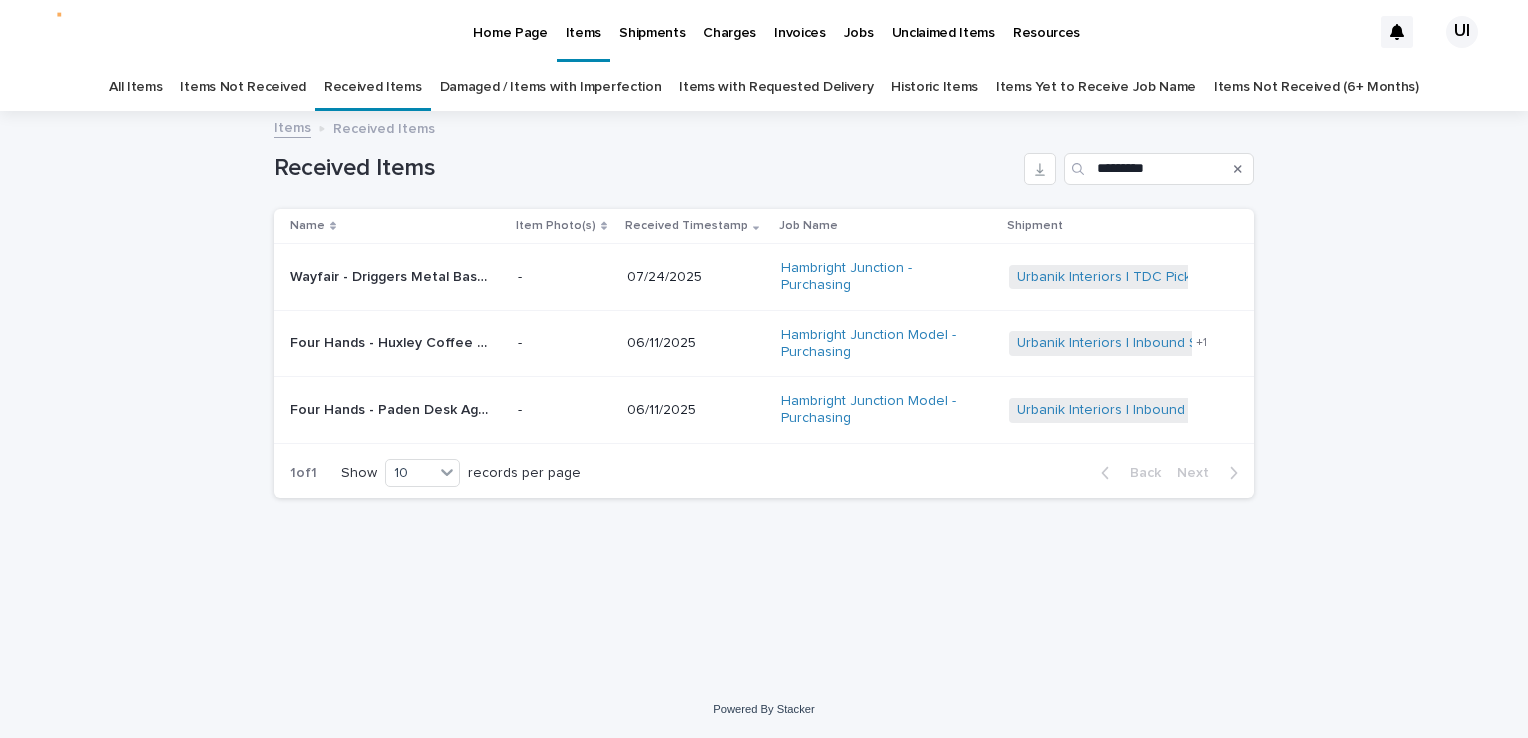 click on "Items Not Received" at bounding box center (242, 87) 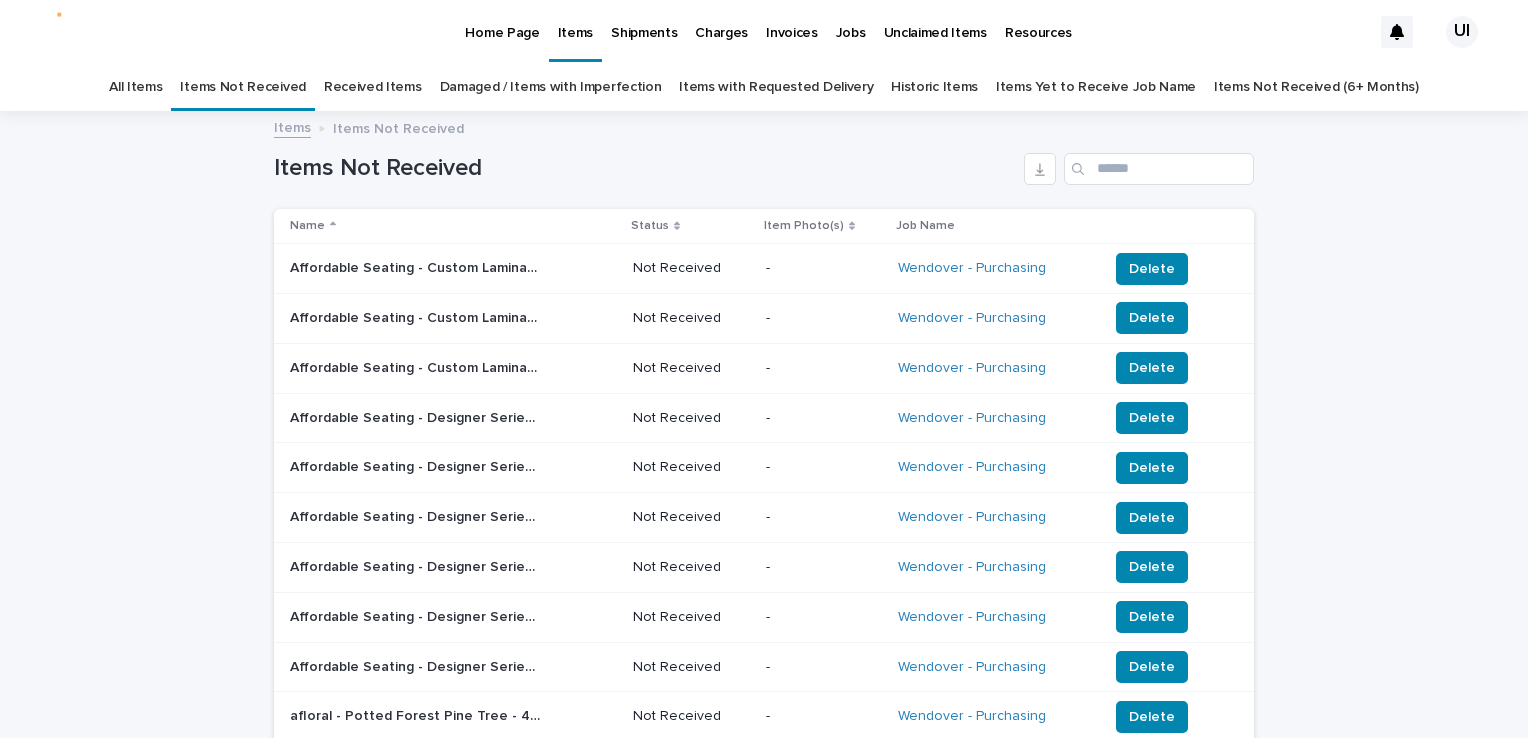 click on "Received Items" at bounding box center [373, 87] 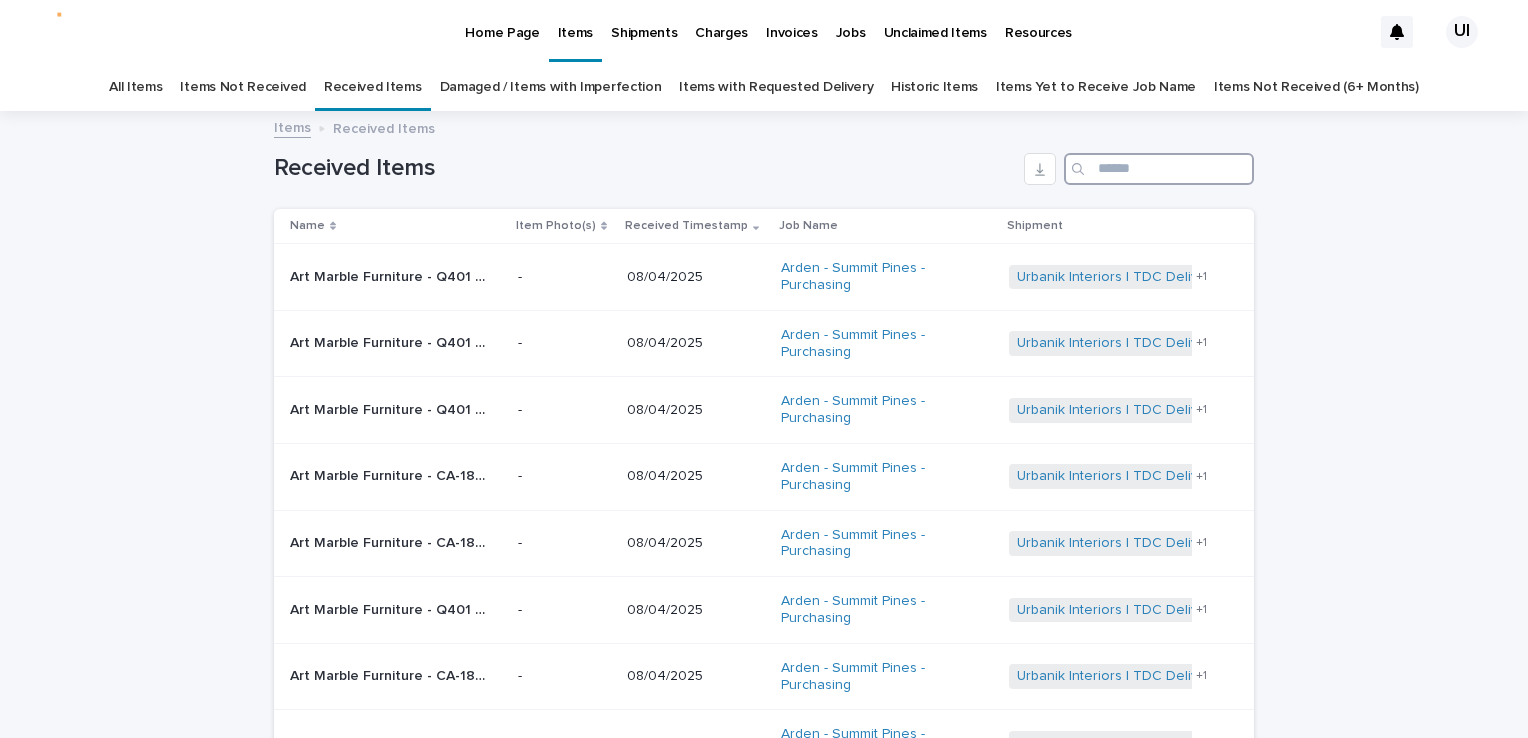 click at bounding box center (1159, 169) 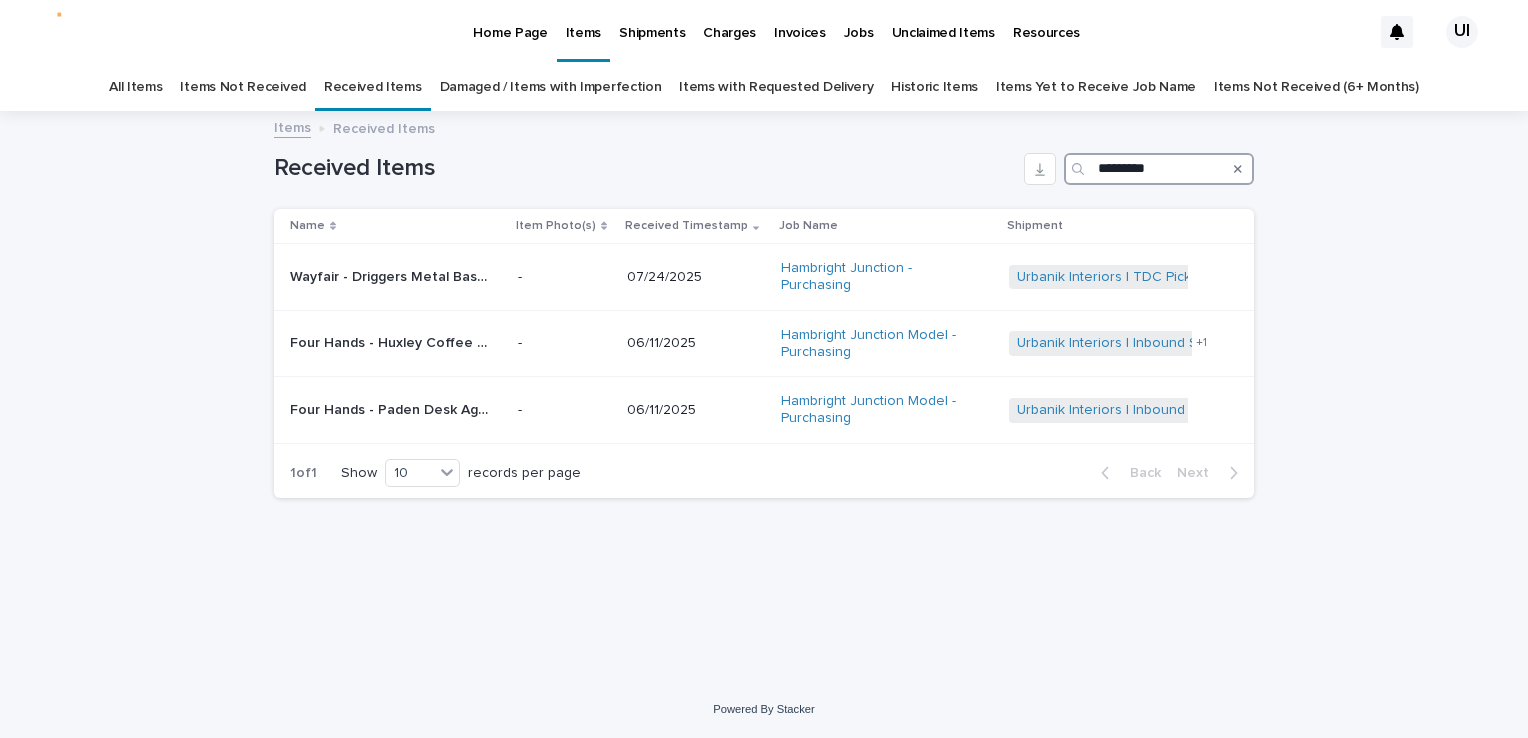 type on "*********" 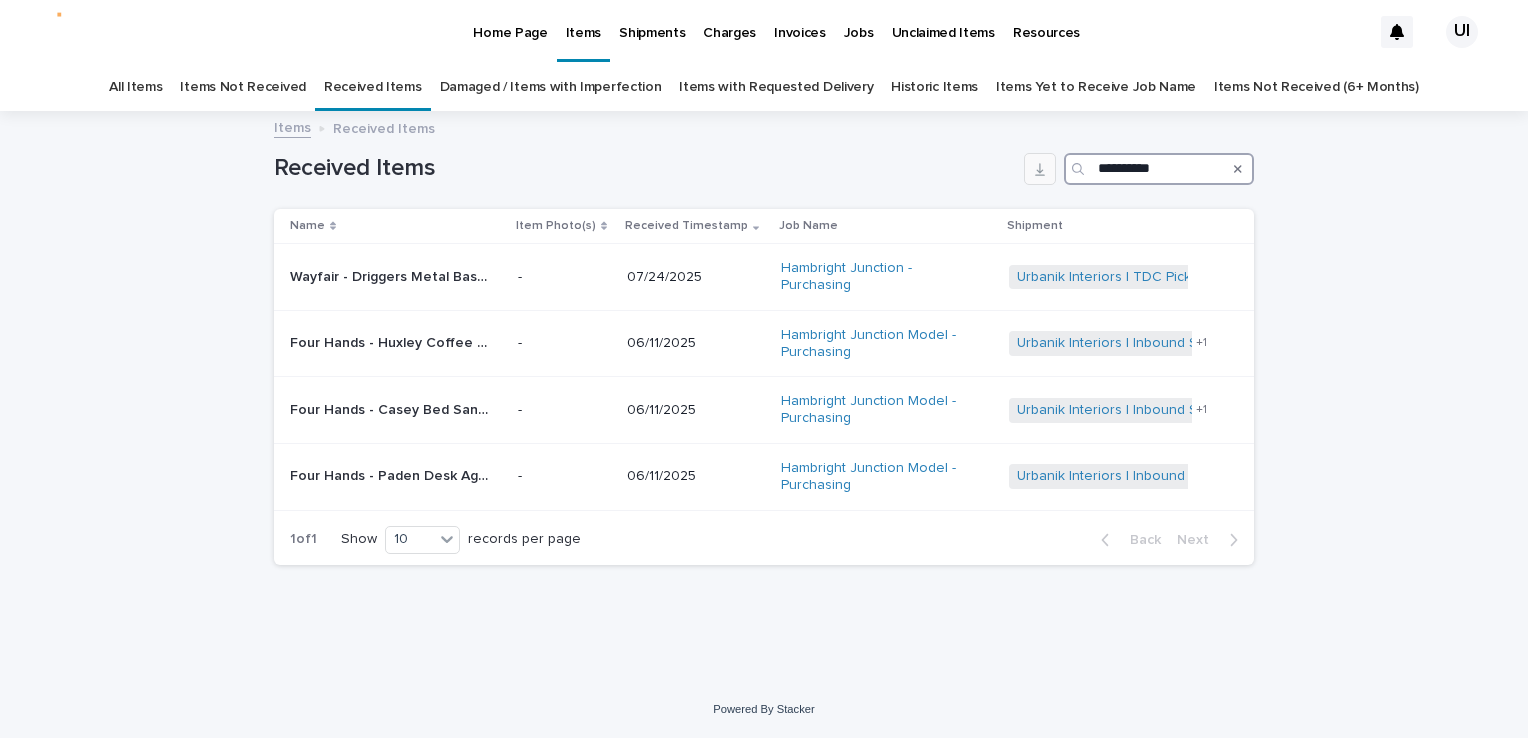 drag, startPoint x: 1185, startPoint y: 173, endPoint x: 1044, endPoint y: 174, distance: 141.00354 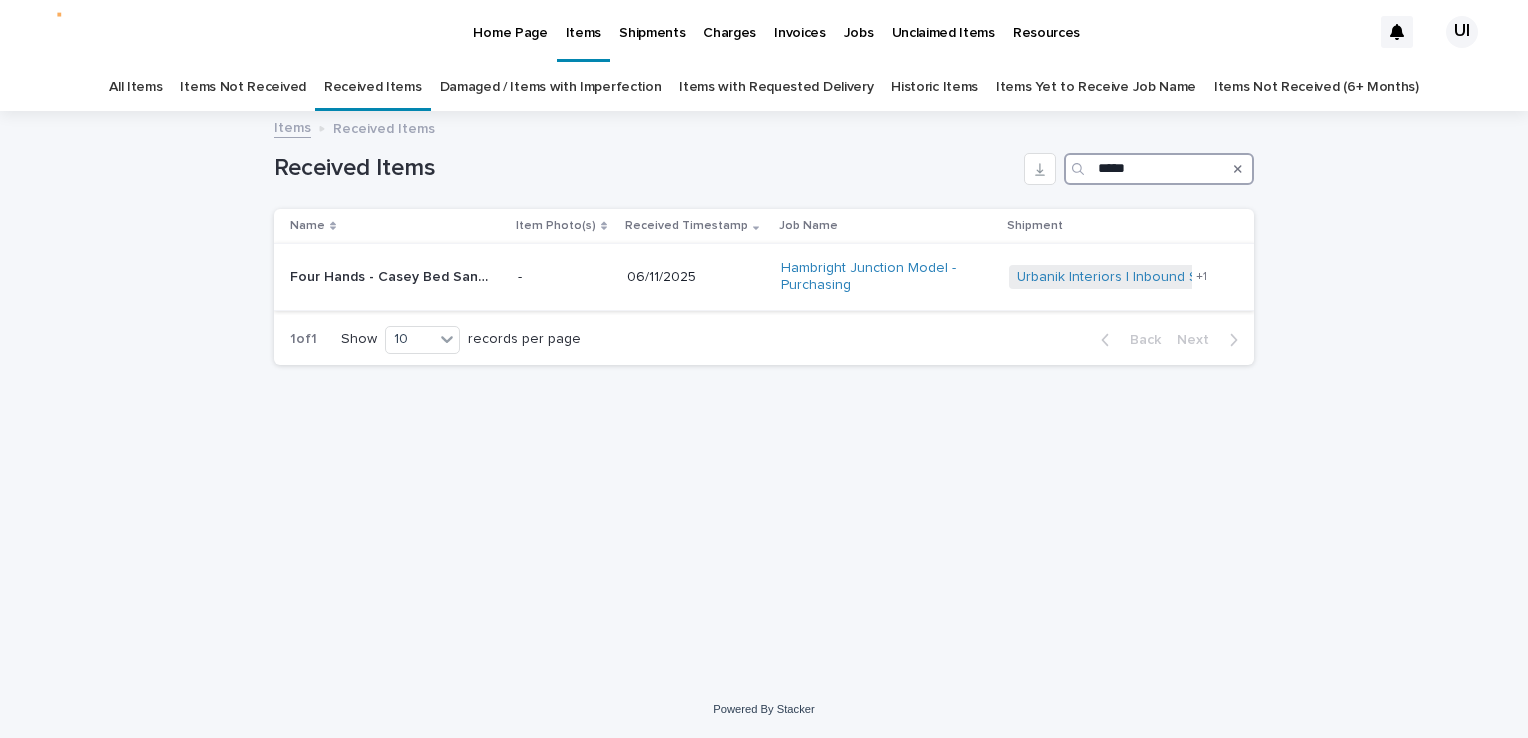 type on "*****" 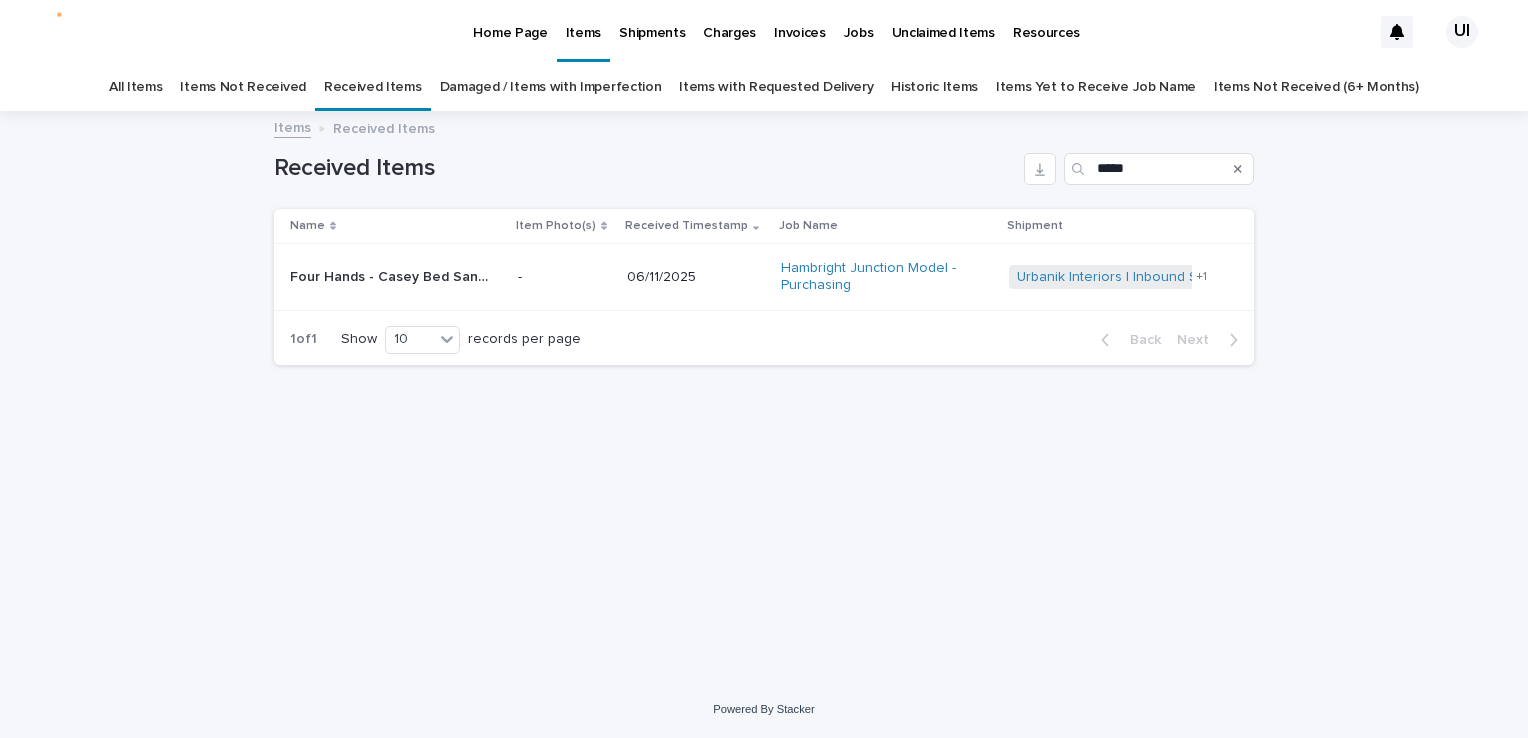 click on "Four Hands - Casey Bed Sandblasted Vintage Black • ICAP-Q7 | 71549" at bounding box center (392, 275) 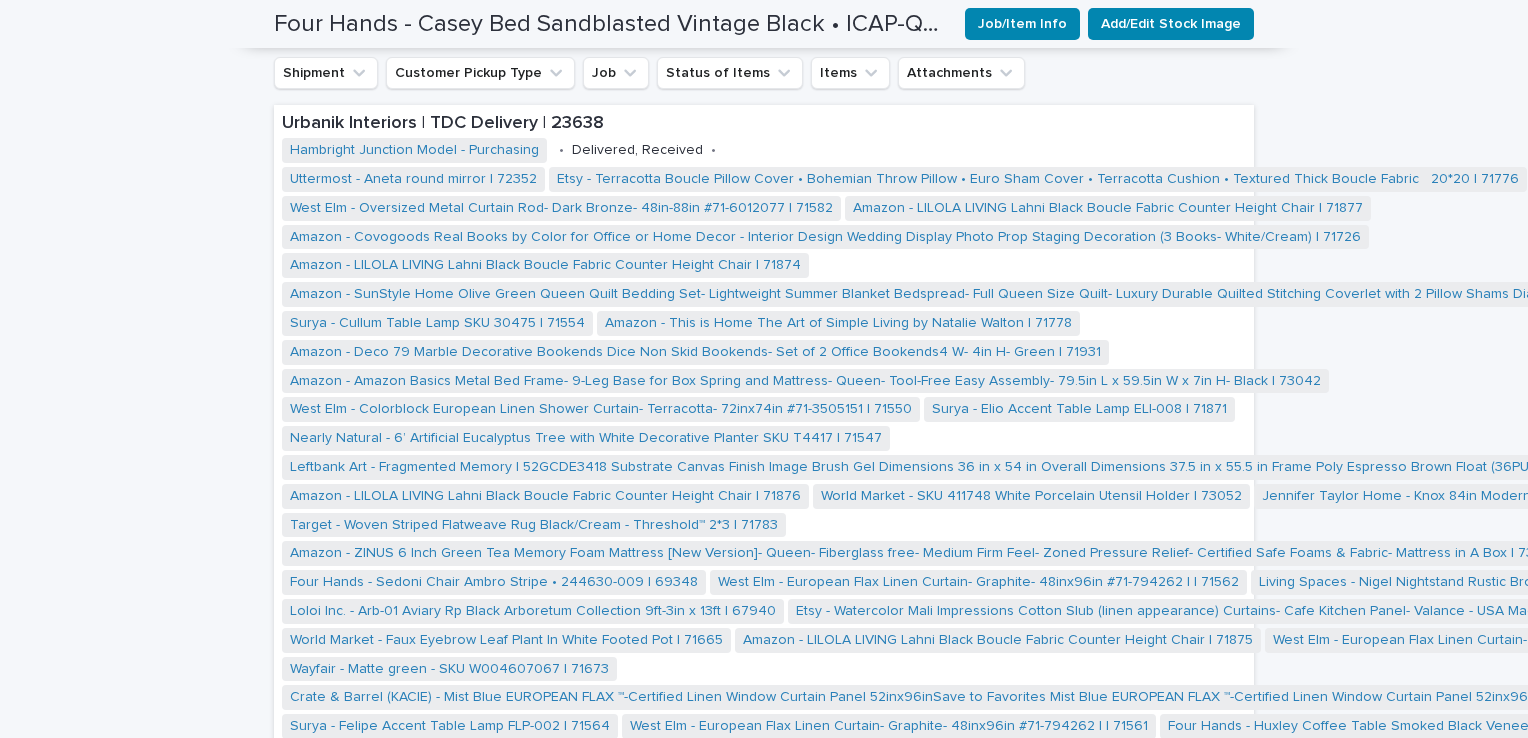 scroll, scrollTop: 1300, scrollLeft: 0, axis: vertical 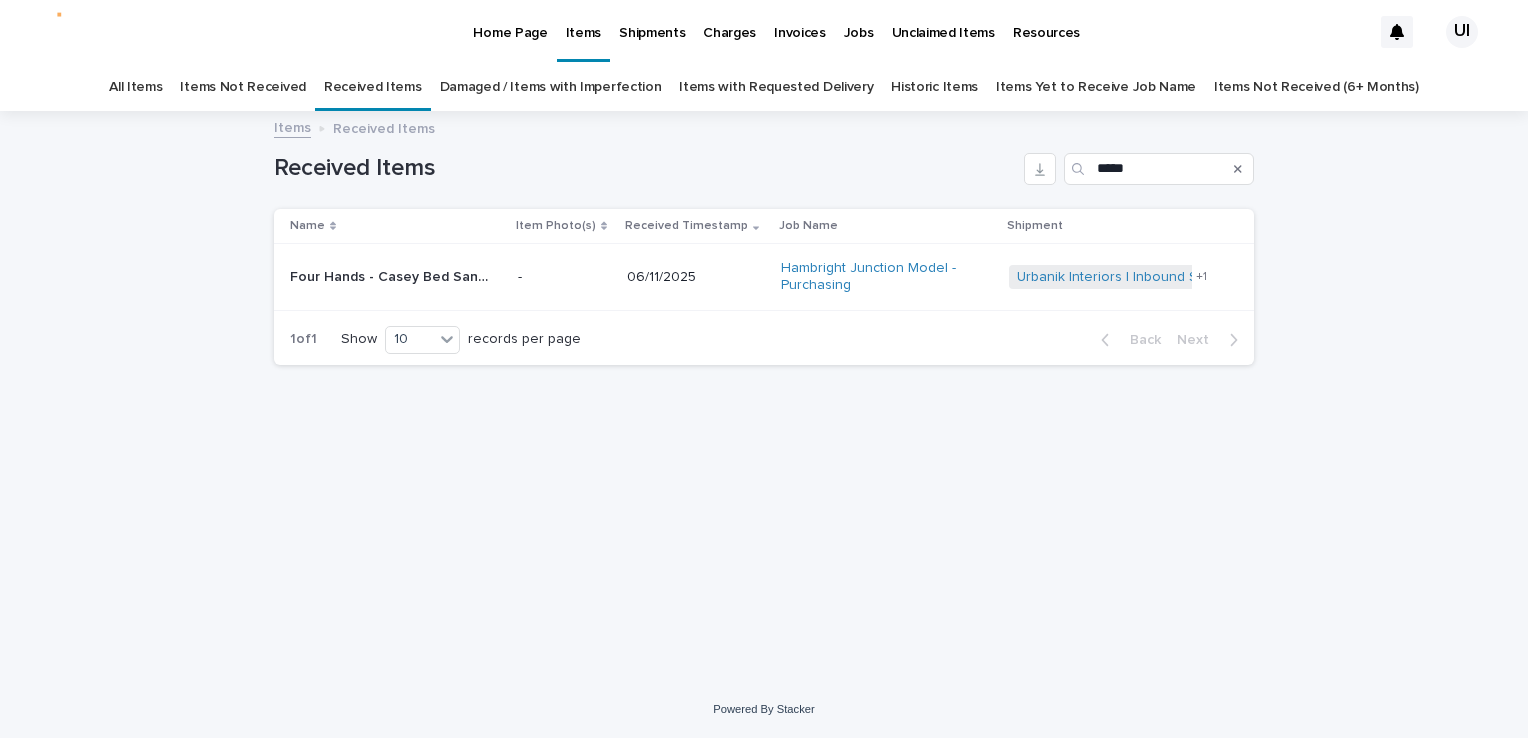 click on "Loading... Saving… Loading... Saving… Received Items ***** Name Item Photo(s) Received Timestamp Job Name Shipment Four Hands - Casey Bed Sandblasted Vintage Black • ICAP-Q7 | 71549 Four Hands - Casey Bed Sandblasted Vintage Black • ICAP-Q7 | 71549   - 06/11/2025 Hambright Junction Model - Purchasing   Urbanik Interiors | Inbound Shipment | 23606   Urbanik Interiors | TDC Delivery | 23638   + 1 1  of  1 Show 10 records per page Back Next" at bounding box center (764, 397) 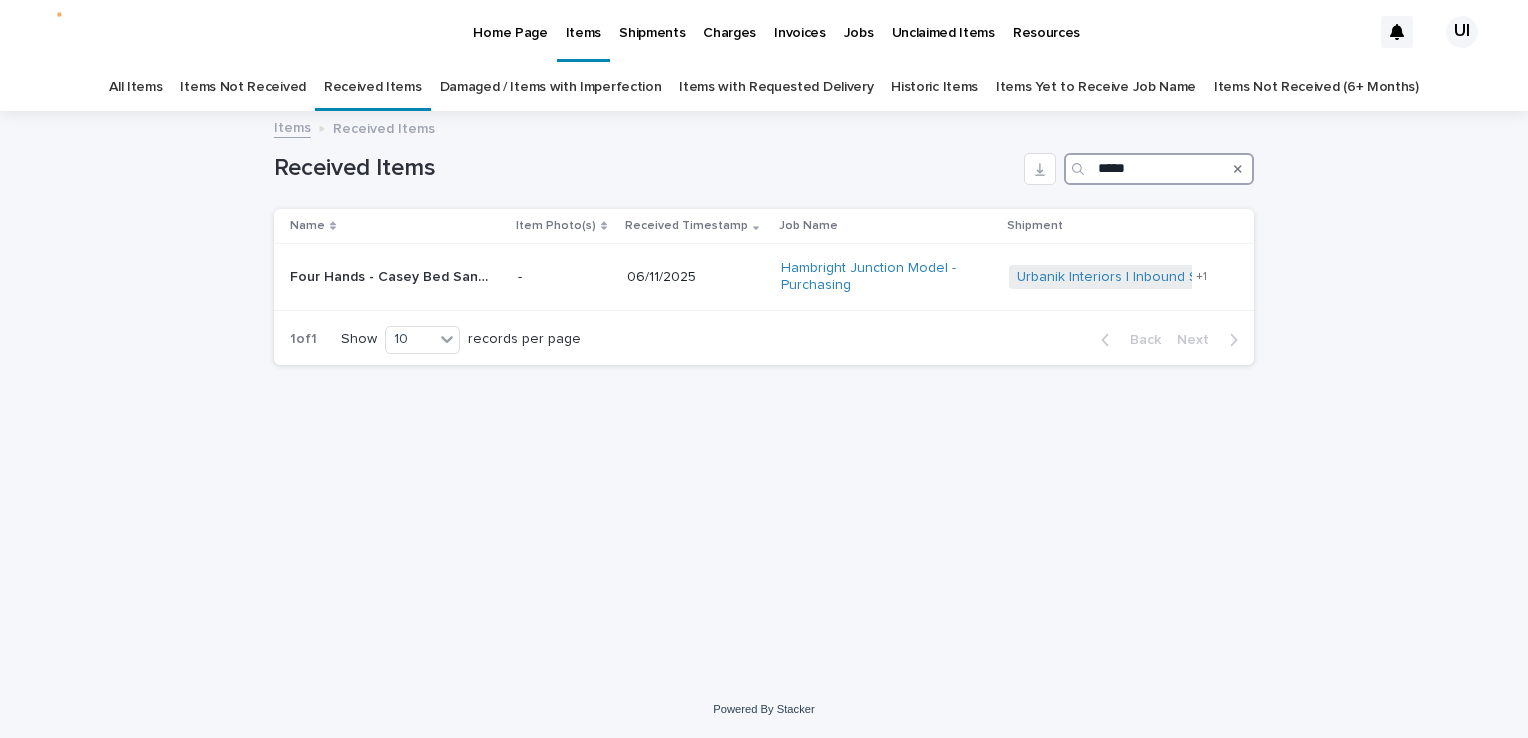drag, startPoint x: 1186, startPoint y: 177, endPoint x: 1026, endPoint y: 197, distance: 161.24515 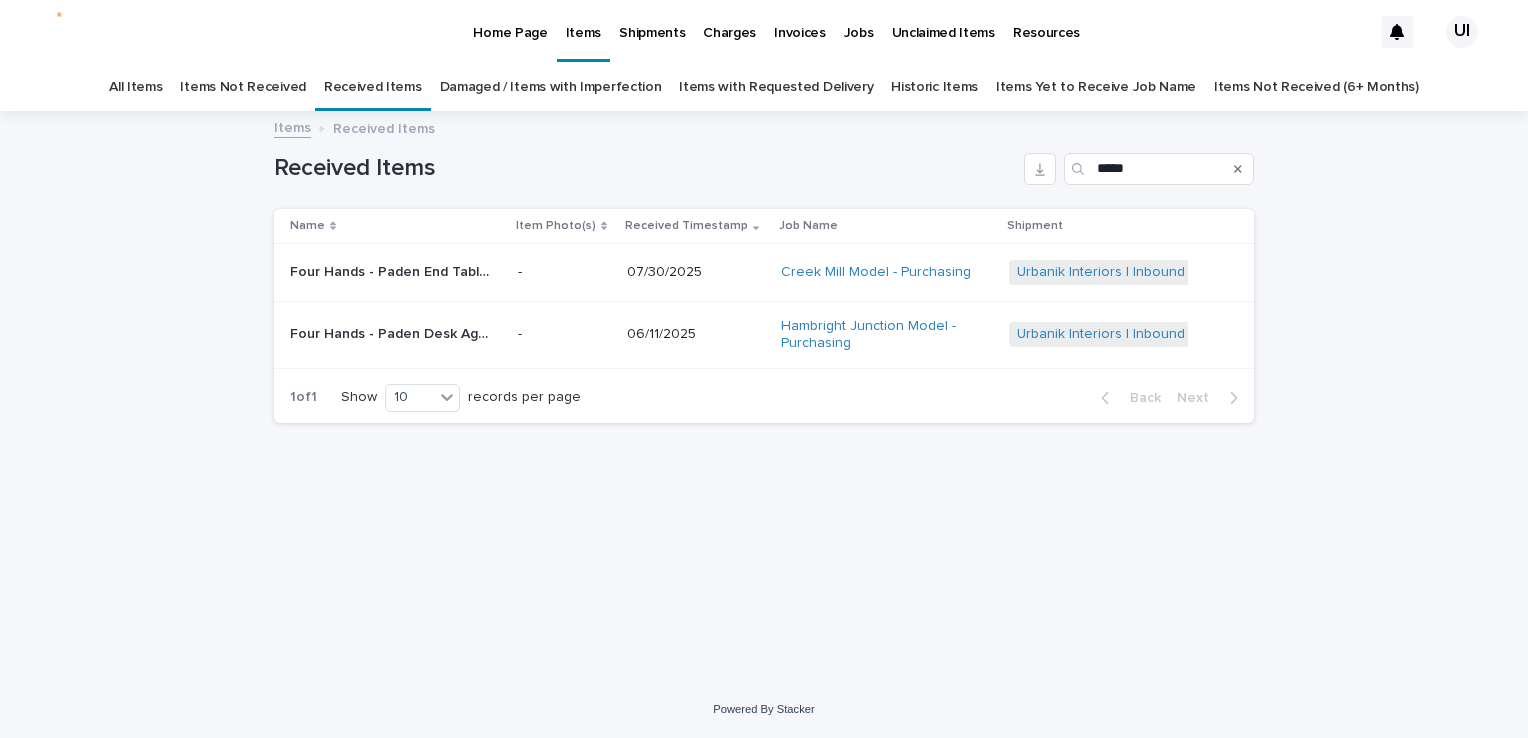 drag, startPoint x: 1460, startPoint y: 471, endPoint x: 1434, endPoint y: 474, distance: 26.172504 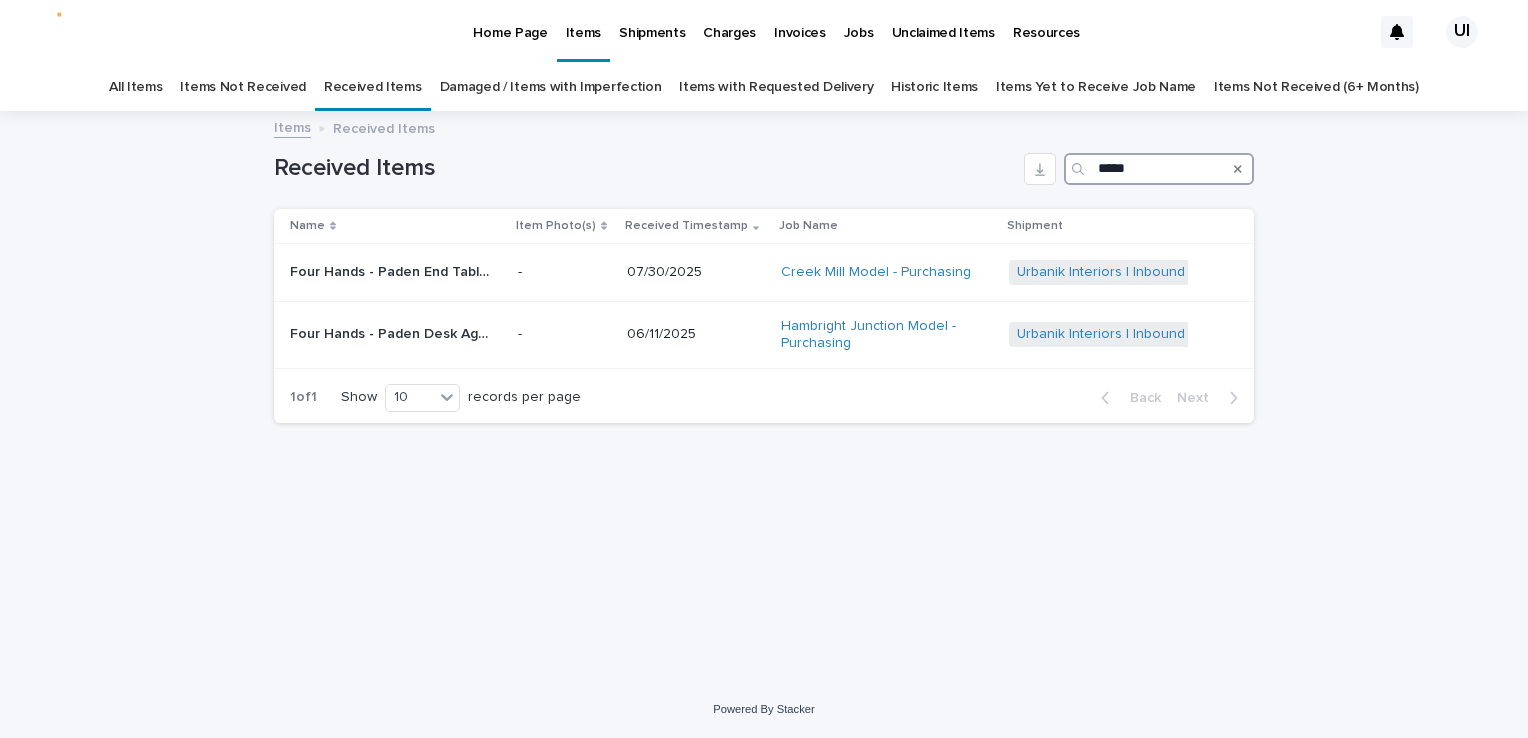 drag, startPoint x: 1160, startPoint y: 158, endPoint x: 1005, endPoint y: 147, distance: 155.38983 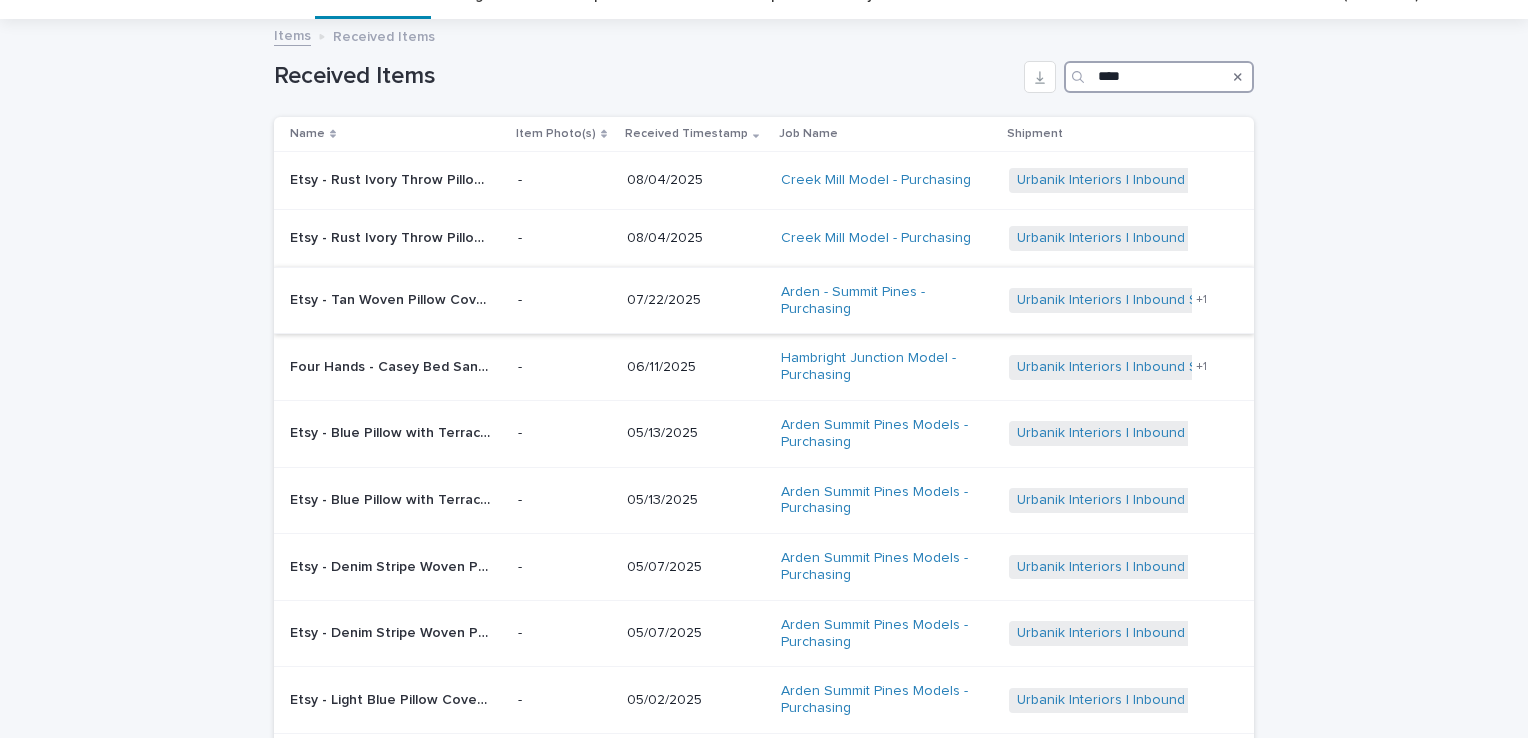 scroll, scrollTop: 78, scrollLeft: 0, axis: vertical 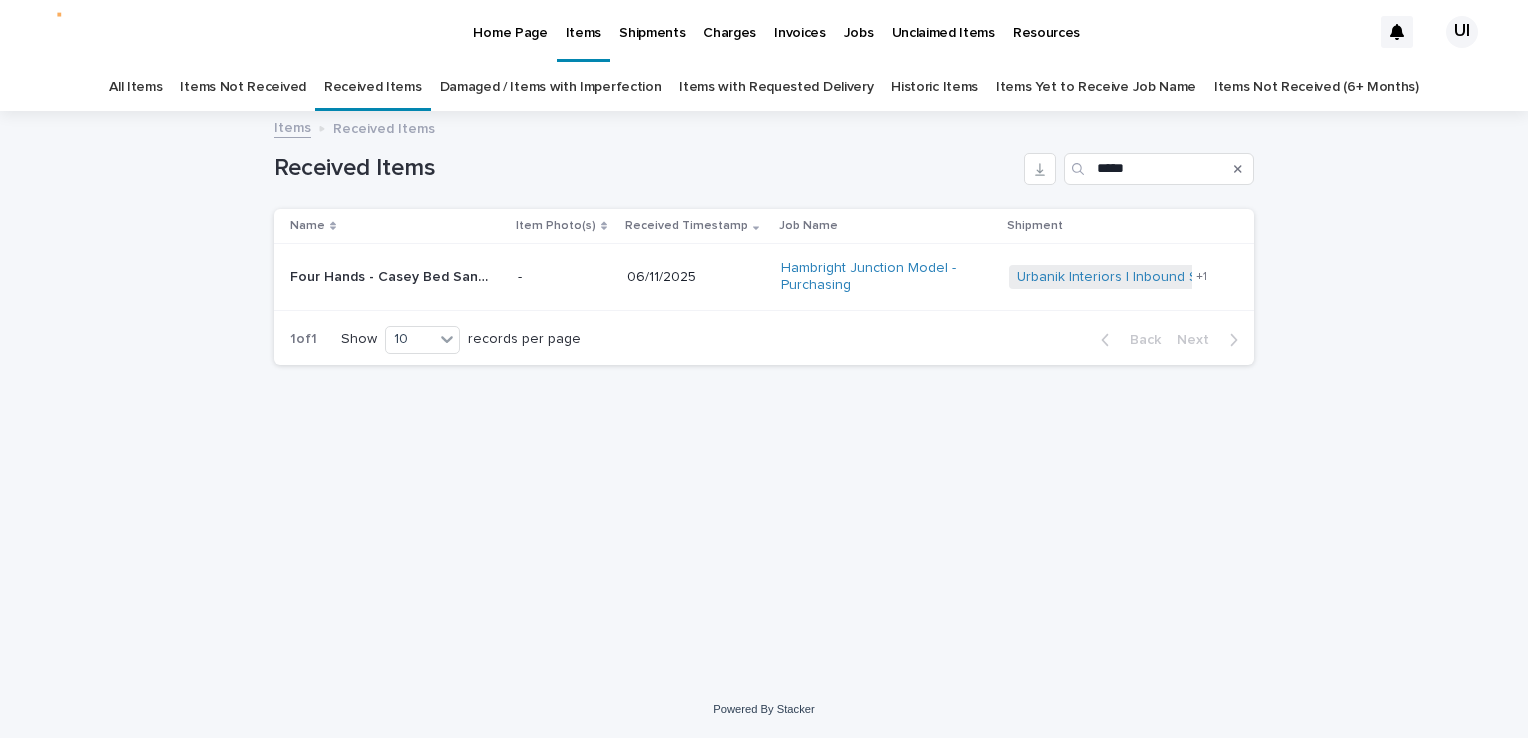 click on "Loading... Saving… Loading... Saving… Received Items ***** Name Item Photo(s) Received Timestamp Job Name Shipment Four Hands - Casey Bed Sandblasted Vintage Black • ICAP-Q7 | 71549 Four Hands - Casey Bed Sandblasted Vintage Black • ICAP-Q7 | 71549   - 06/11/2025 Hambright Junction Model - Purchasing   Urbanik Interiors | Inbound Shipment | 23606   Urbanik Interiors | TDC Delivery | 23638   + 1 1  of  1 Show 10 records per page Back Next" at bounding box center (764, 397) 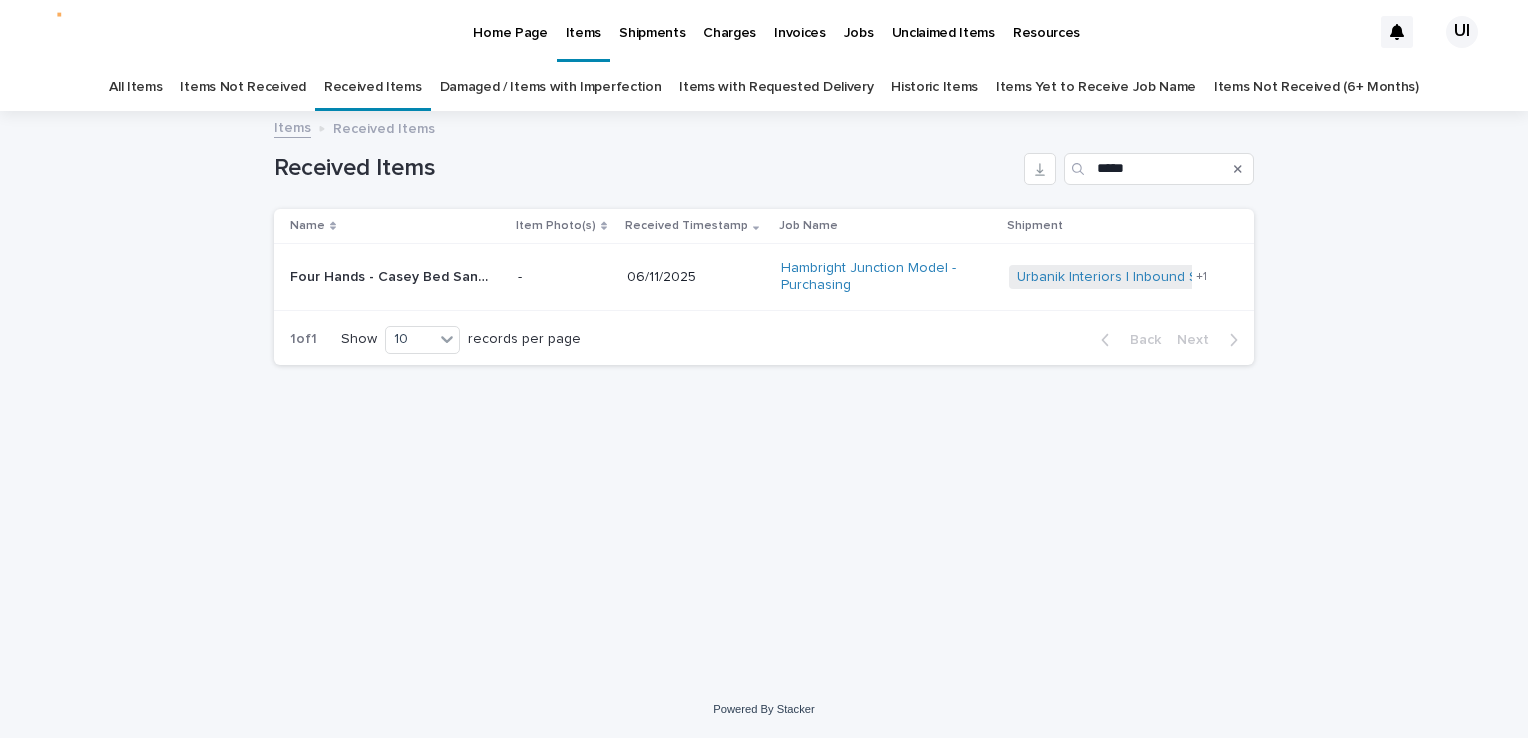 drag, startPoint x: 1308, startPoint y: 340, endPoint x: 1099, endPoint y: 354, distance: 209.46837 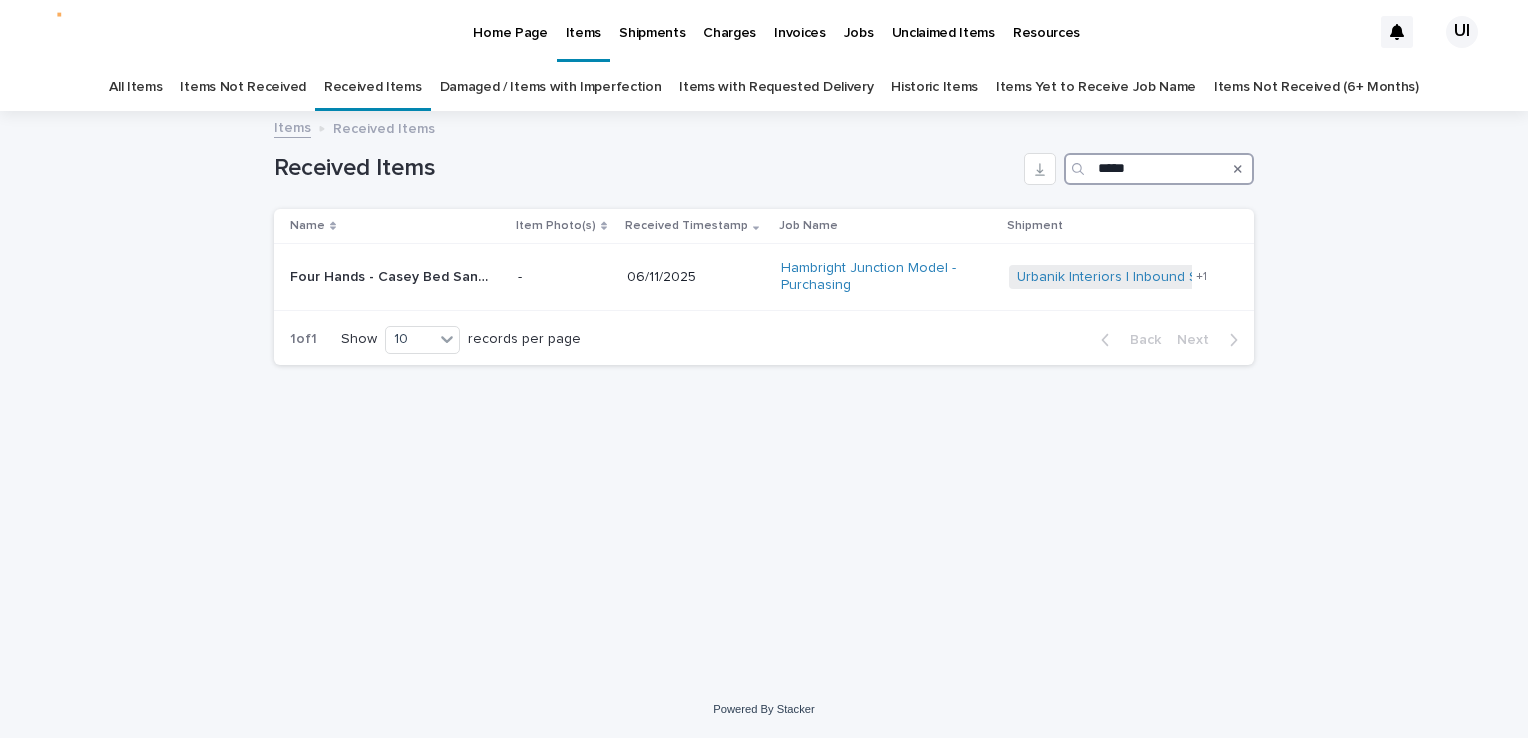click on "*****" at bounding box center (1159, 169) 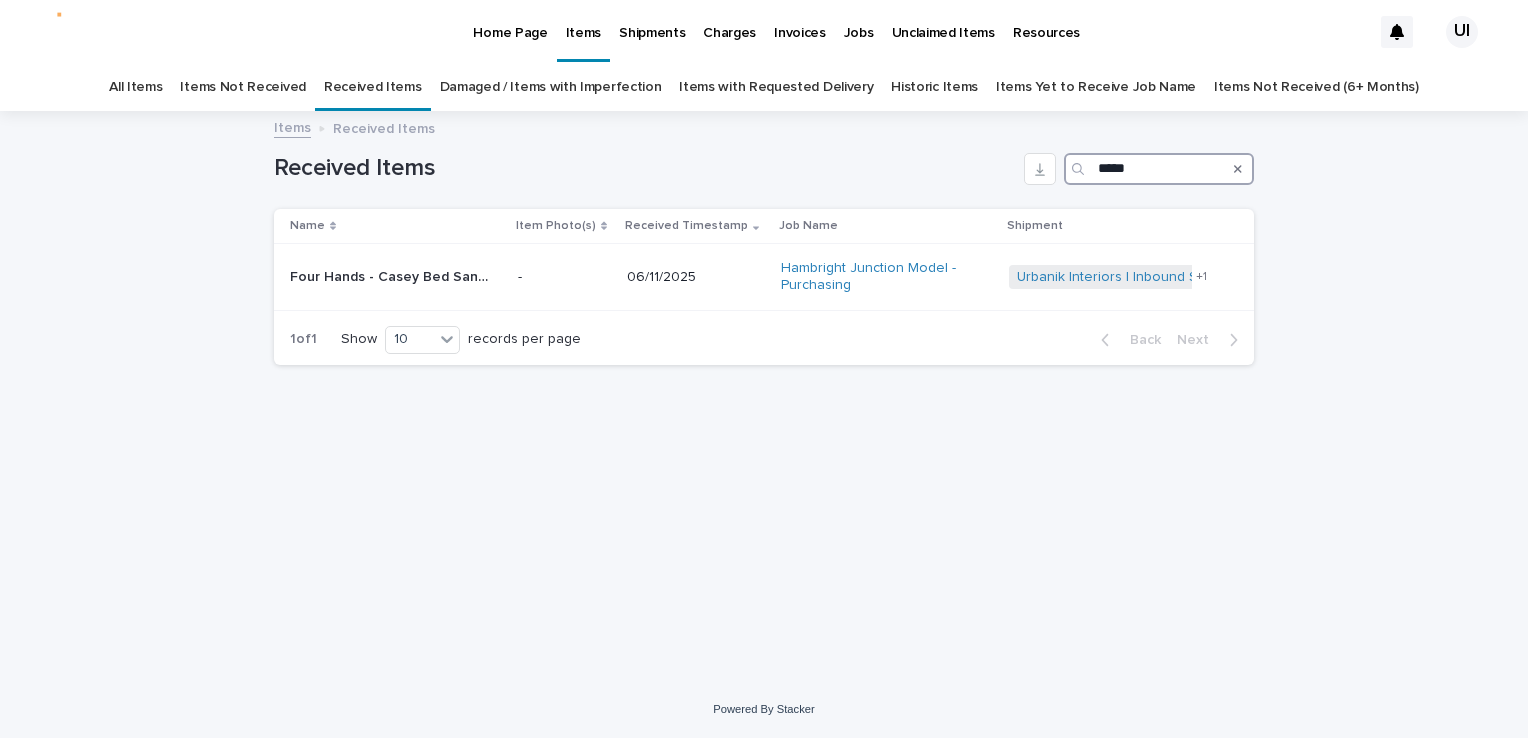 drag, startPoint x: 1049, startPoint y: 178, endPoint x: 1017, endPoint y: 182, distance: 32.24903 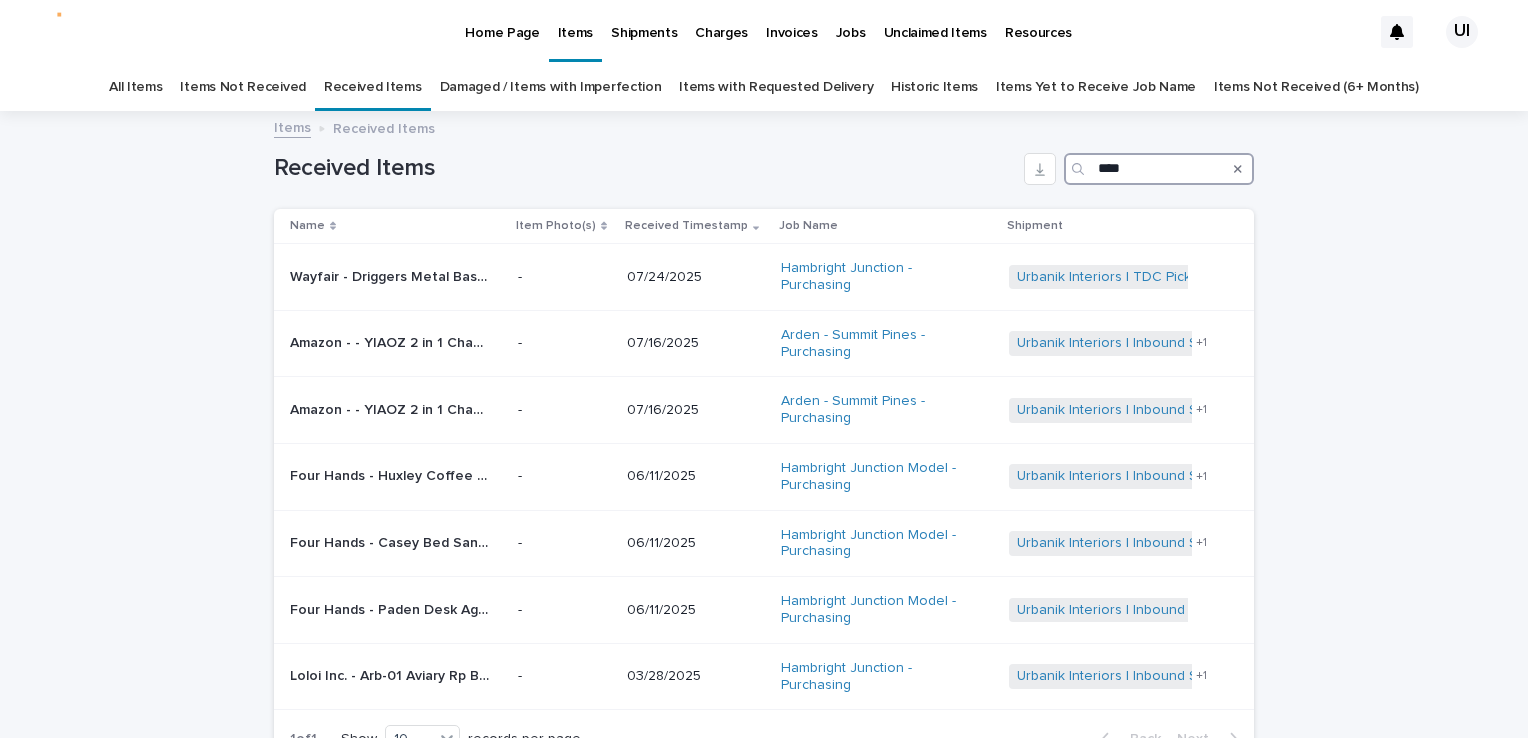drag, startPoint x: 1136, startPoint y: 171, endPoint x: 1056, endPoint y: 167, distance: 80.09994 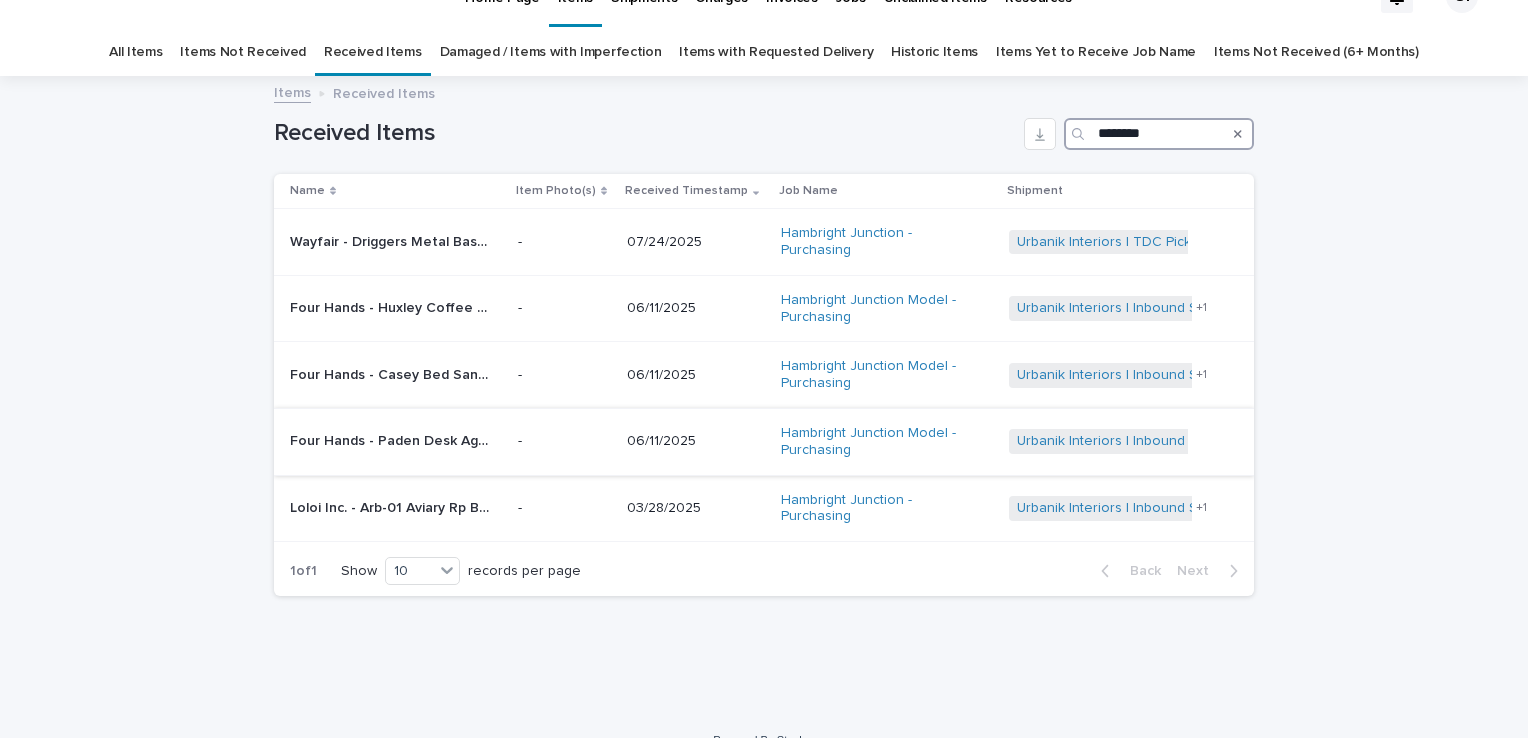 scroll, scrollTop: 46, scrollLeft: 0, axis: vertical 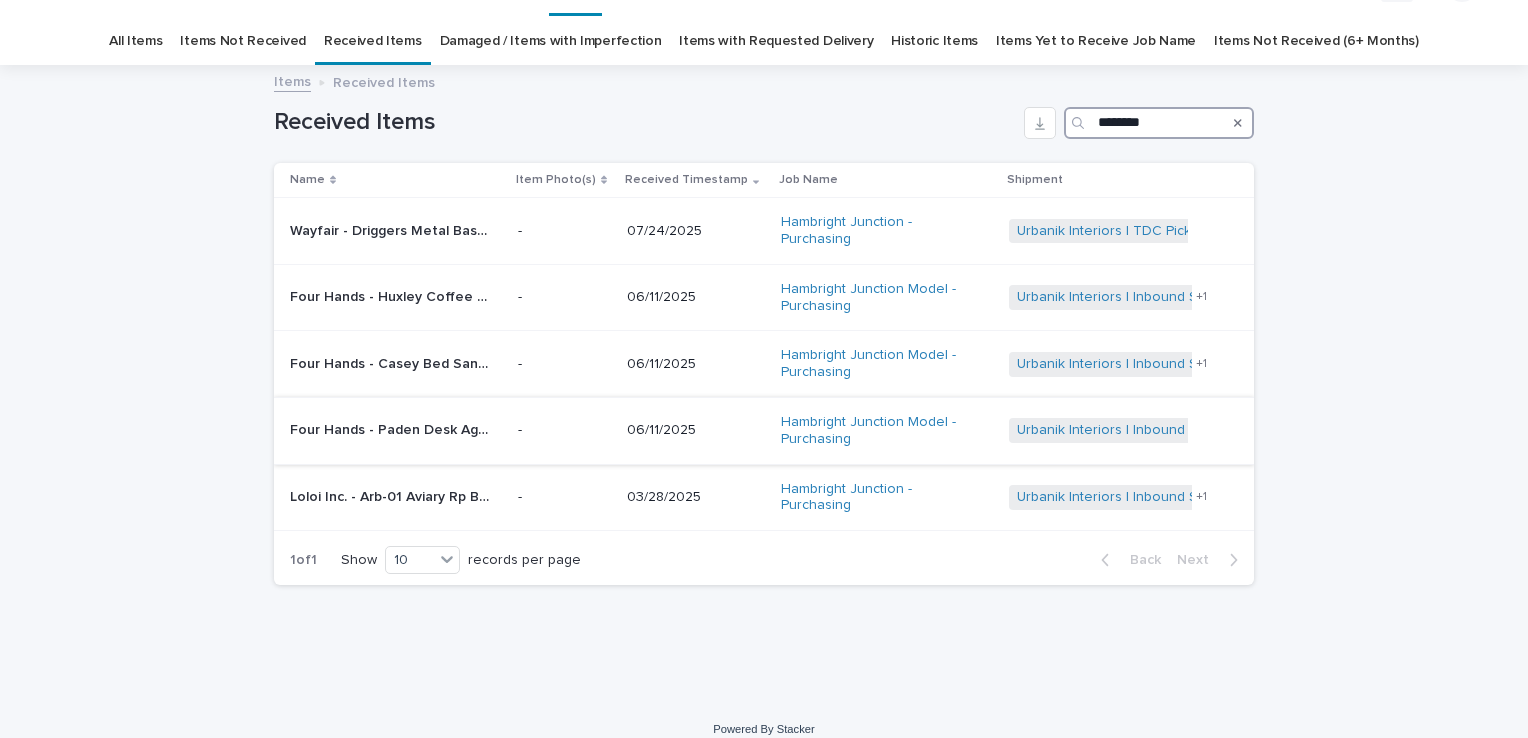 type on "********" 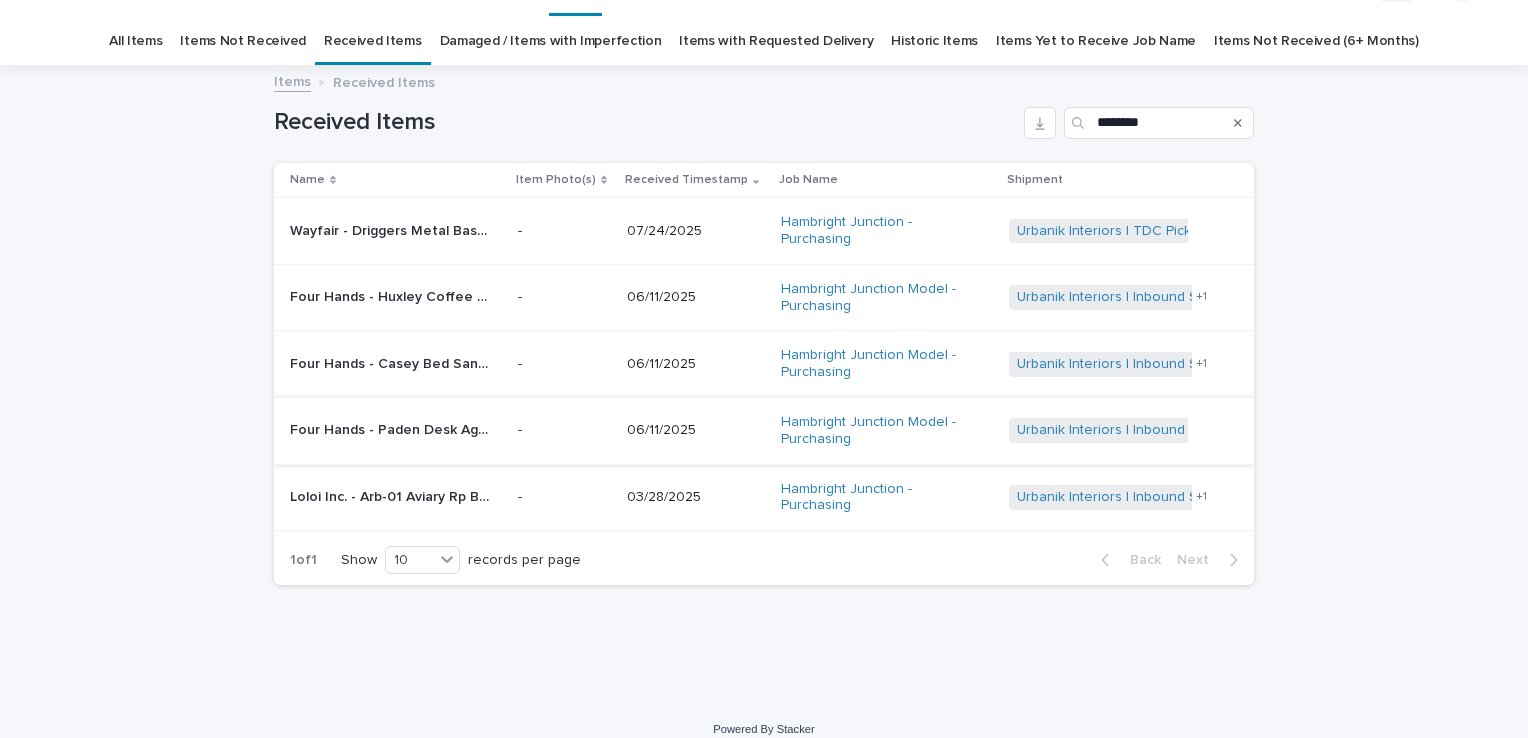 click on "Loading... Saving… Loading... Saving… Received Items ******** Name Item Photo(s) Received Timestamp Job Name Shipment Wayfair - Driggers Metal Base Dining Table | 73701 Wayfair - Driggers Metal Base Dining Table | 73701   - 07/24/2025 Hambright Junction - Purchasing   Urbanik Interiors | TDC Pick Up | 24210   + 0 Four Hands - Huxley Coffee Table Smoked Black Veneer • 241301-001 | 71567 Four Hands - Huxley Coffee Table Smoked Black Veneer • 241301-001 | 71567   - 06/11/2025 Hambright Junction Model - Purchasing   Urbanik Interiors | Inbound Shipment | 23606   Urbanik Interiors | TDC Delivery | 23638   + 1 Four Hands - Casey Bed Sandblasted Vintage Black • ICAP-Q7 | 71549 Four Hands - Casey Bed Sandblasted Vintage Black • ICAP-Q7 | 71549   - 06/11/2025 Hambright Junction Model - Purchasing   Urbanik Interiors | Inbound Shipment | 23606   Urbanik Interiors | TDC Delivery | 23638   + 1 Four Hands - Paden Desk Aged Black Acacia • 248413-002 | 71588   - 06/11/2025     + 0   - 03/28/2025" at bounding box center [764, 384] 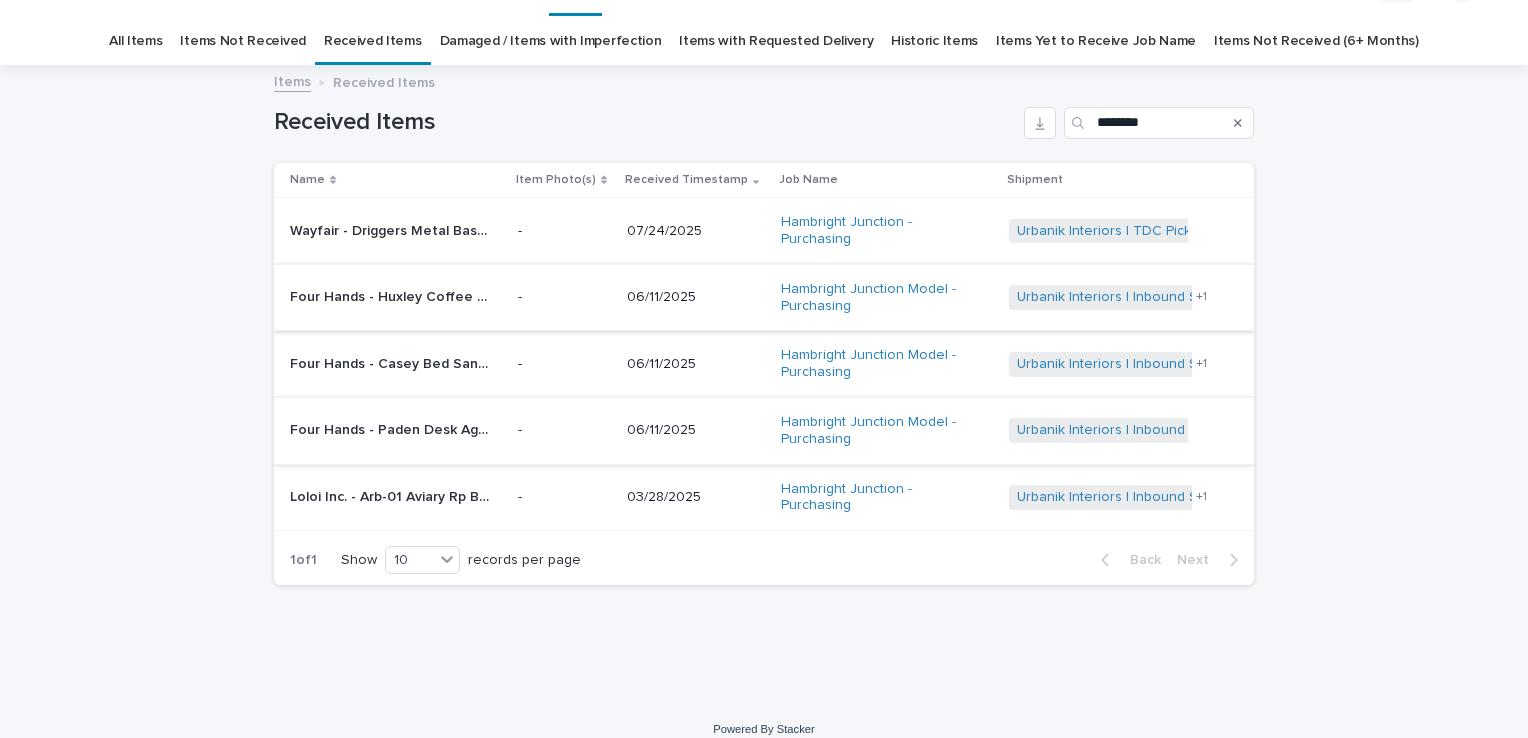 scroll, scrollTop: 0, scrollLeft: 0, axis: both 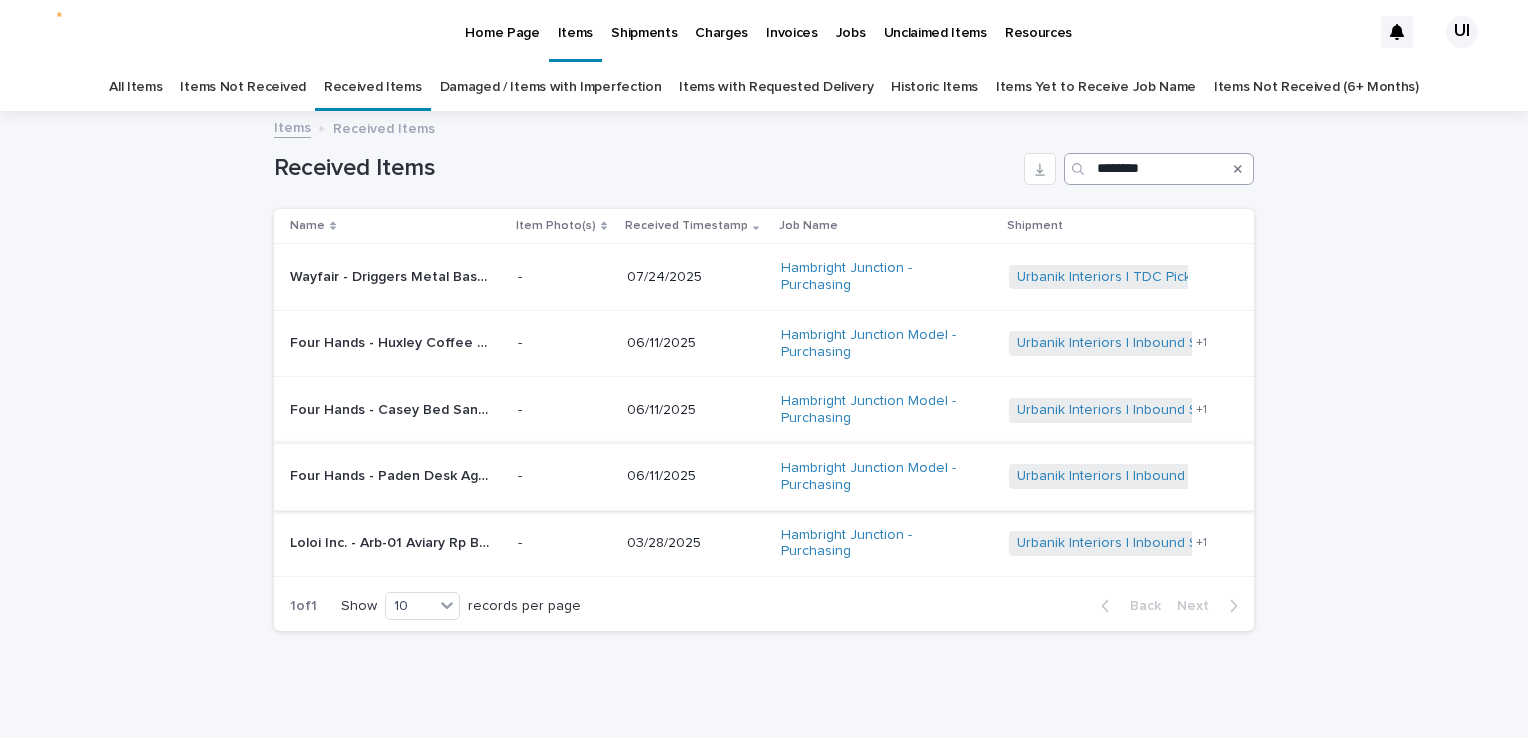 drag, startPoint x: 1231, startPoint y: 167, endPoint x: 1230, endPoint y: 177, distance: 10.049875 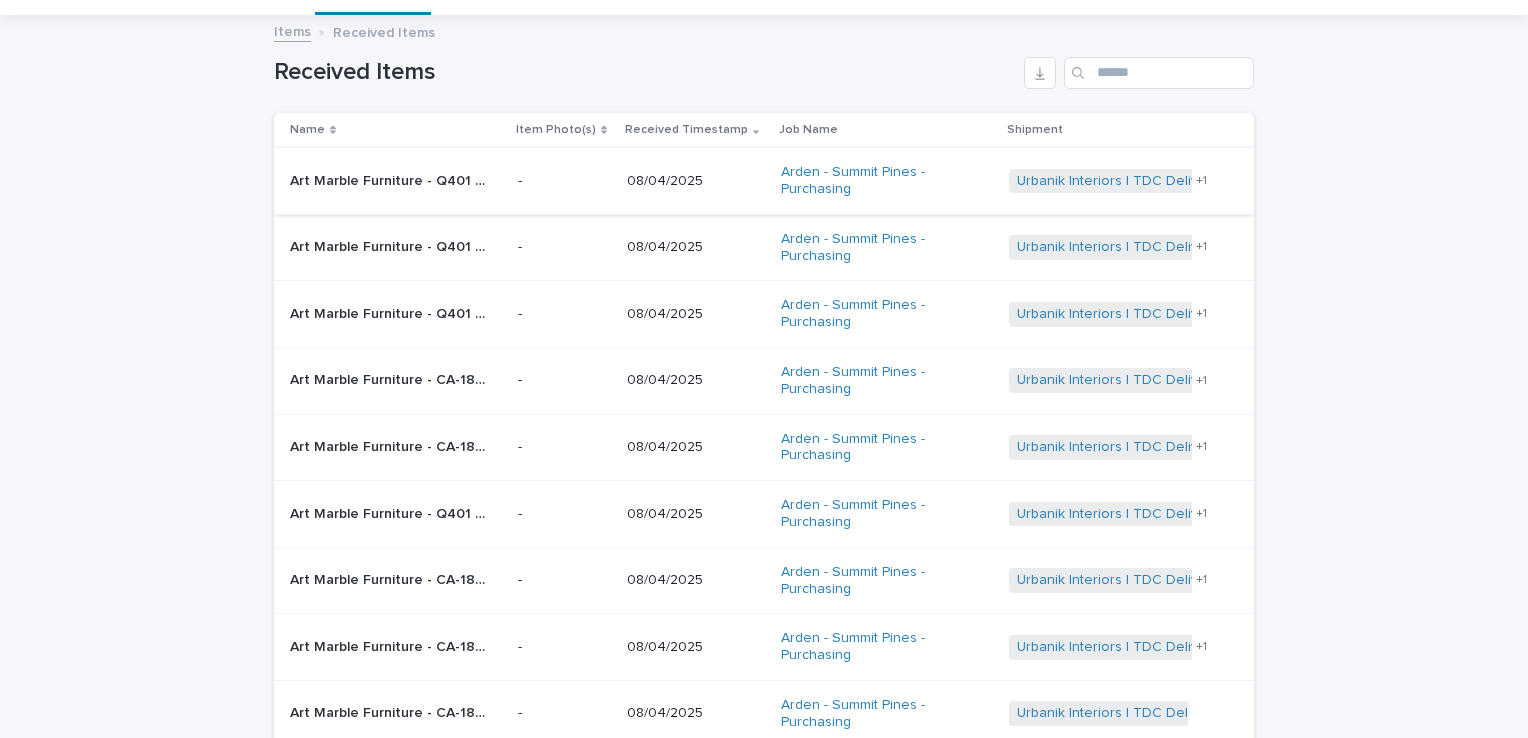 scroll, scrollTop: 200, scrollLeft: 0, axis: vertical 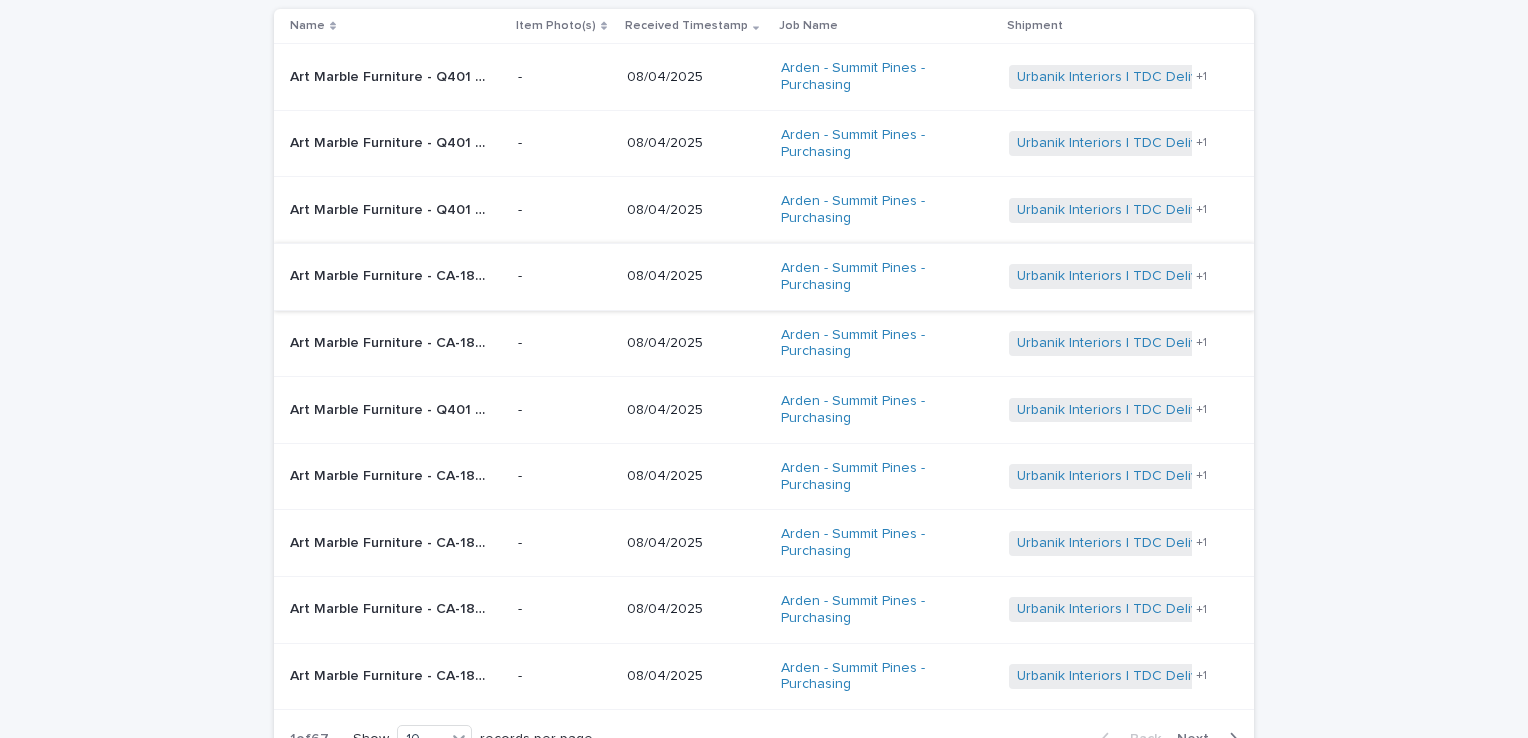 drag, startPoint x: 0, startPoint y: 218, endPoint x: 359, endPoint y: 282, distance: 364.66013 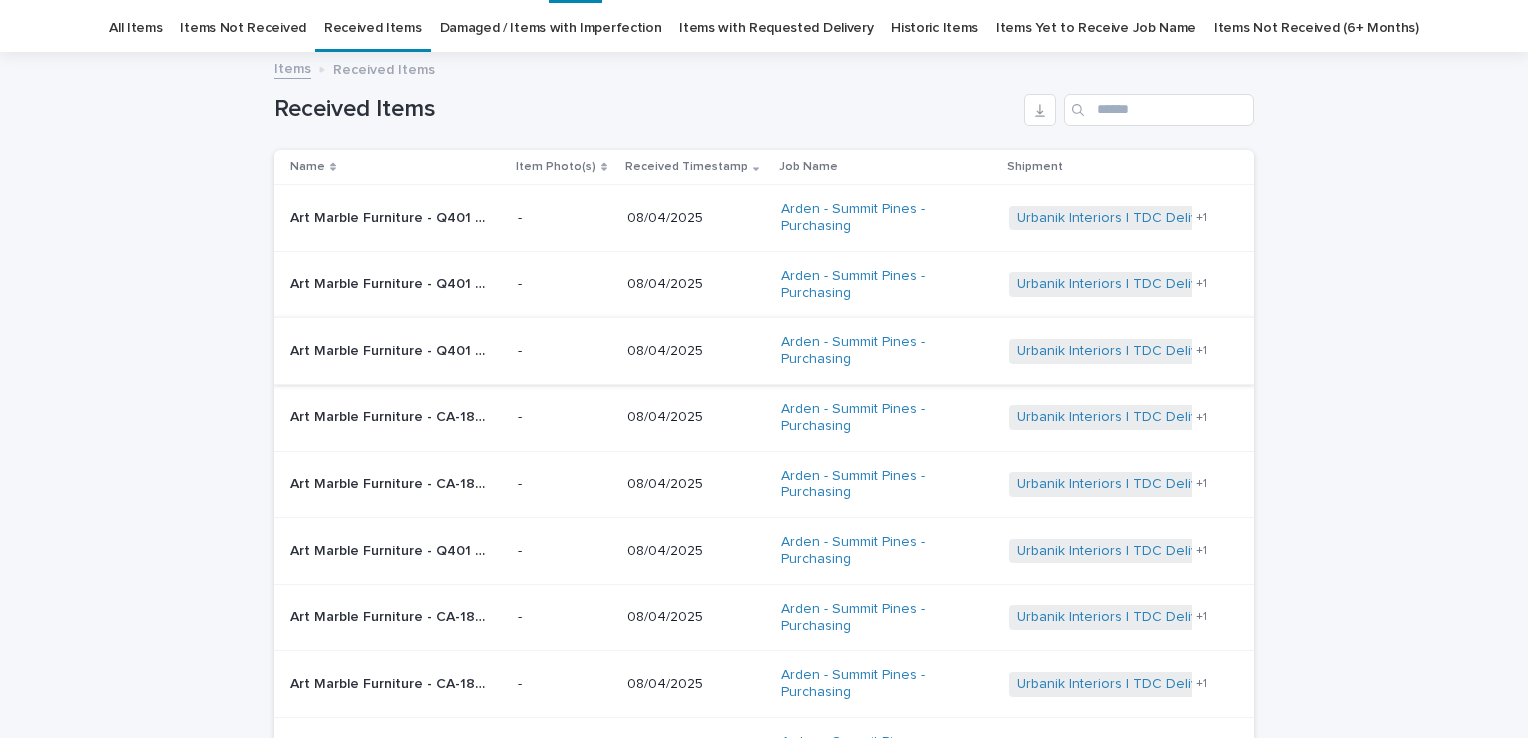 scroll, scrollTop: 0, scrollLeft: 0, axis: both 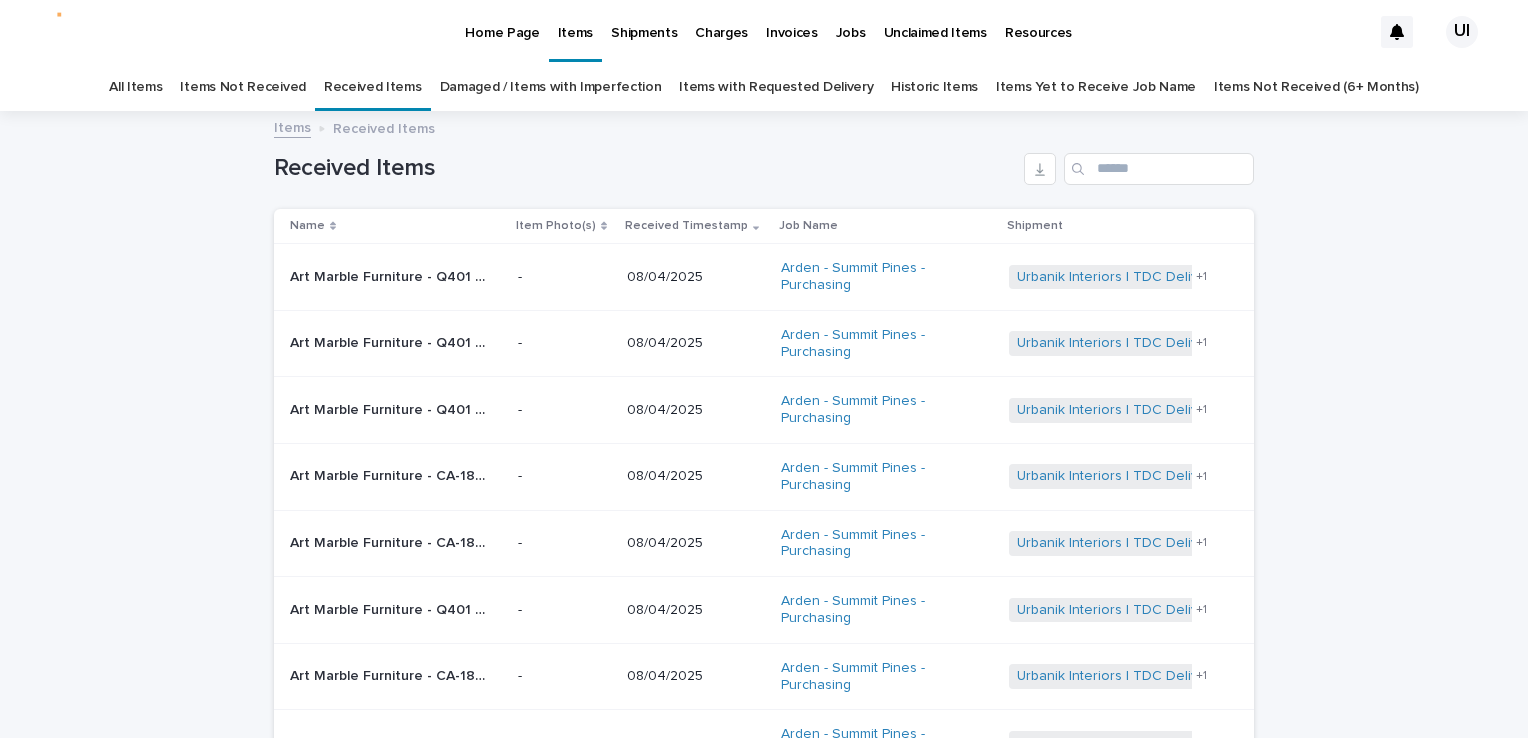 click on "Shipments" at bounding box center (644, 21) 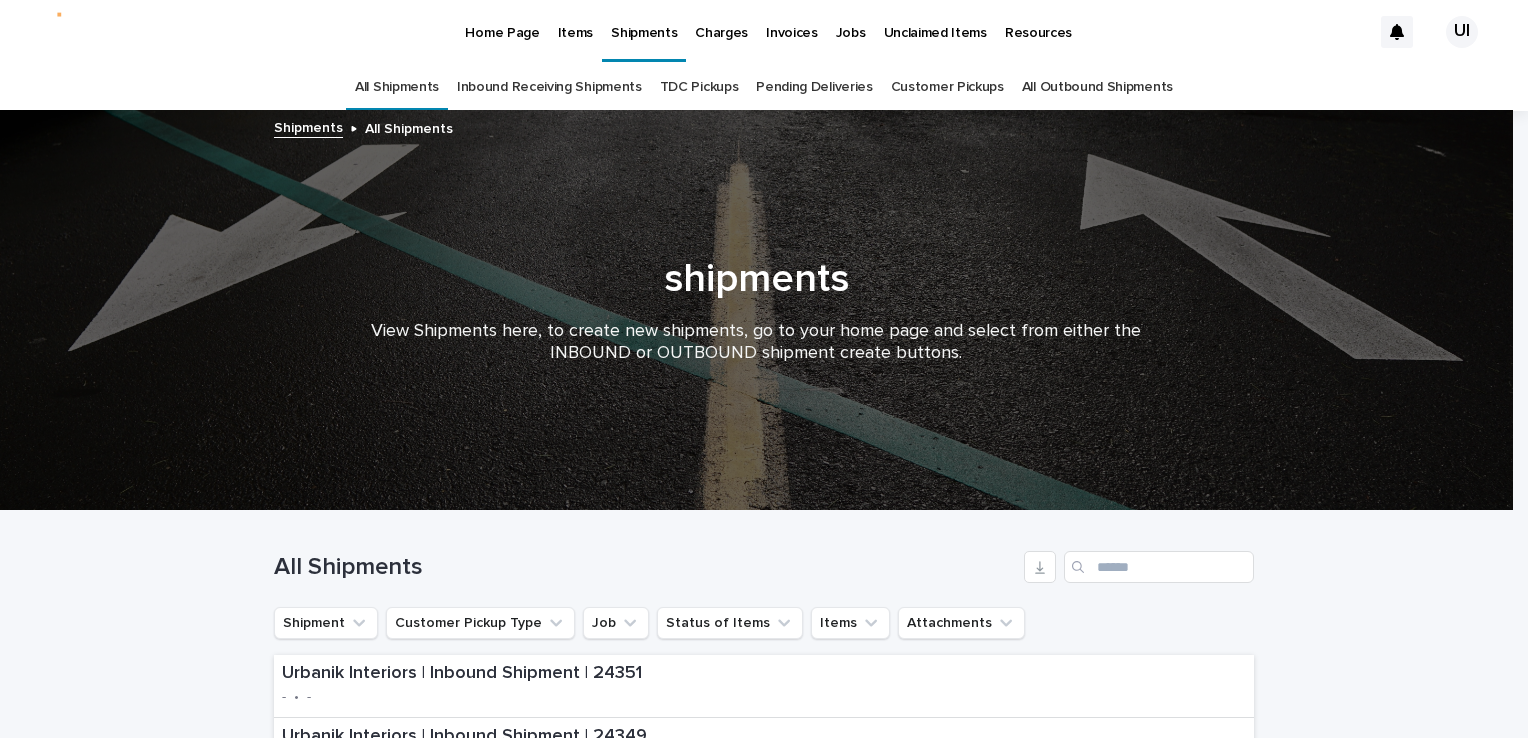 scroll, scrollTop: 200, scrollLeft: 0, axis: vertical 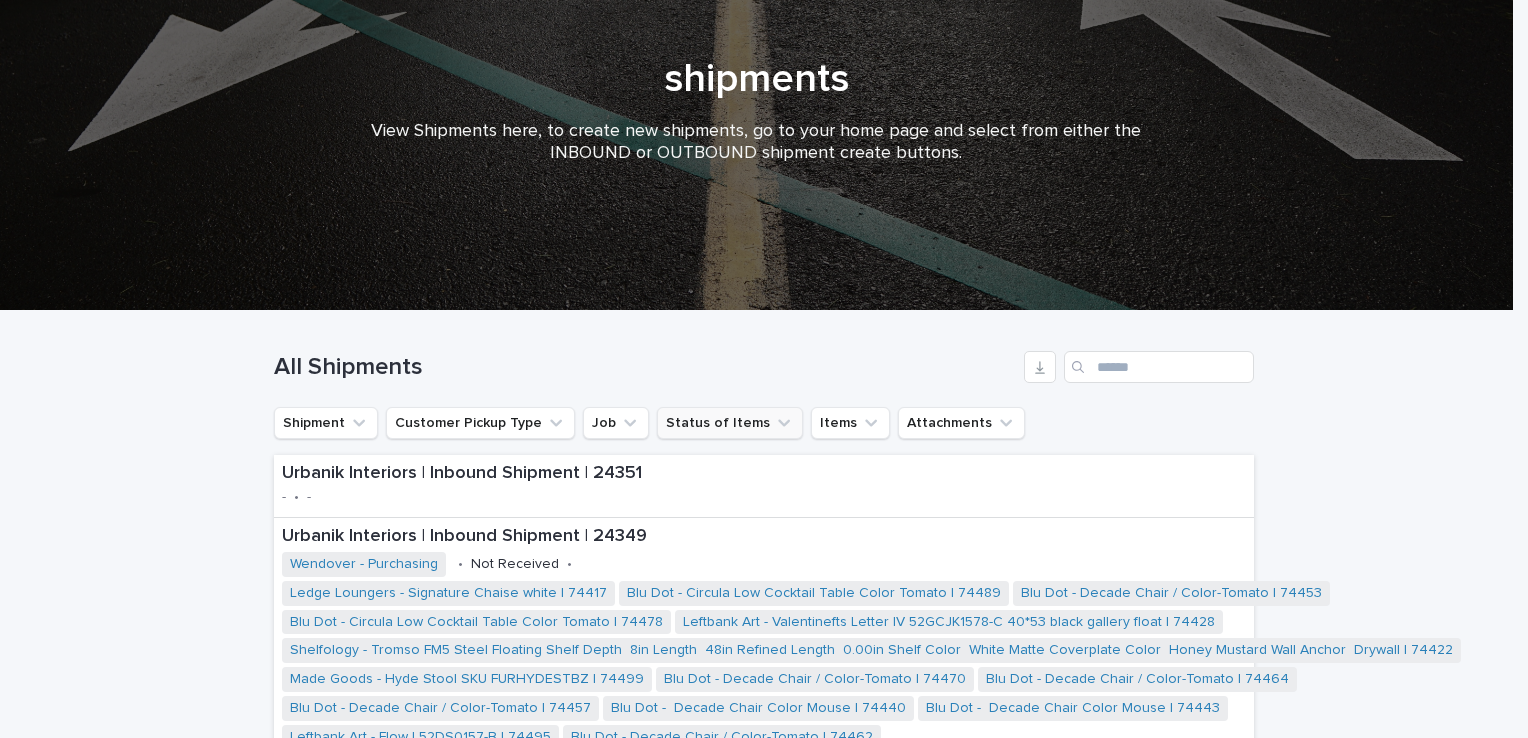 click 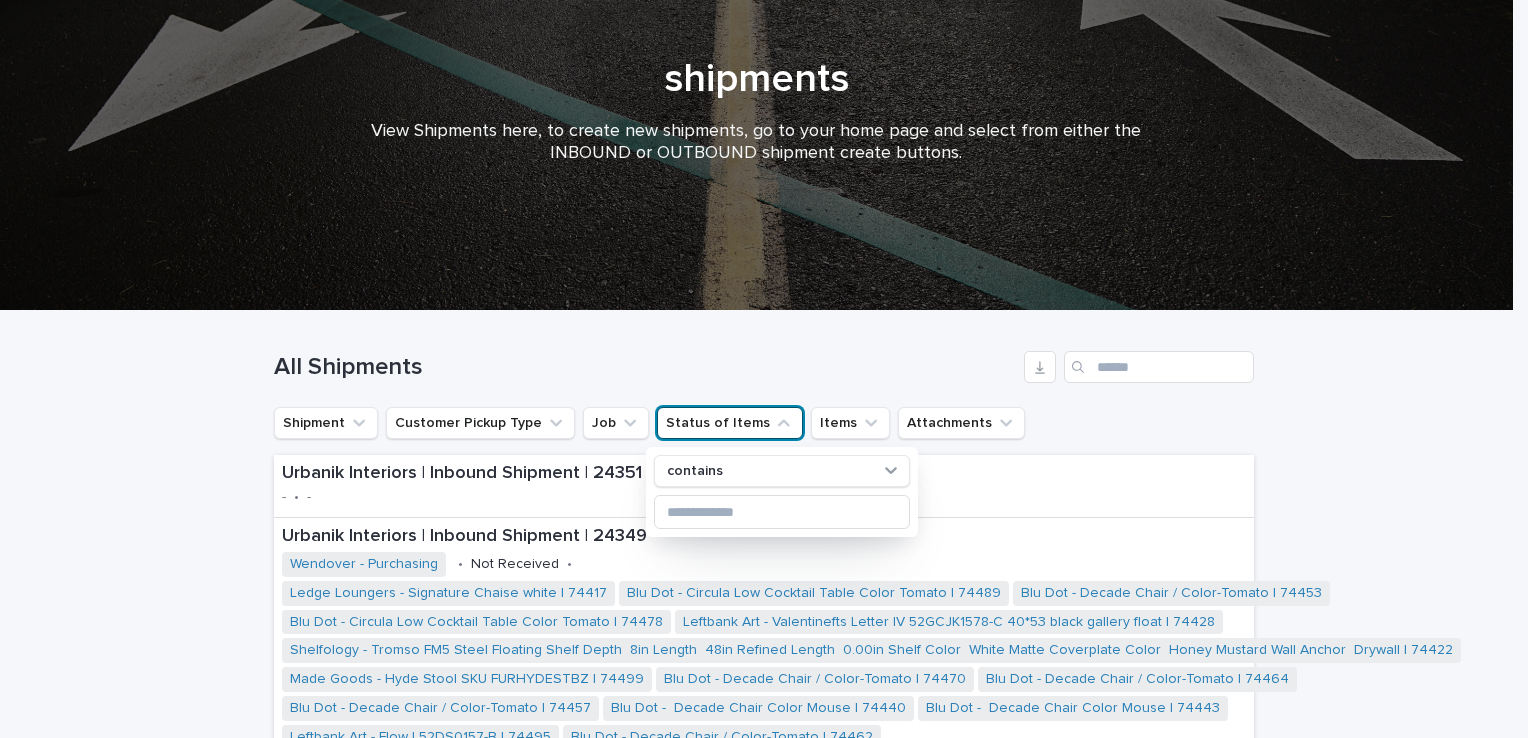 click 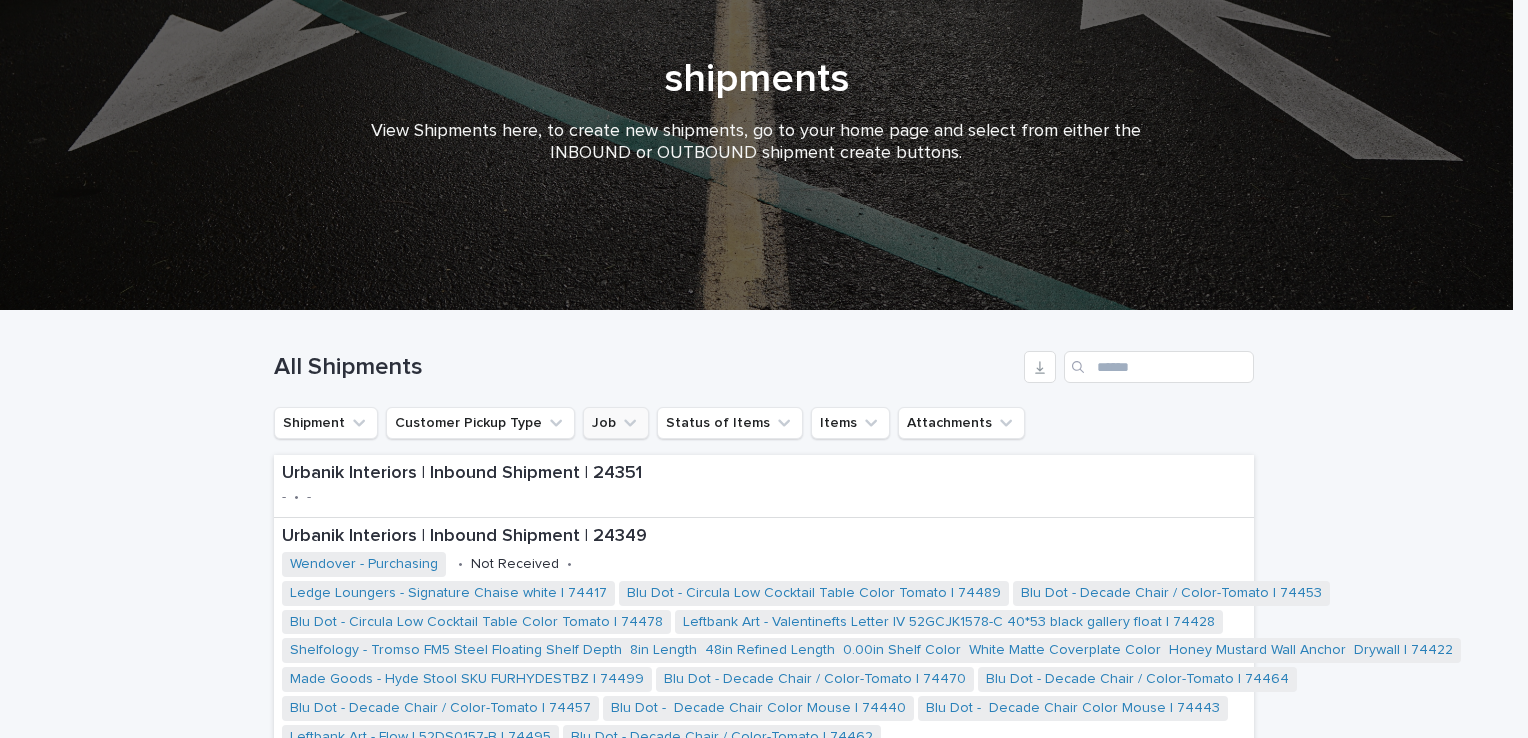 click 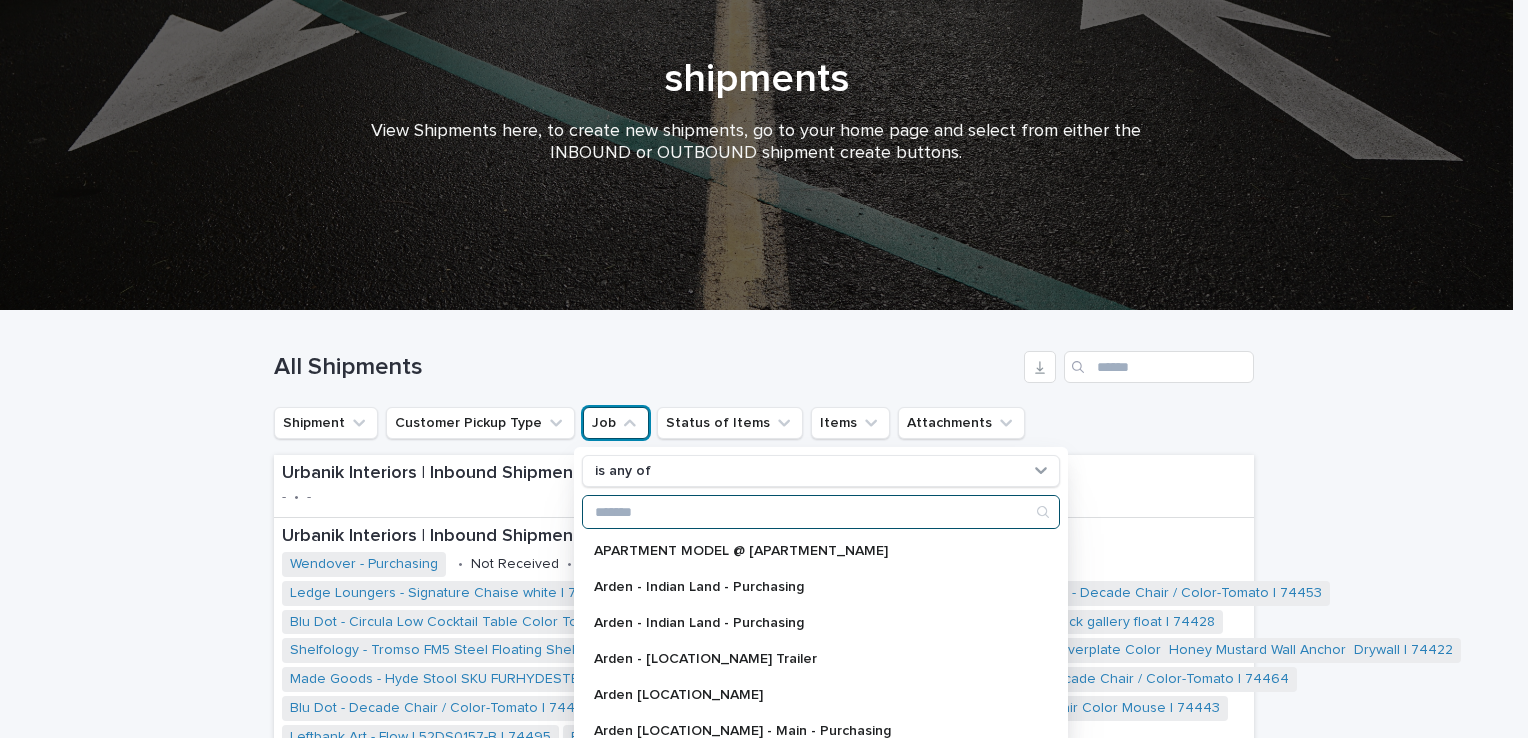 click at bounding box center (821, 512) 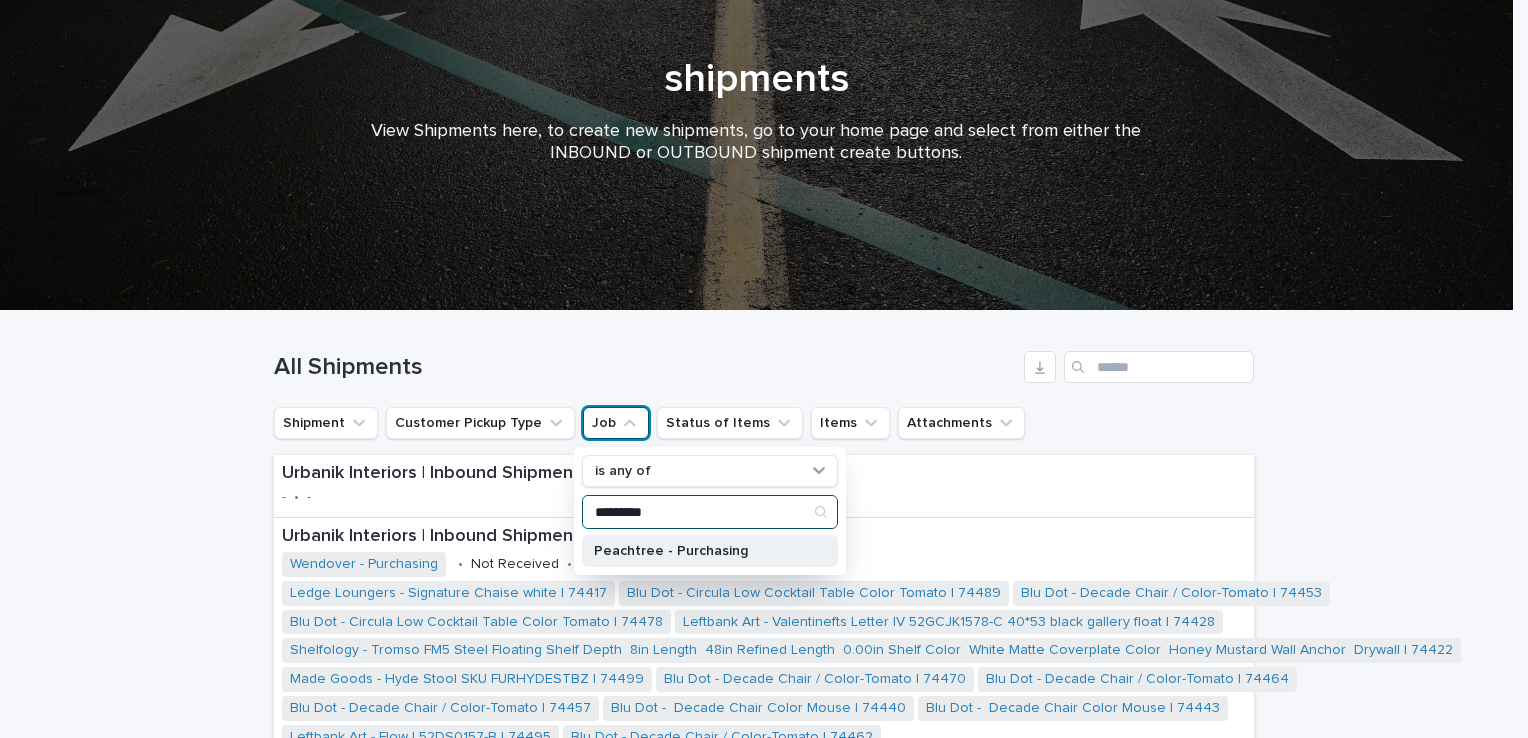 type on "*********" 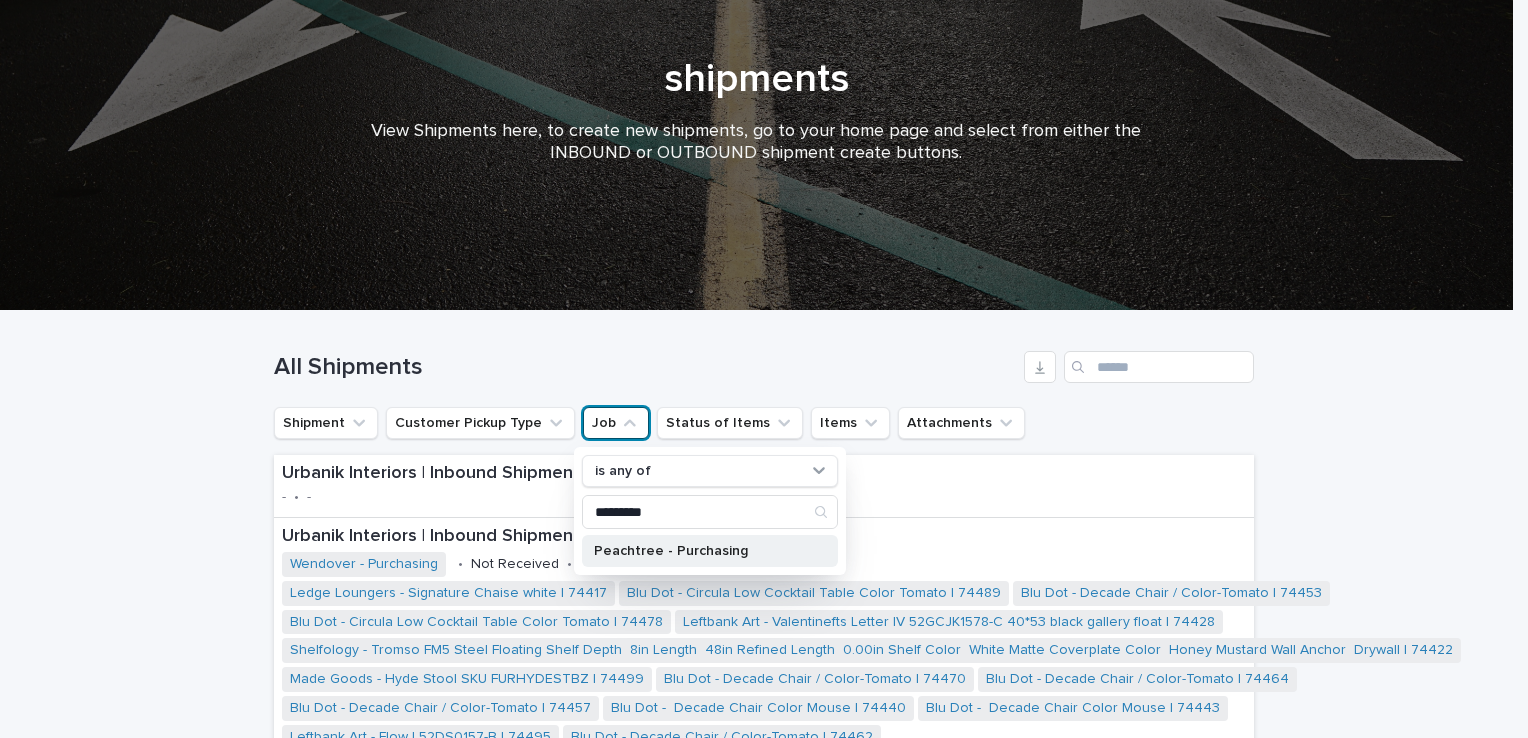 click on "Peachtree - Purchasing" at bounding box center (700, 551) 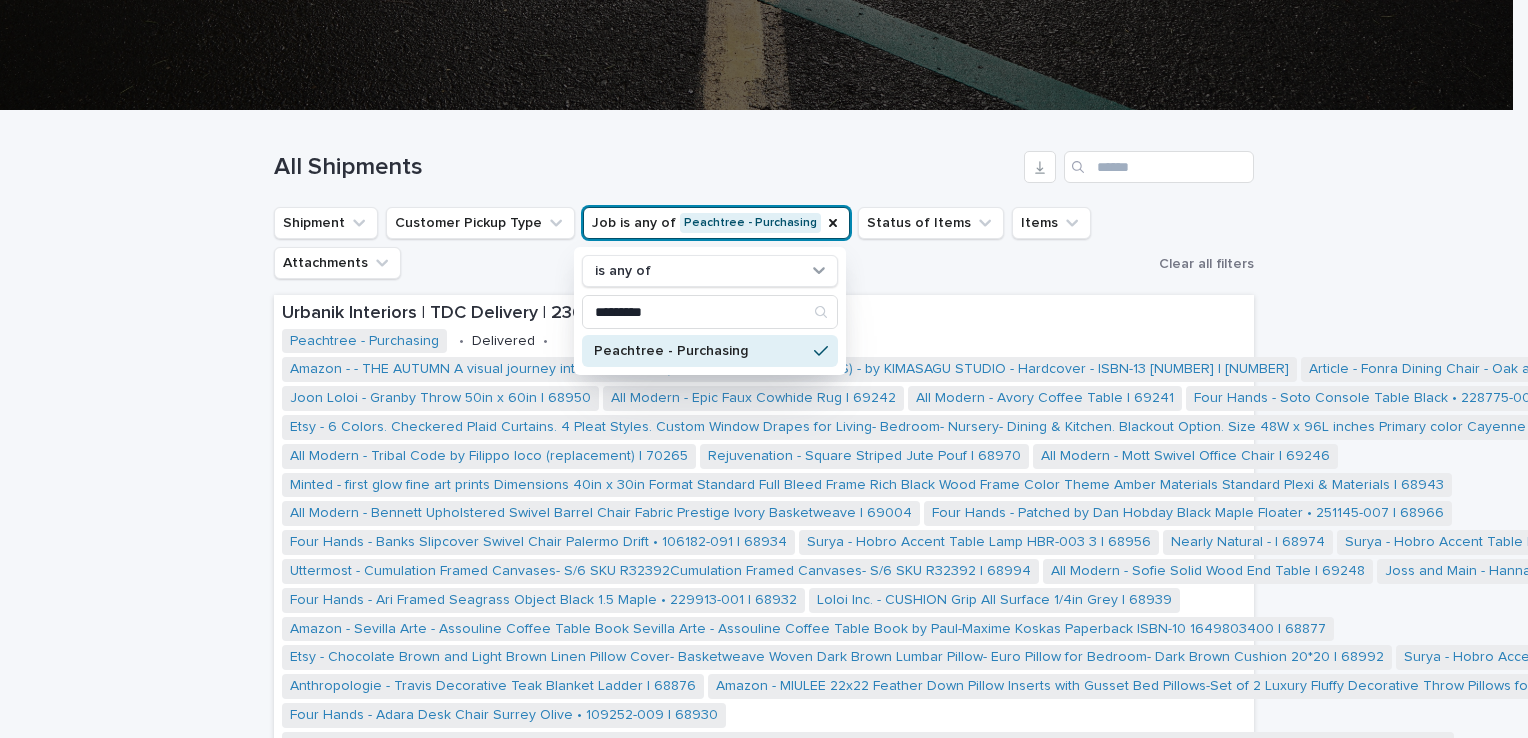 scroll, scrollTop: 500, scrollLeft: 0, axis: vertical 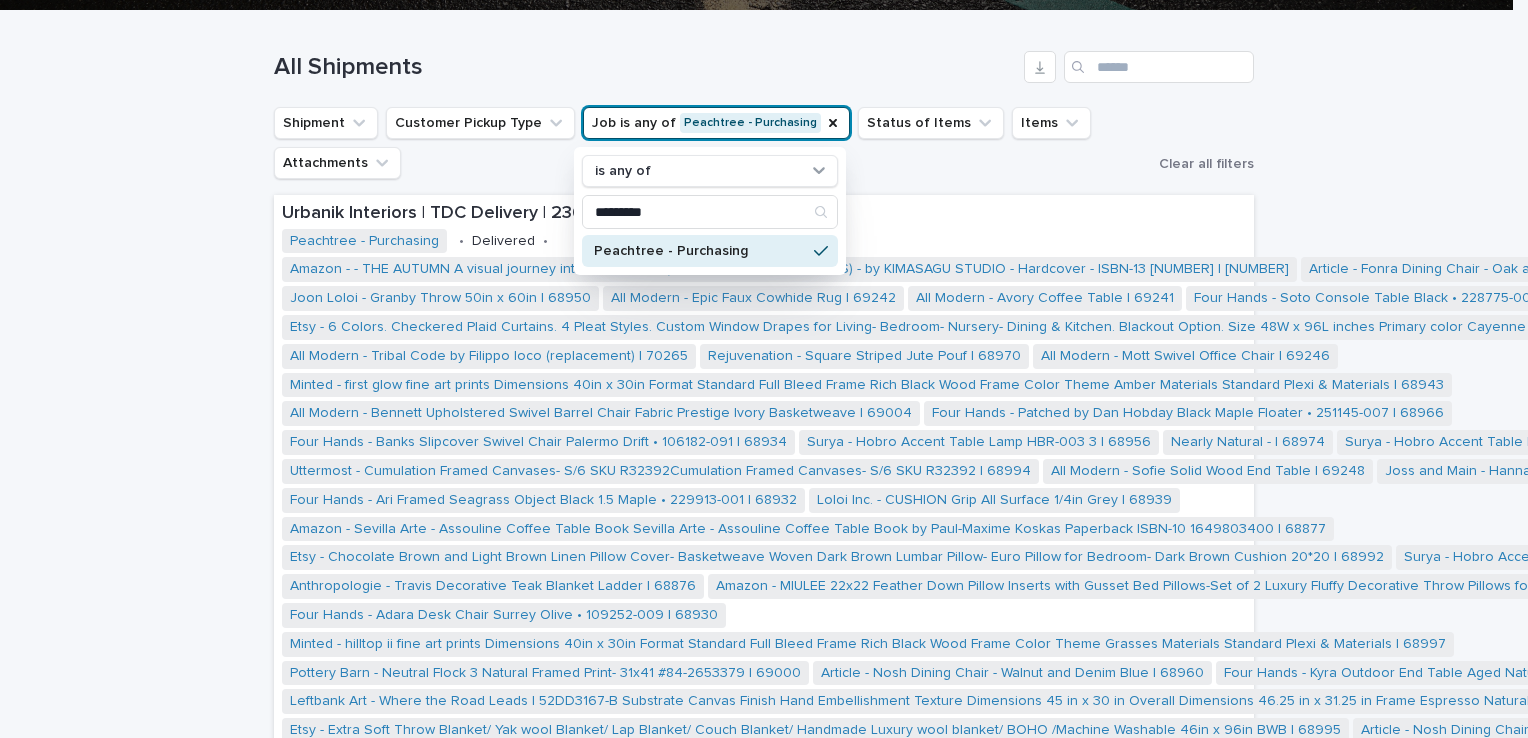 click on "Loading... Saving… Loading... Saving… All Shipments Shipment Customer Pickup Type Job is any of Peachtree - Purchasing is any of ********* Peachtree - Purchasing Status of Items Items Attachments Clear all filters Urbanik Interiors | TDC Delivery | 23688 Peachtree - Purchasing   • Delivered • Amazon - - THE AUTUMN A visual journey into this season (THE COFFEE TABLE BOOKS) - by KIMASAGU STUDIO - Hardcover - ISBN-13 979-8854602068  | 68875   Article - Fonra Dining Chair - Oak and Algonquin Green 3  | 68949   Joon Loloi - Granby Throw 50in x 60in | 68950   All Modern - Epic Faux Cowhide Rug  | 69242   All Modern - Avory Coffee Table   | 69241   Four Hands - Soto Console Table Black • 228775-001 SKU 259897 | 68969   Etsy - 6 Colors. Checkered Plaid Curtains. 4 Pleat Styles. Custom Window Drapes for Living- Bedroom- Nursery- Dining & Kitchen. Blackout Option. Size 48W x 96L inches  Primary color Cayenne  | 68926   All Modern - Tribal Code by Filippo Ioco (replacement) | 70265" at bounding box center (764, 1703) 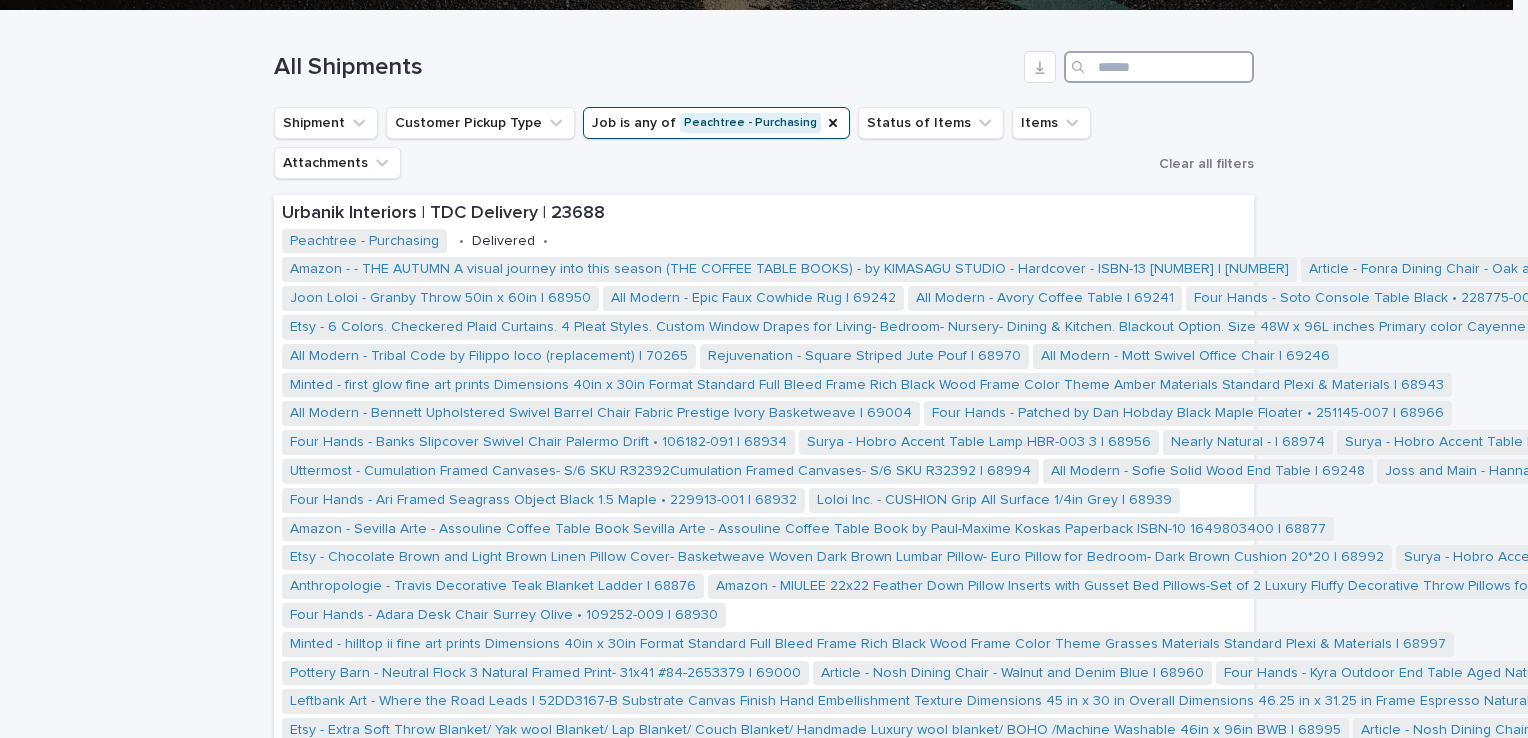 click at bounding box center [1159, 67] 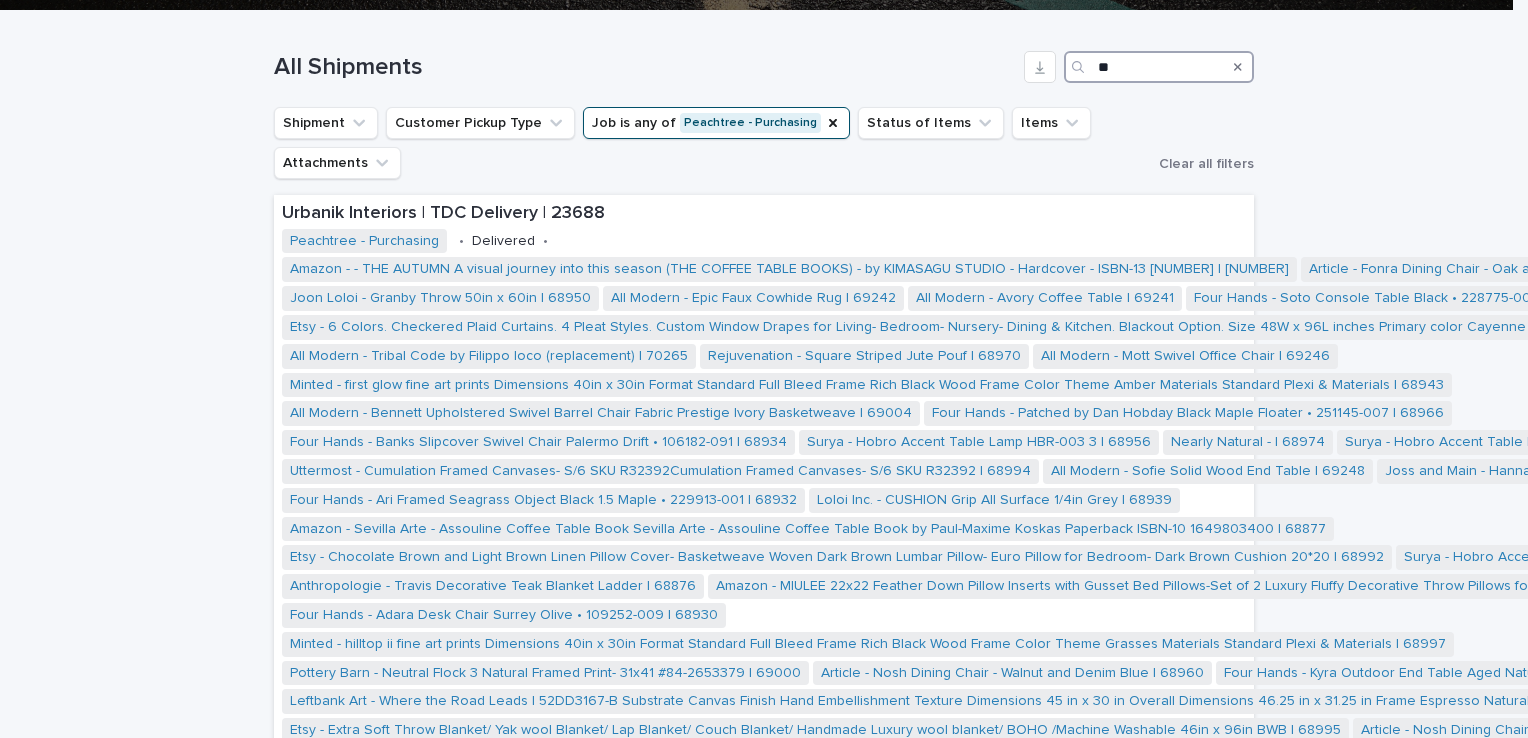type on "*" 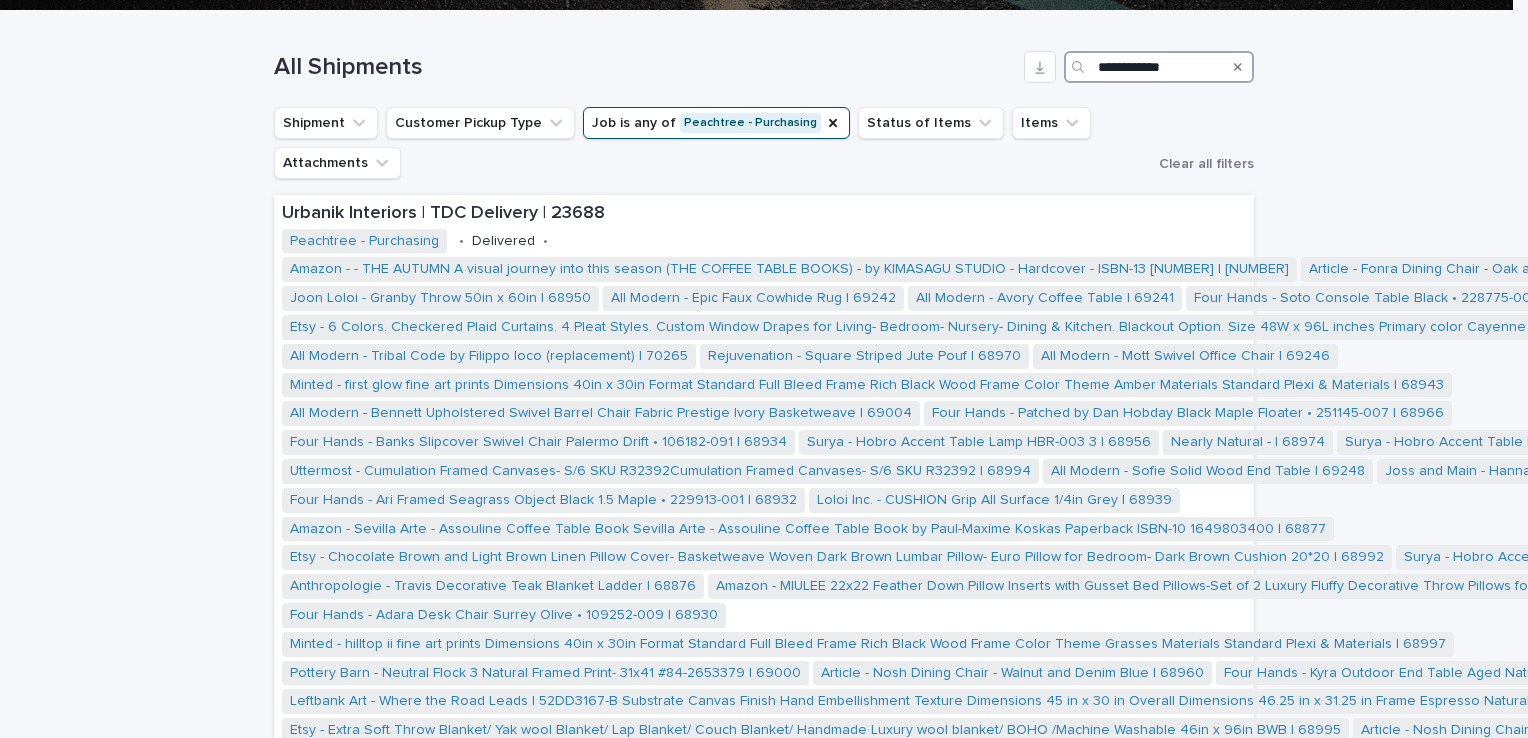 type on "**********" 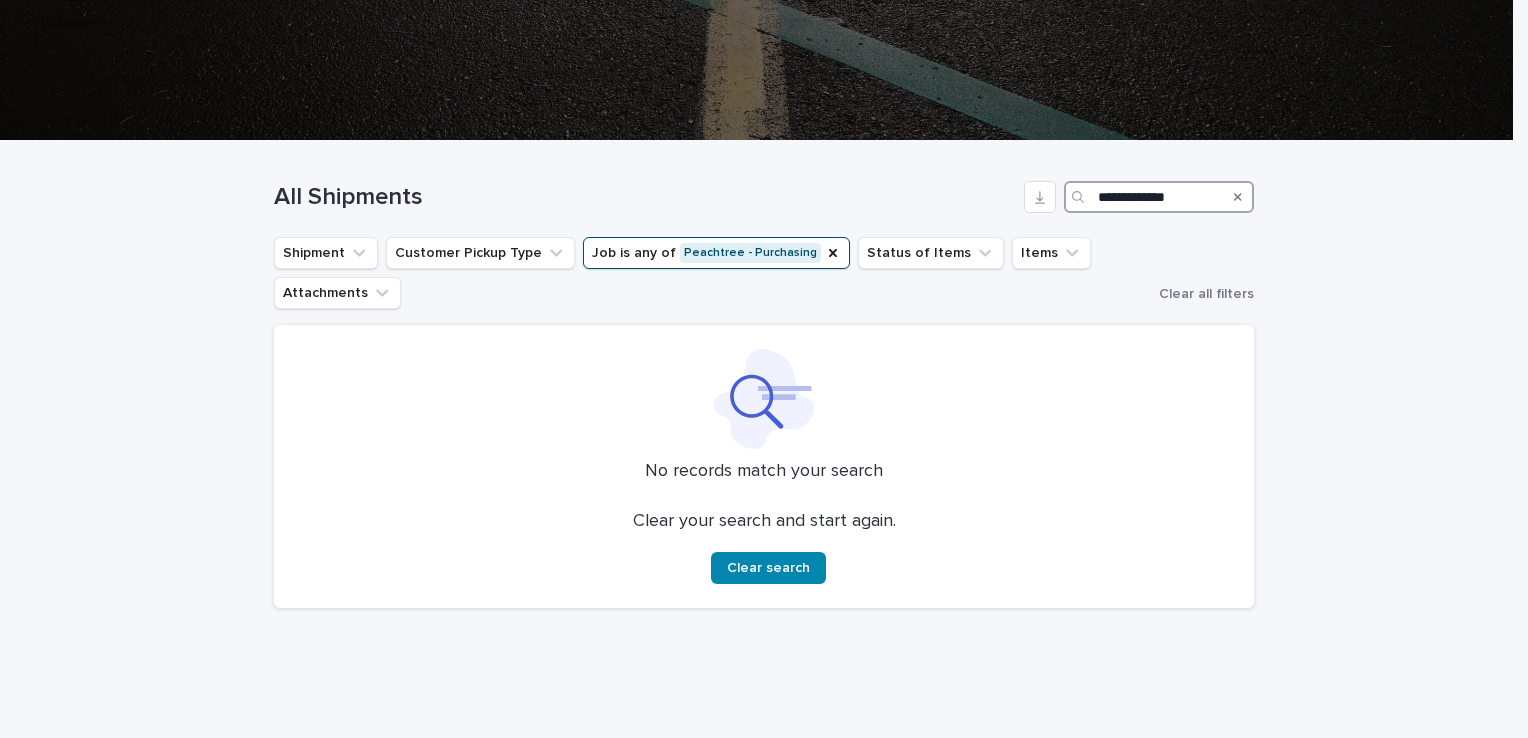 scroll, scrollTop: 412, scrollLeft: 0, axis: vertical 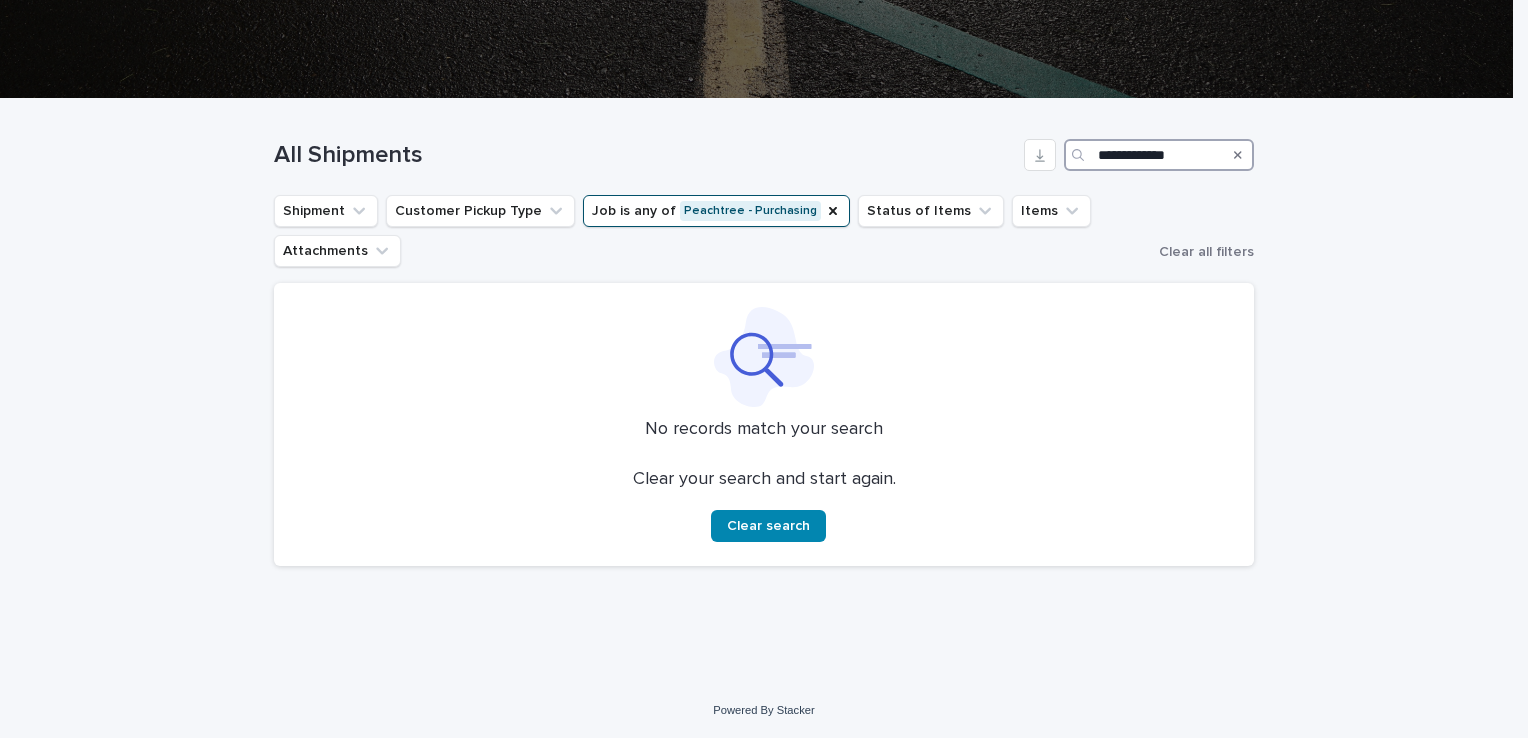 drag, startPoint x: 1180, startPoint y: 151, endPoint x: 1020, endPoint y: 177, distance: 162.09874 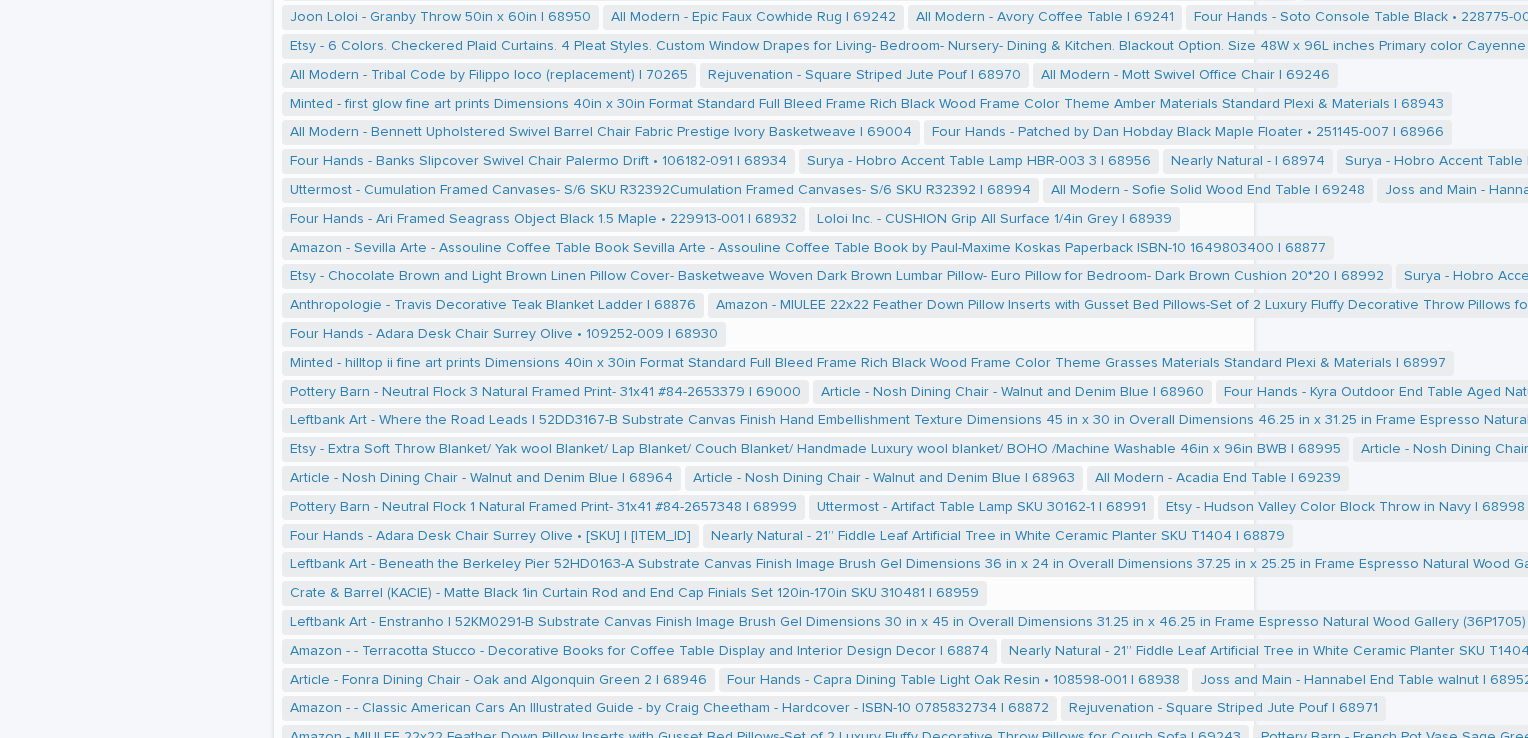 scroll, scrollTop: 500, scrollLeft: 0, axis: vertical 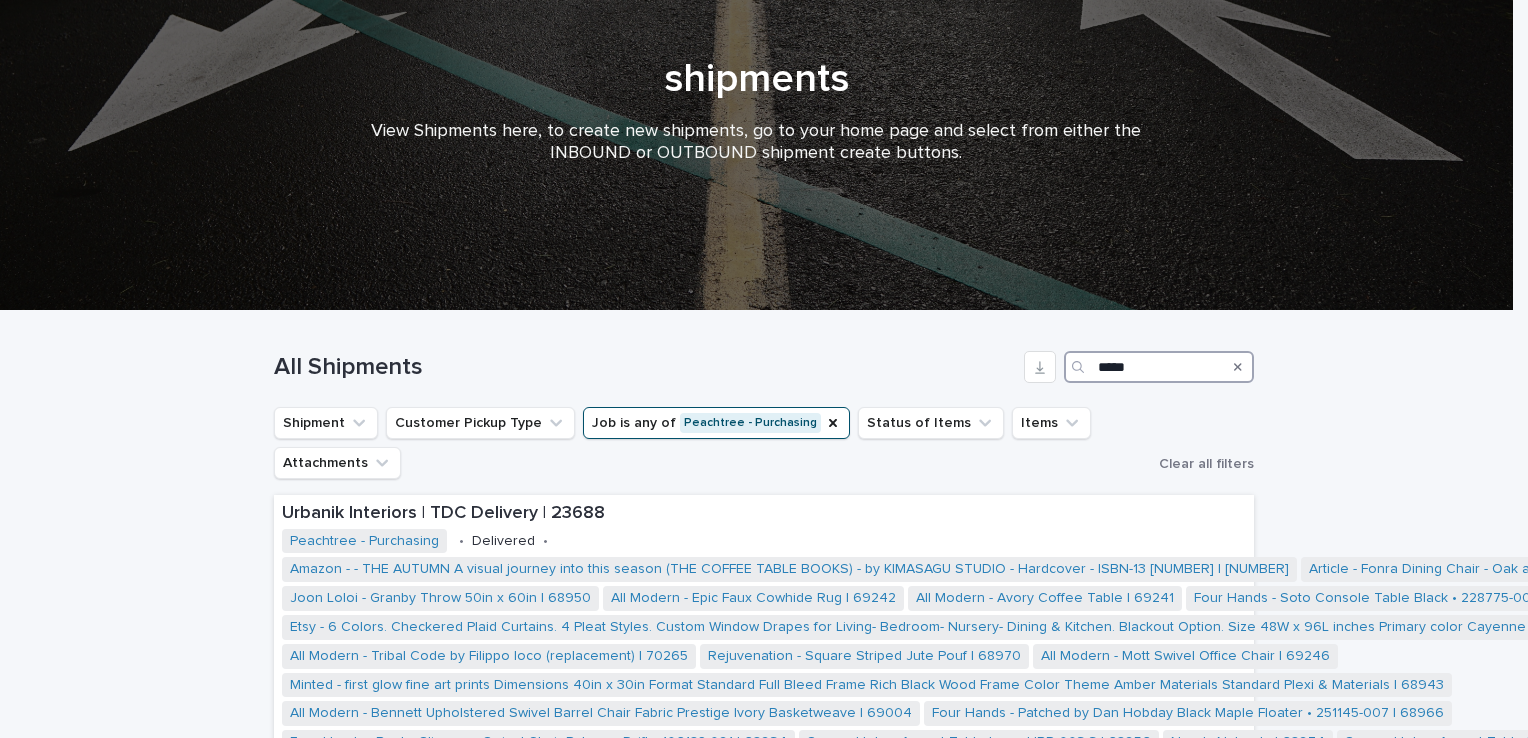 type on "*****" 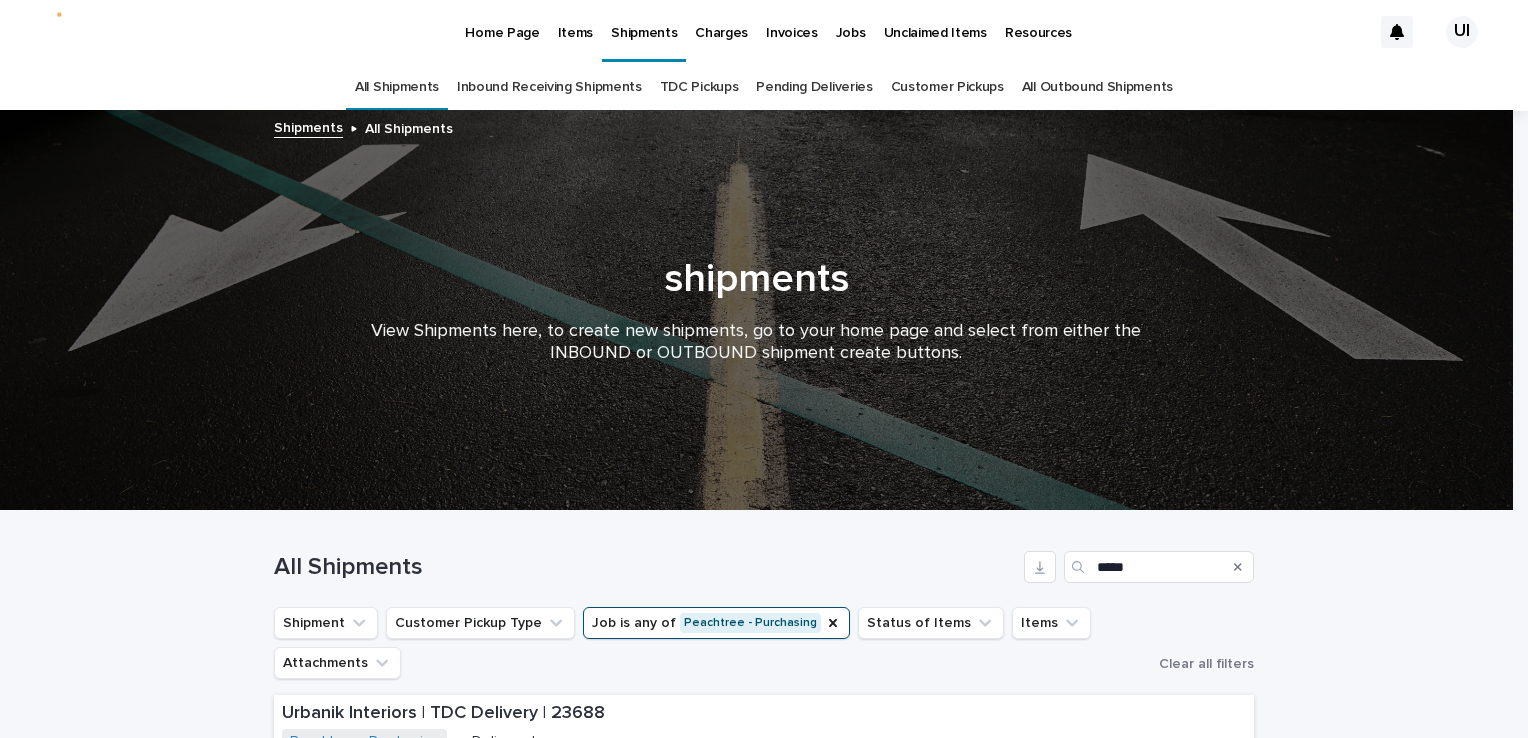 click on "Items" at bounding box center [575, 21] 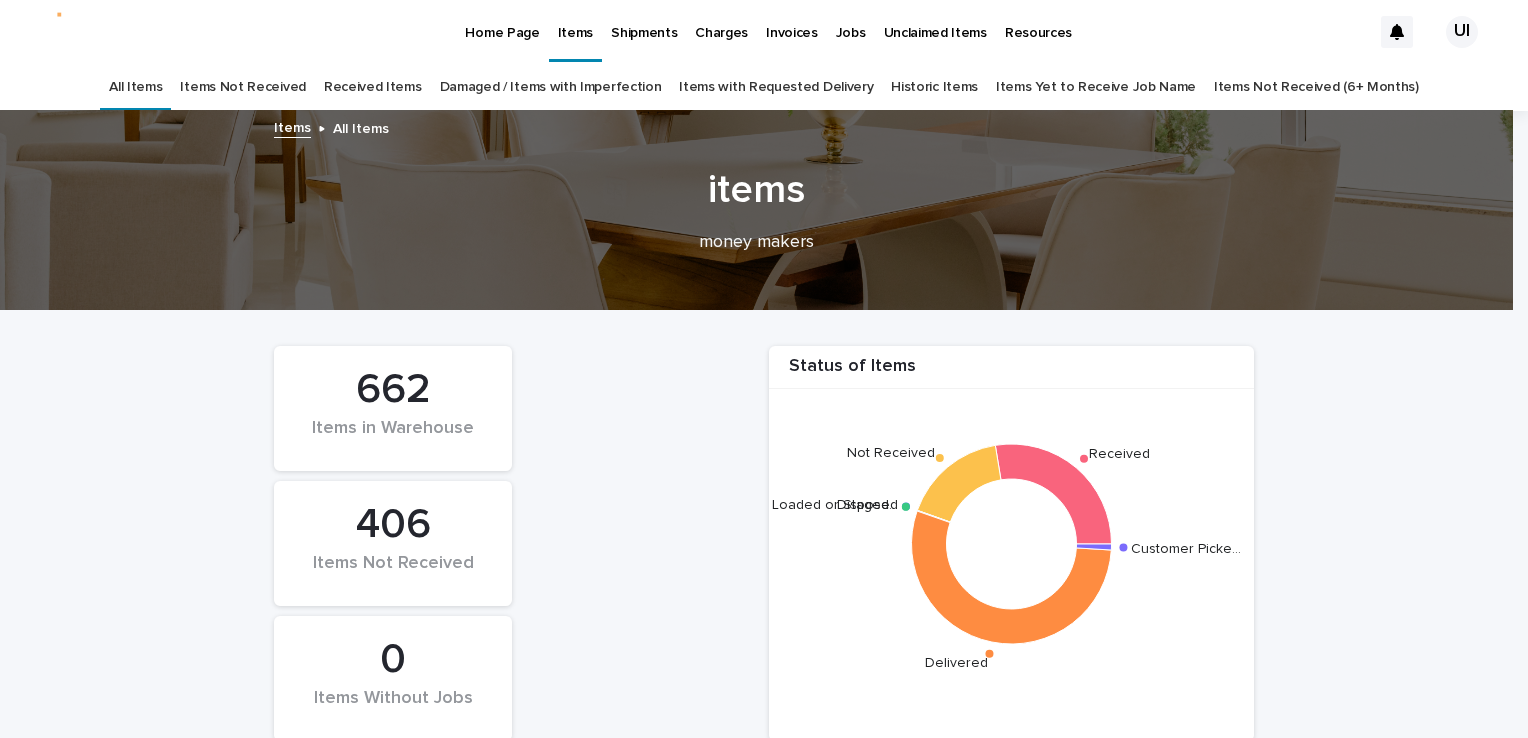click on "Received Items" at bounding box center [373, 87] 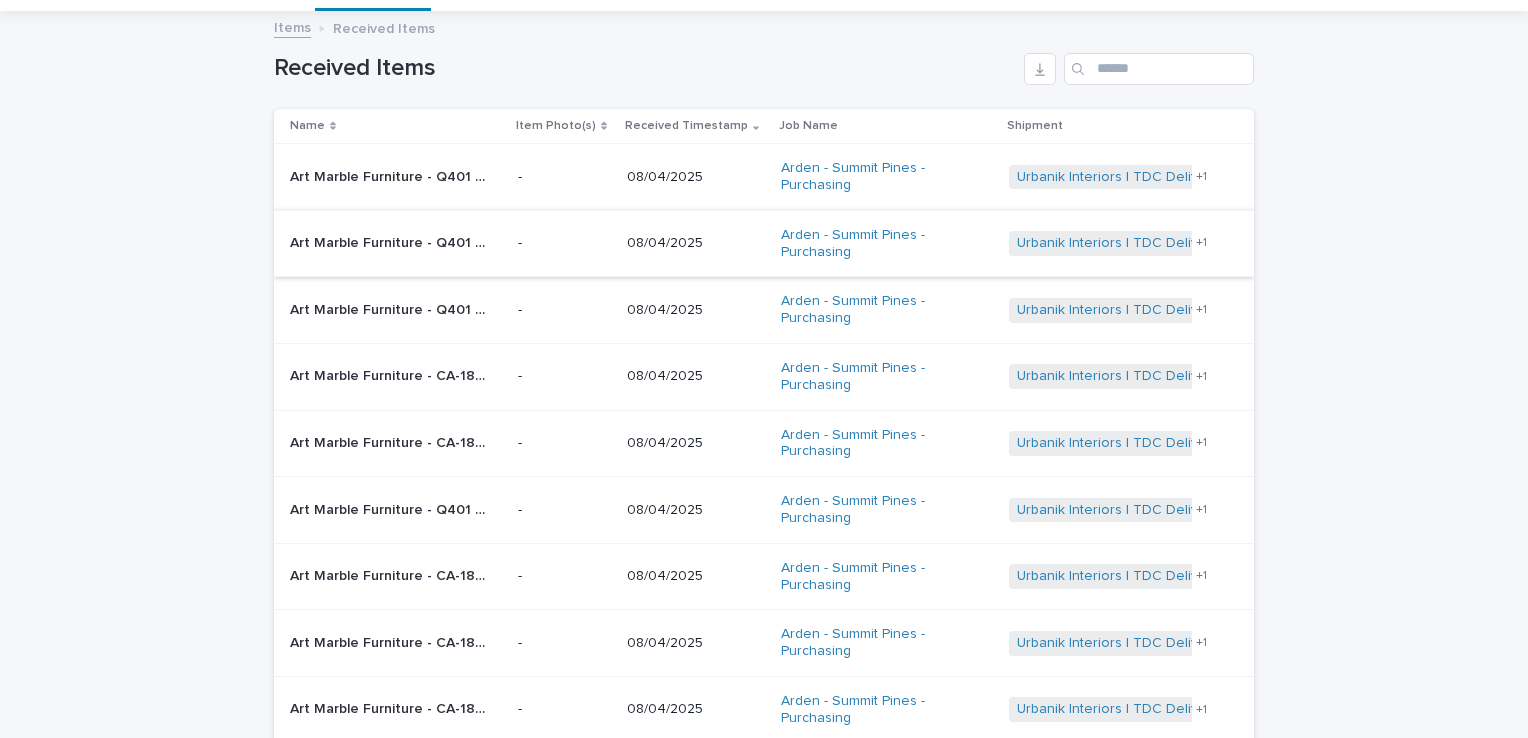 scroll, scrollTop: 300, scrollLeft: 0, axis: vertical 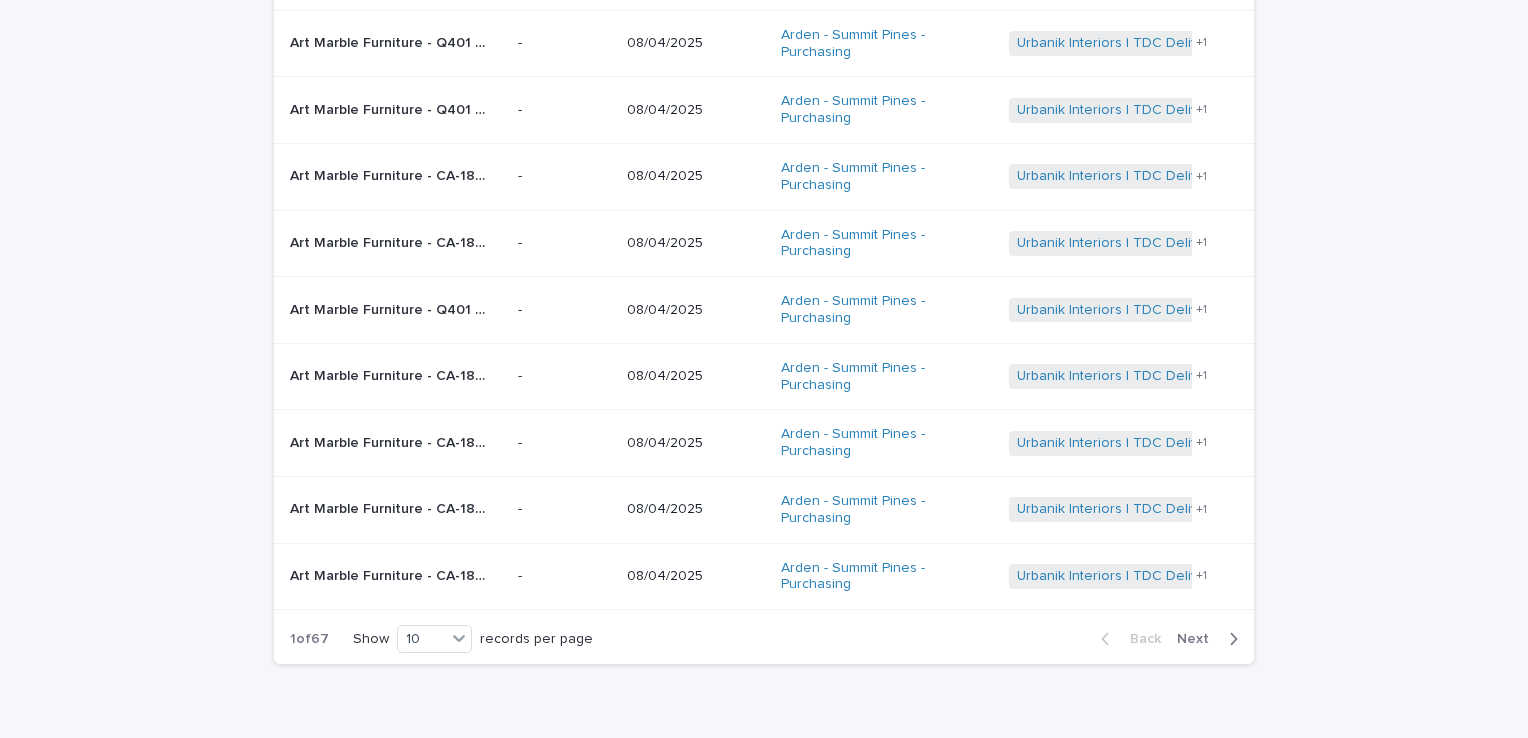 click on "Next" at bounding box center (1199, 639) 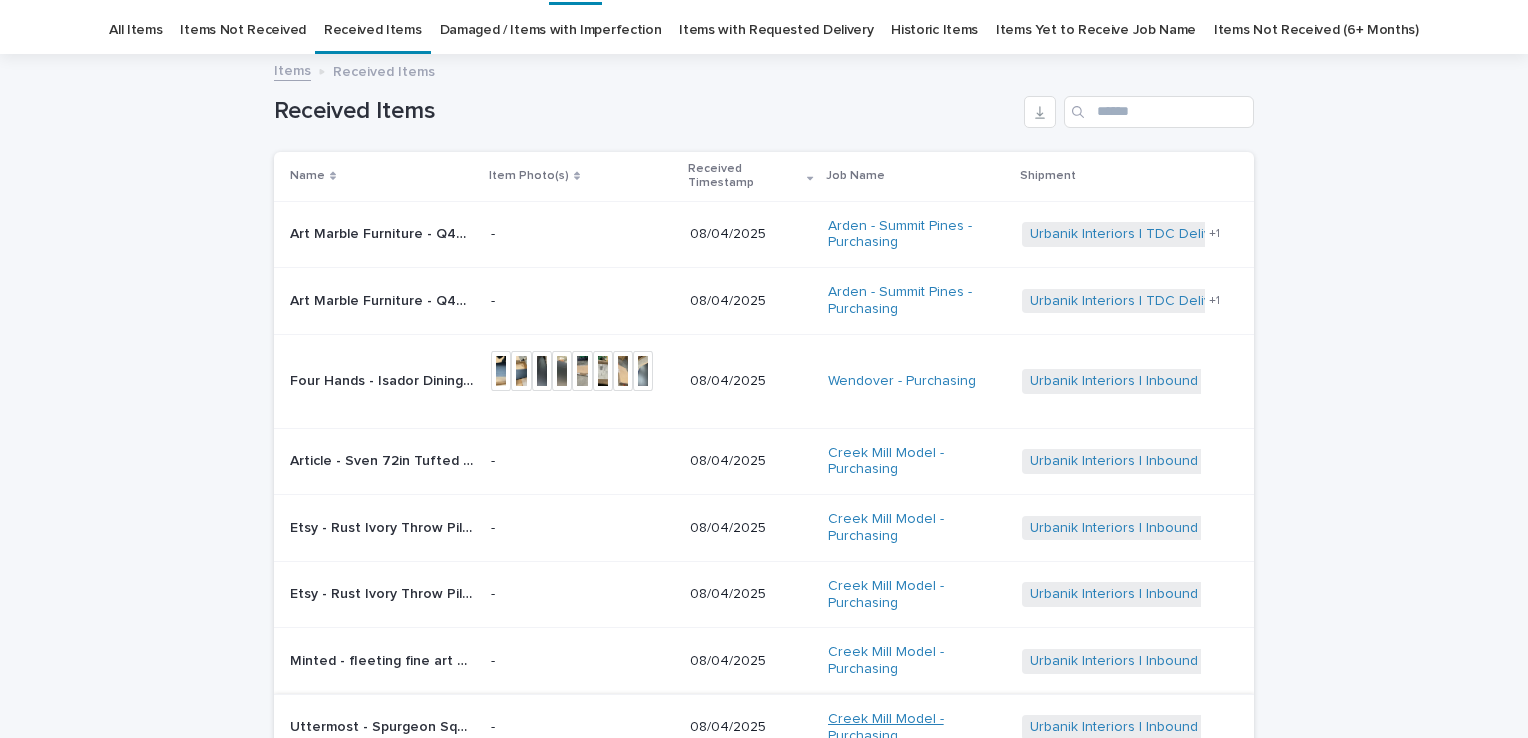 scroll, scrollTop: 0, scrollLeft: 0, axis: both 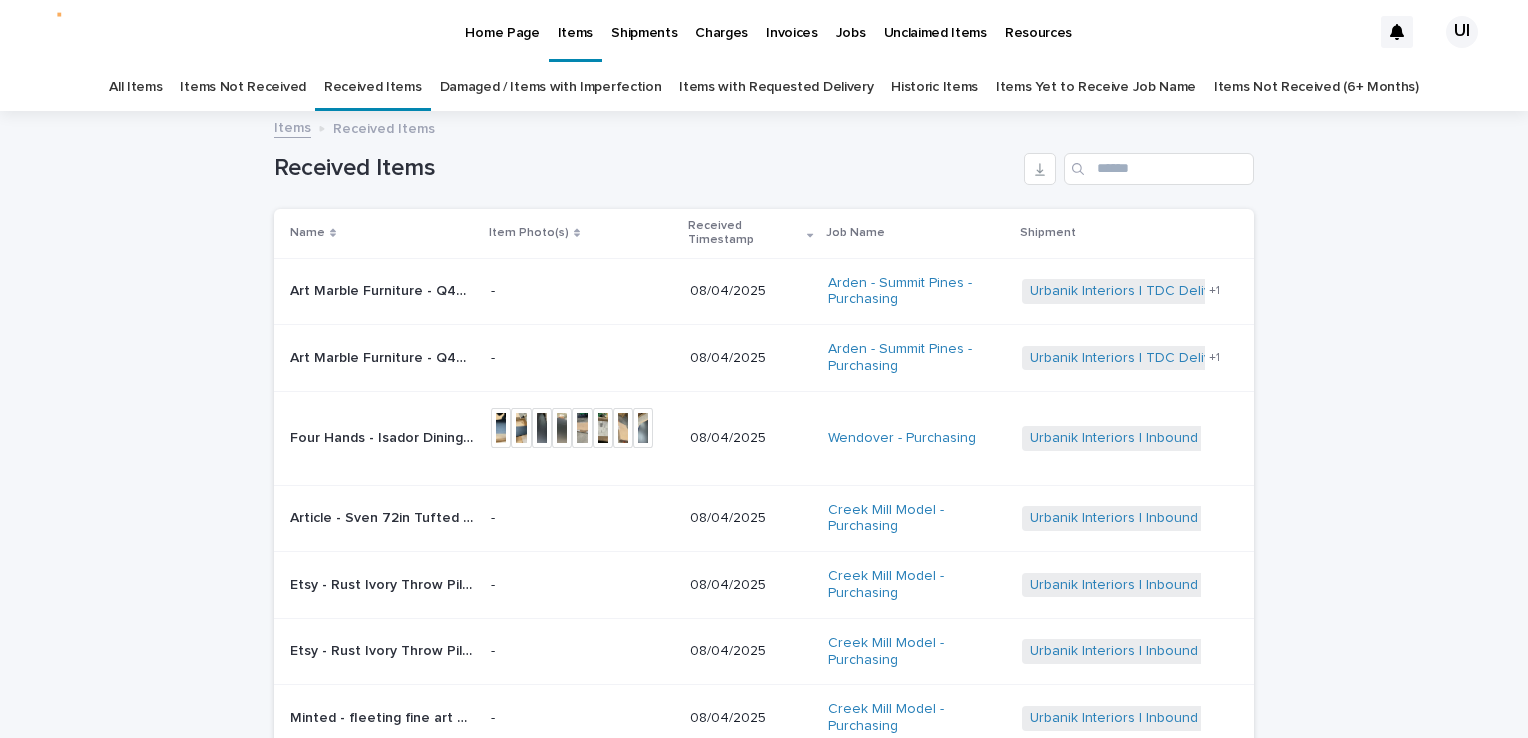 click on "Four Hands - Isador Dining Table Black Wash Poplar • 239732-001 78in | 73077" at bounding box center [384, 436] 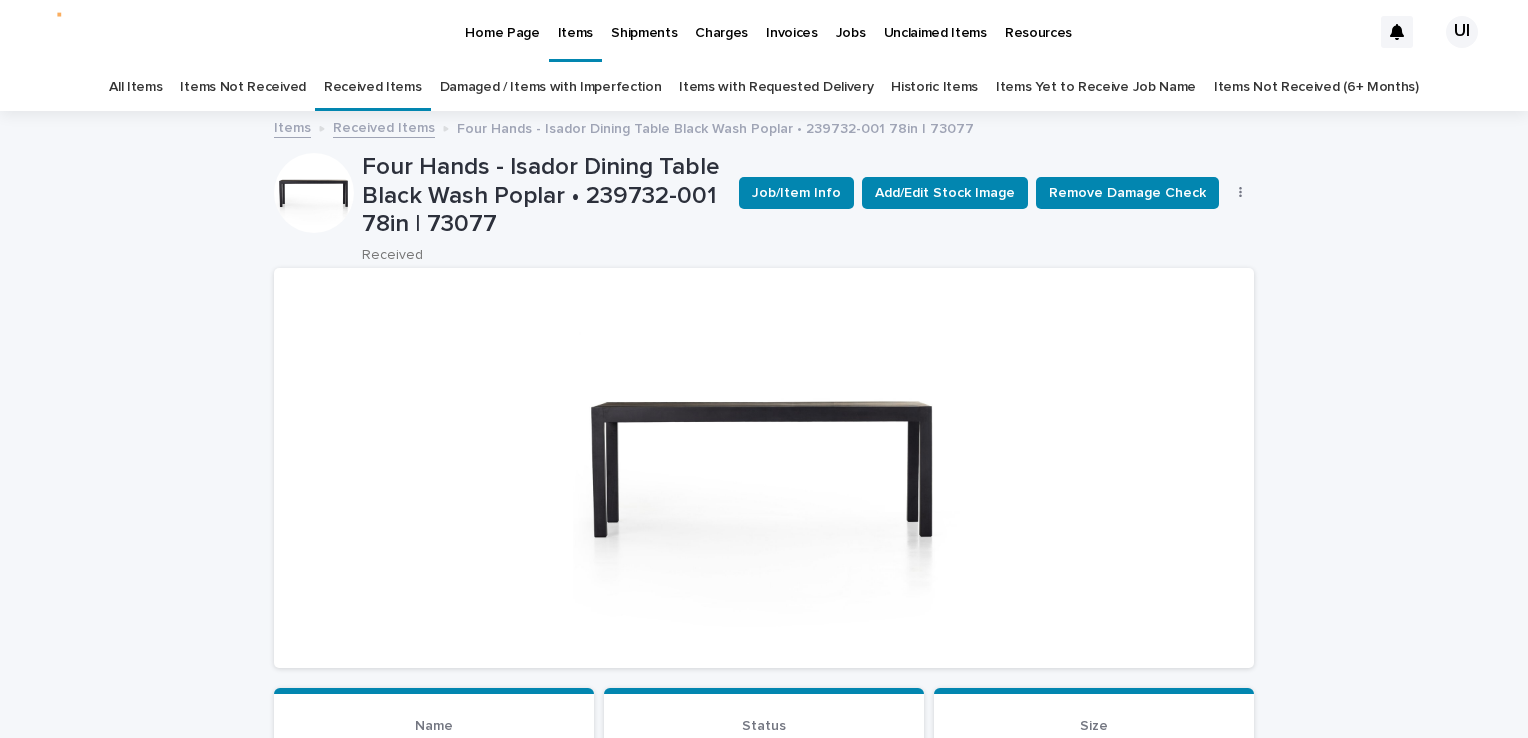 click on "Home Page" at bounding box center (502, 21) 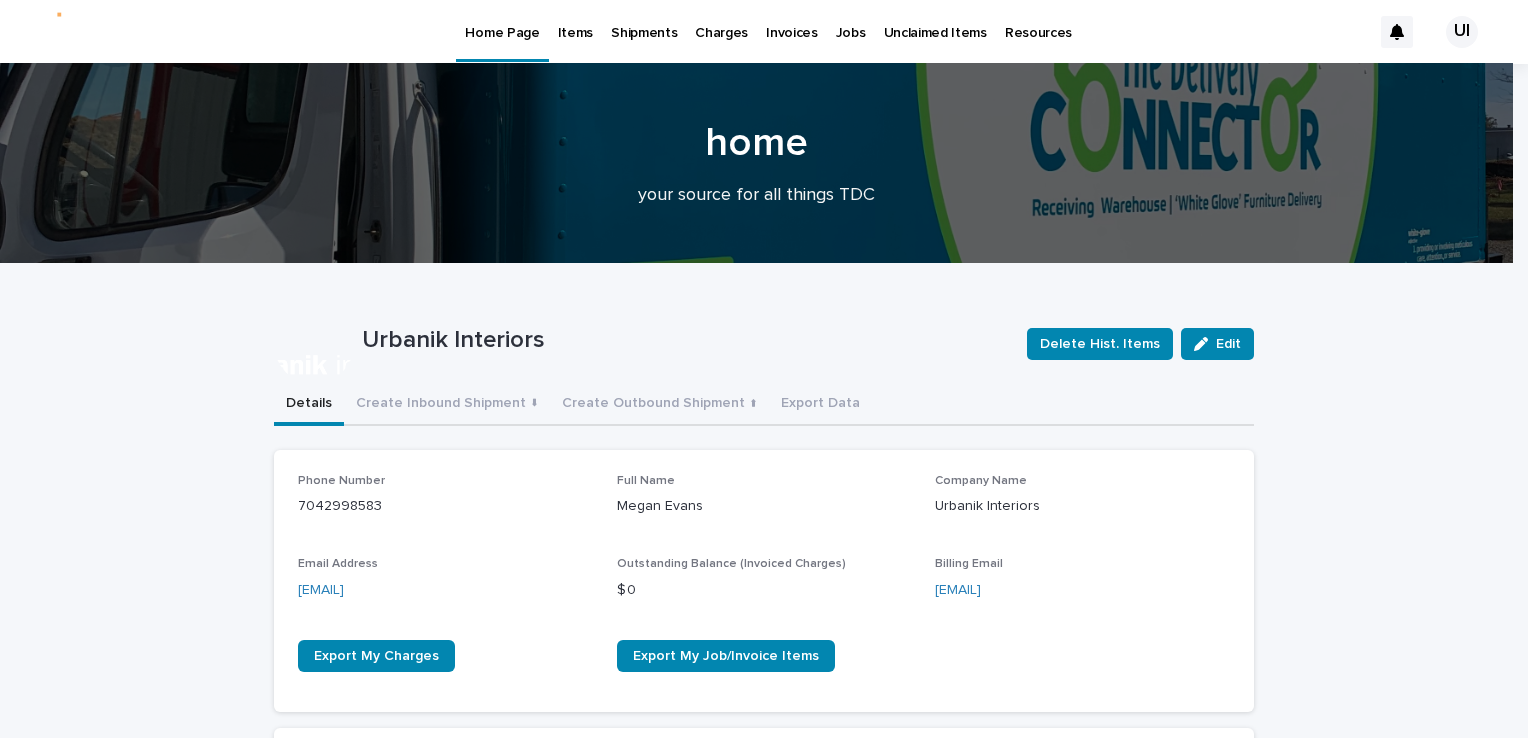 click on "Items" at bounding box center [575, 21] 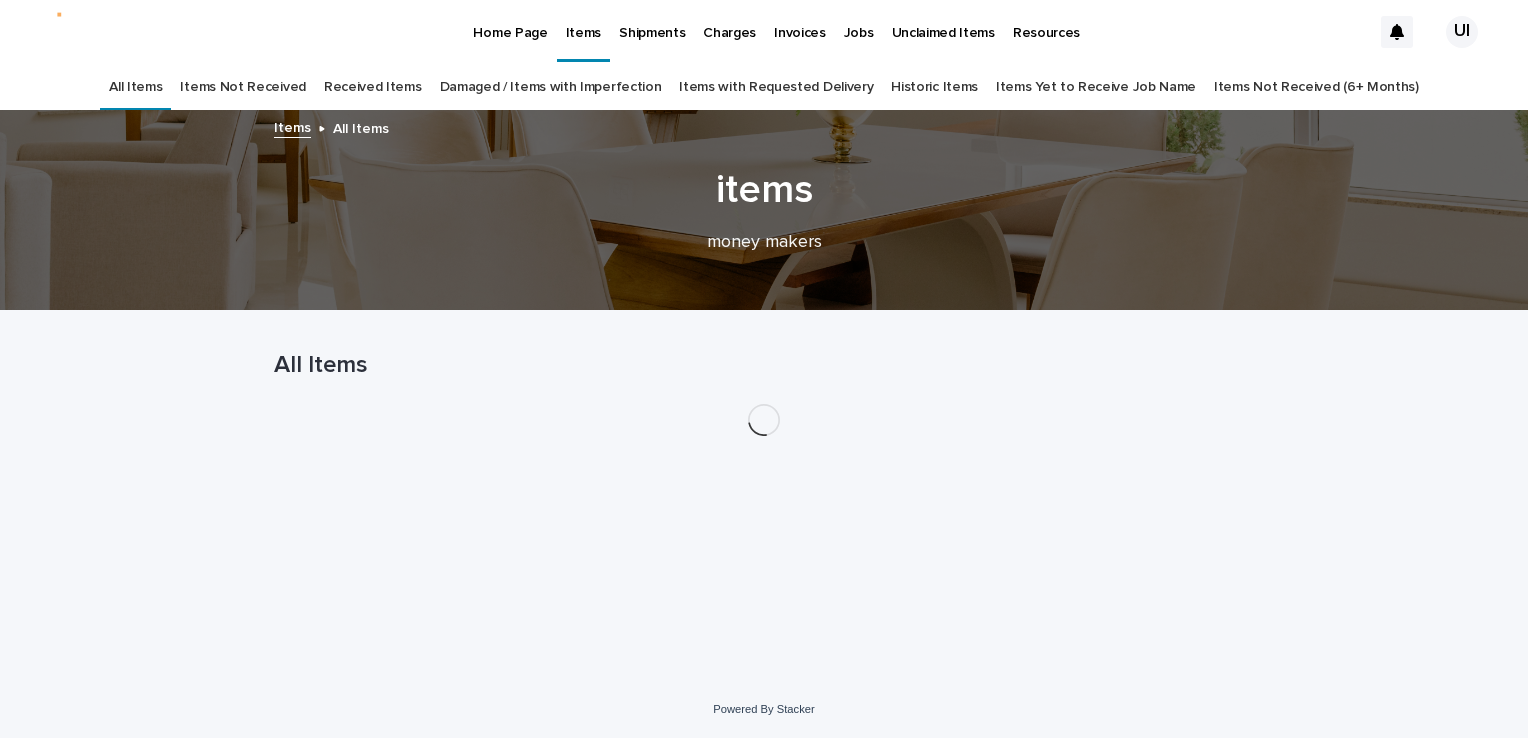 click on "Received Items" at bounding box center (373, 87) 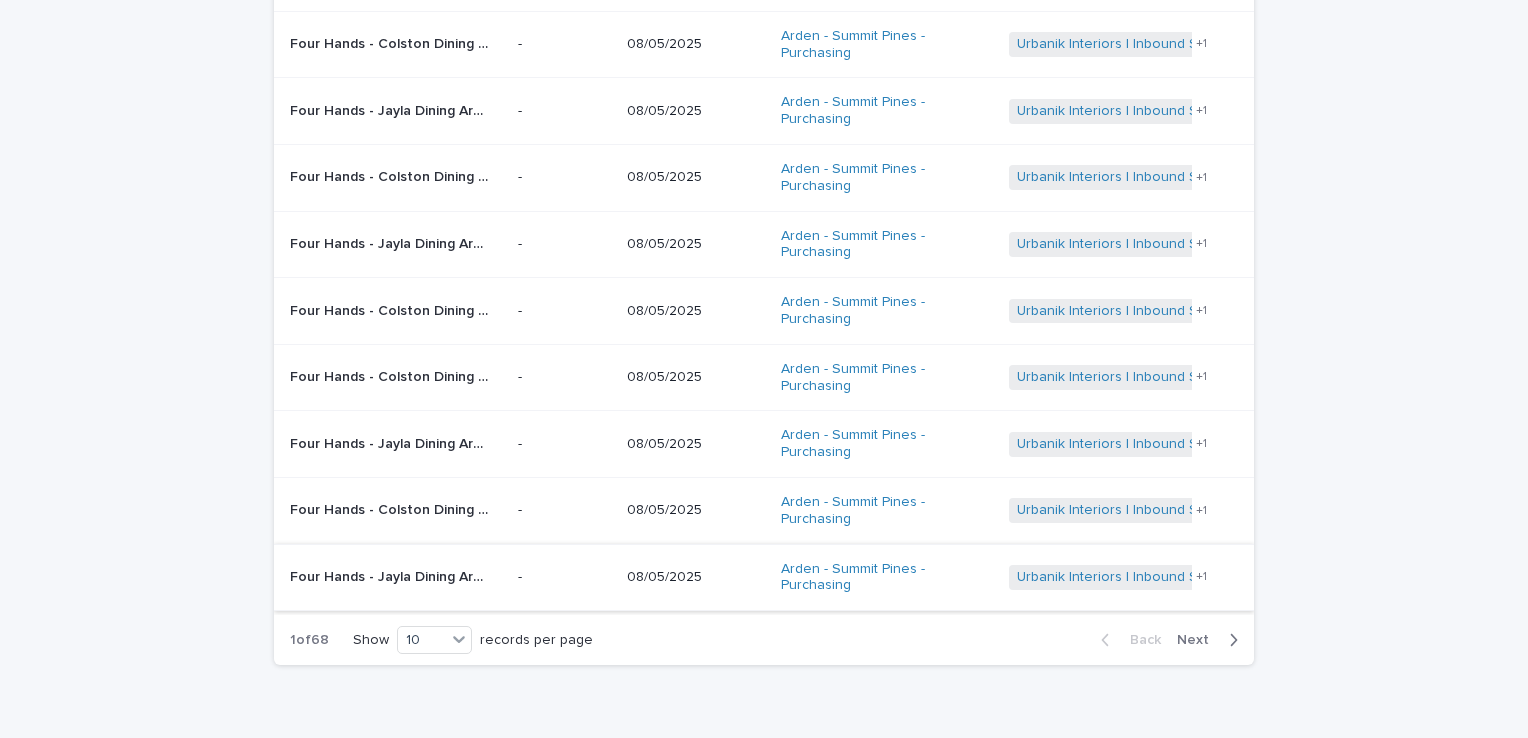 scroll, scrollTop: 300, scrollLeft: 0, axis: vertical 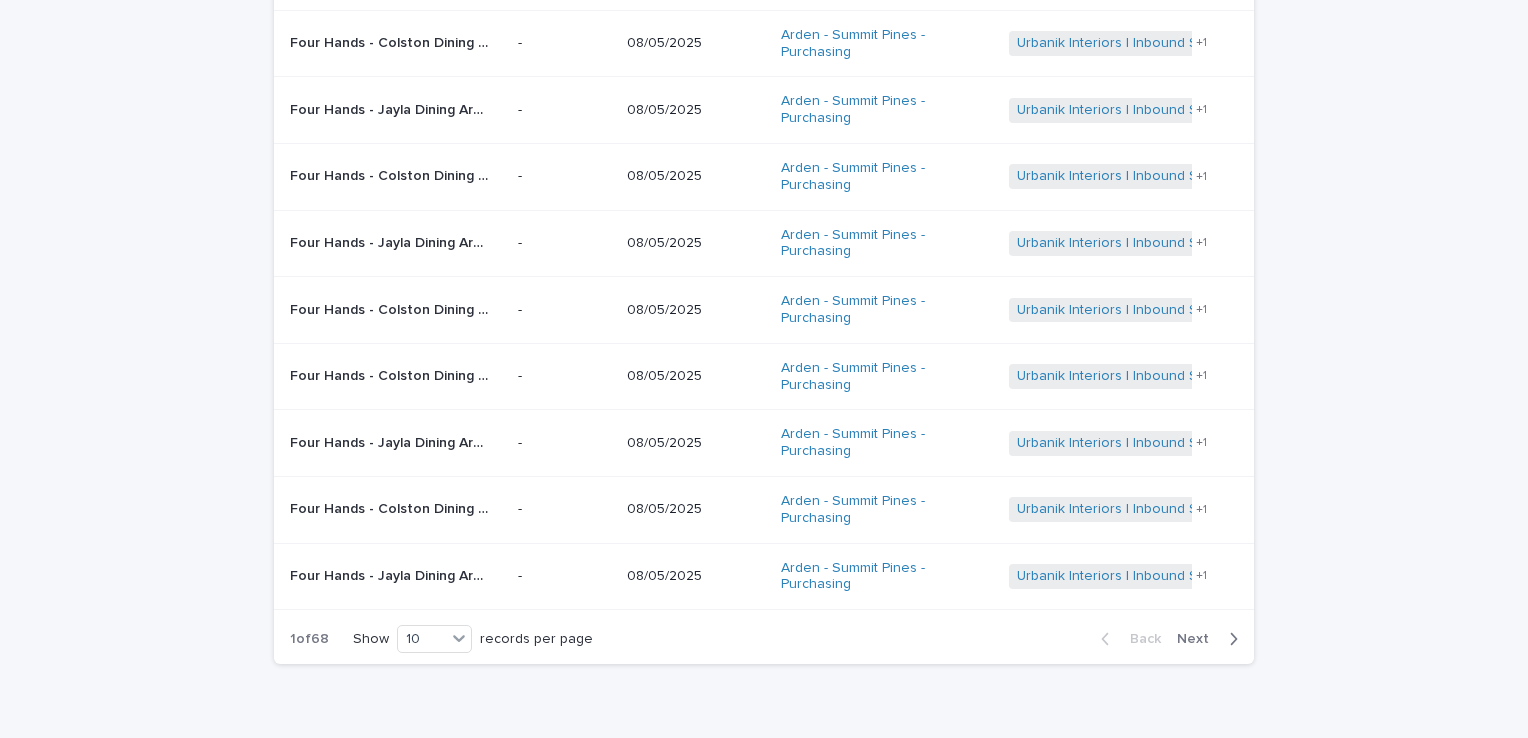 click on "Next" at bounding box center [1199, 639] 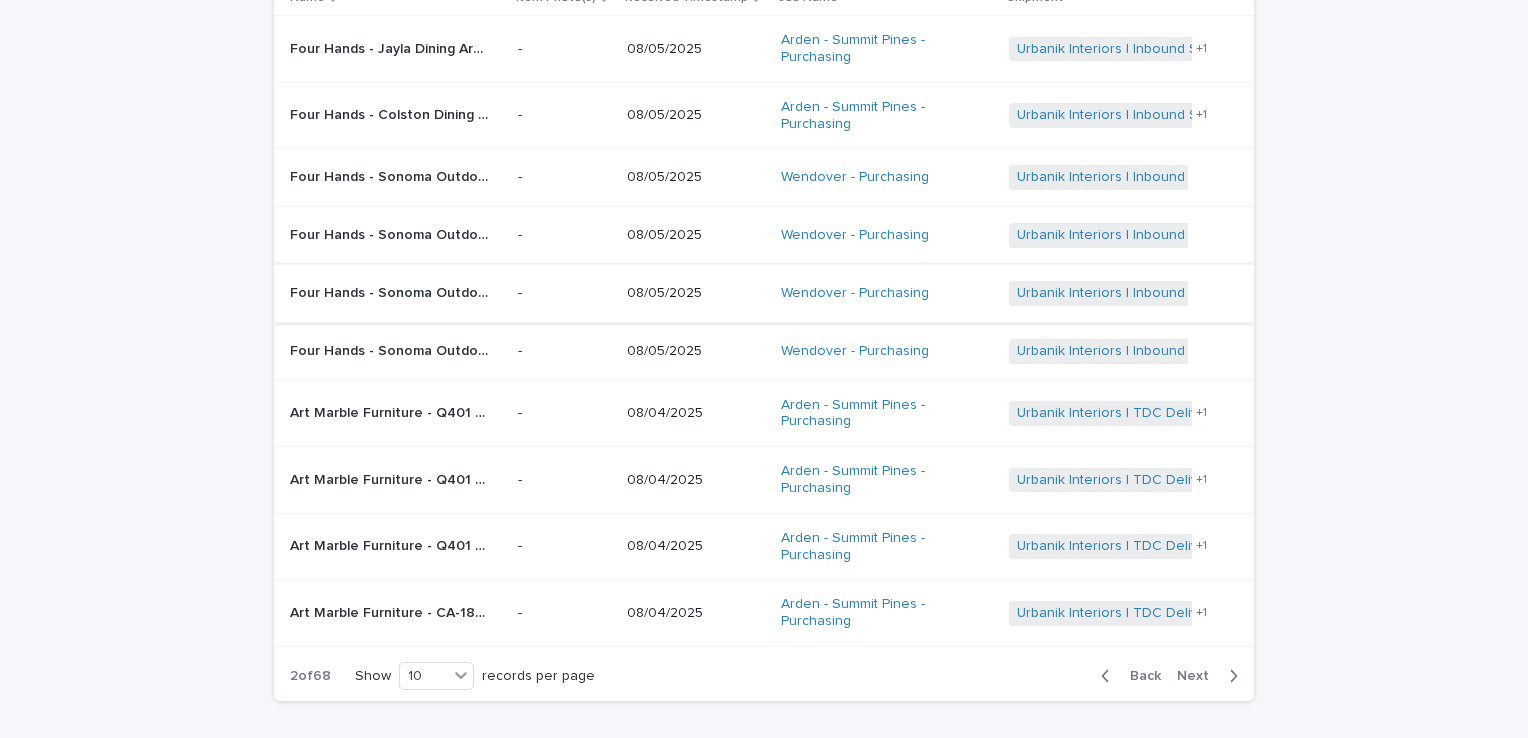 scroll, scrollTop: 82, scrollLeft: 0, axis: vertical 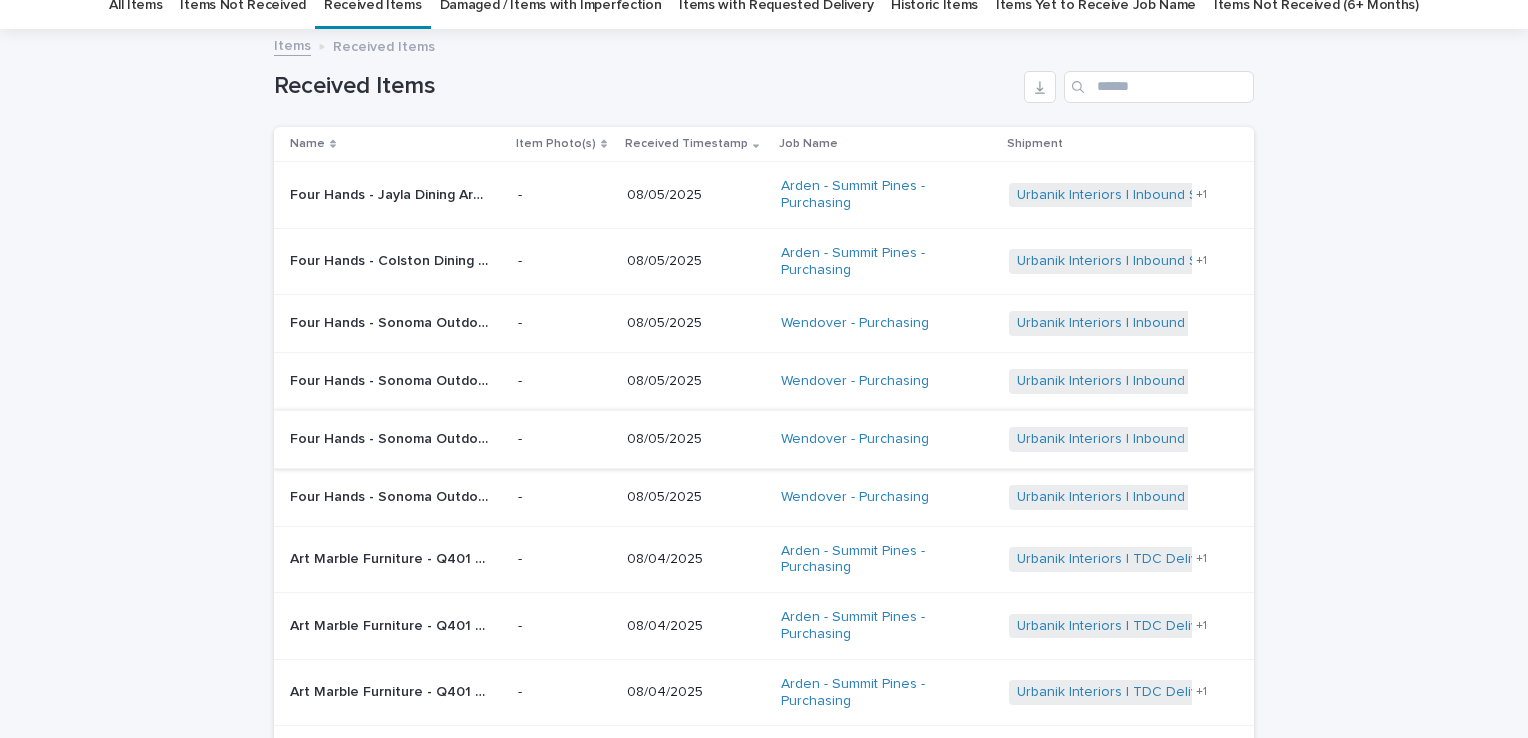 click on "Four Hands - Colston Dining Chair Sutton Olive • 238917-003 | 69647" at bounding box center [392, 259] 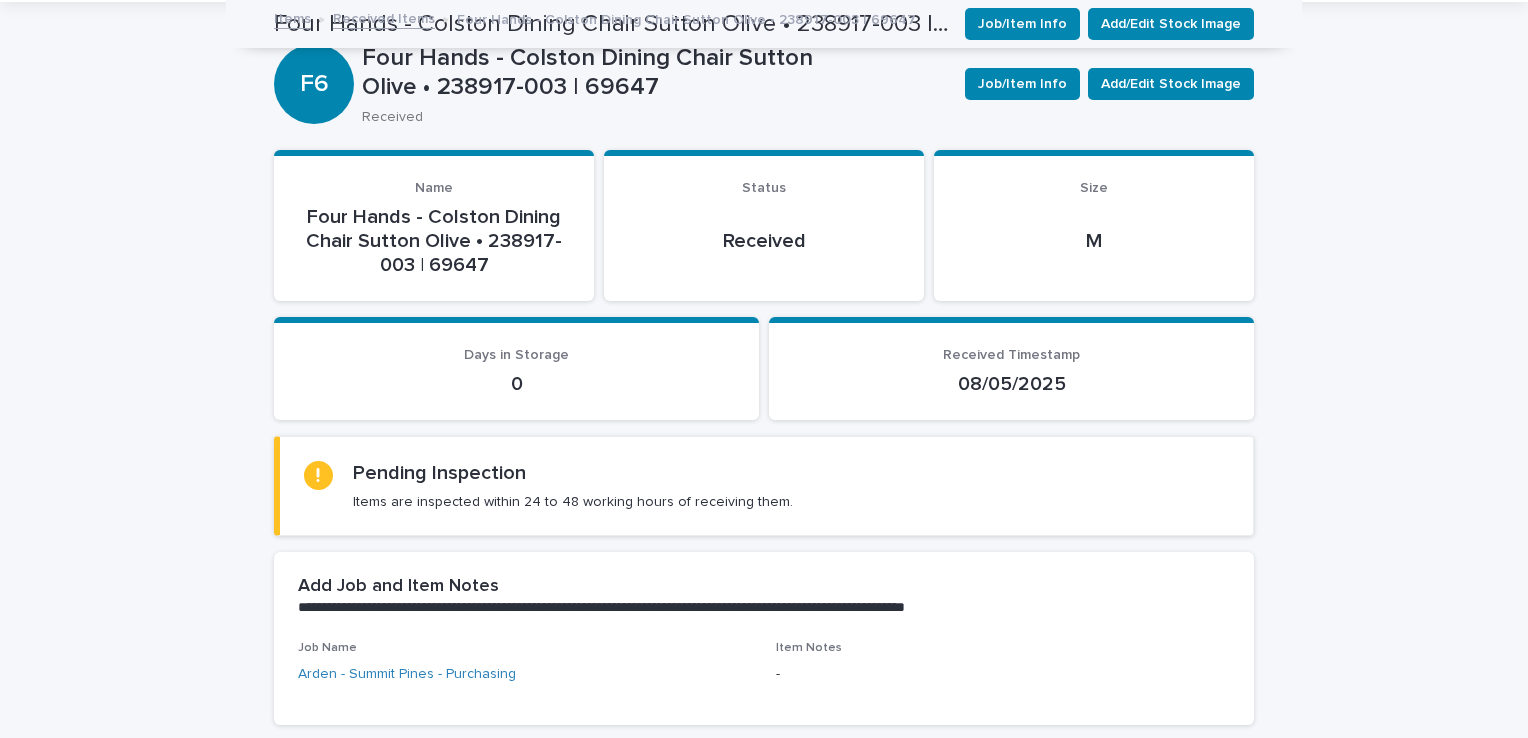 scroll, scrollTop: 100, scrollLeft: 0, axis: vertical 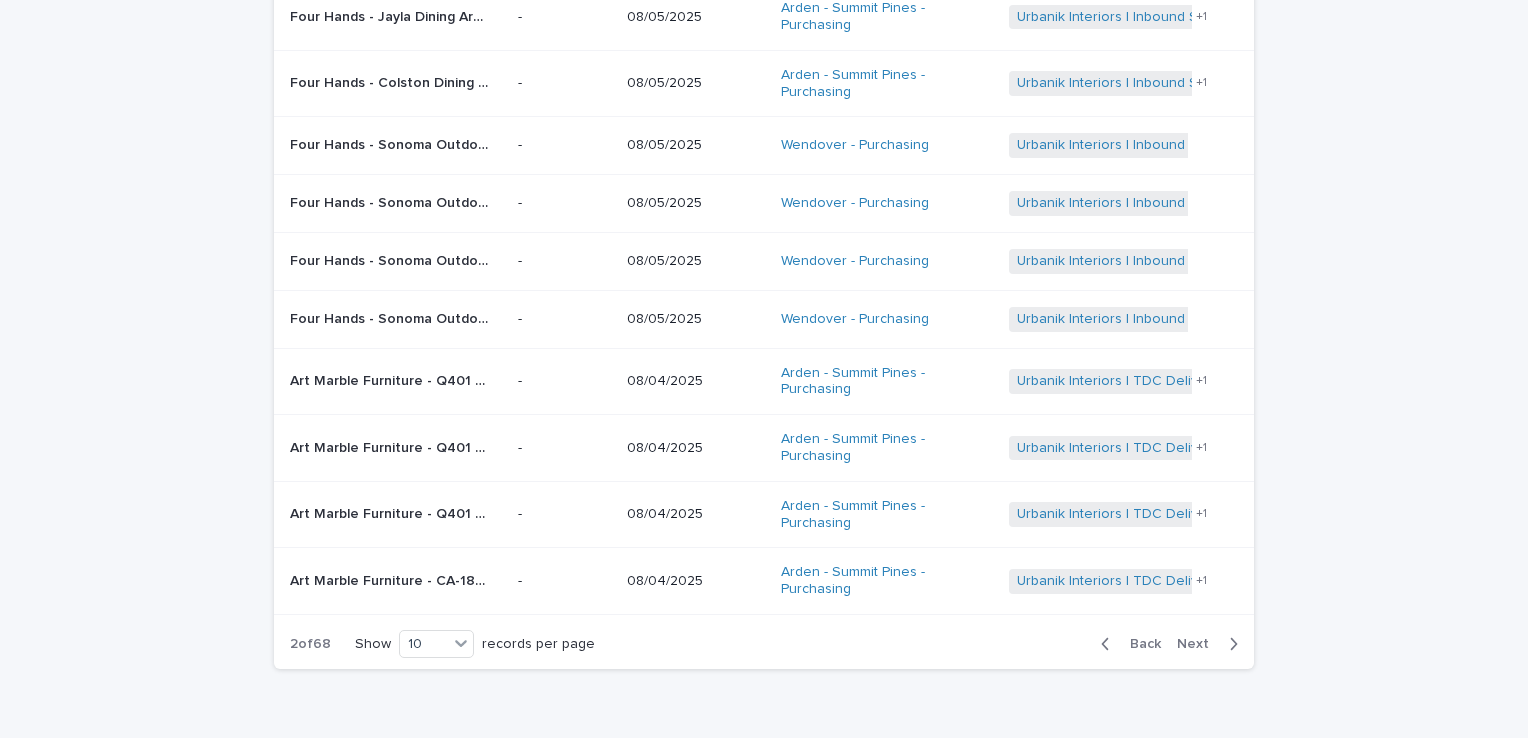 click on "Back" at bounding box center [1139, 644] 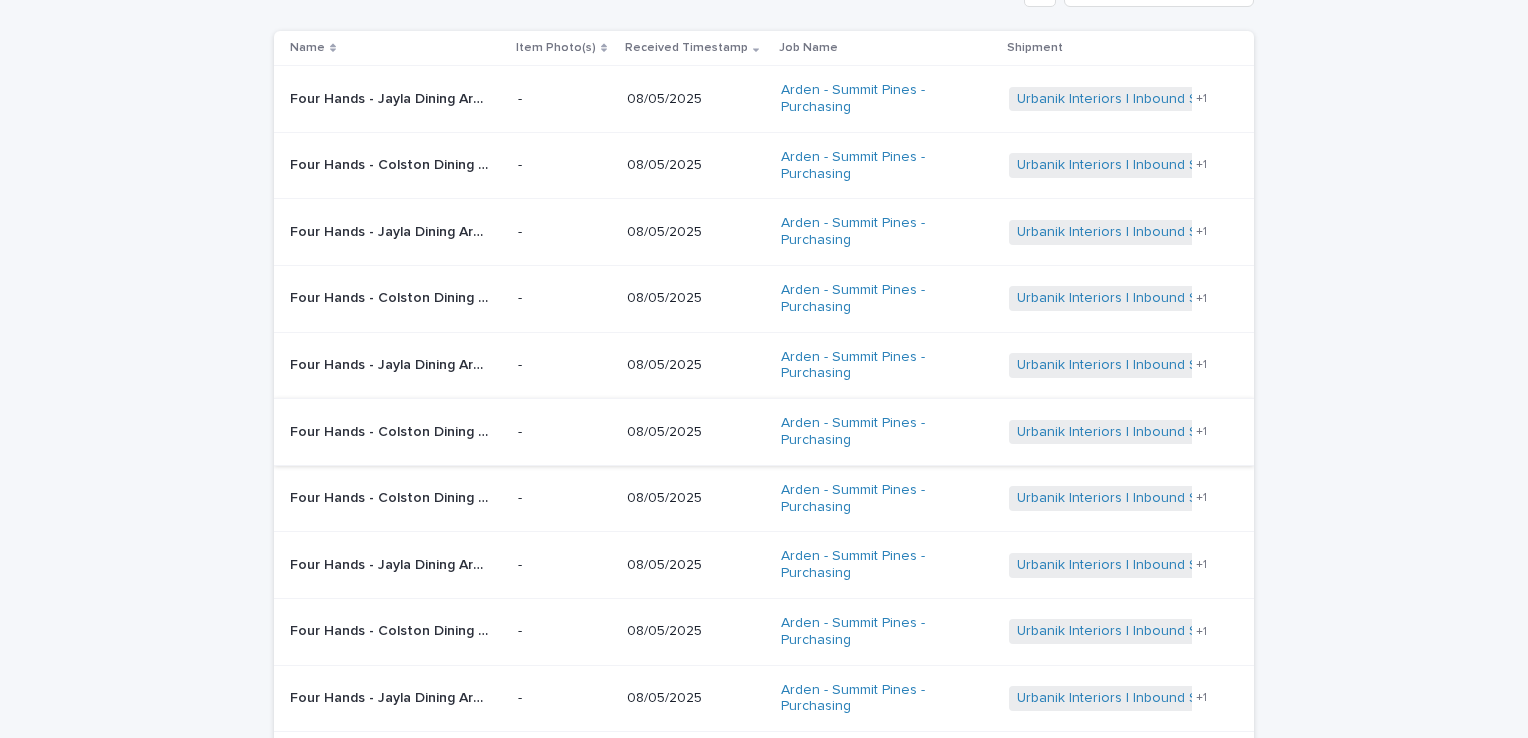 scroll, scrollTop: 0, scrollLeft: 0, axis: both 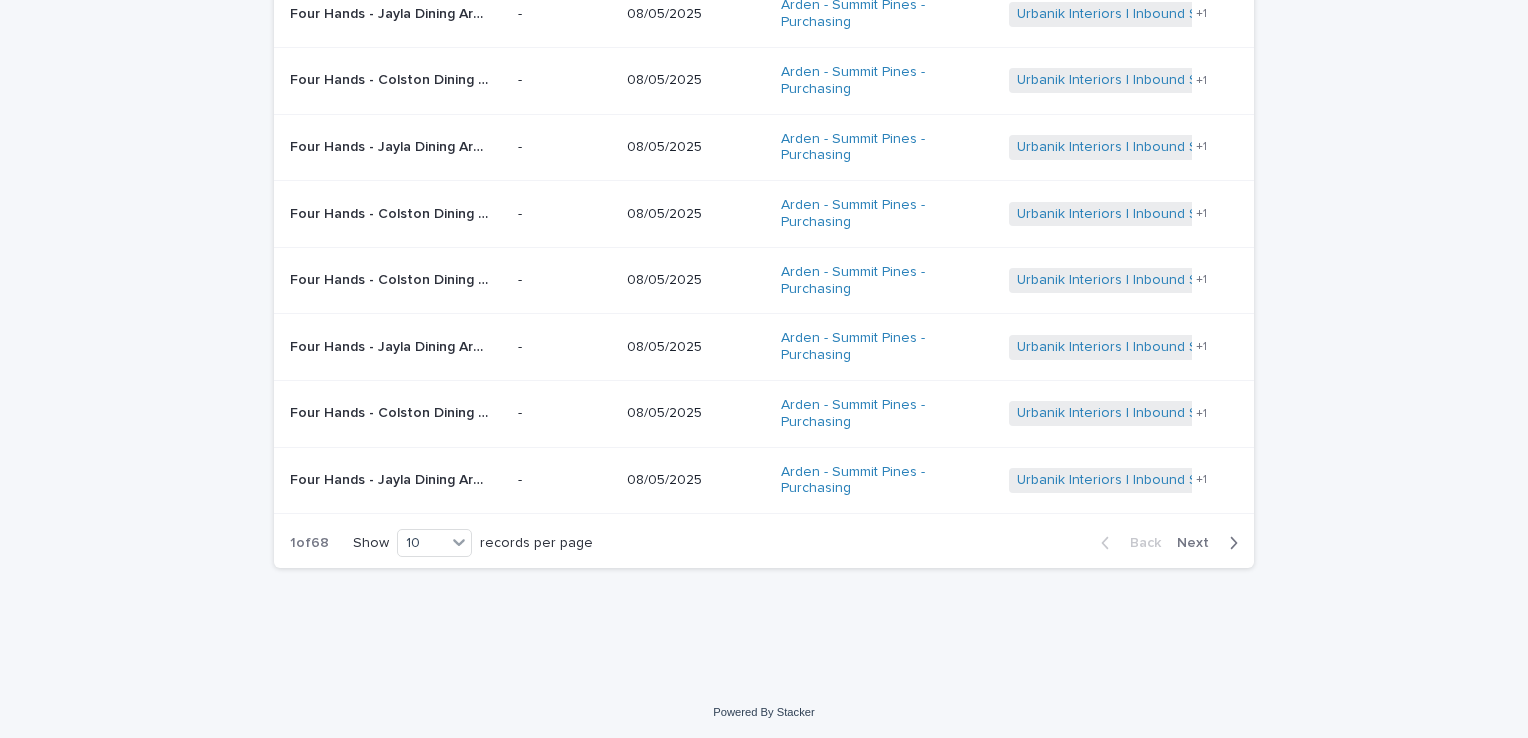 click on "Next" at bounding box center (1199, 543) 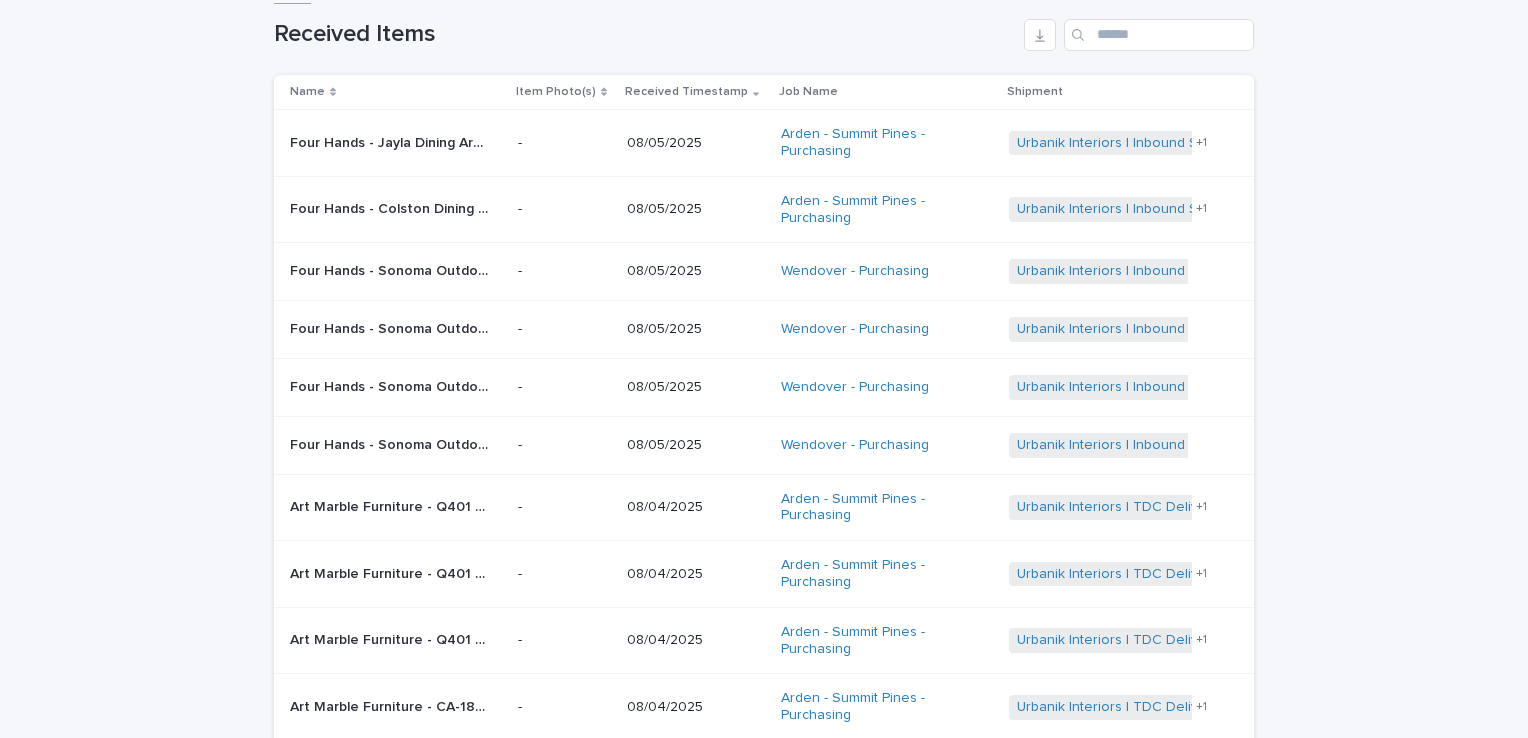 scroll, scrollTop: 60, scrollLeft: 0, axis: vertical 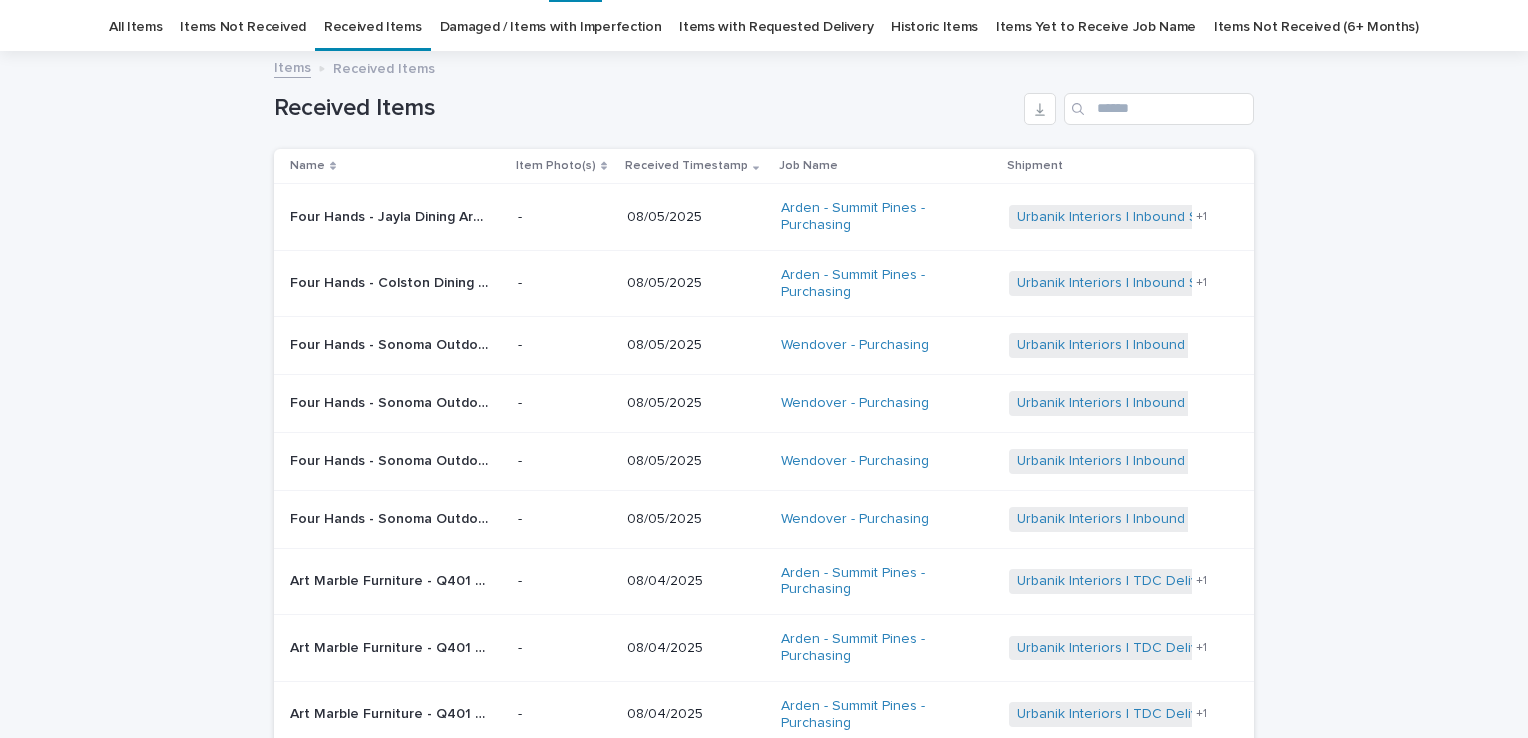click on "Damaged / Items with Imperfection" at bounding box center (551, 27) 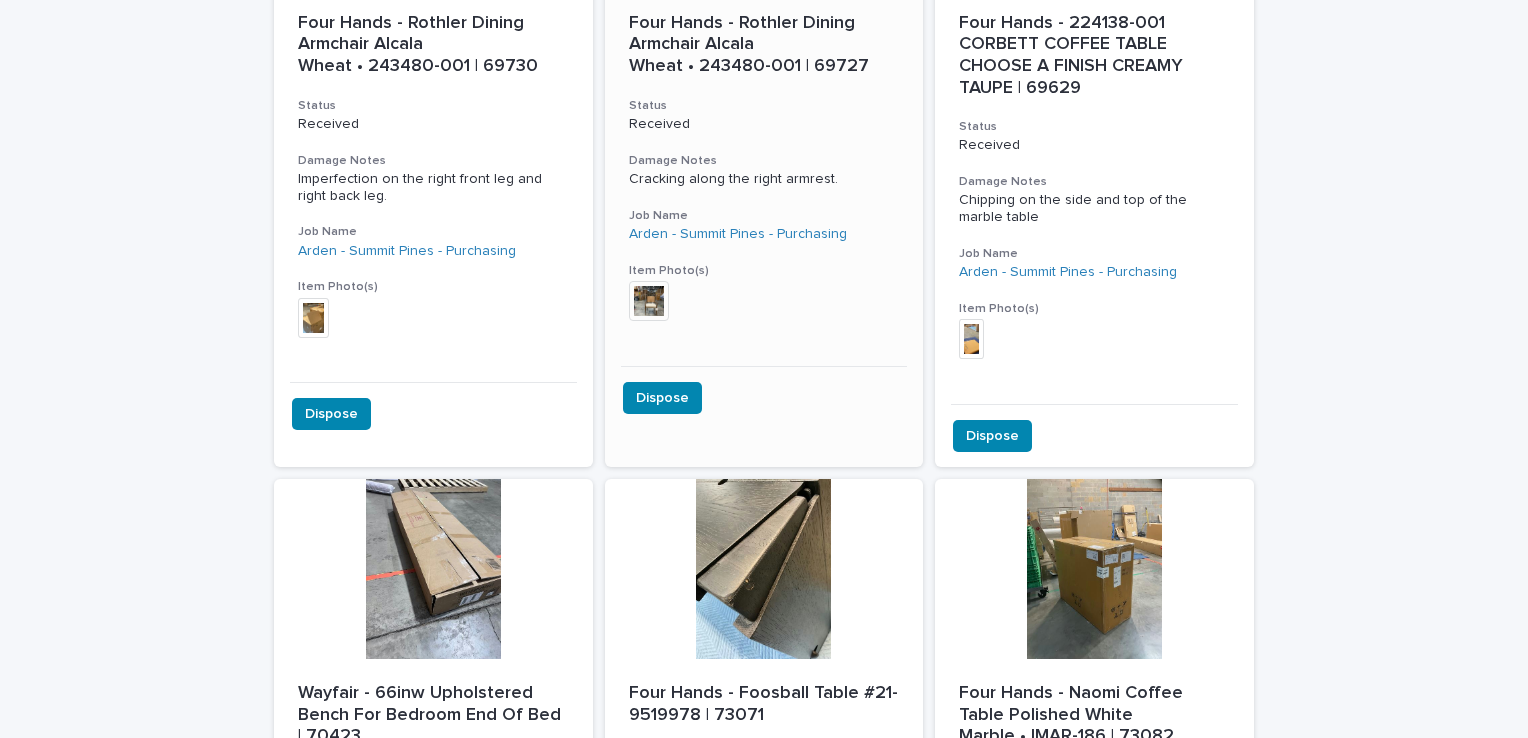 scroll, scrollTop: 700, scrollLeft: 0, axis: vertical 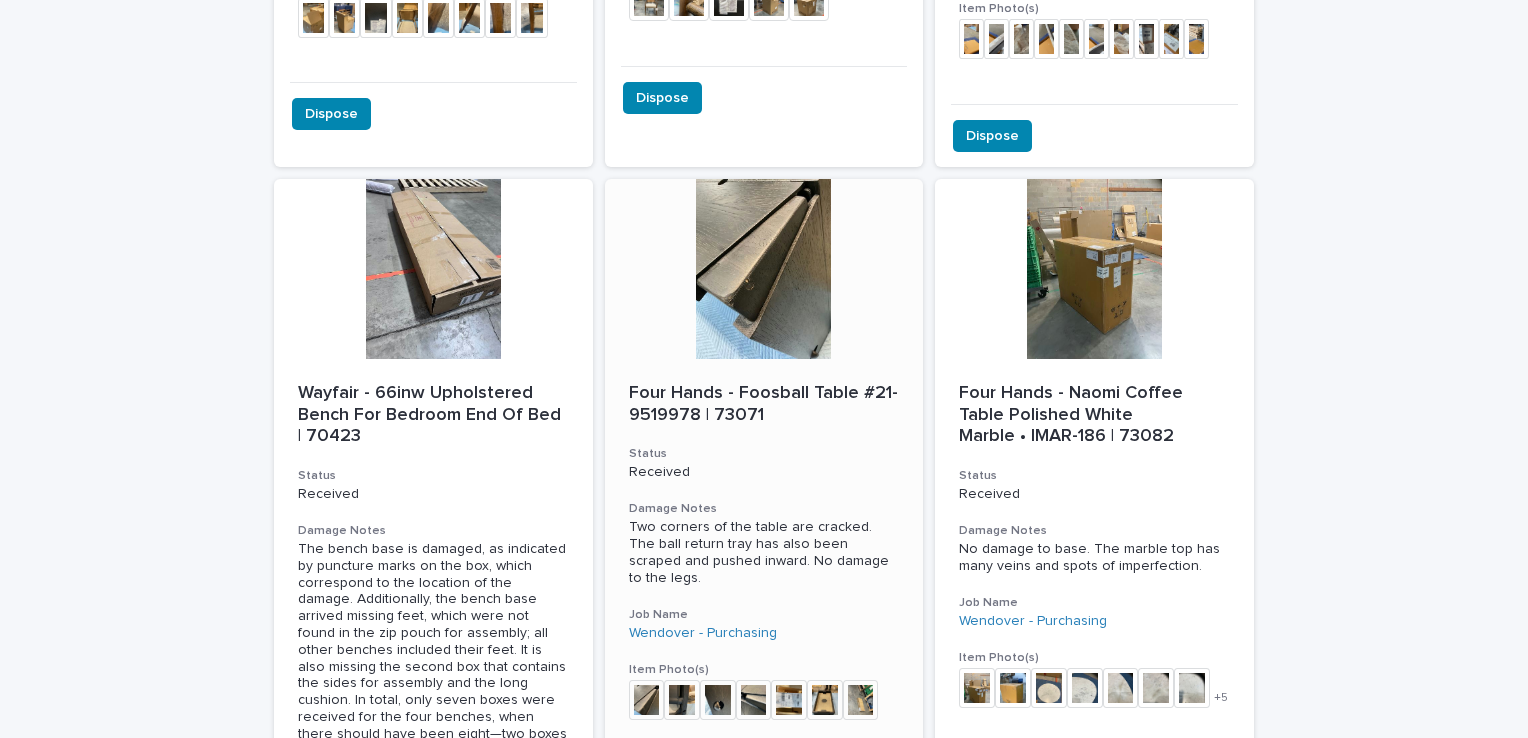click at bounding box center [764, 269] 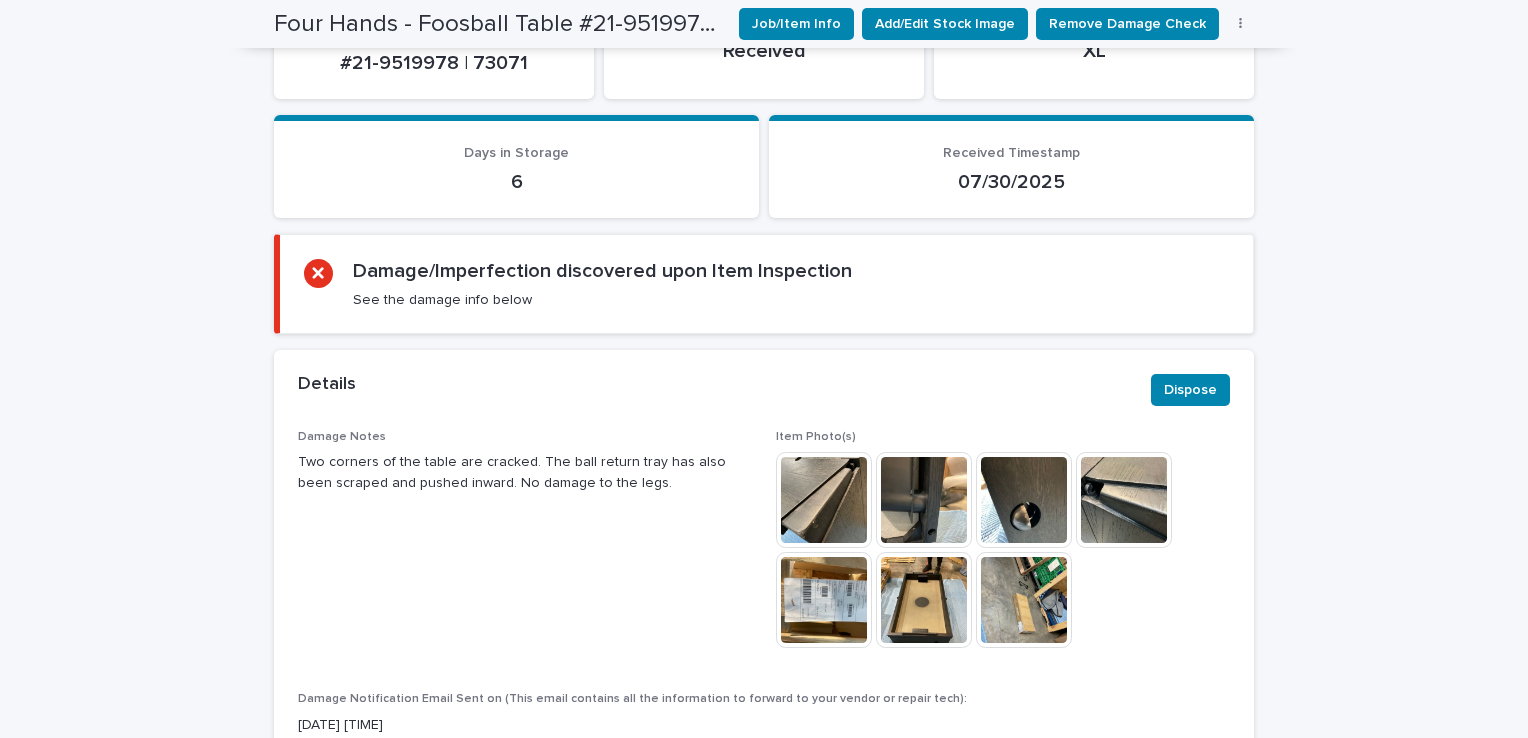 scroll, scrollTop: 700, scrollLeft: 0, axis: vertical 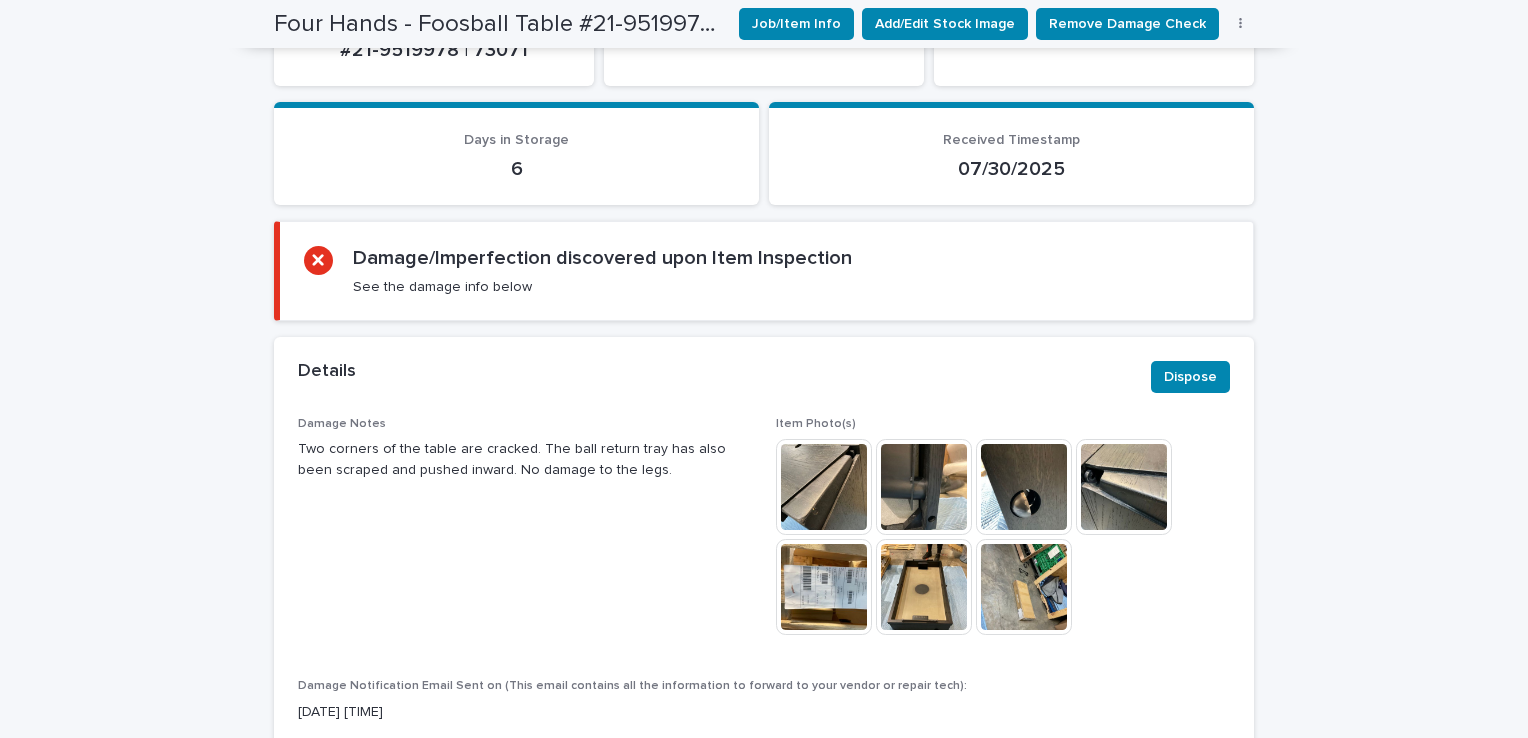 drag, startPoint x: 289, startPoint y: 419, endPoint x: 624, endPoint y: 510, distance: 347.13974 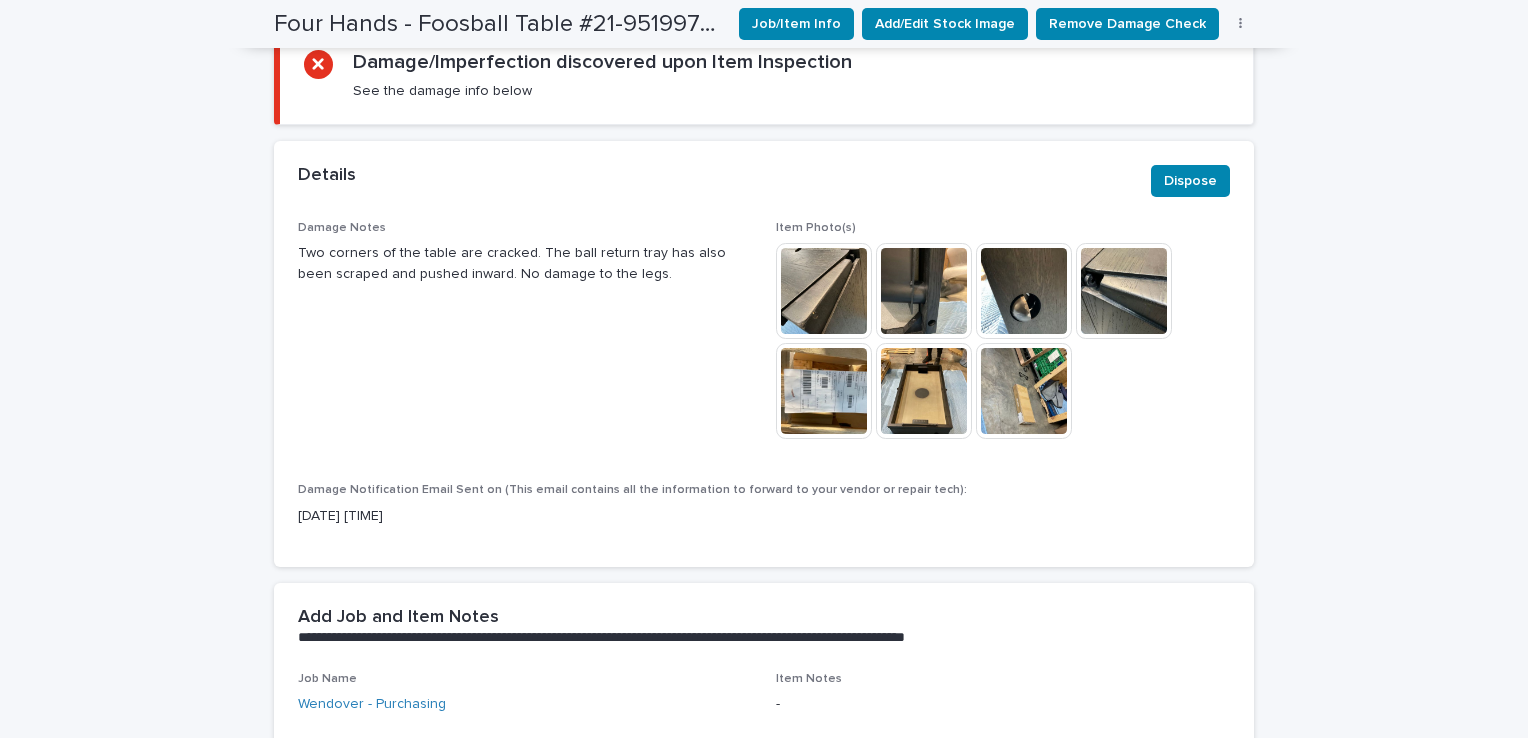 scroll, scrollTop: 900, scrollLeft: 0, axis: vertical 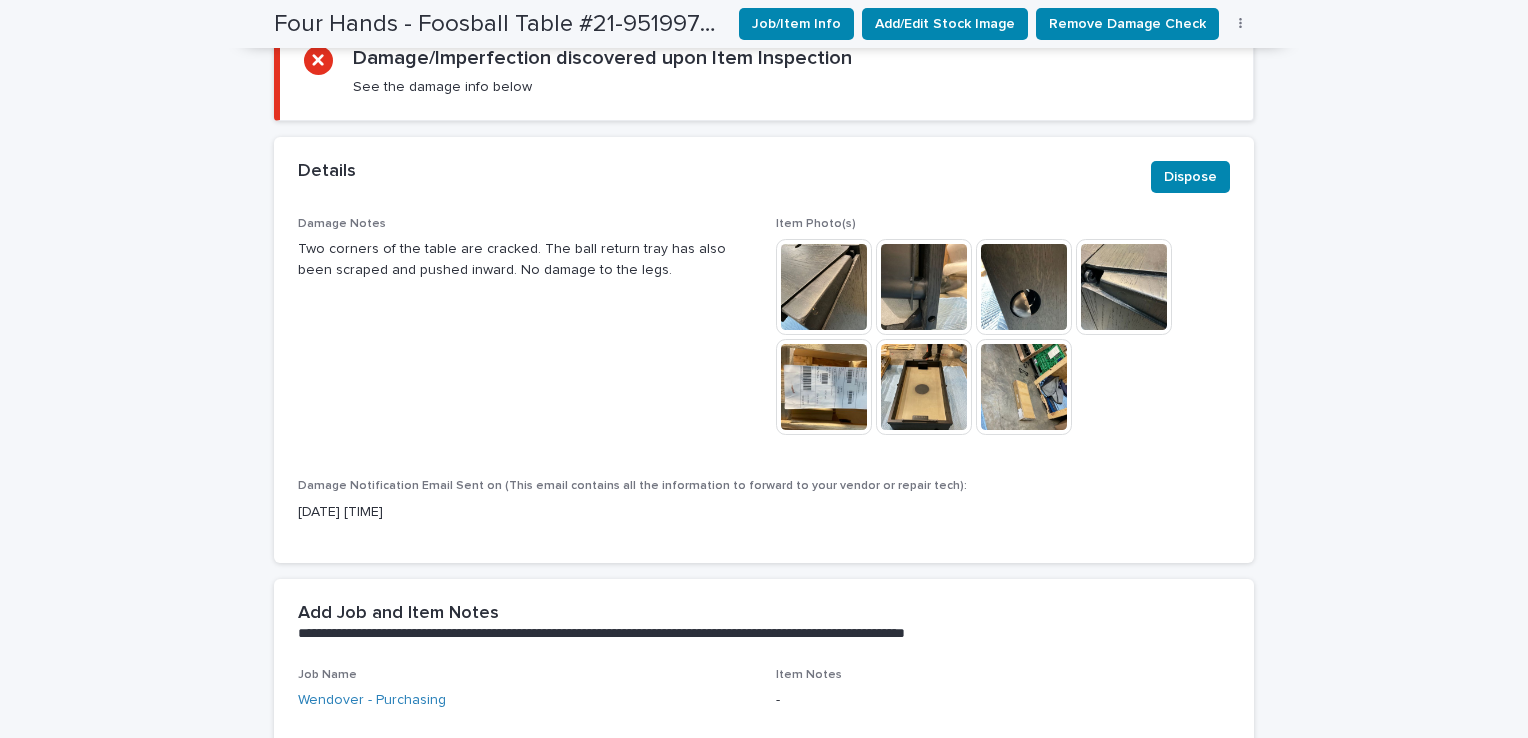 click on "Loading... Saving… Loading... Saving… Four Hands - Foosball Table #21-9519978 | 73071 Job/Item Info Add/Edit Stock Image Remove Damage Check Dispose Four Hands - Foosball Table #21-9519978 | 73071 Received Job/Item Info Add/Edit Stock Image Remove Damage Check Dispose Sorry, there was an error saving your record. Please try again. Please fill out the required fields below. Loading... Saving… Loading... Saving… Loading... Saving… Name Four Hands - Foosball Table #21-9519978 | 73071 Status Received Size XL Loading... Saving… Days in Storage 6 Received Timestamp [DATE] Loading... Saving… Loading... Saving… Loading... Saving… Damage/Imperfection discovered upon Item Inspection See the damage info below Loading... Saving… Details Dispose Damage Notes Two corners of the table are cracked. The ball return tray has also been scraped and pushed inward. No damage to the legs.  Item Photo(s) This file cannot be opened Download File [DATE] [TIME] Loading... Saving… Loading... Saving…" at bounding box center (764, 616) 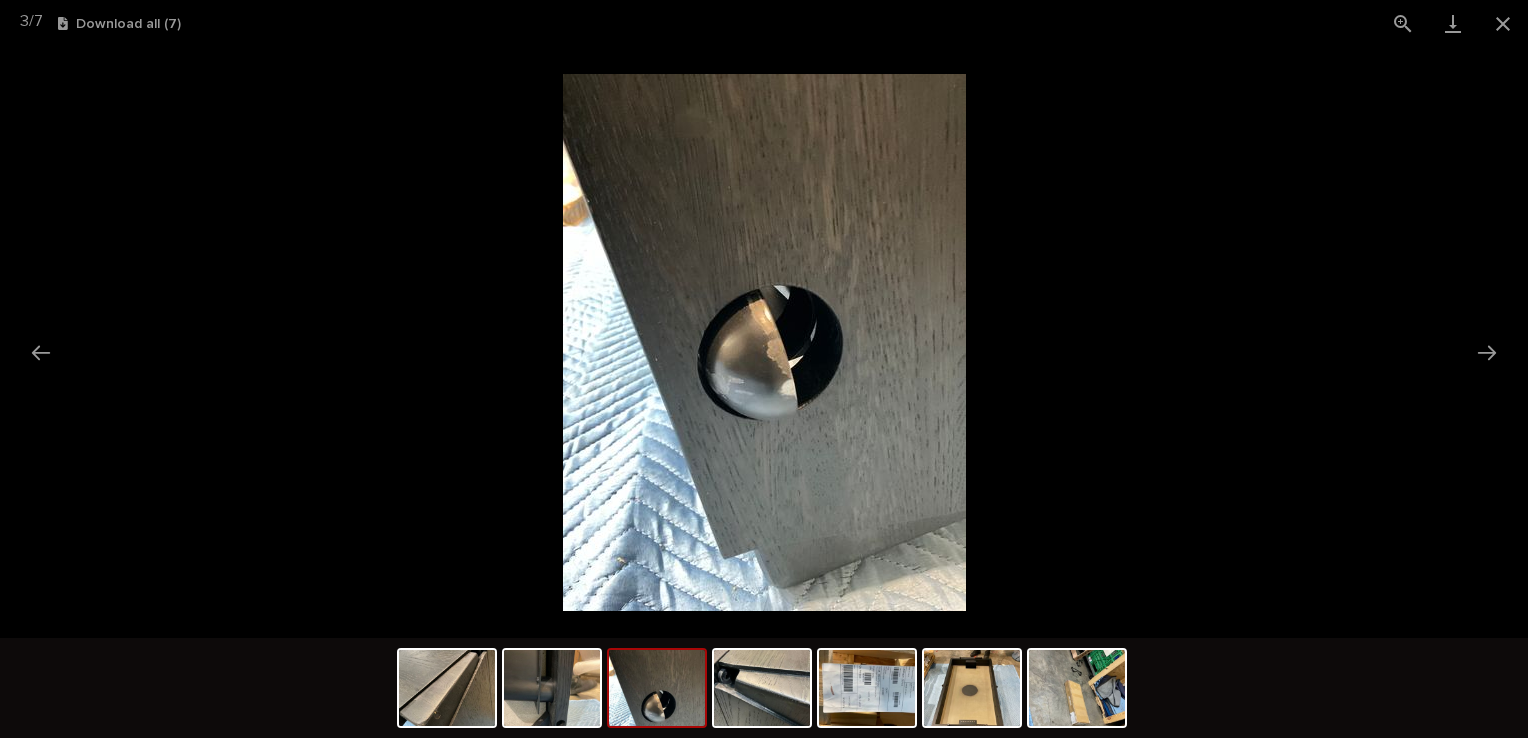 scroll, scrollTop: 0, scrollLeft: 0, axis: both 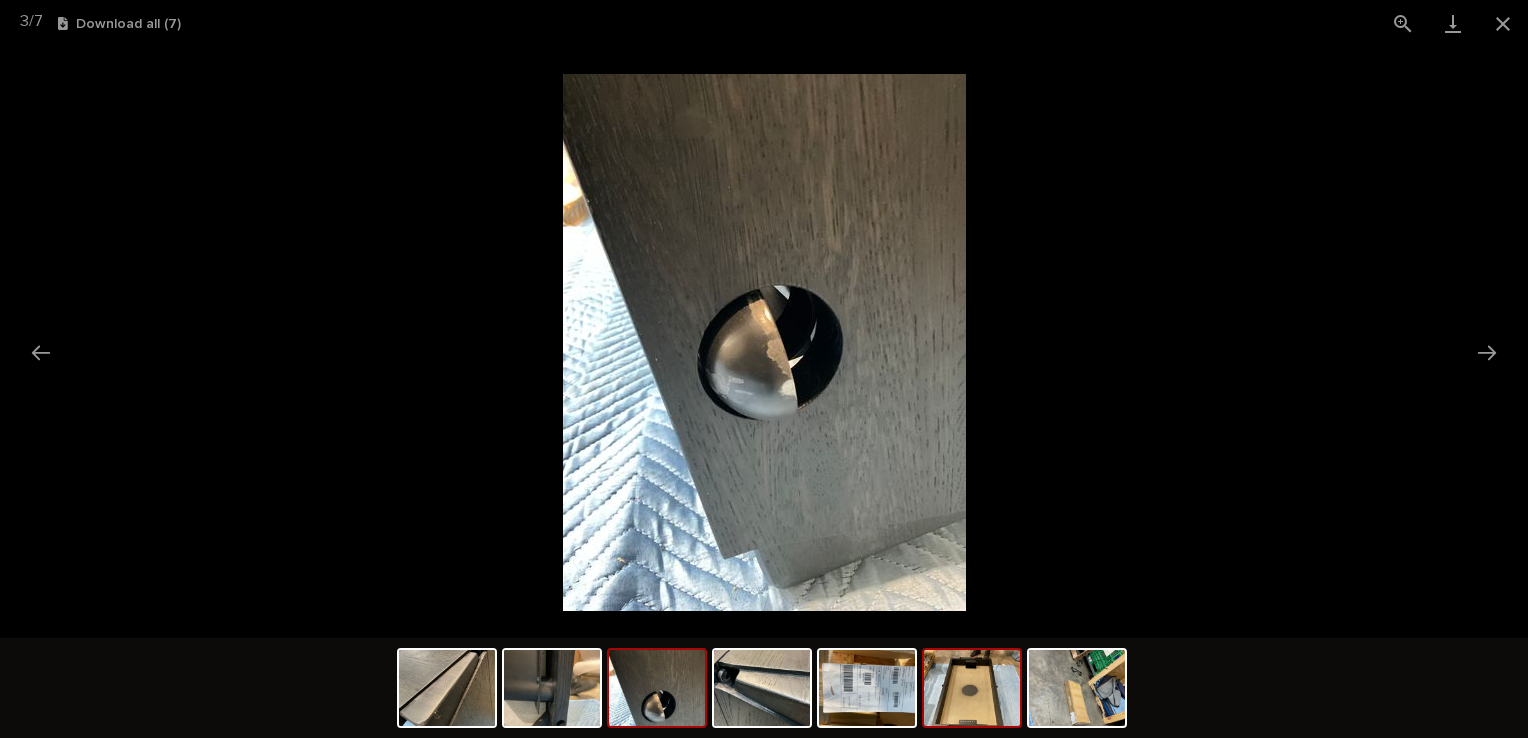 click at bounding box center [972, 688] 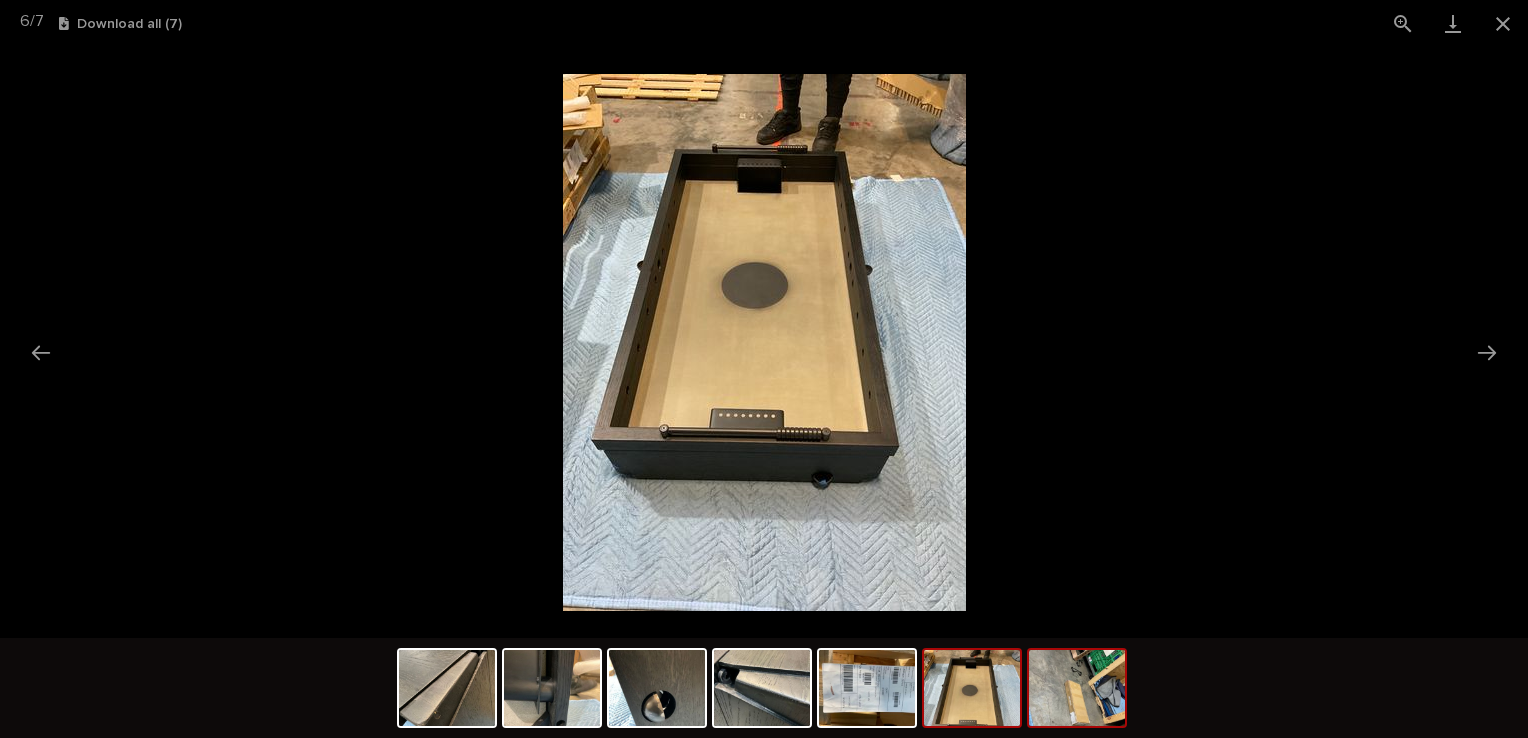 click at bounding box center [1077, 688] 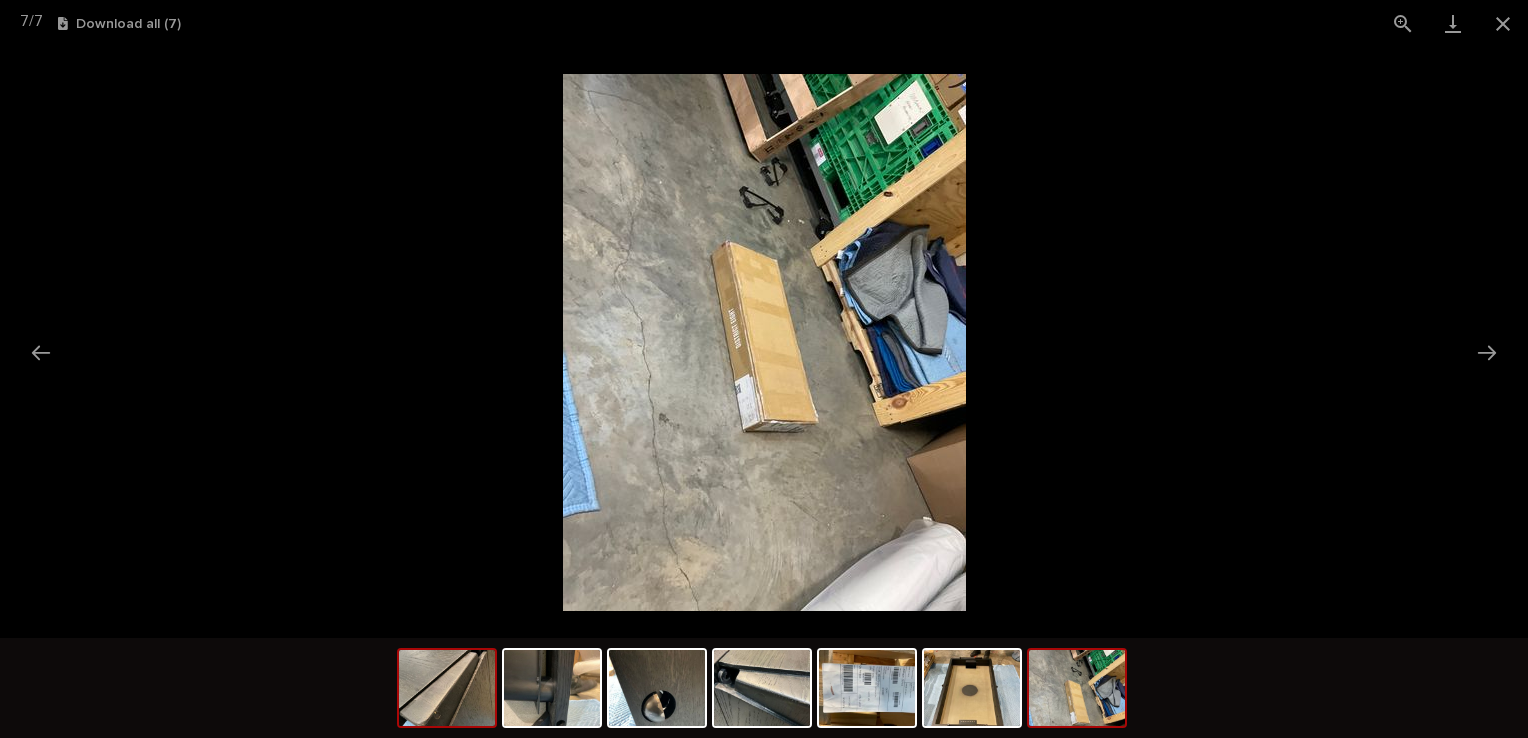 click at bounding box center (447, 688) 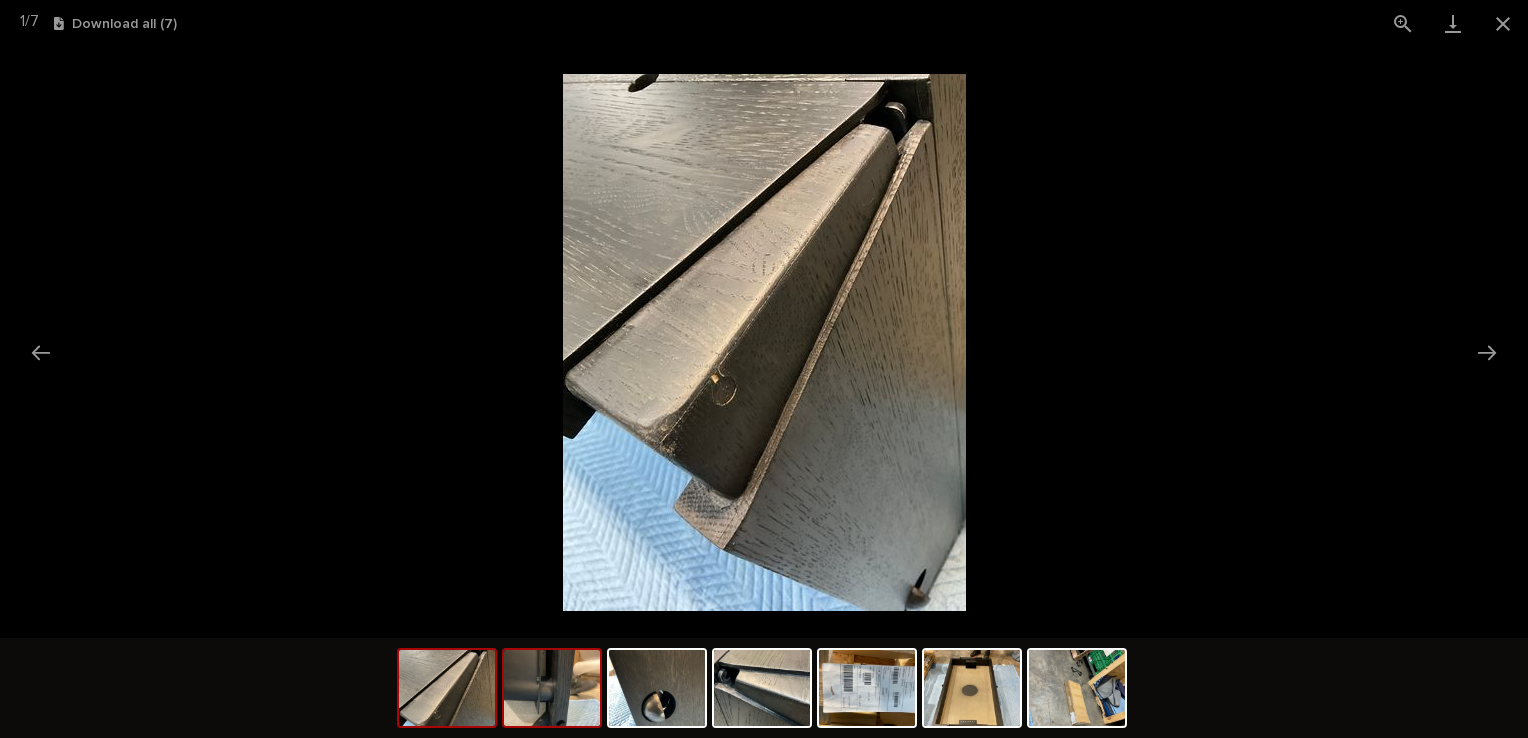 click at bounding box center (552, 688) 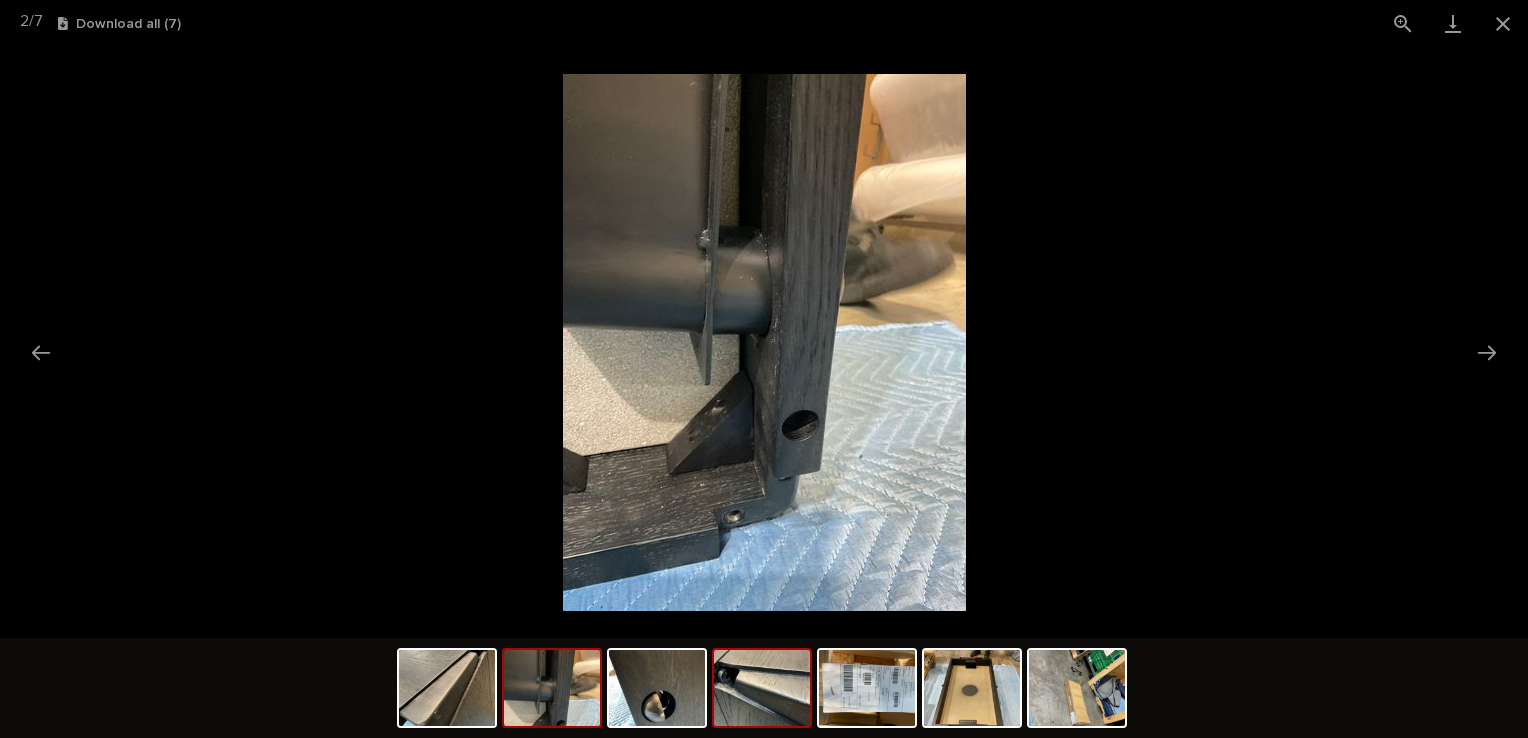 click at bounding box center [762, 688] 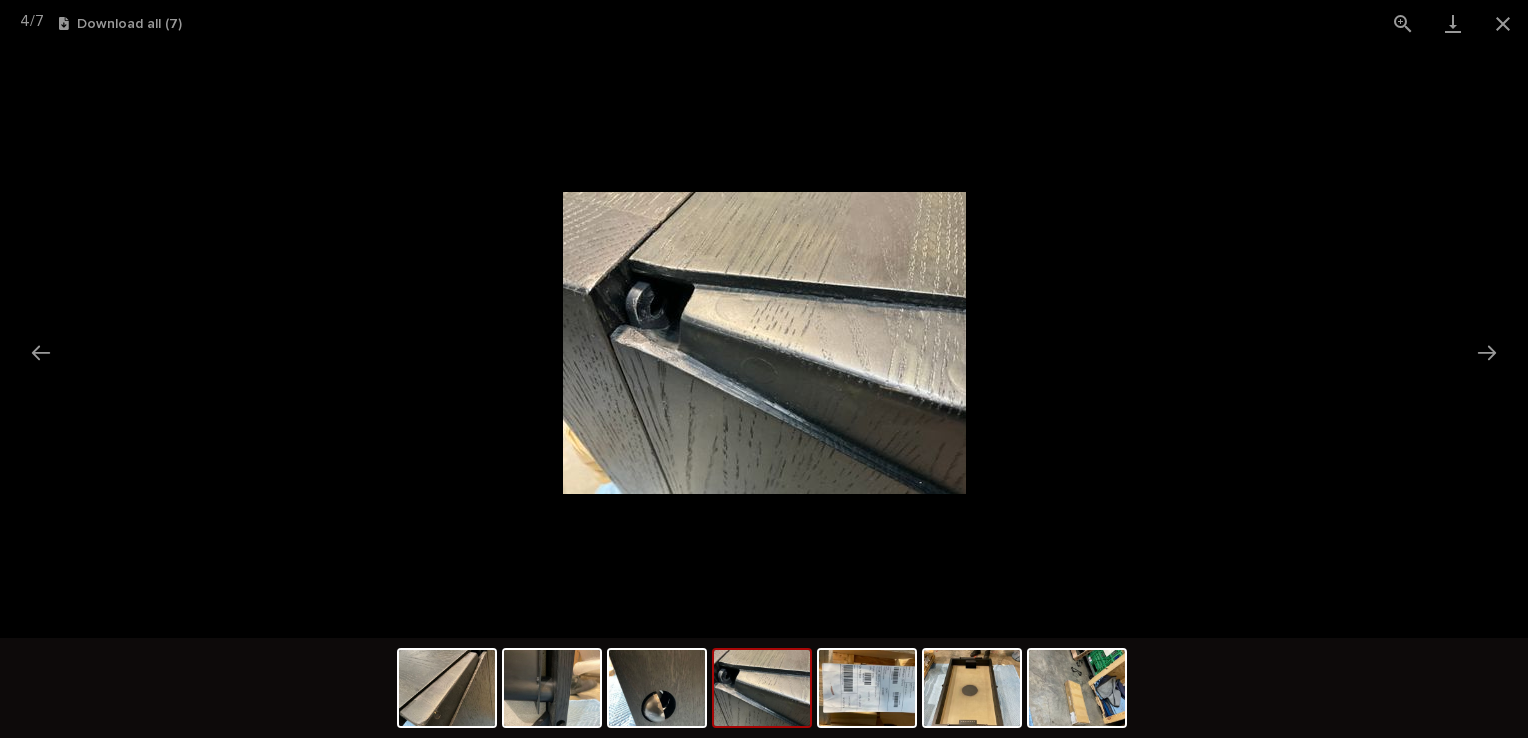 scroll, scrollTop: 0, scrollLeft: 0, axis: both 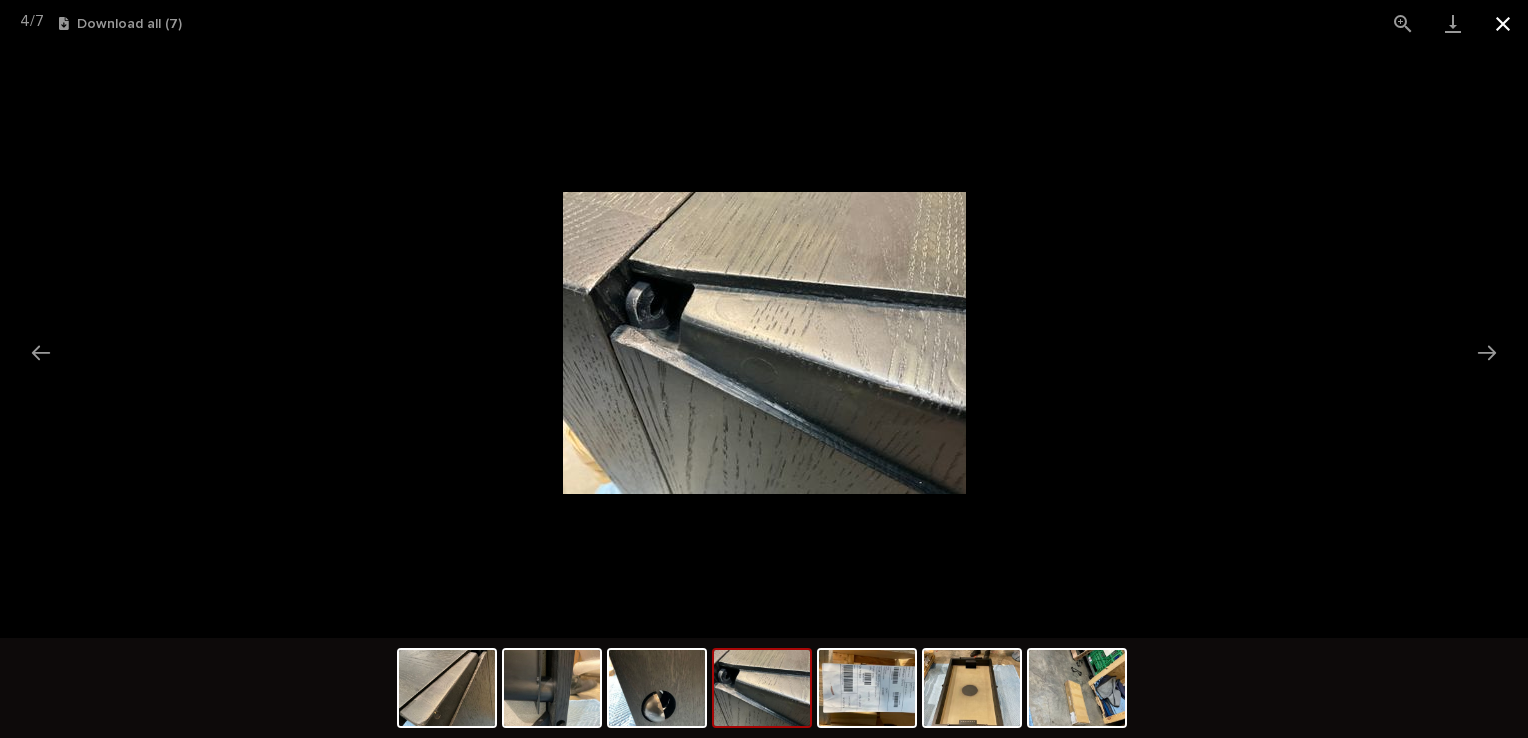 click at bounding box center [1503, 23] 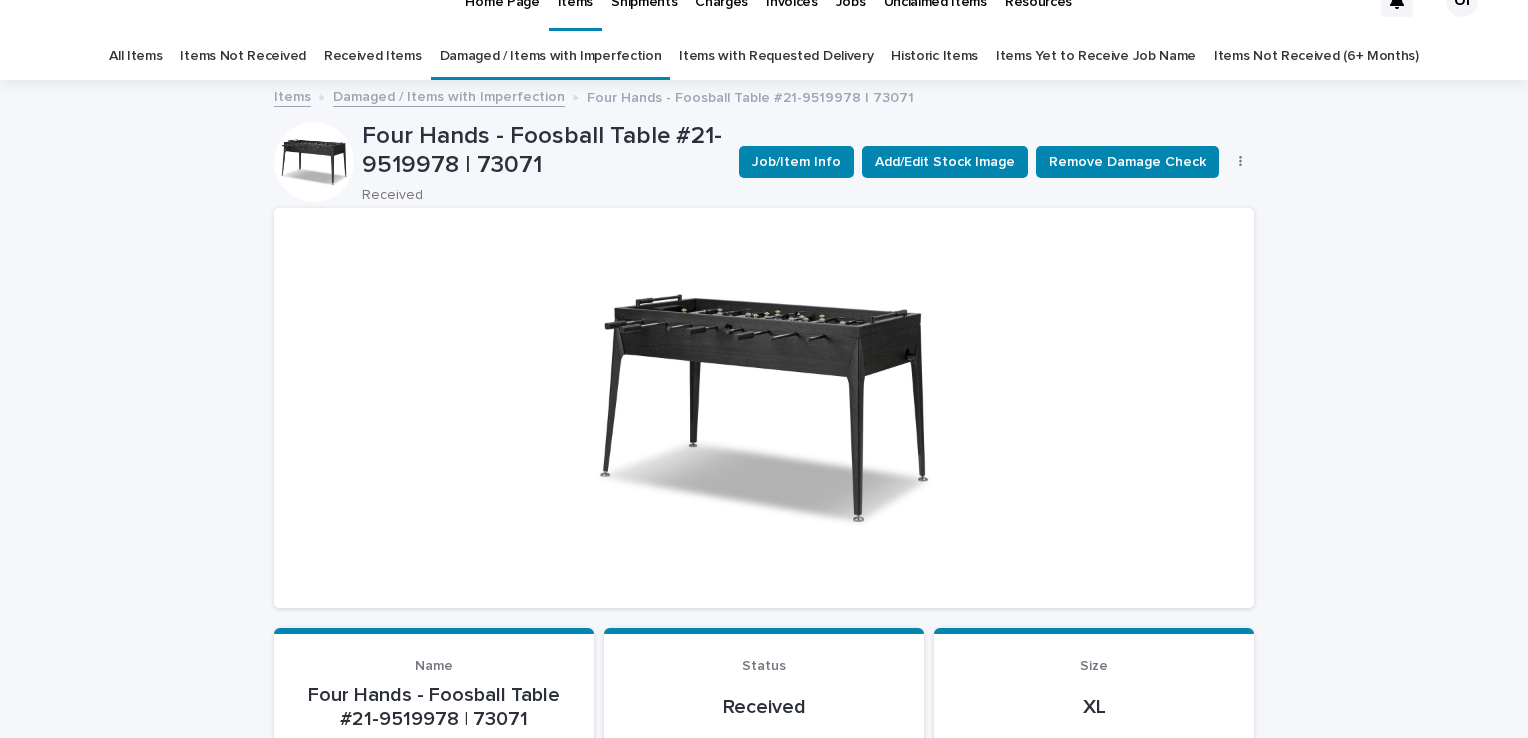 scroll, scrollTop: 0, scrollLeft: 0, axis: both 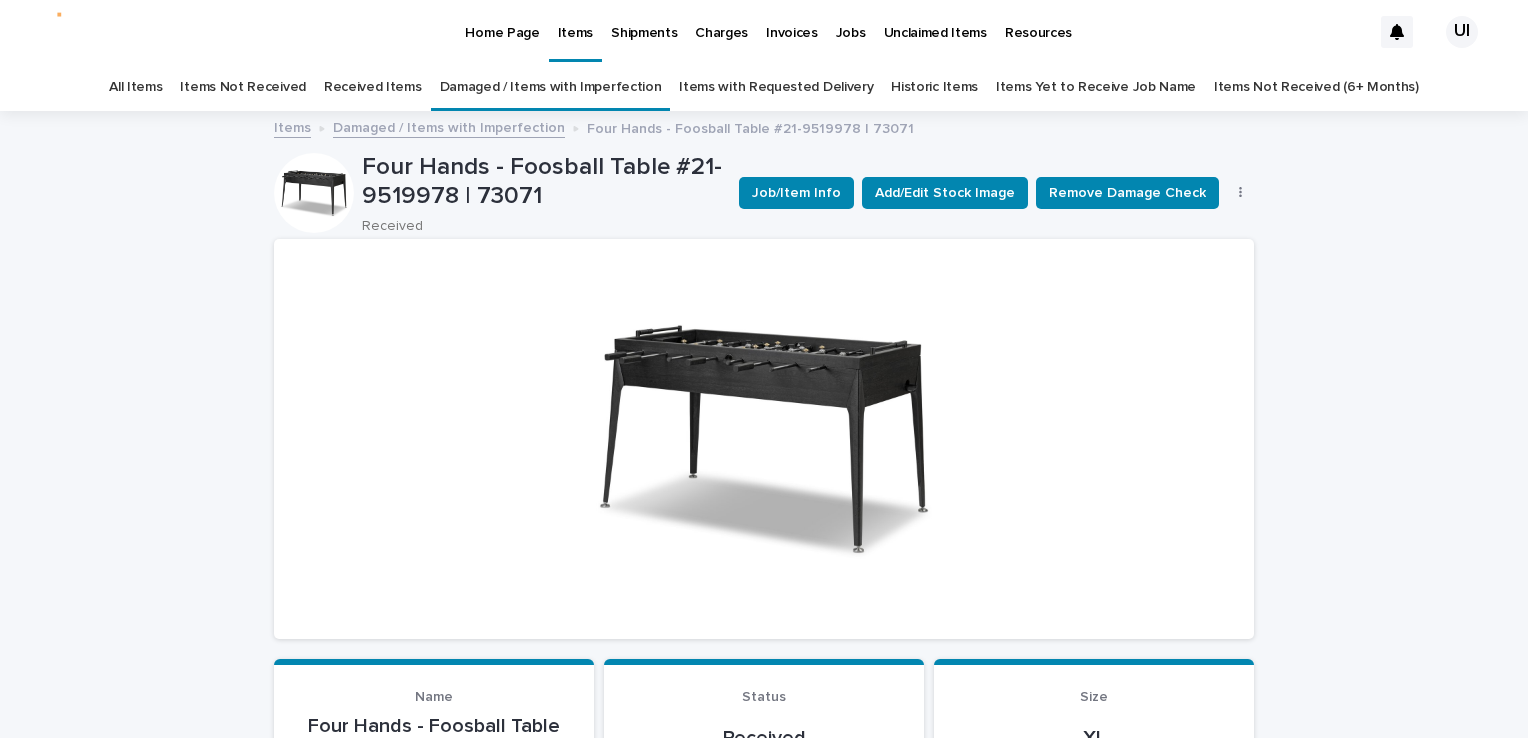 click on "Received Items" at bounding box center (373, 87) 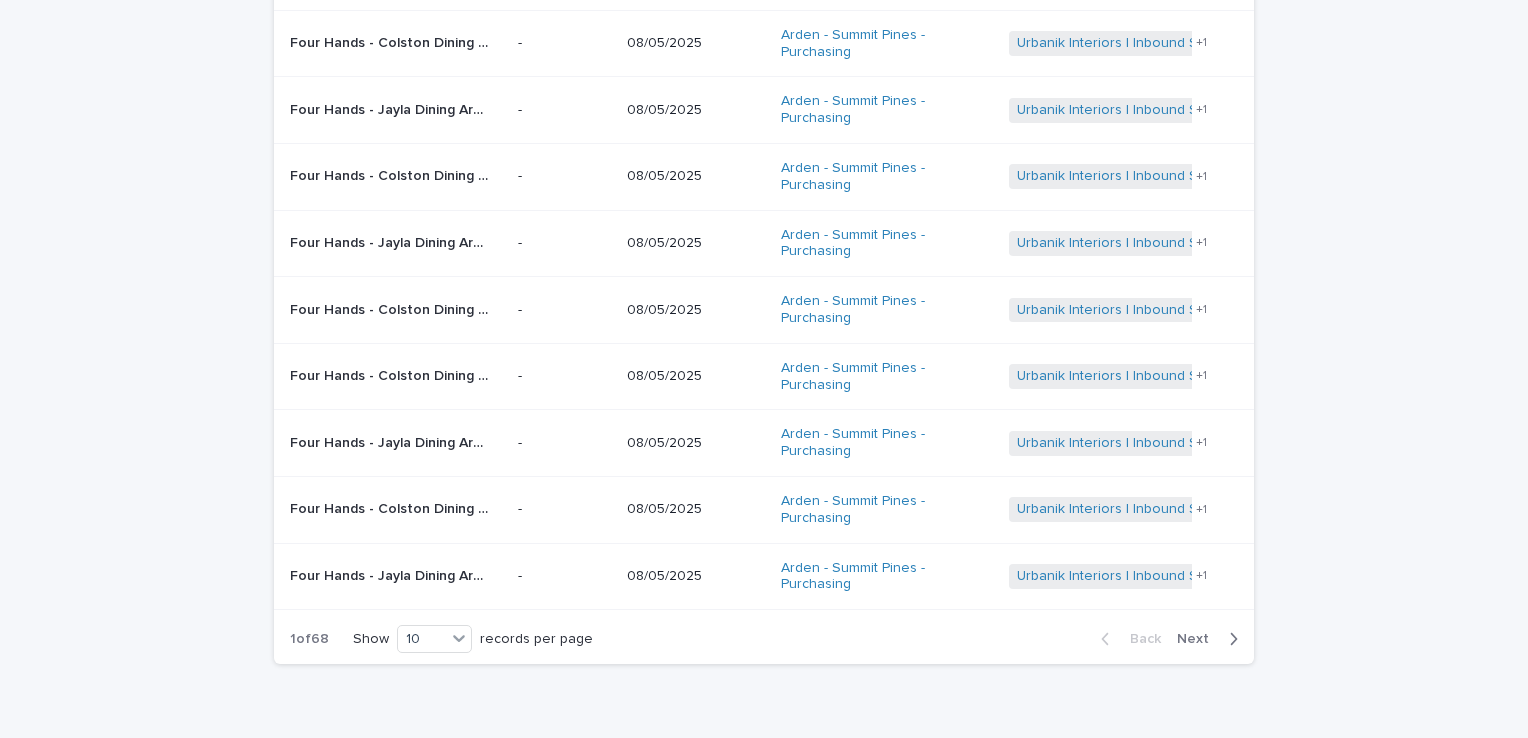 scroll, scrollTop: 0, scrollLeft: 0, axis: both 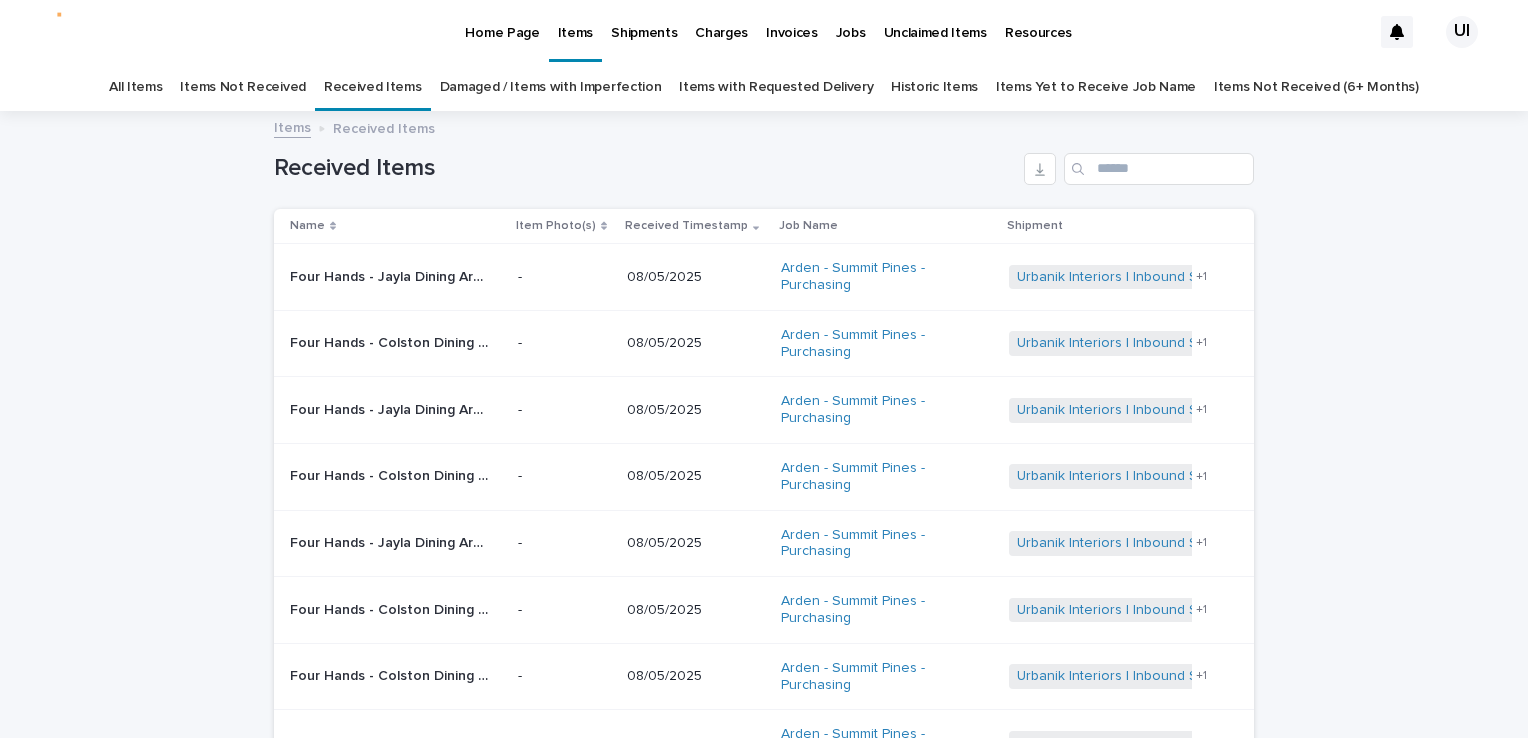 click on "Damaged / Items with Imperfection" at bounding box center (551, 87) 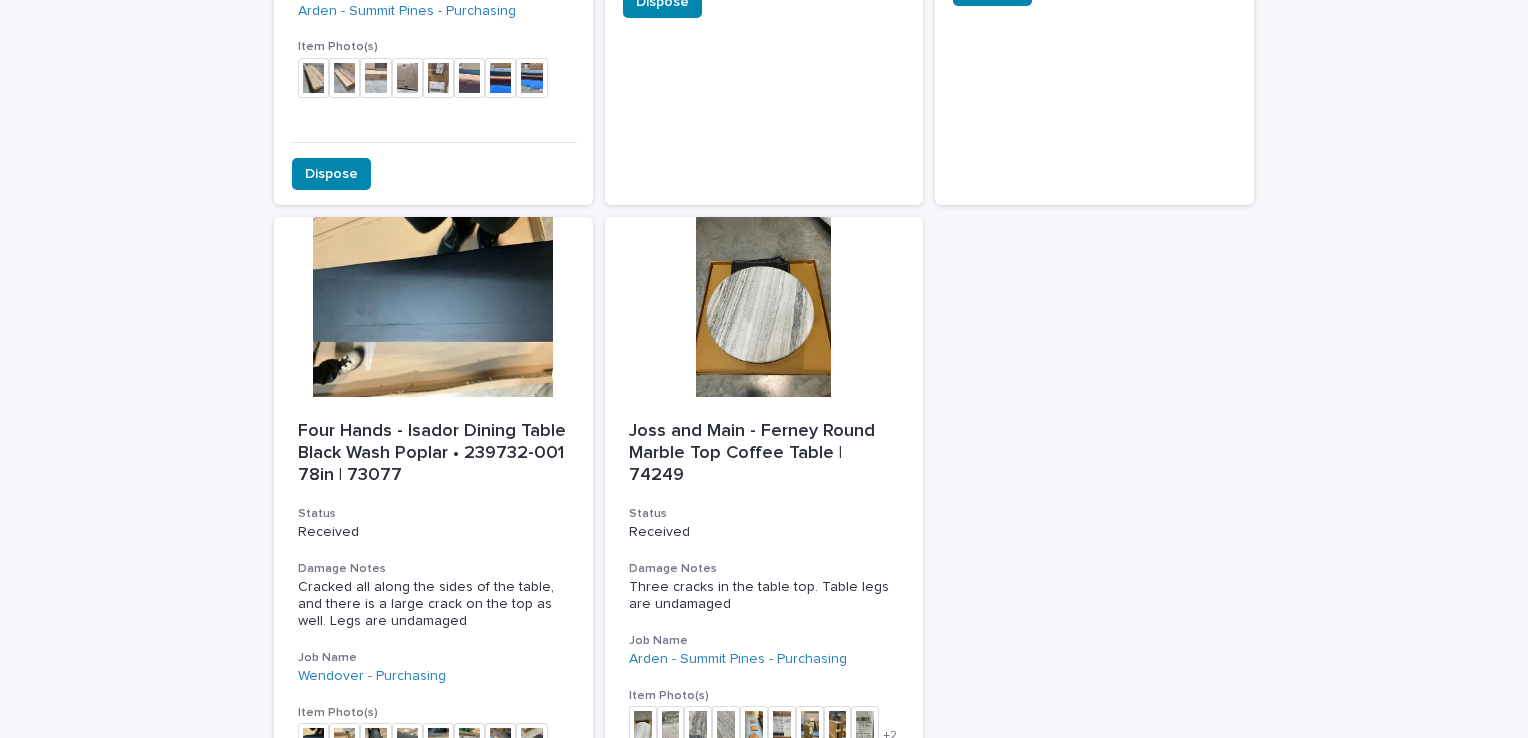 scroll, scrollTop: 1500, scrollLeft: 0, axis: vertical 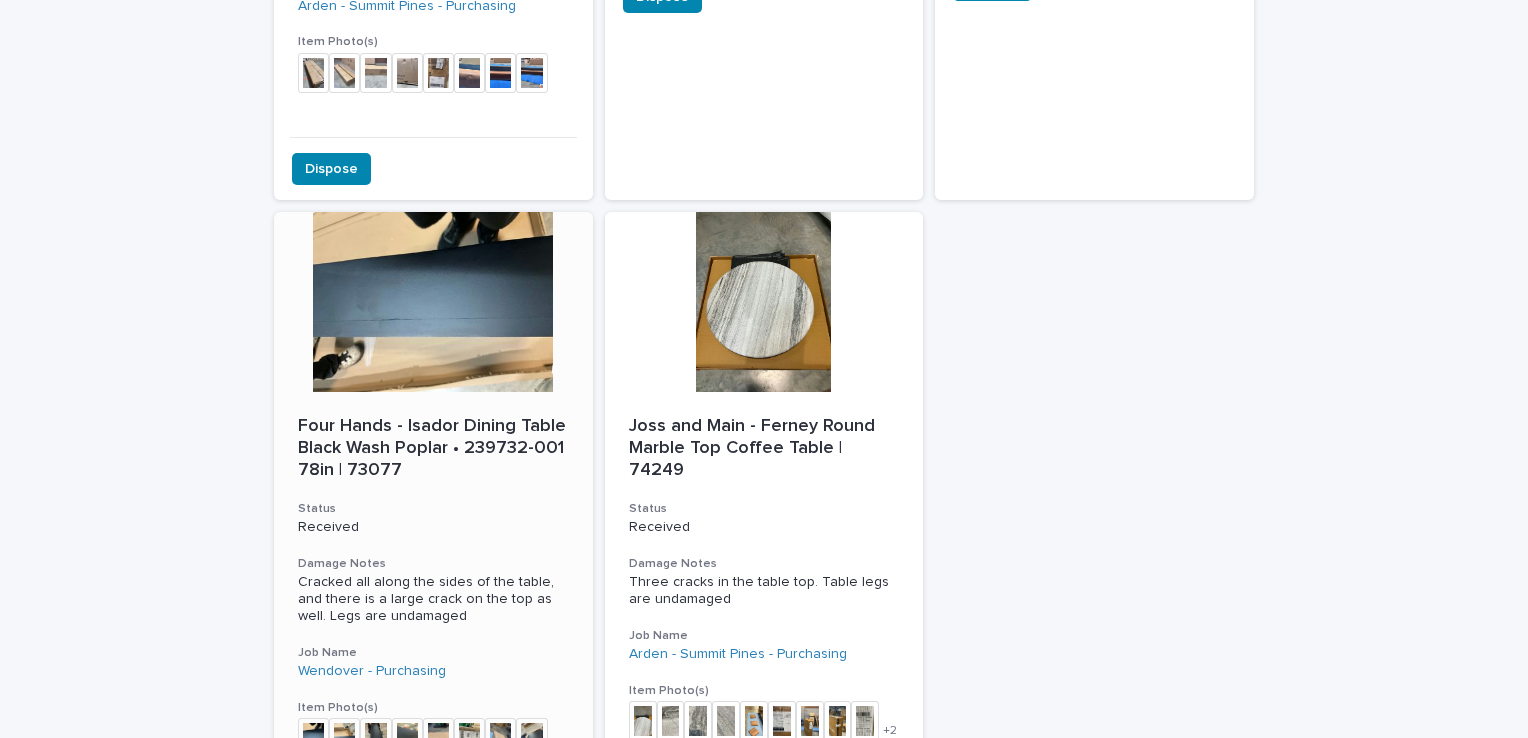 click at bounding box center [433, 302] 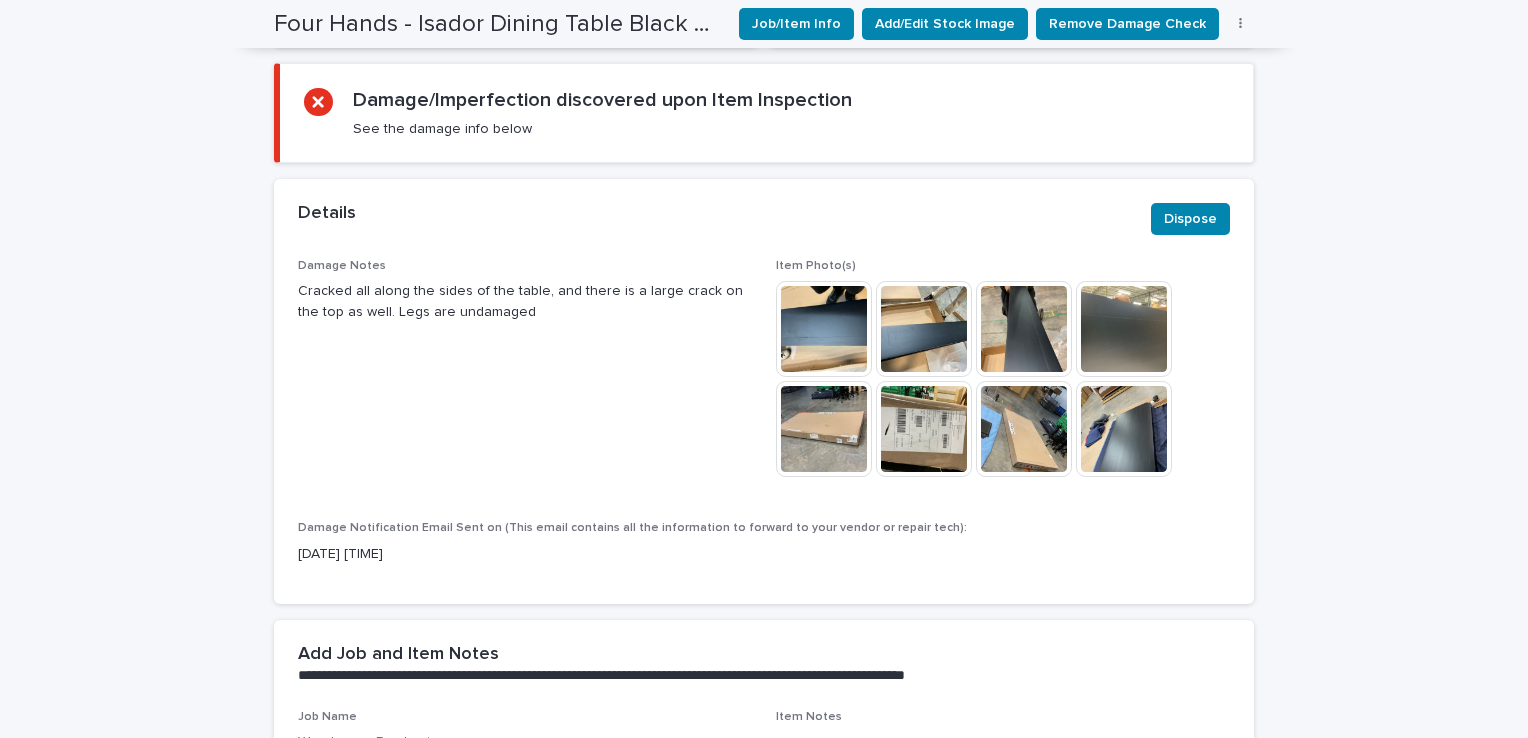 scroll, scrollTop: 922, scrollLeft: 0, axis: vertical 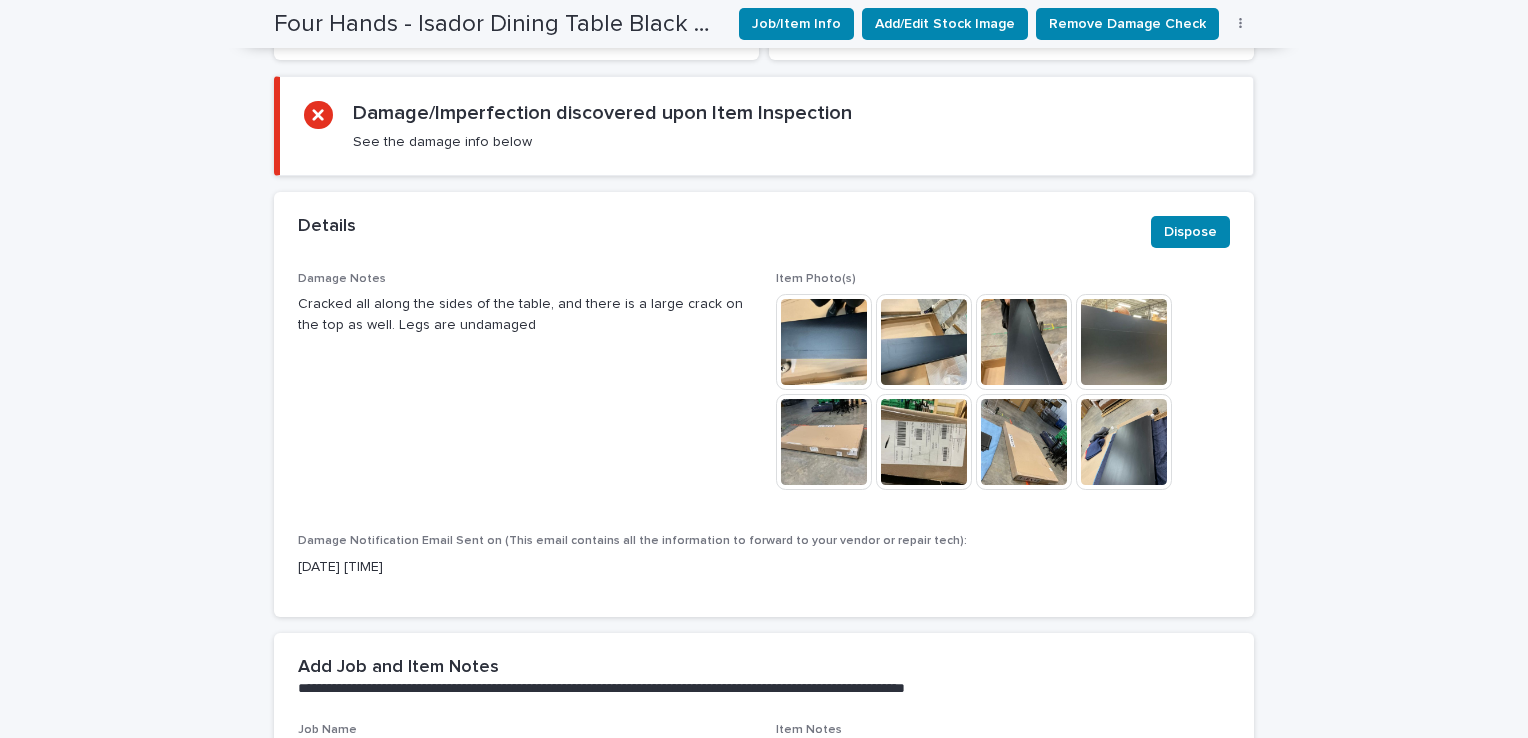 click at bounding box center (824, 342) 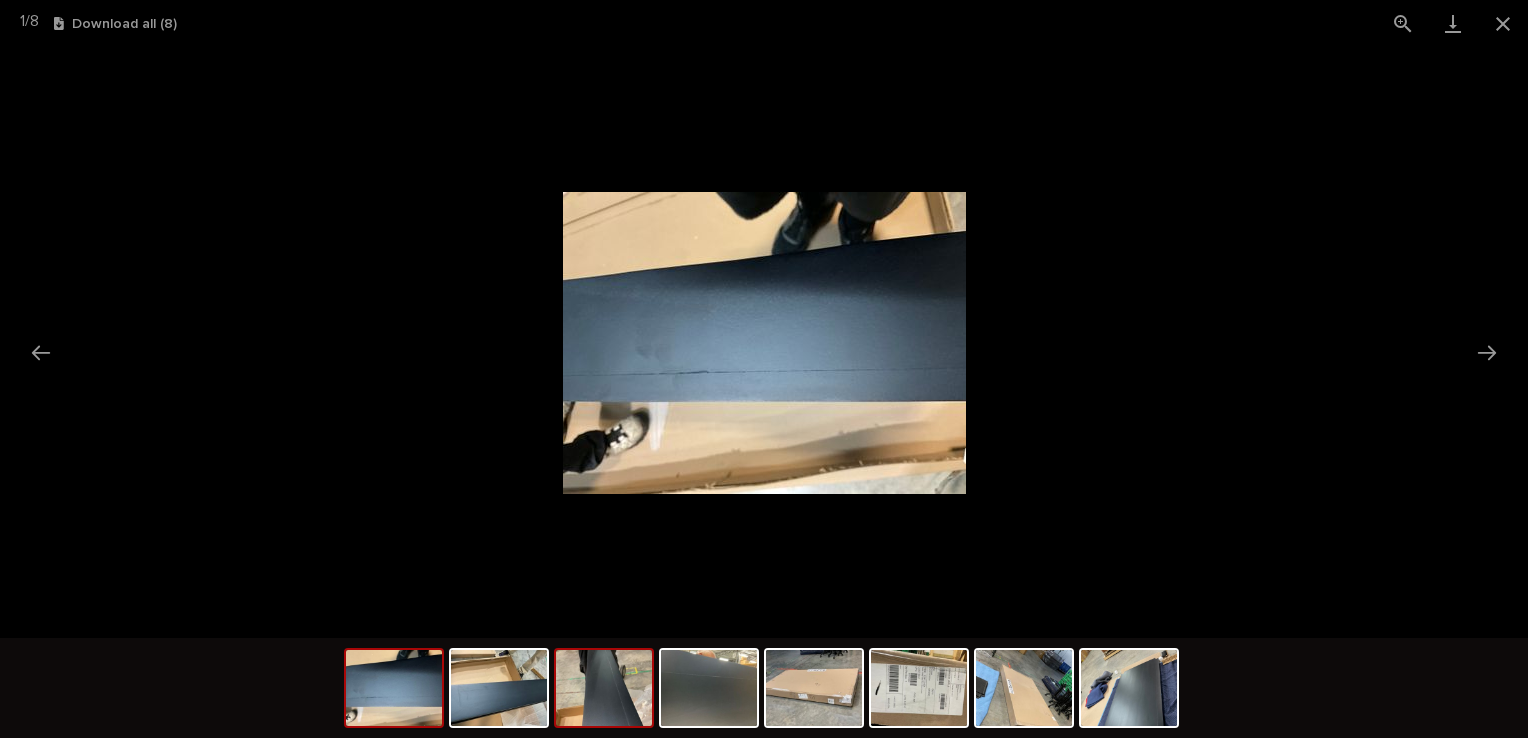 click at bounding box center [604, 688] 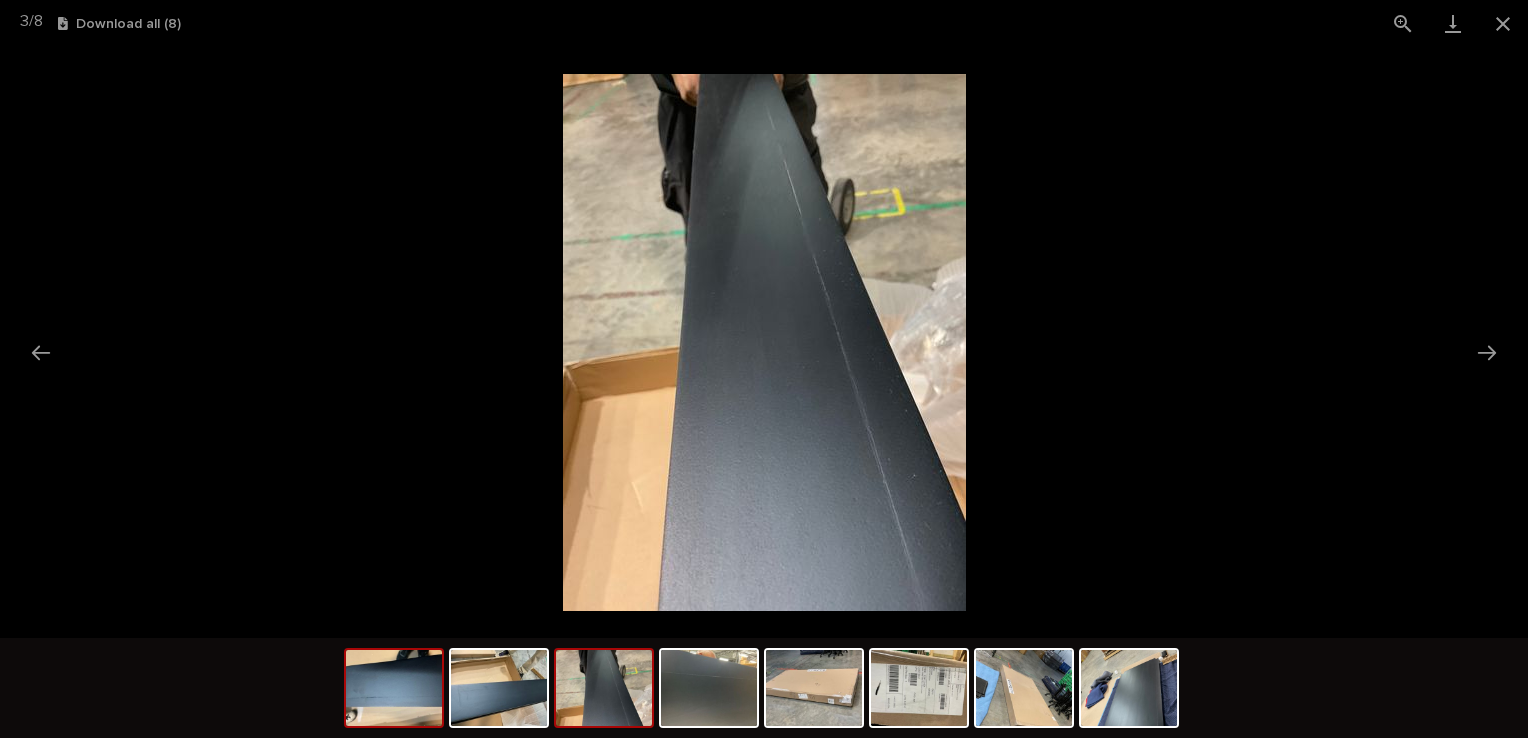 click at bounding box center [394, 688] 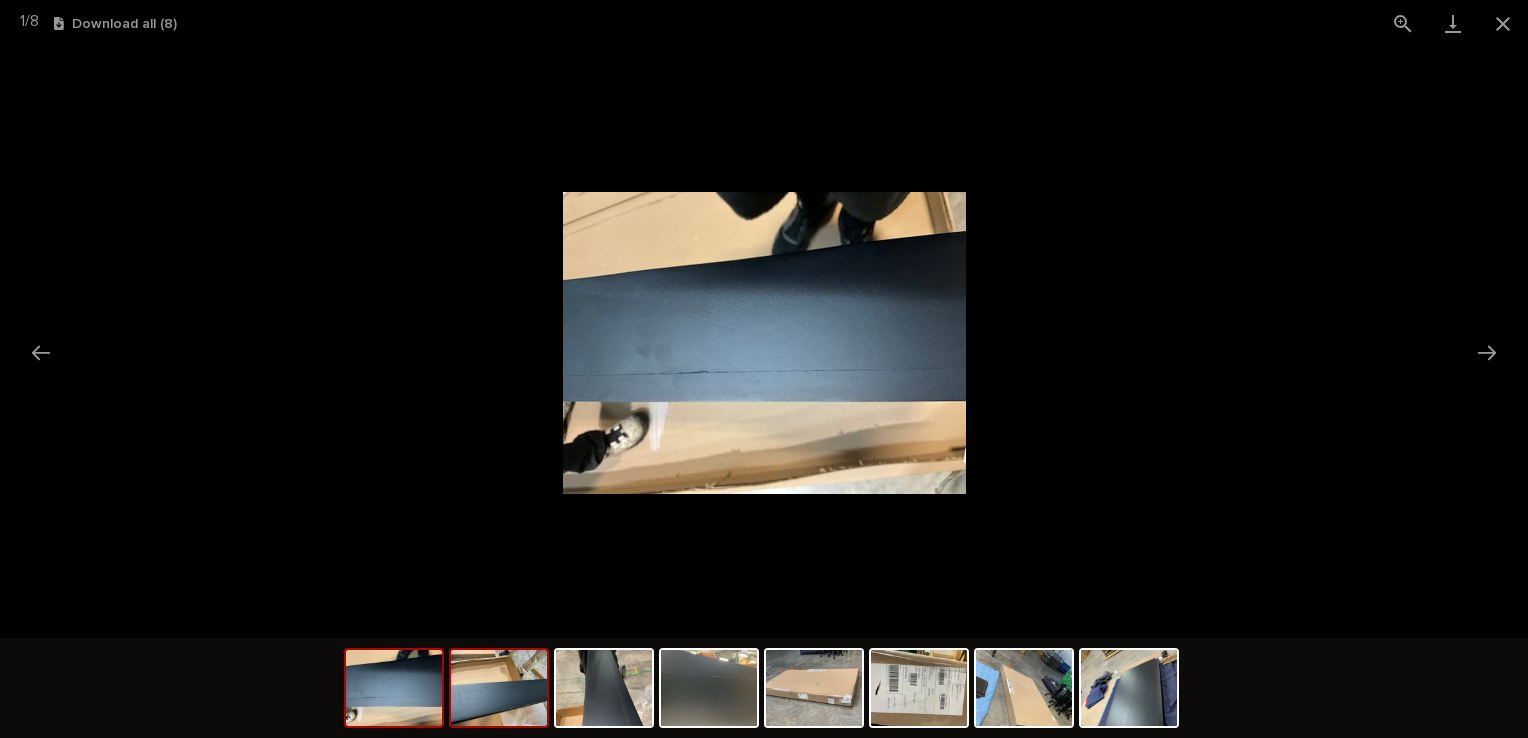 click at bounding box center [499, 688] 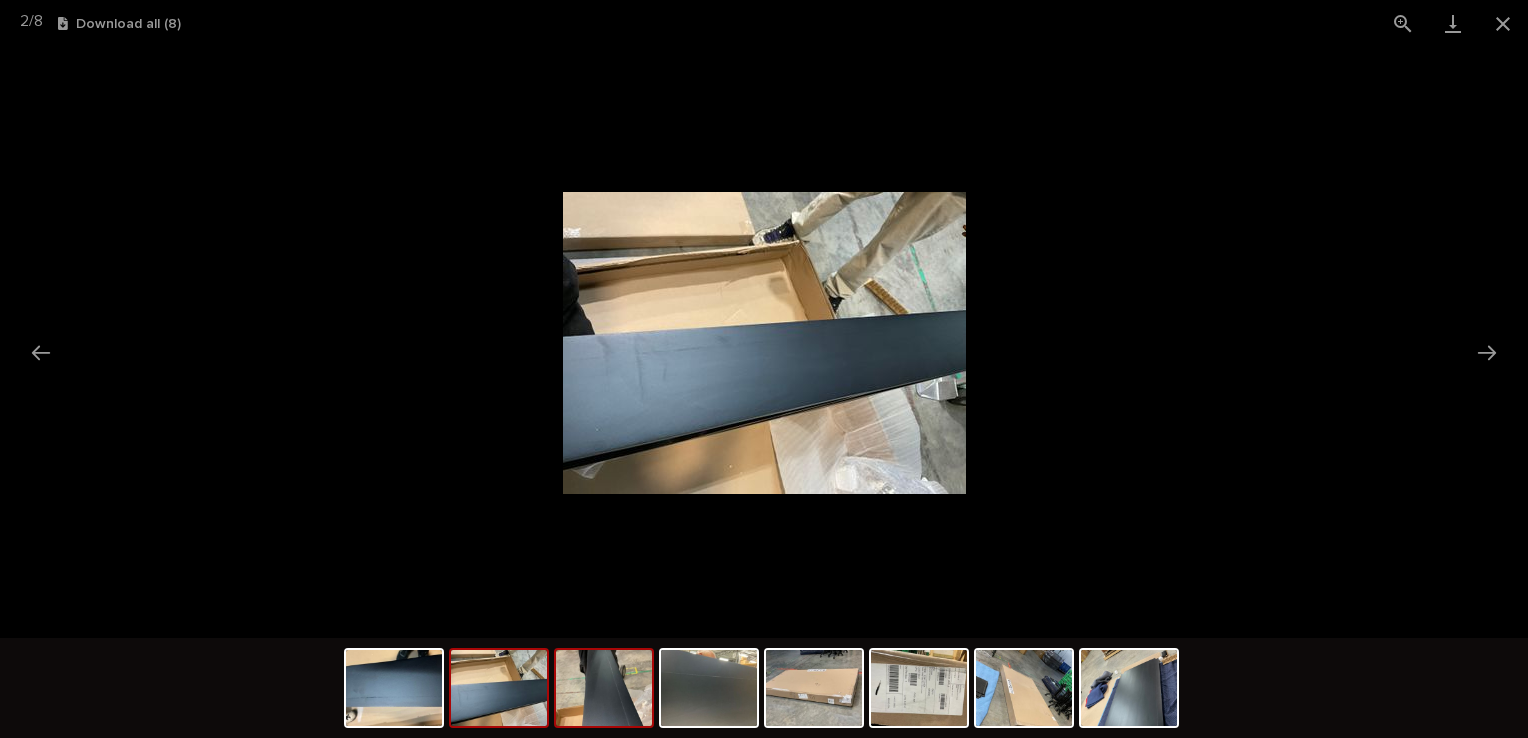 click at bounding box center [604, 688] 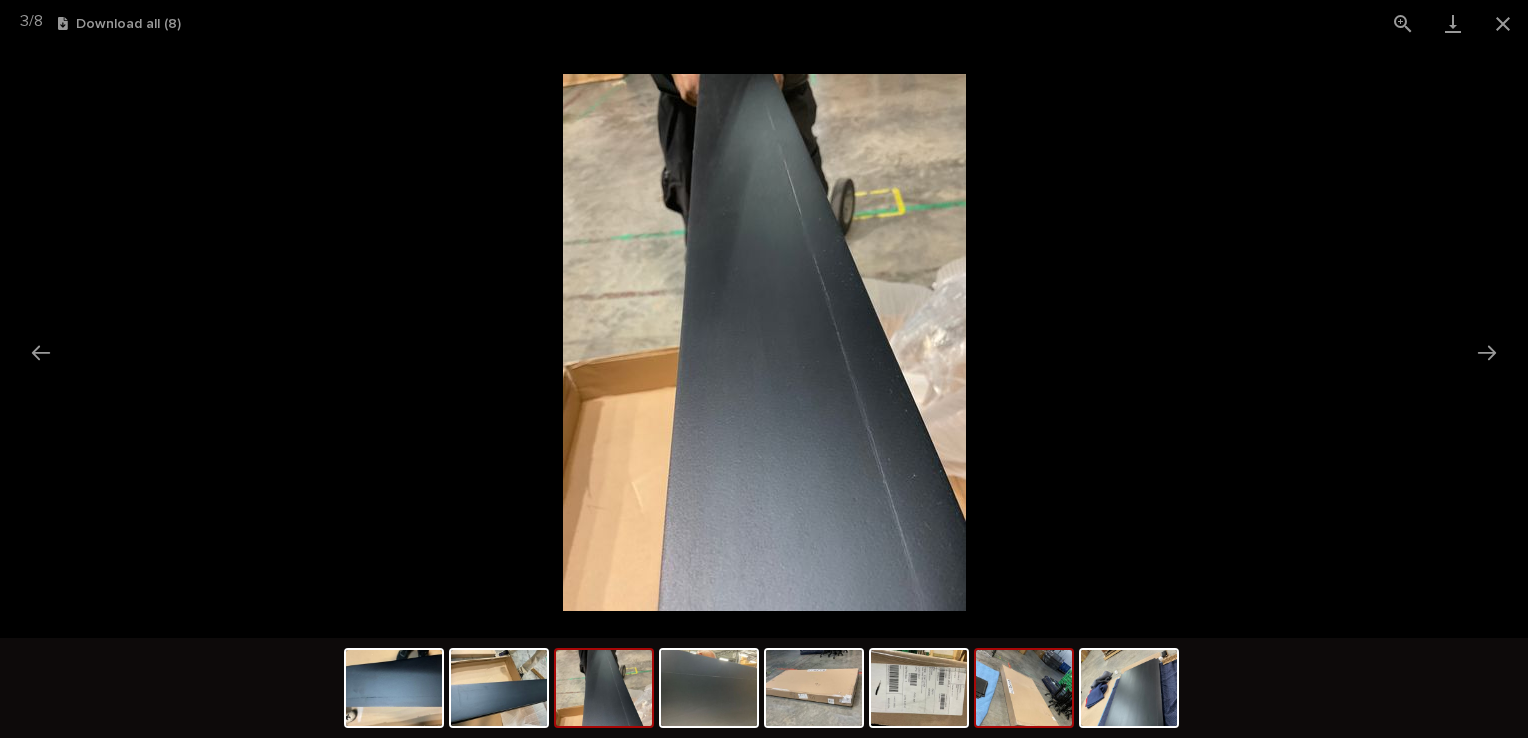 click at bounding box center [1024, 688] 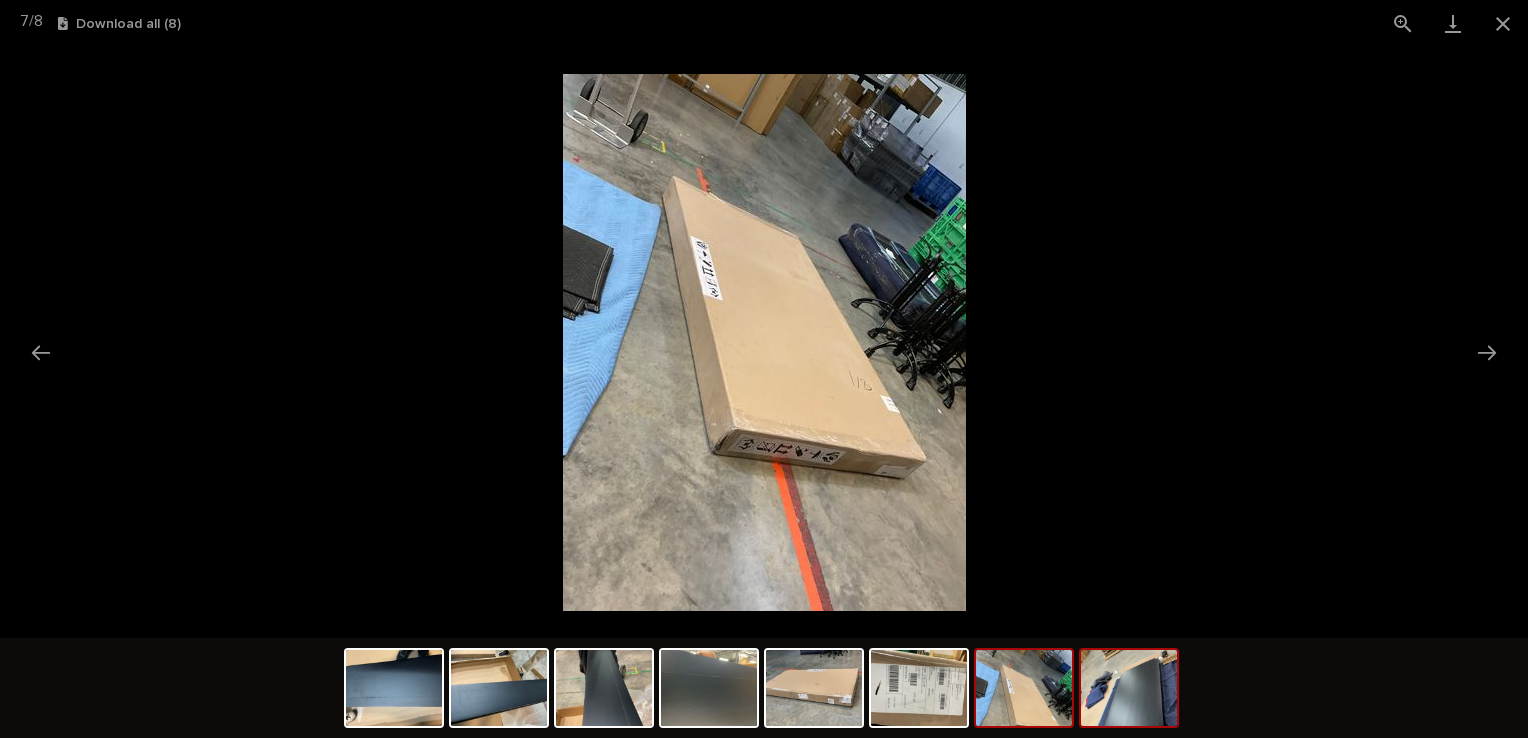 click at bounding box center [1129, 688] 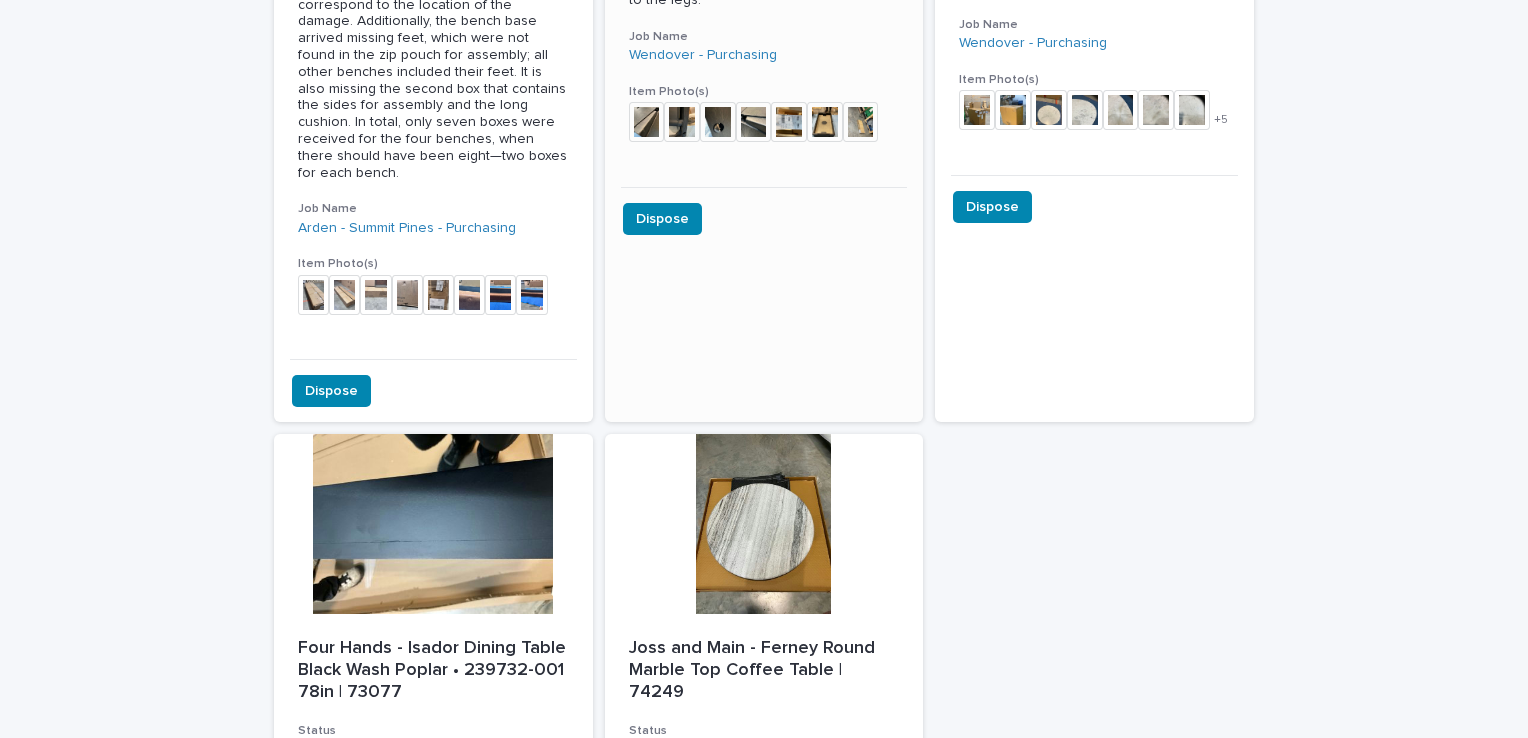 scroll, scrollTop: 1364, scrollLeft: 0, axis: vertical 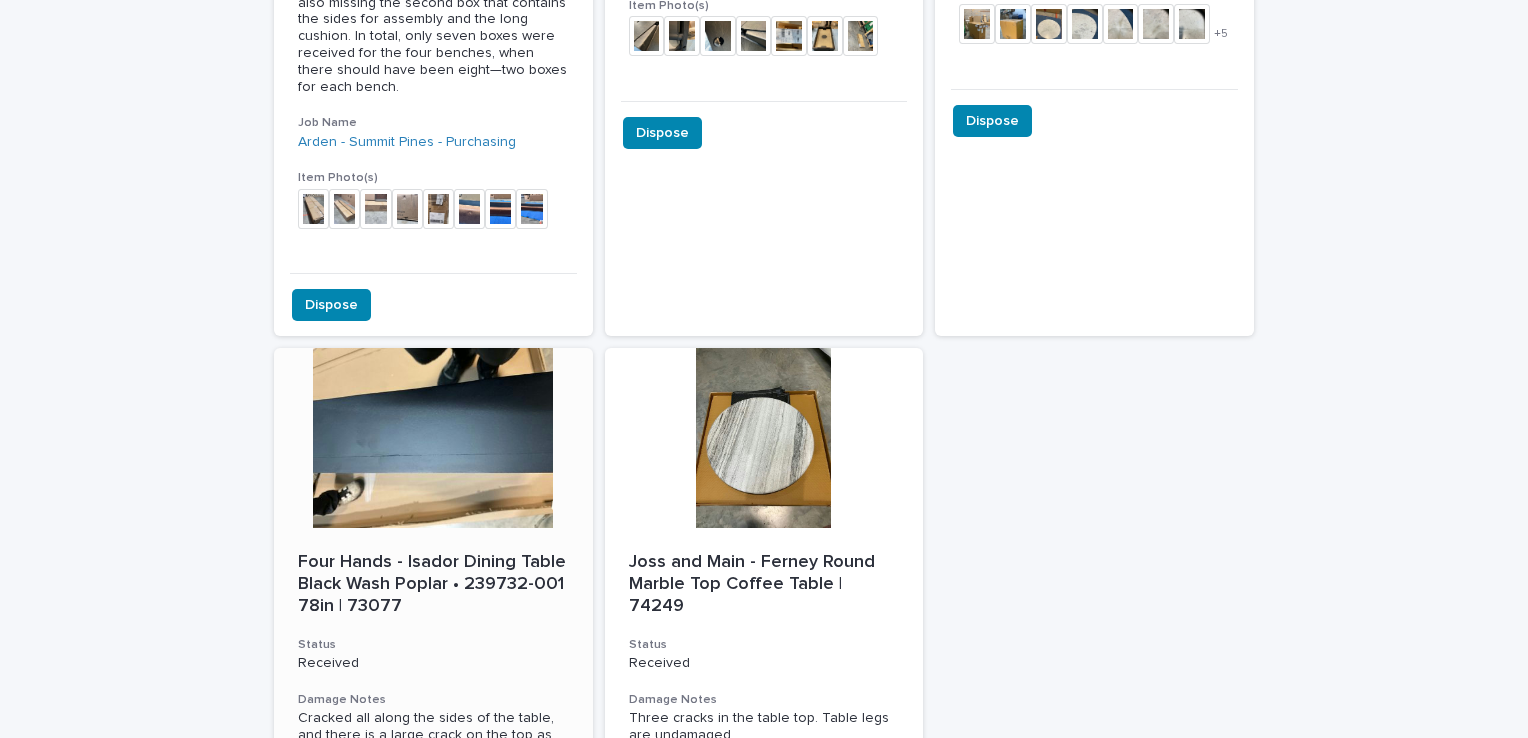 click at bounding box center [433, 438] 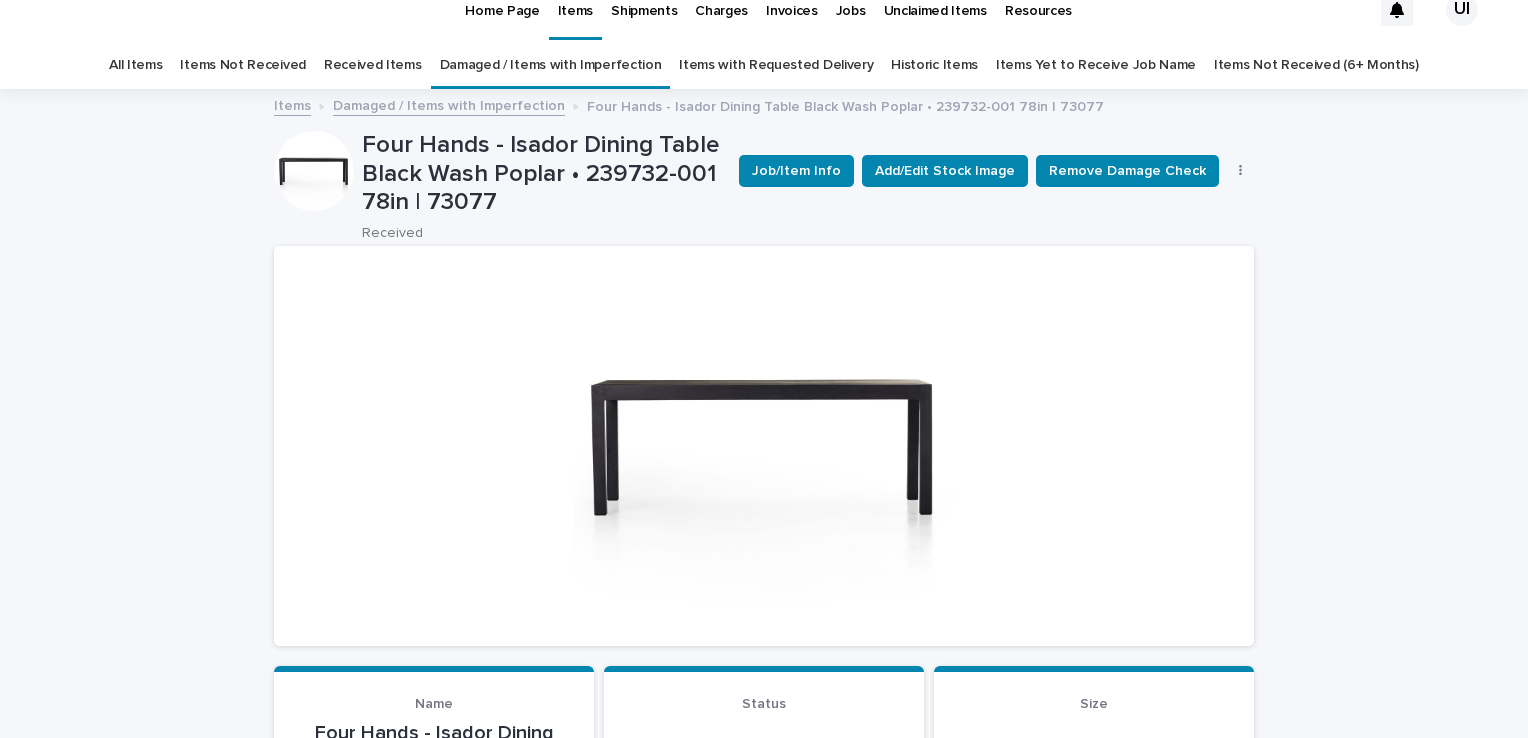 scroll, scrollTop: 0, scrollLeft: 0, axis: both 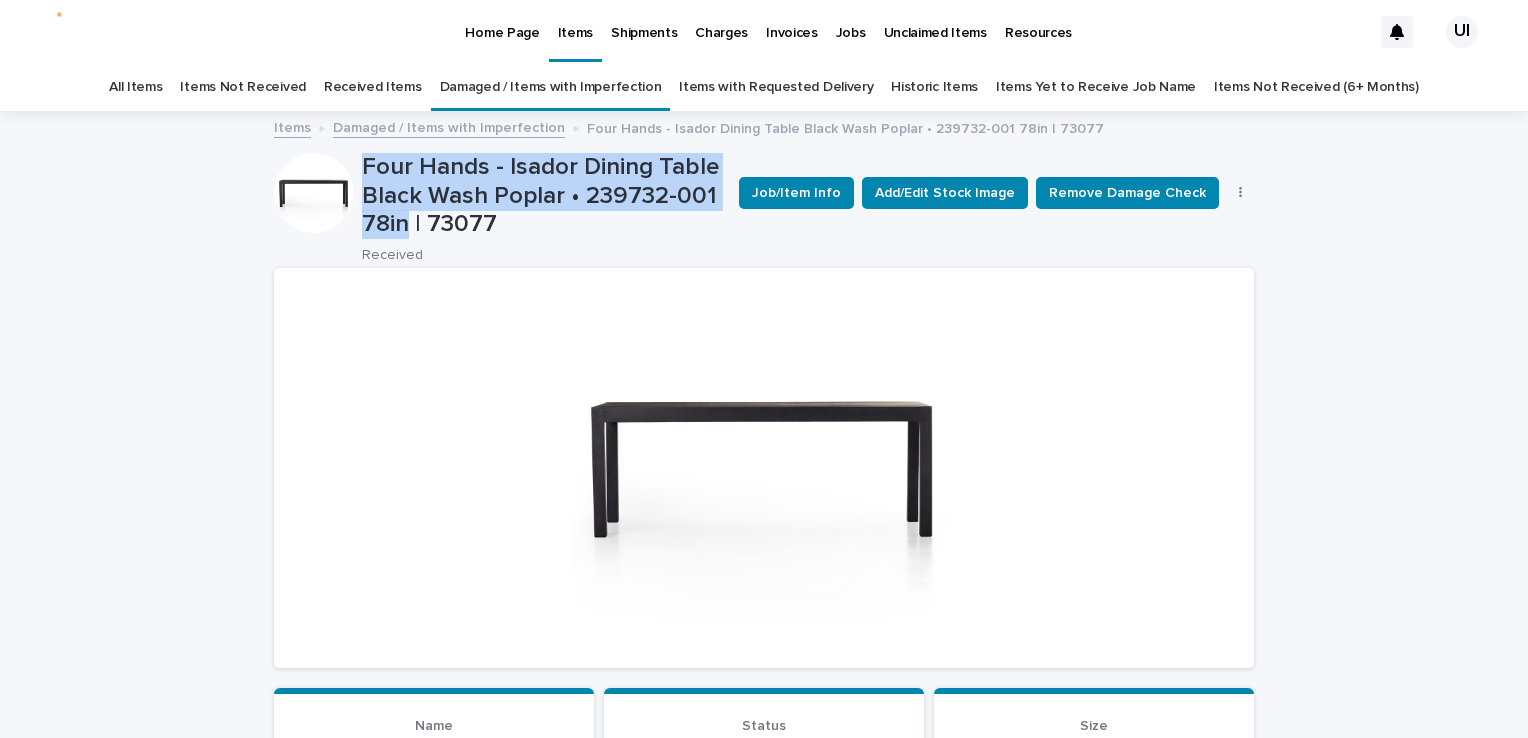 drag, startPoint x: 364, startPoint y: 167, endPoint x: 402, endPoint y: 228, distance: 71.867935 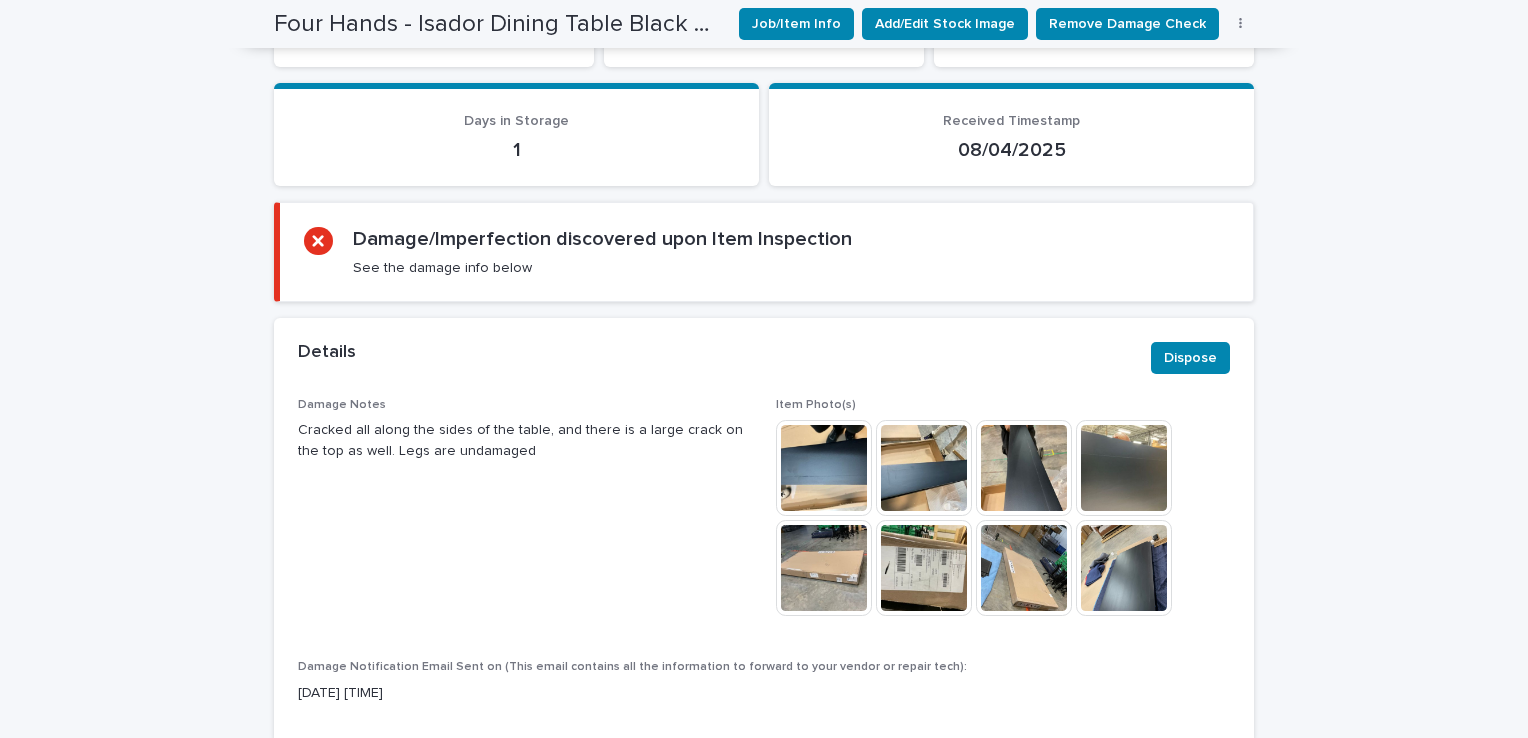 scroll, scrollTop: 800, scrollLeft: 0, axis: vertical 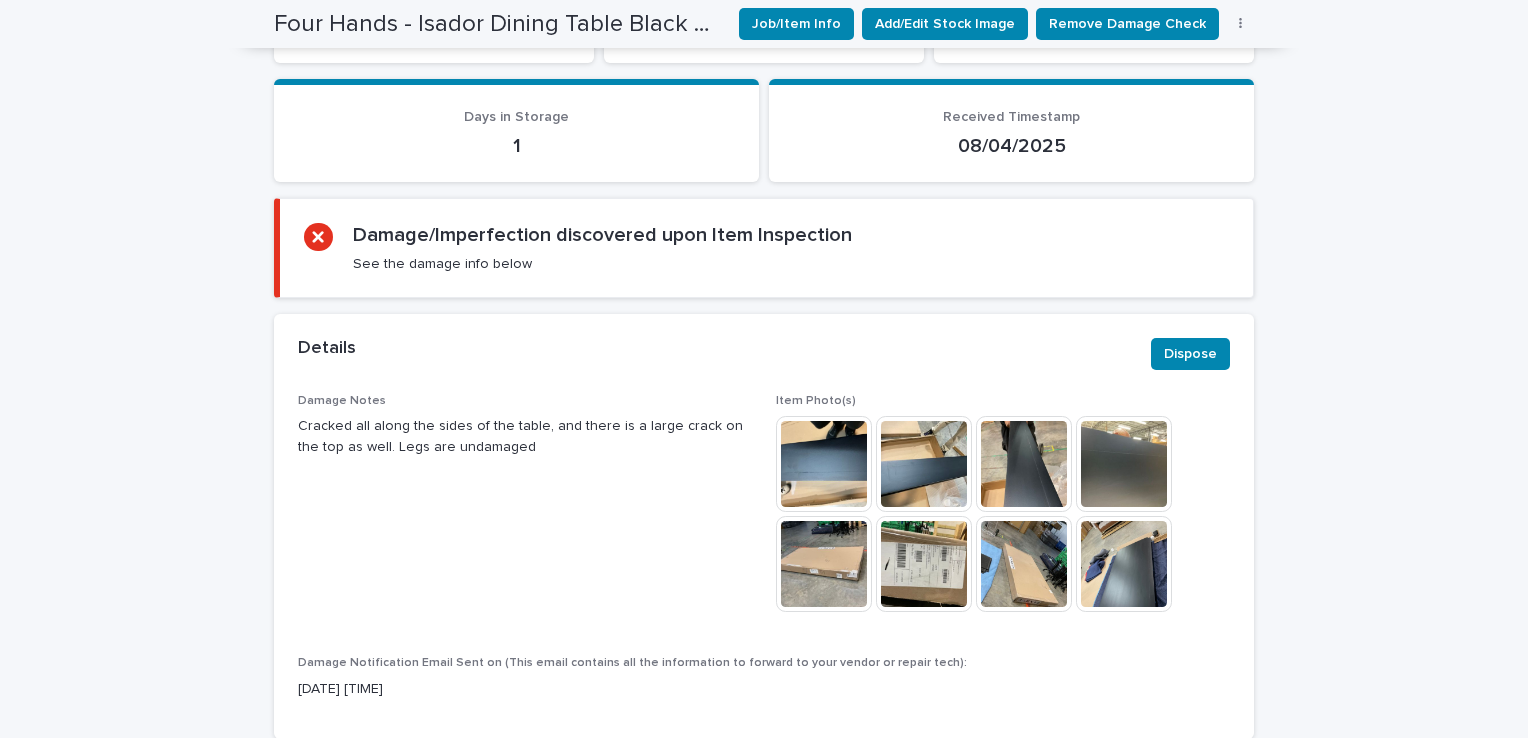 drag, startPoint x: 289, startPoint y: 421, endPoint x: 508, endPoint y: 451, distance: 221.04524 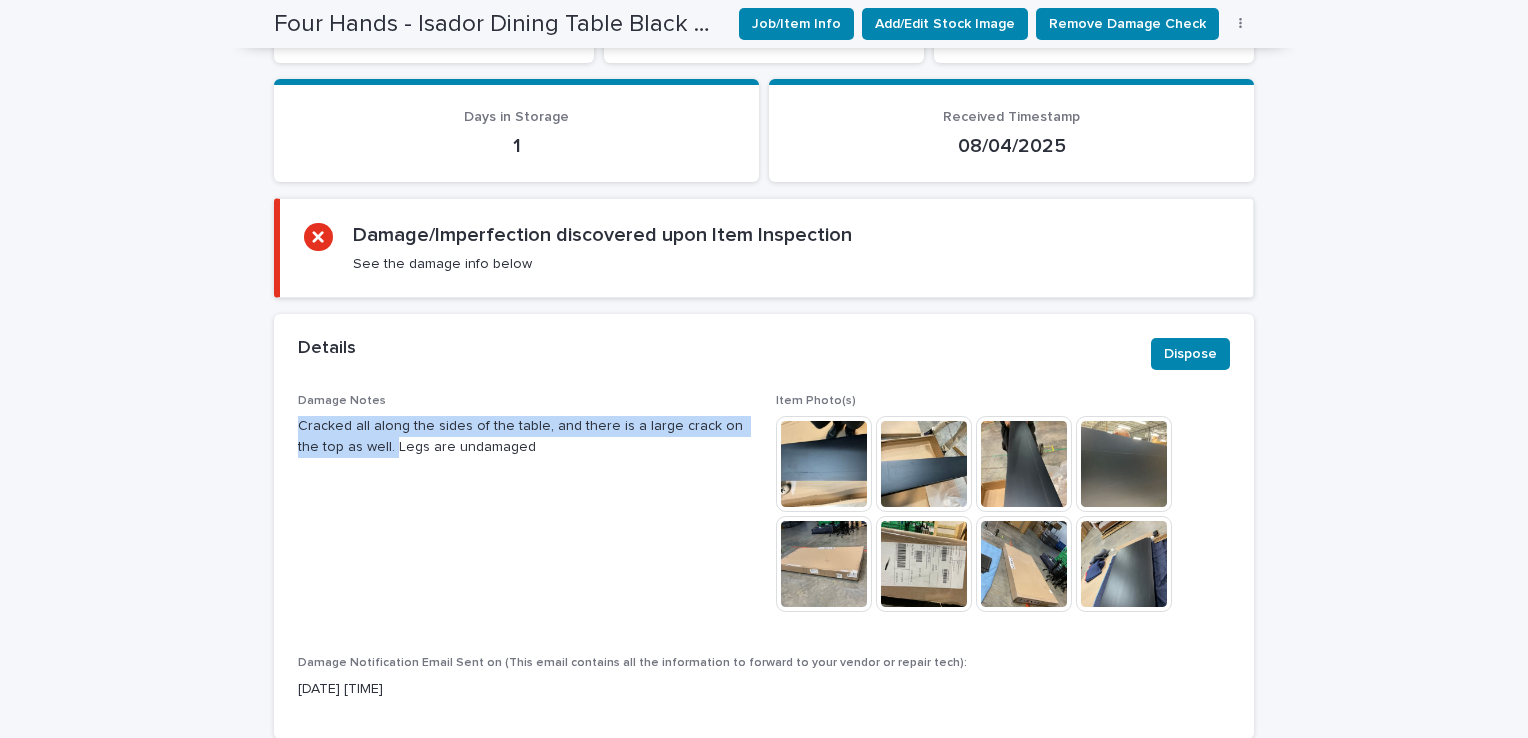 drag, startPoint x: 290, startPoint y: 418, endPoint x: 361, endPoint y: 446, distance: 76.321686 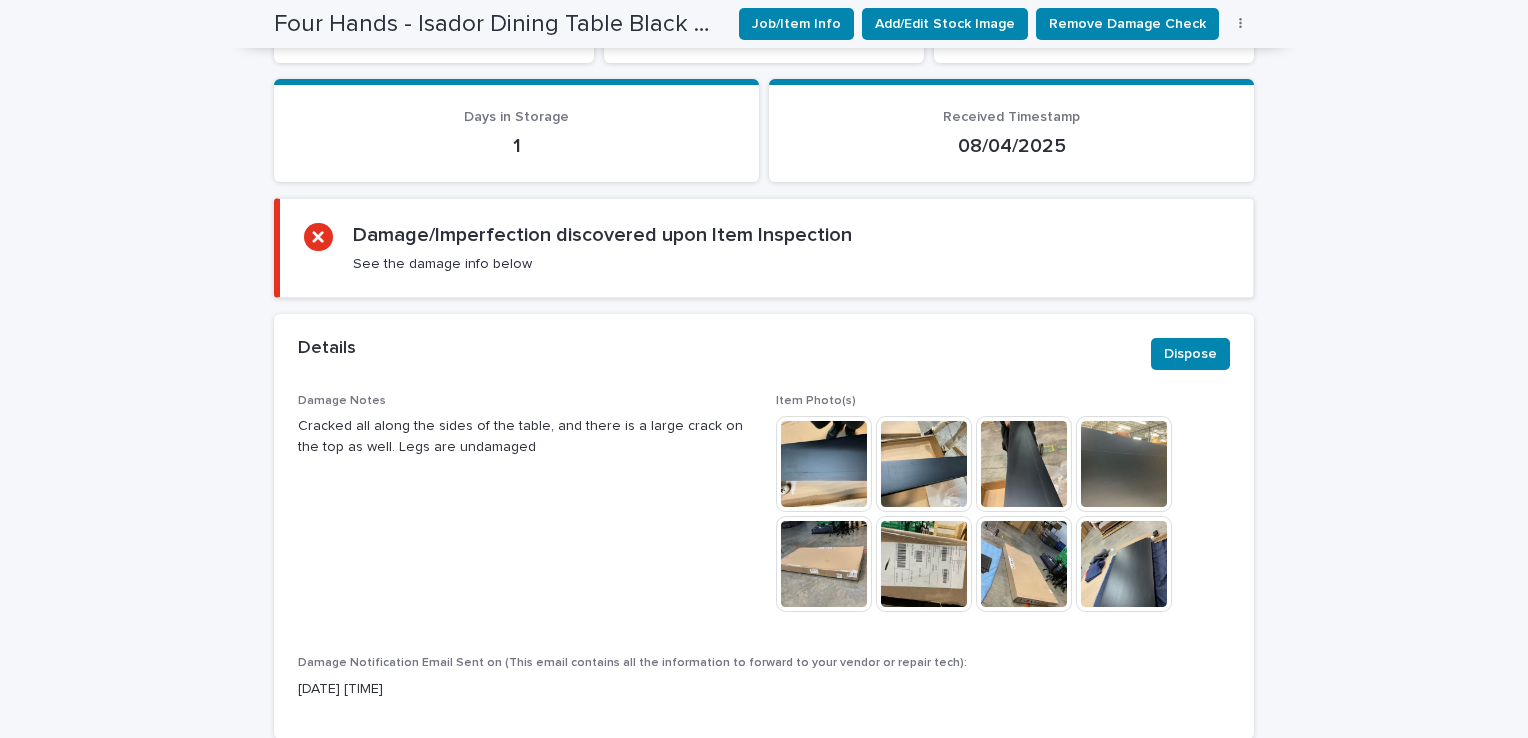 click on "Loading... Saving… Loading... Saving… Loading... Saving… Name Four Hands - Isador Dining Table Black Wash Poplar • 239732-001 78in | 73077 Job/Item Info Add/Edit Stock Image Remove Damage Check Dispose Four Hands - Isador Dining Table Black Wash Poplar • 239732-001 78in | 73077 Received Job/Item Info Add/Edit Stock Image Remove Damage Check Dispose Sorry, there was an error saving your record. Please try again. Please fill out the required fields below. Loading... Saving… Loading... Saving… Loading... Saving… Name Four Hands - Isador Dining Table Black Wash Poplar • 239732-001 78in | 73077 Status Received Size L Loading... Saving… Days in Storage 1 Received Timestamp [DATE] Loading... Saving… Loading... Saving… Loading... Saving… Damage/Imperfection discovered upon Item Inspection See the damage info below Loading... Saving… Details Dispose Damage Notes Cracked all along the sides of the table, and there is a large crack on the top as well. Legs are undamaged  Item Photo(s) Download File Saving…" at bounding box center (764, 754) 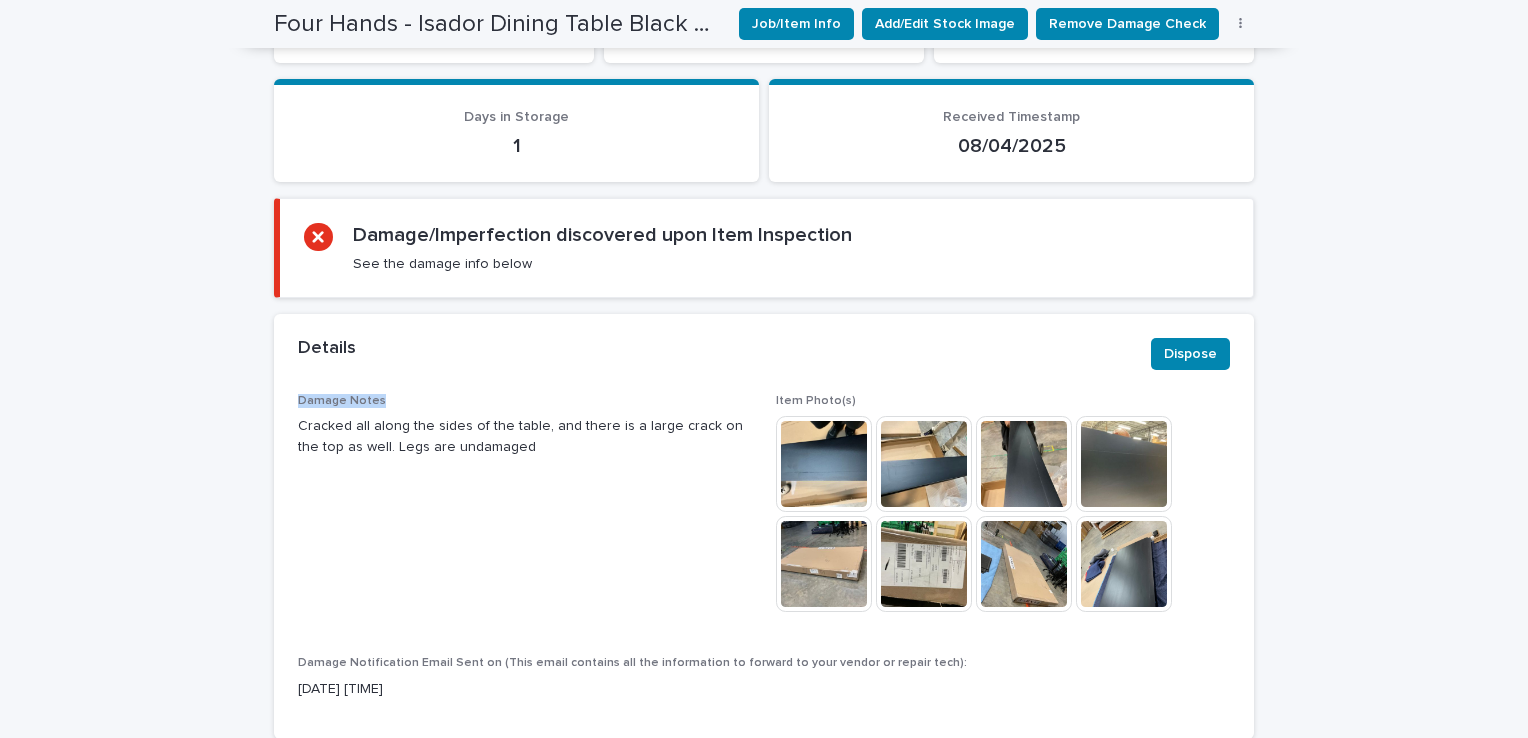 drag, startPoint x: 288, startPoint y: 397, endPoint x: 372, endPoint y: 398, distance: 84.00595 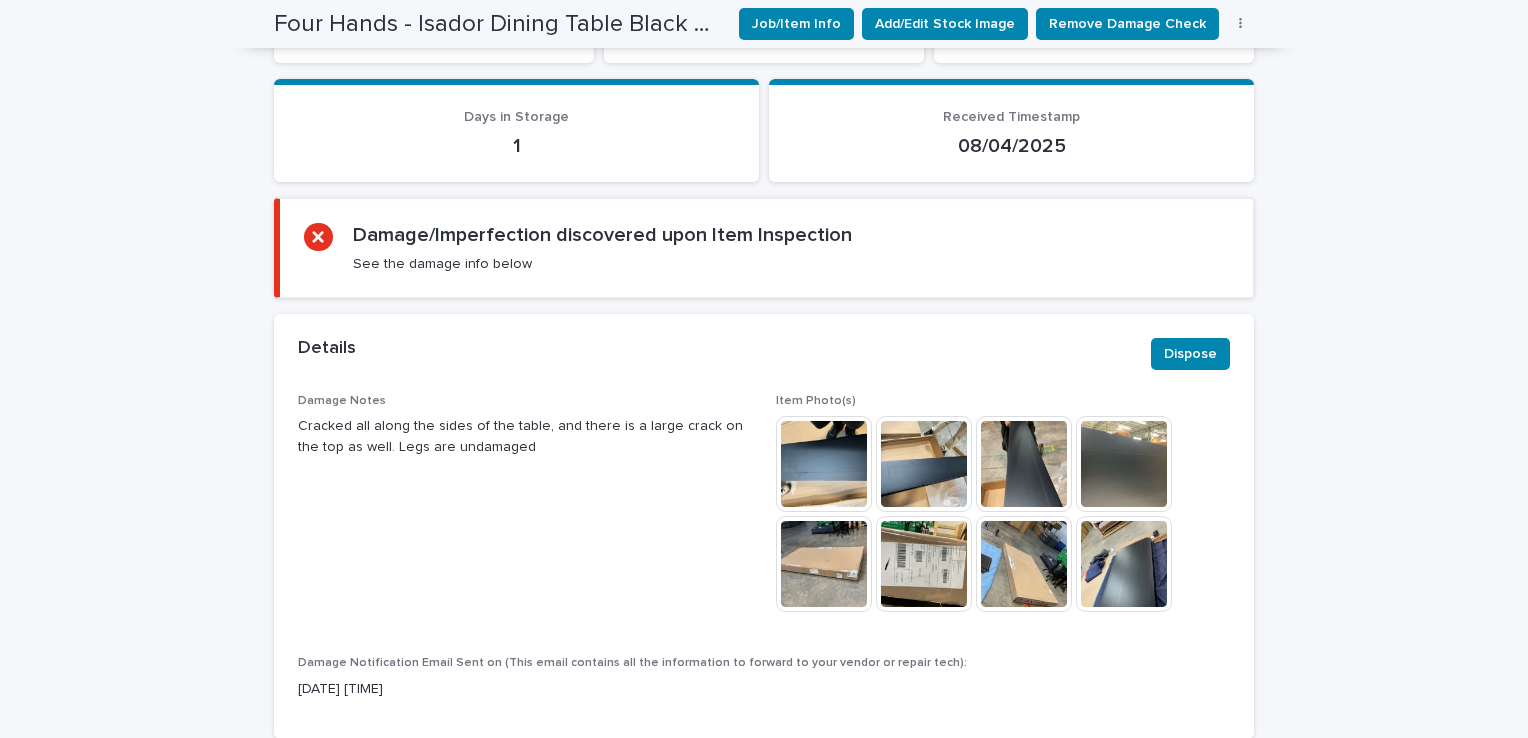 drag, startPoint x: 1375, startPoint y: 267, endPoint x: 1370, endPoint y: 277, distance: 11.18034 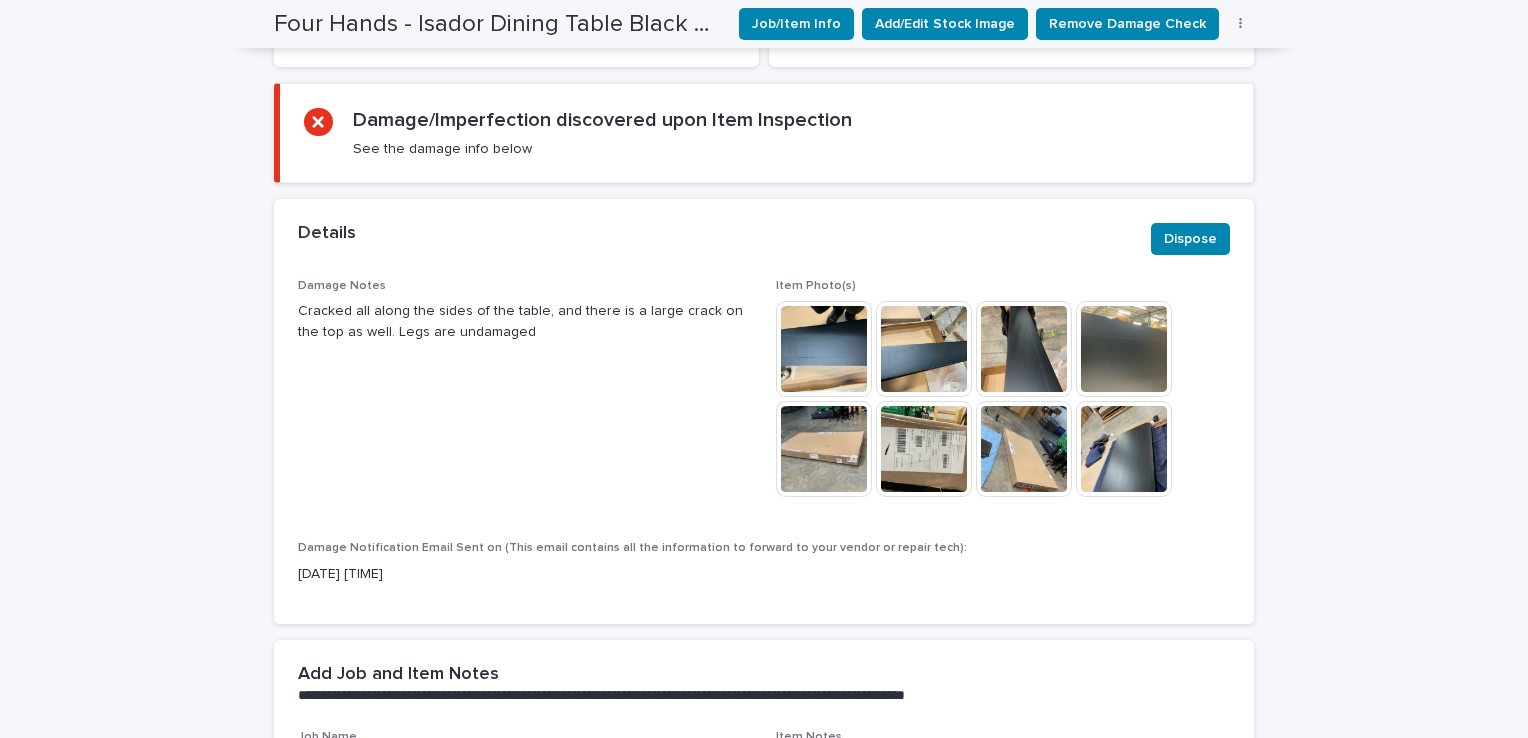 scroll, scrollTop: 900, scrollLeft: 0, axis: vertical 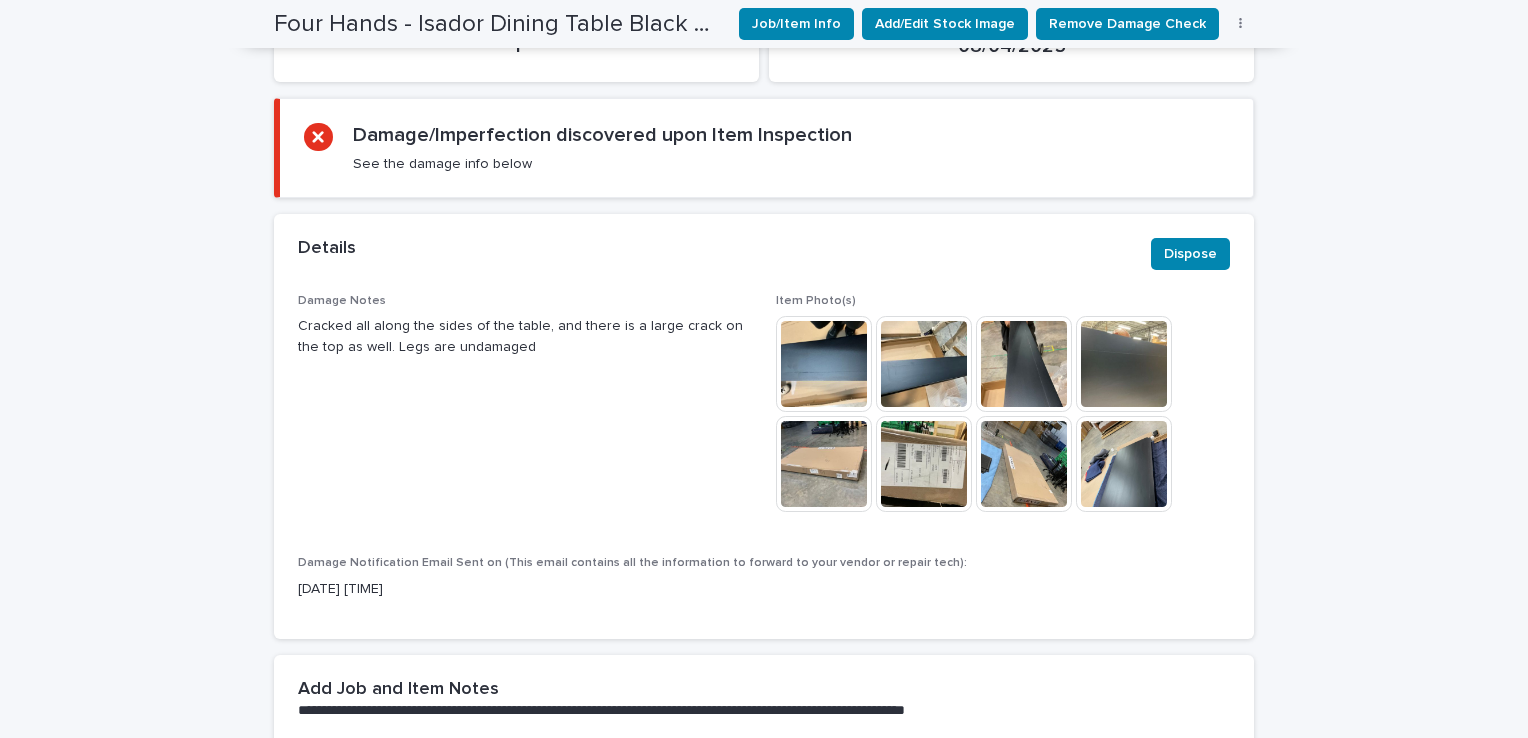 click at bounding box center [824, 364] 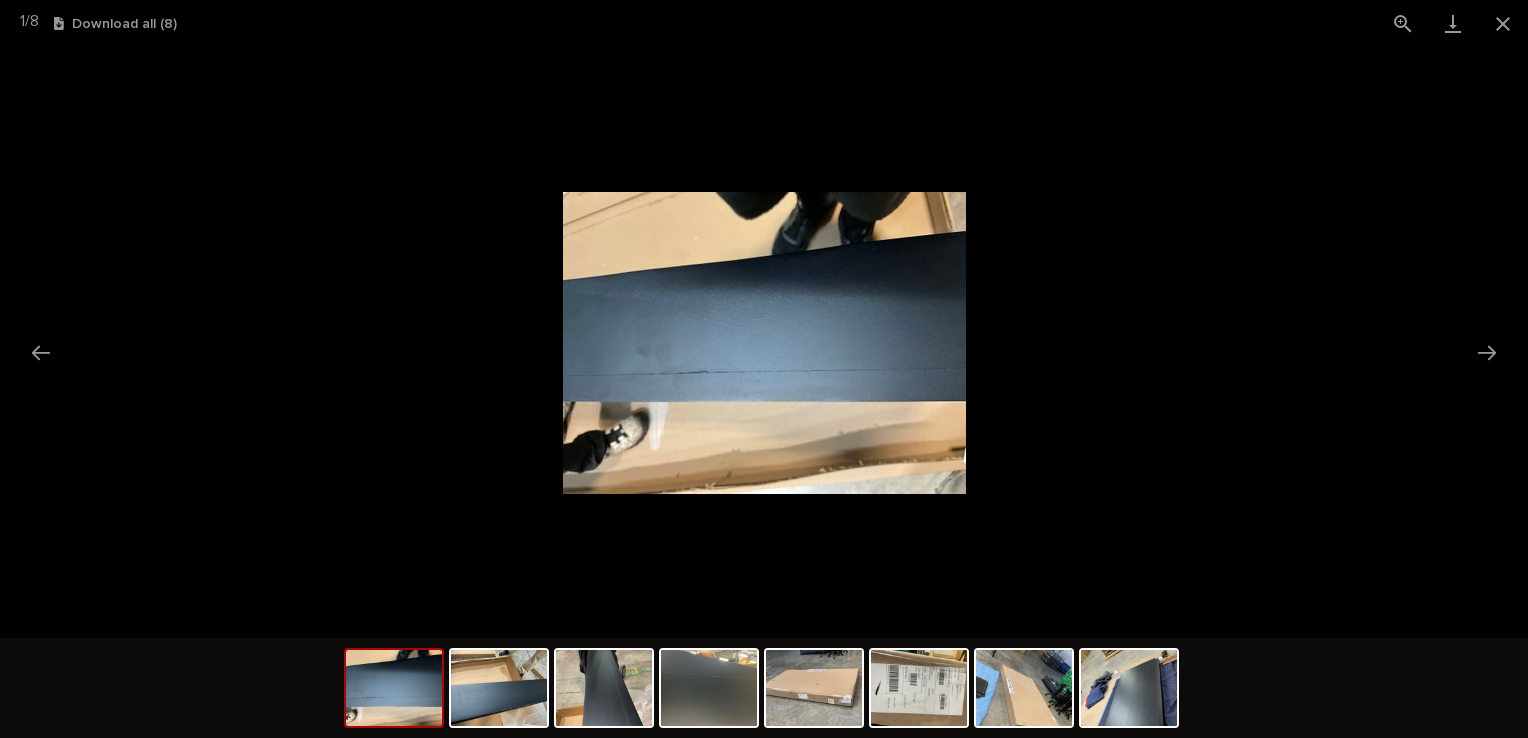 scroll, scrollTop: 0, scrollLeft: 0, axis: both 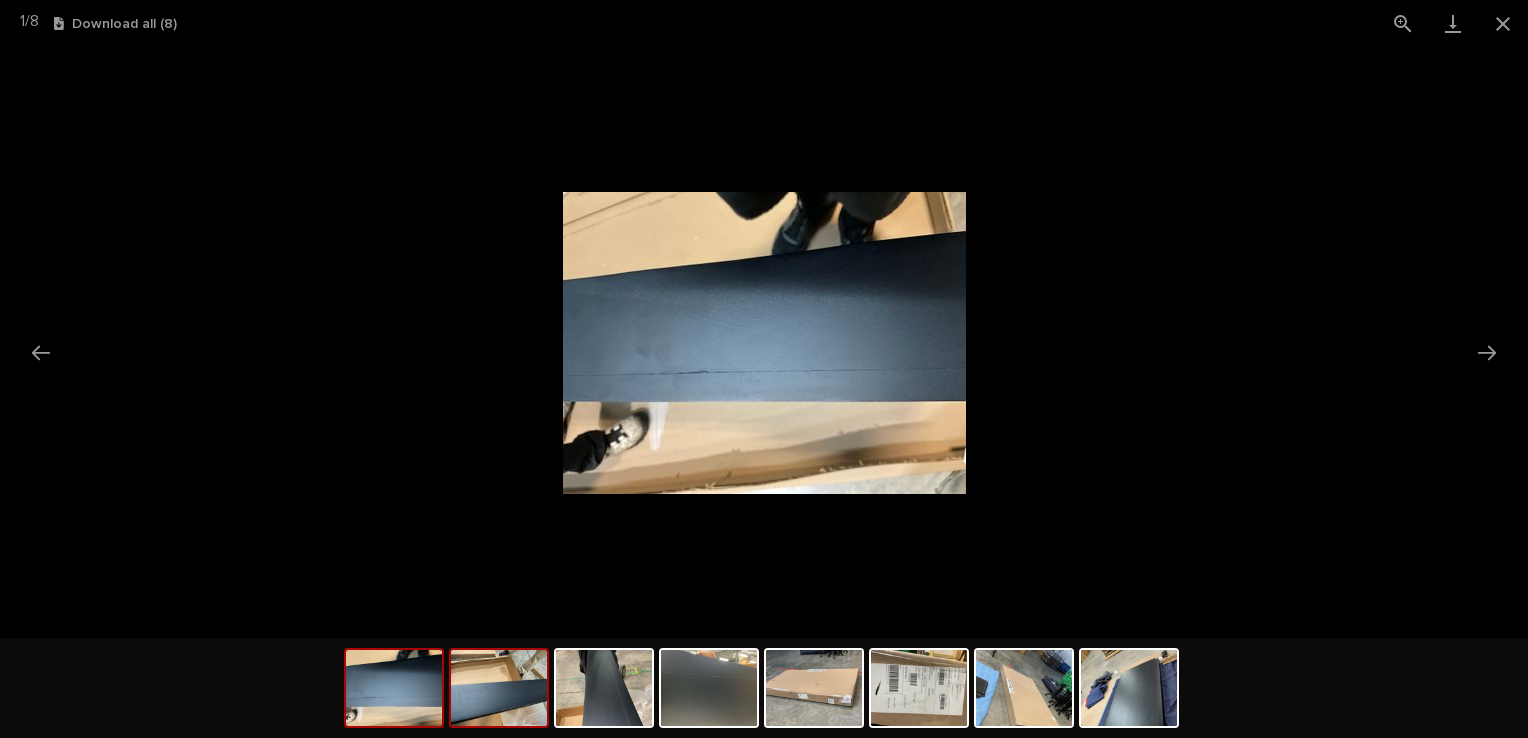 click at bounding box center (499, 688) 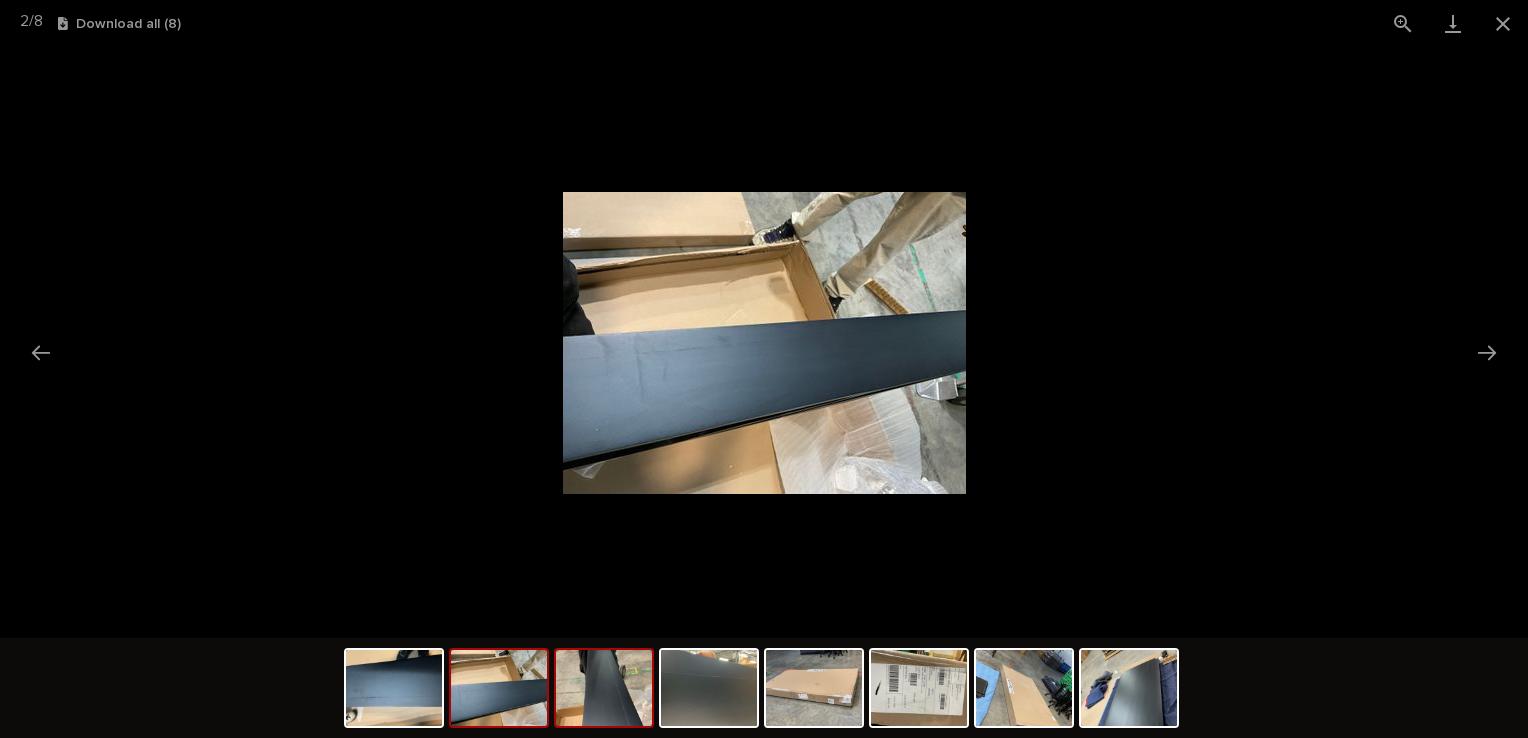 click at bounding box center [604, 688] 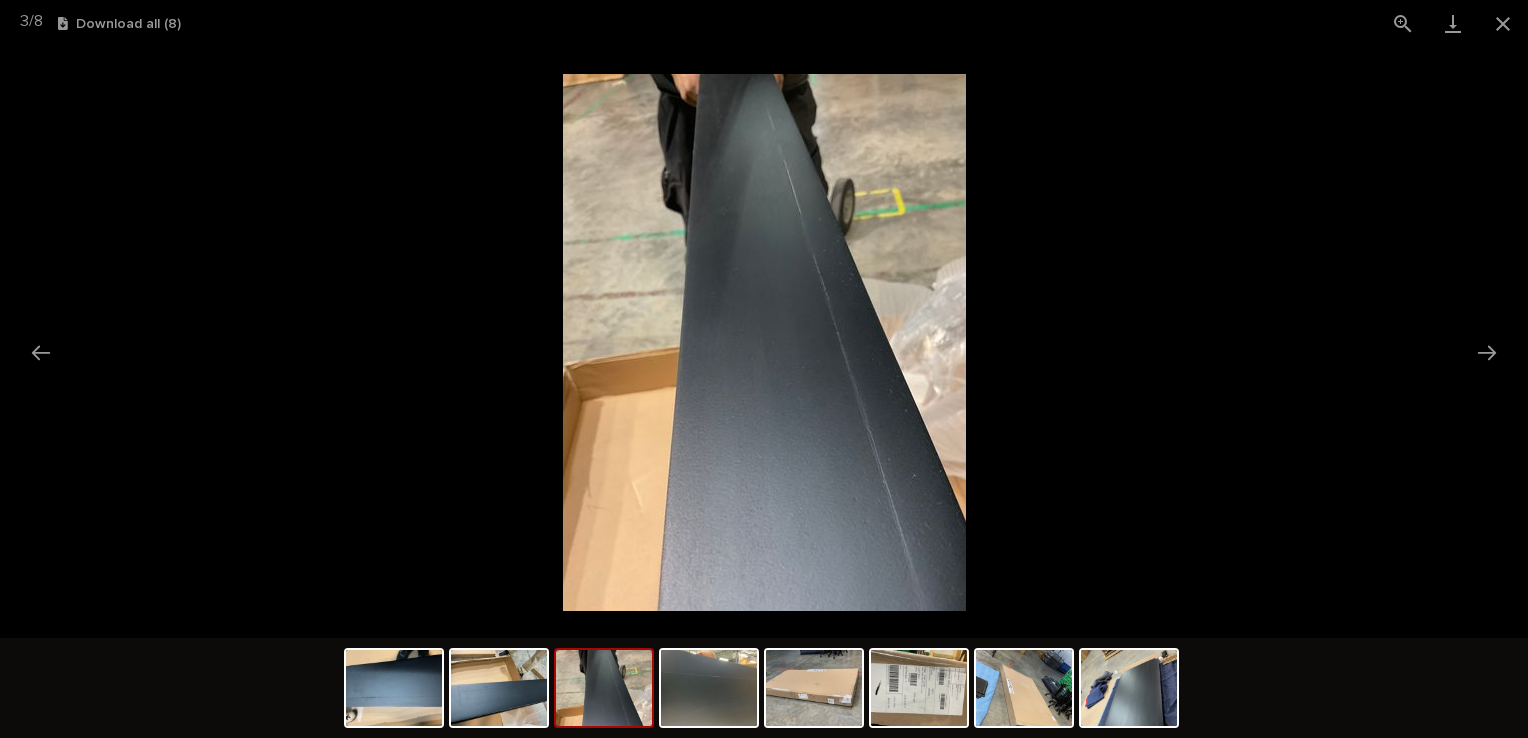 scroll, scrollTop: 0, scrollLeft: 0, axis: both 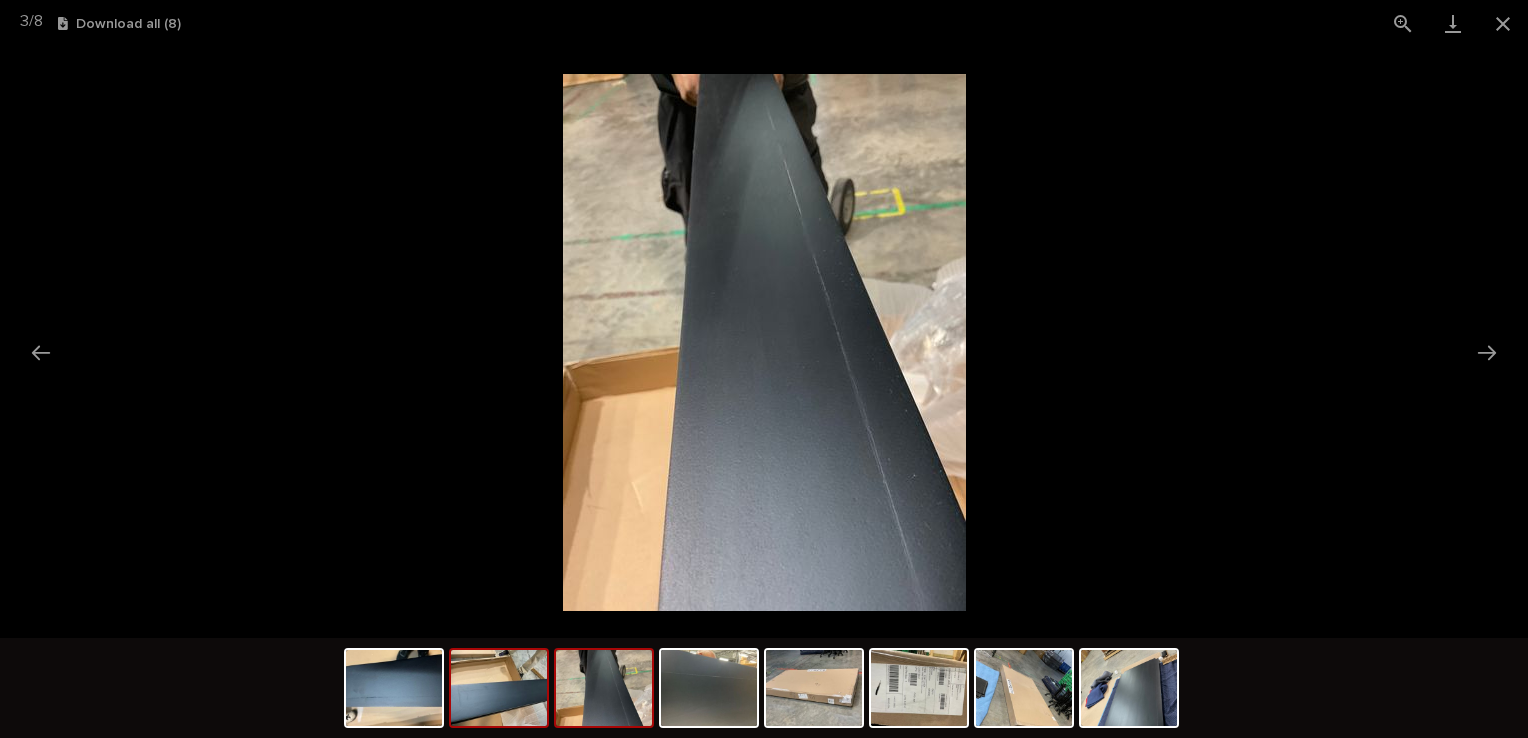 click at bounding box center (499, 688) 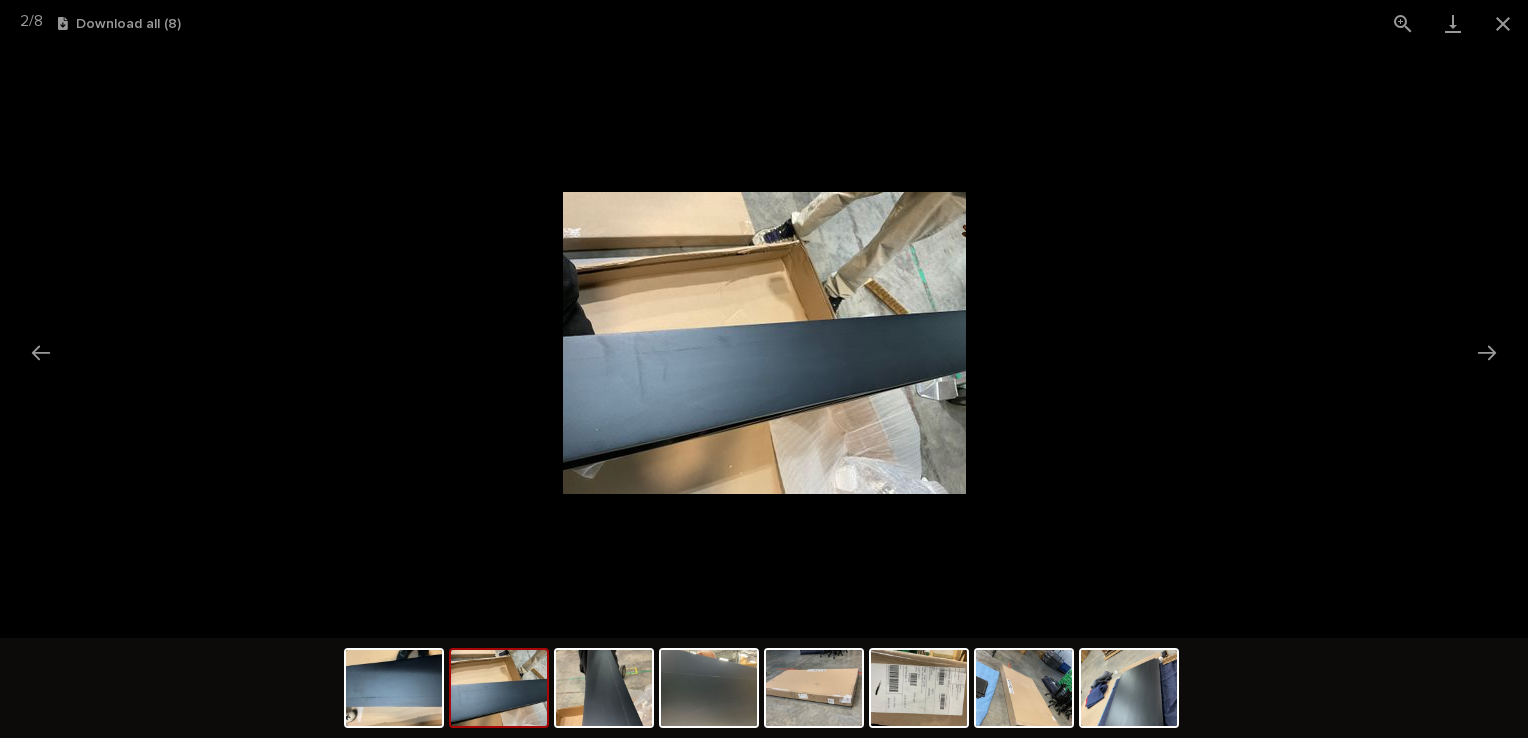 drag, startPoint x: 548, startPoint y: 686, endPoint x: 508, endPoint y: 695, distance: 41 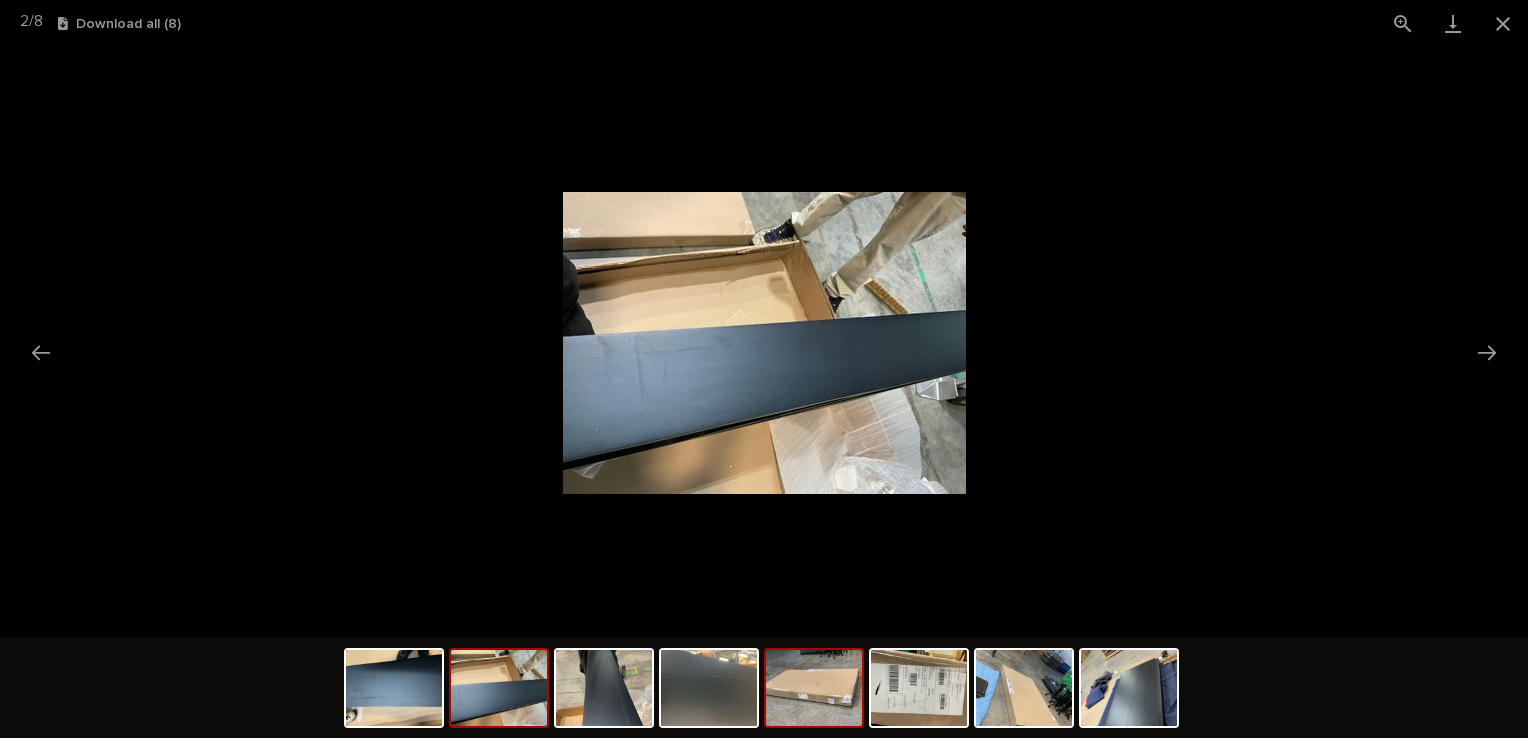 click at bounding box center [814, 688] 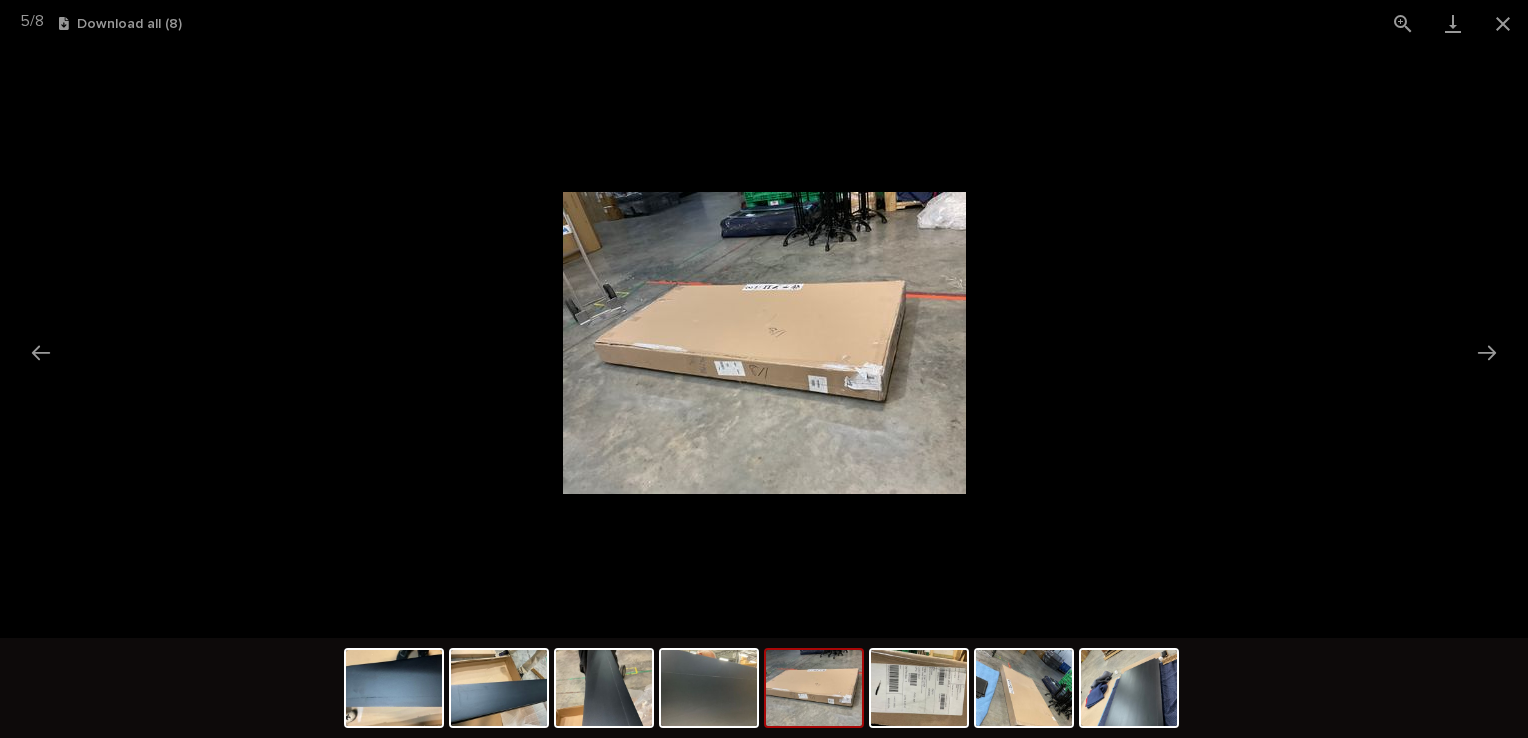 scroll, scrollTop: 0, scrollLeft: 0, axis: both 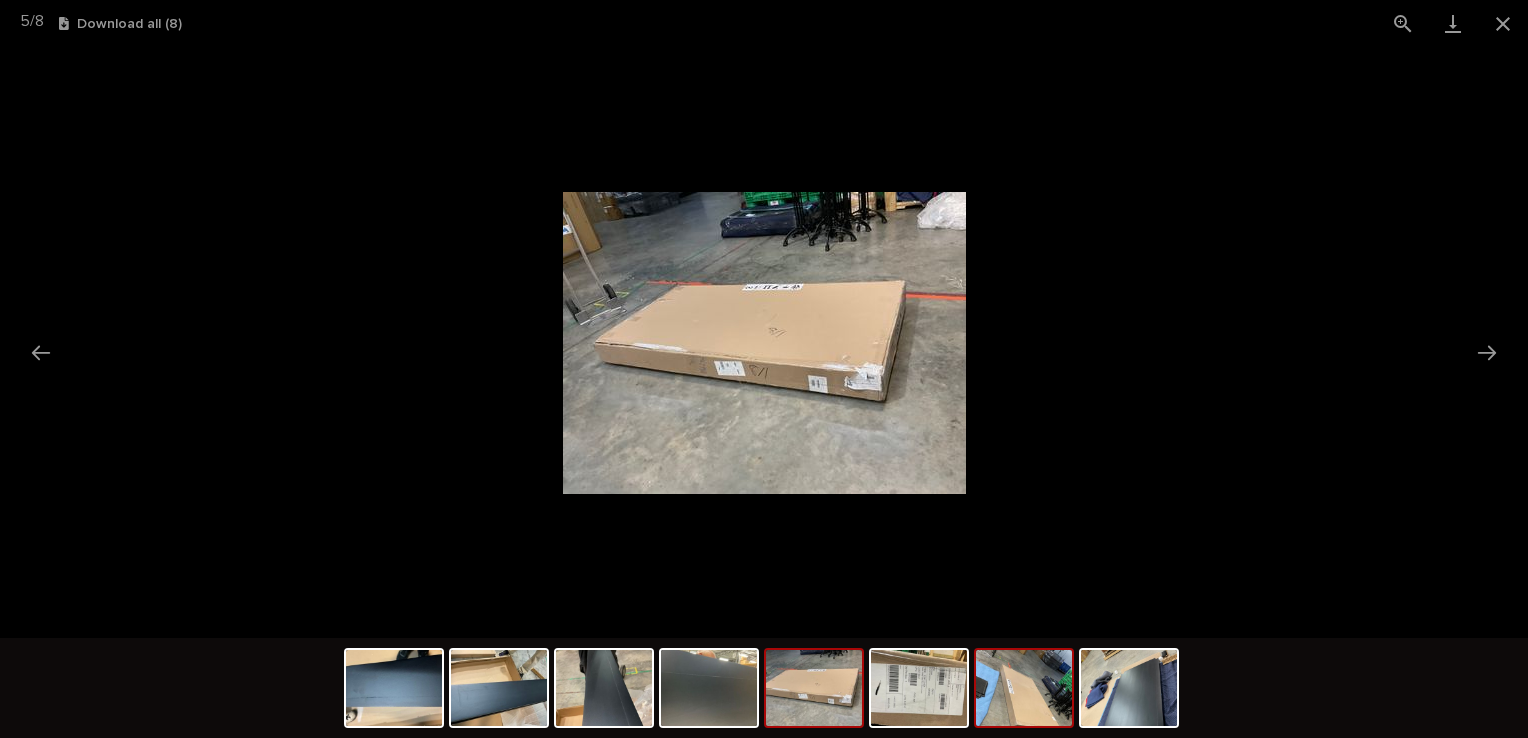 click at bounding box center [1024, 688] 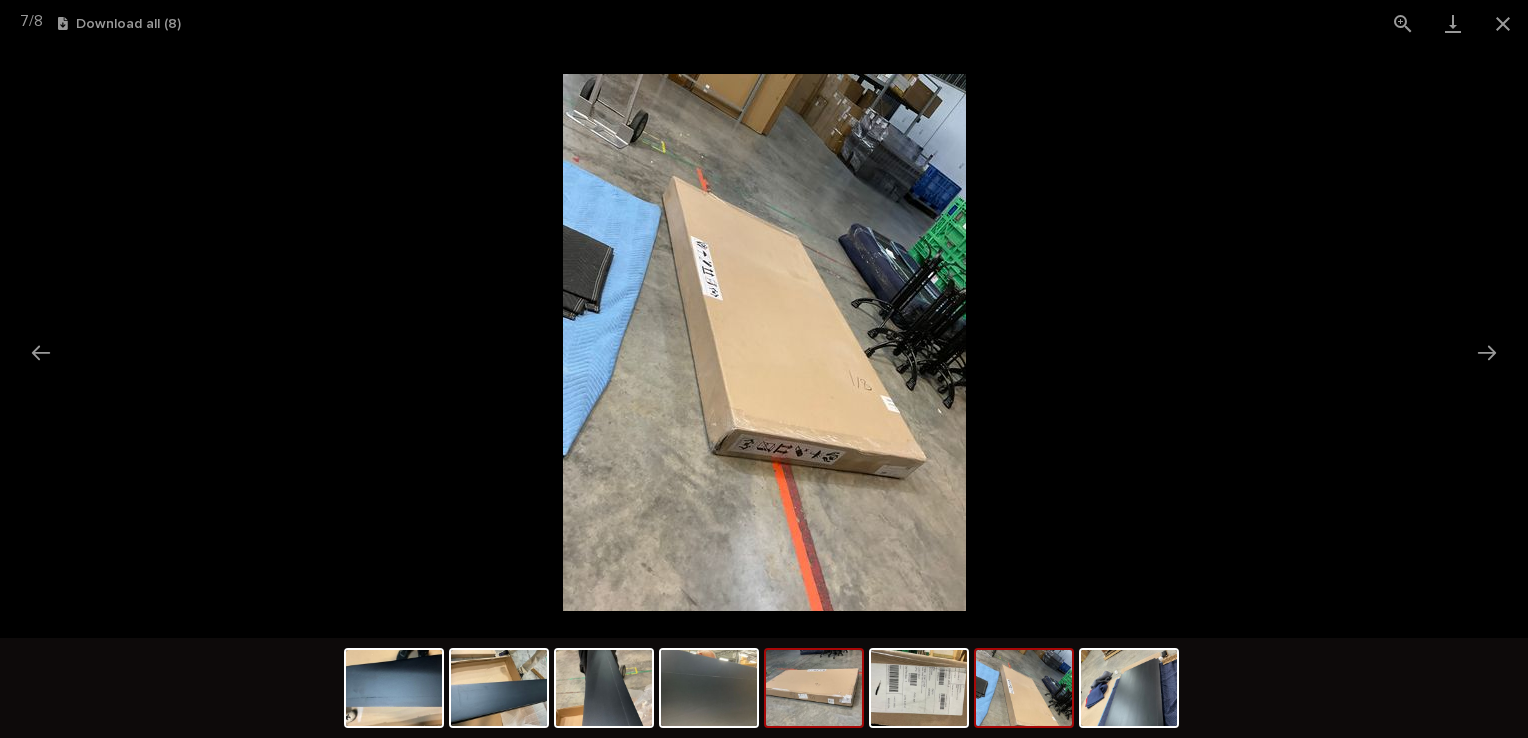 click at bounding box center [814, 688] 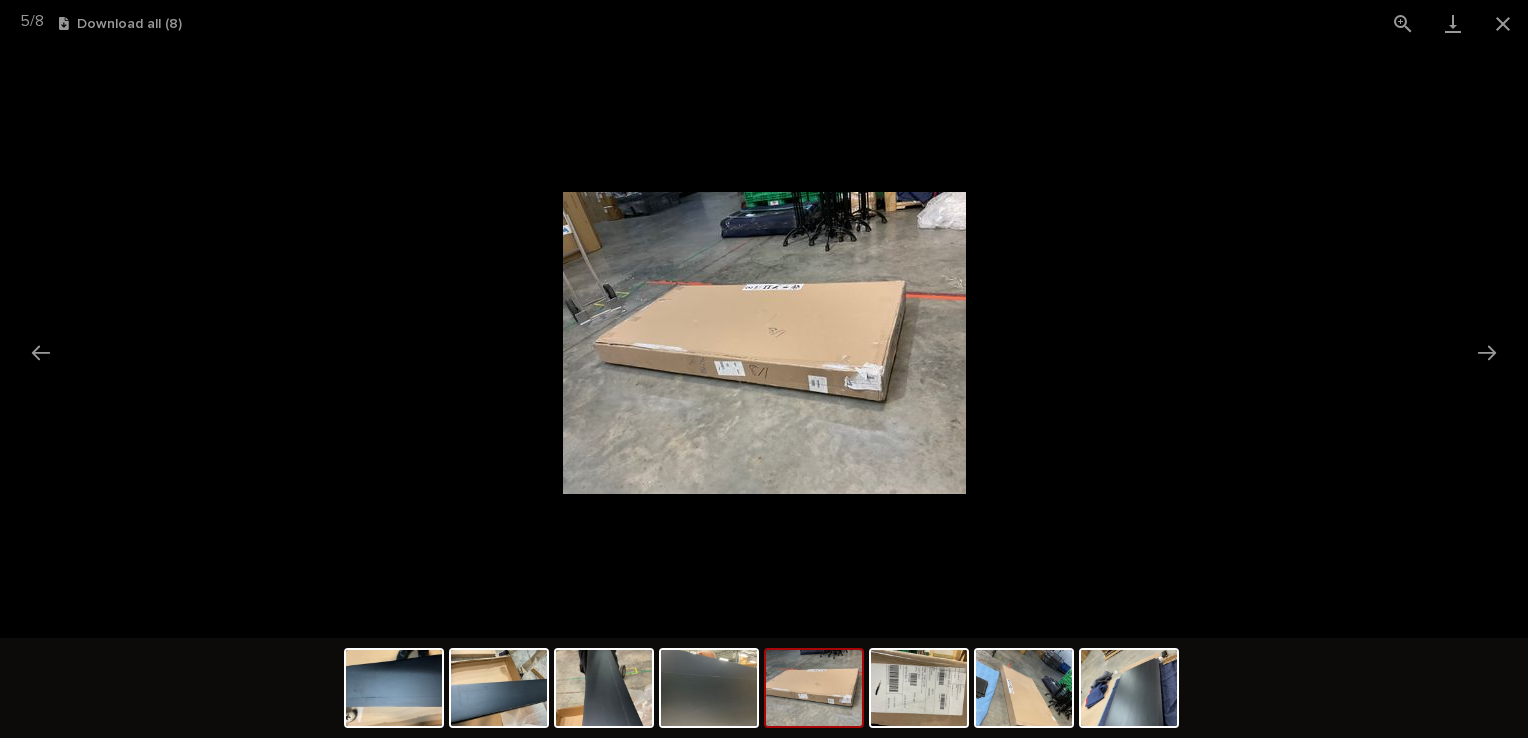 scroll, scrollTop: 0, scrollLeft: 0, axis: both 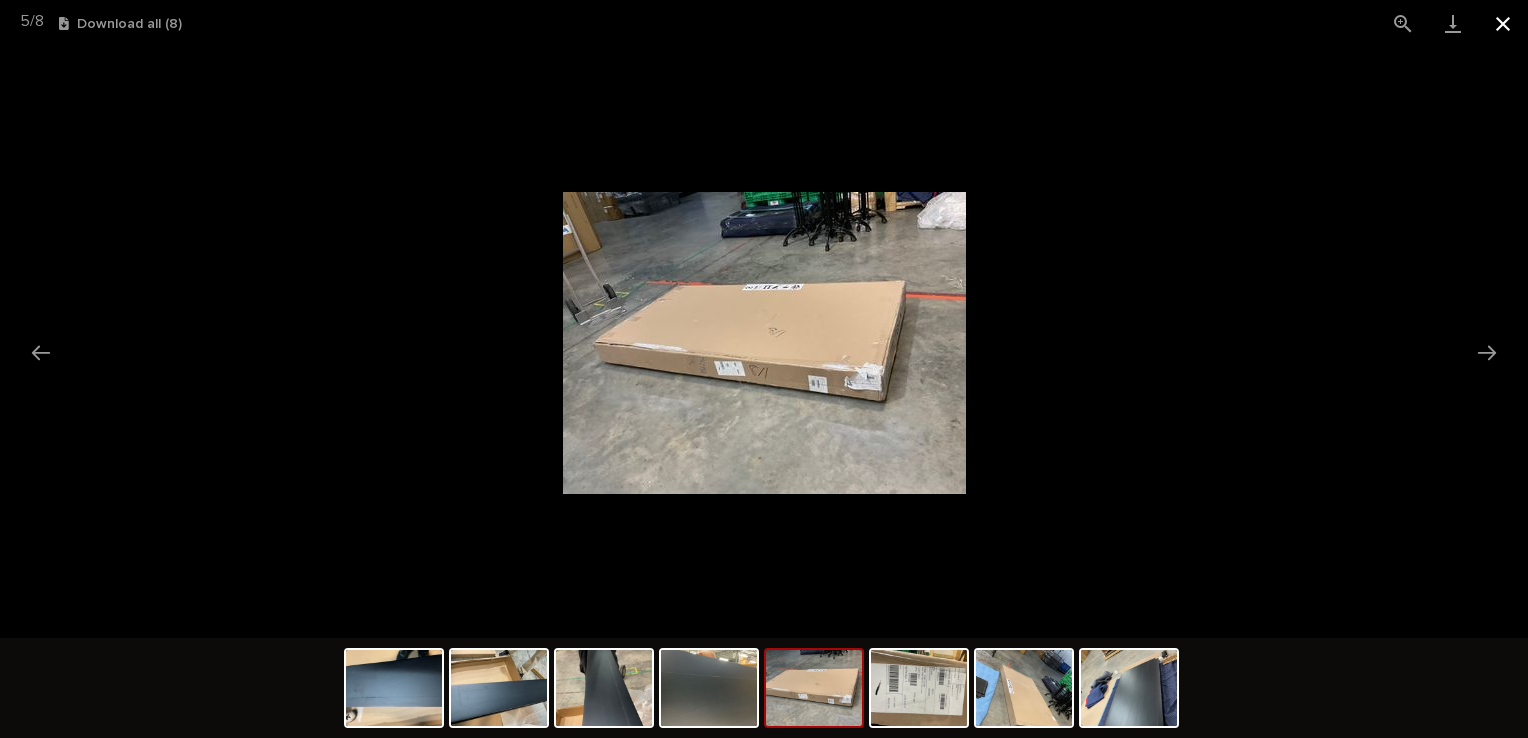 click at bounding box center (1503, 23) 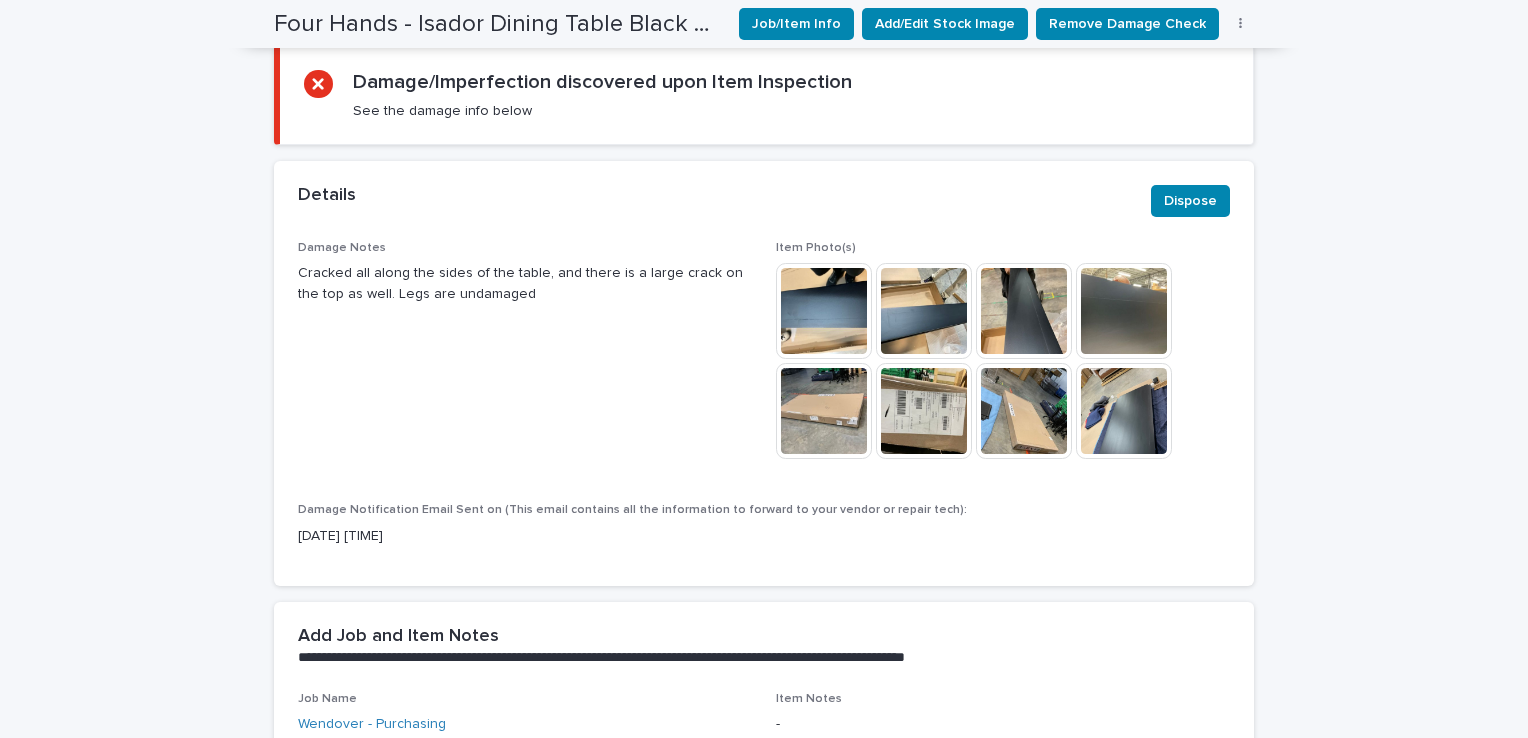 scroll, scrollTop: 1000, scrollLeft: 0, axis: vertical 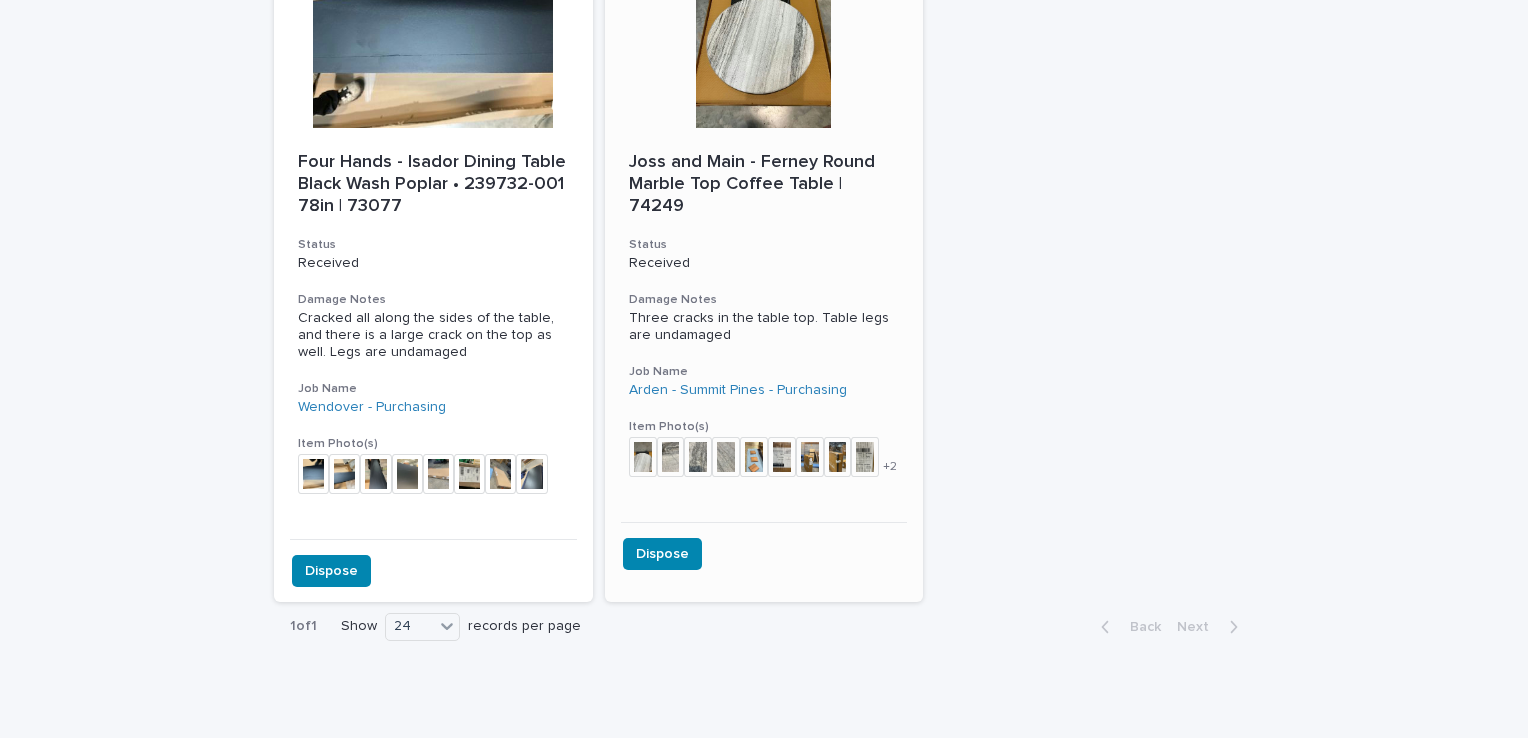 click at bounding box center [643, 457] 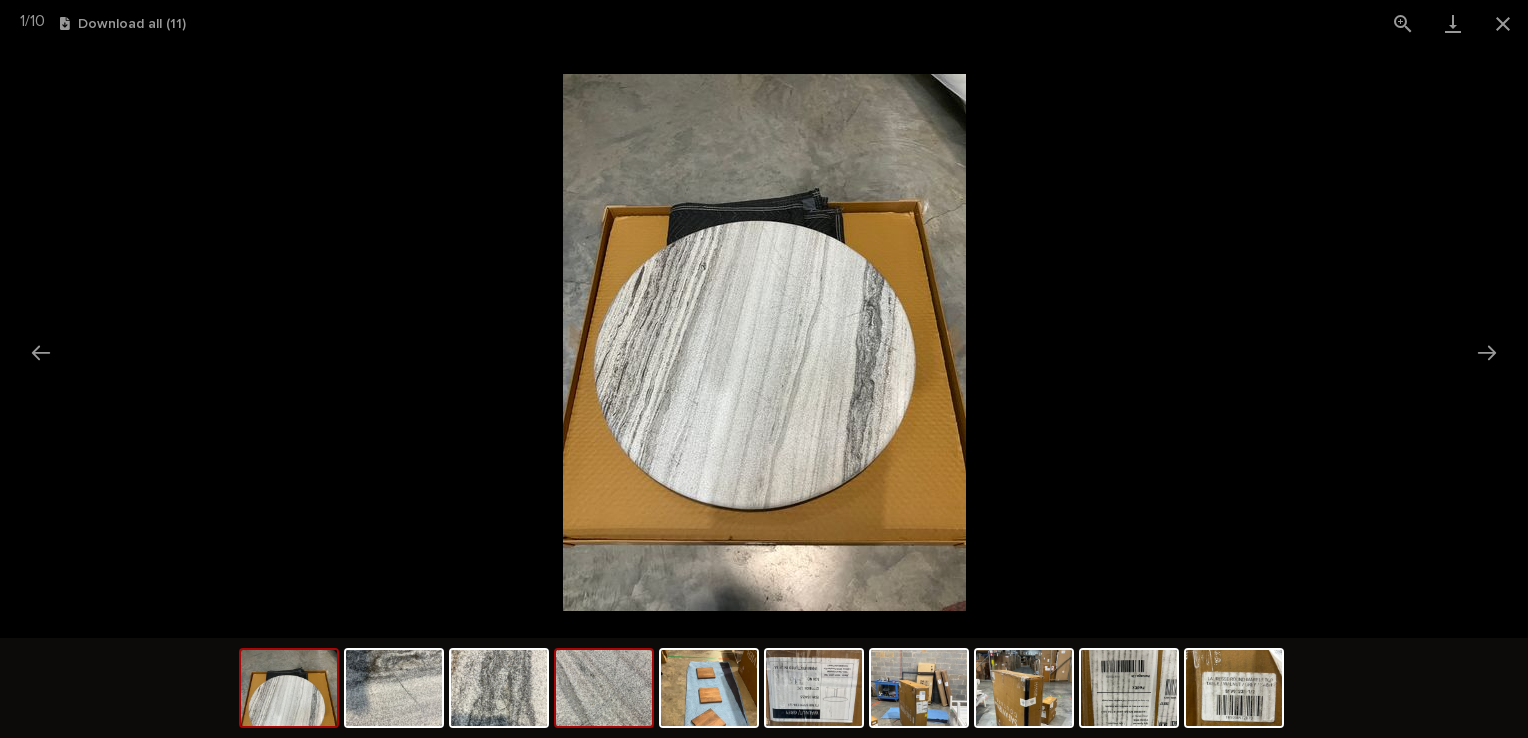 click at bounding box center (604, 688) 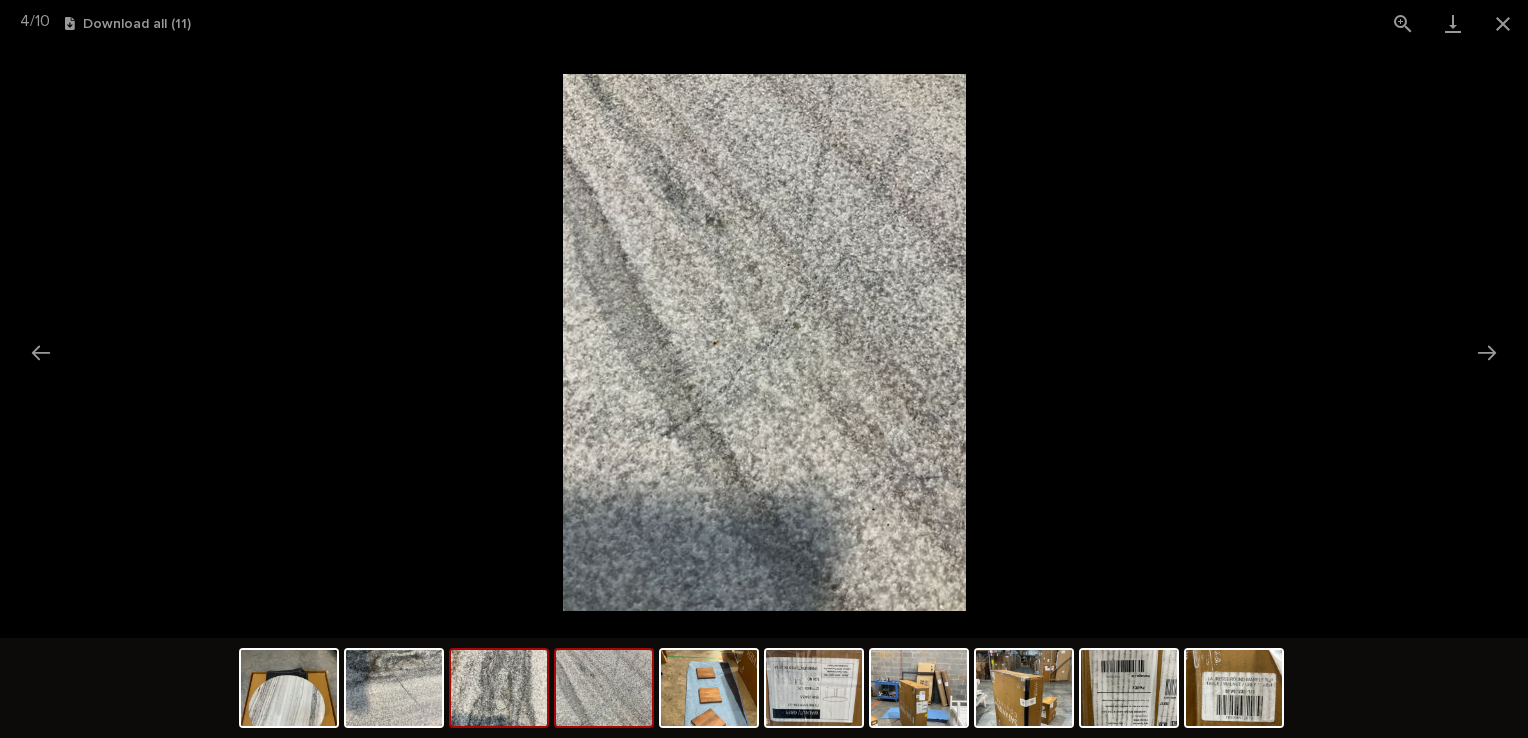 click at bounding box center (499, 688) 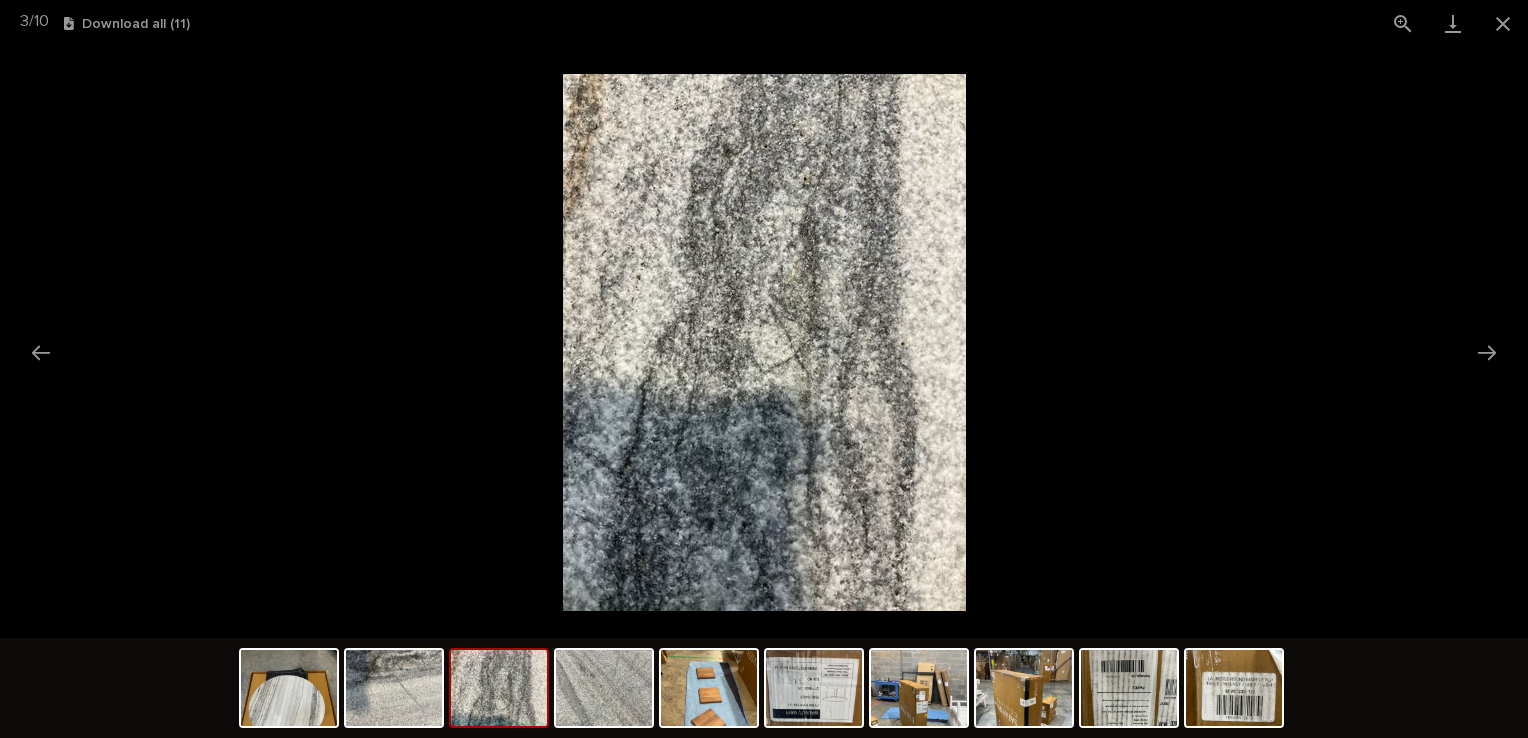 click at bounding box center (764, 690) 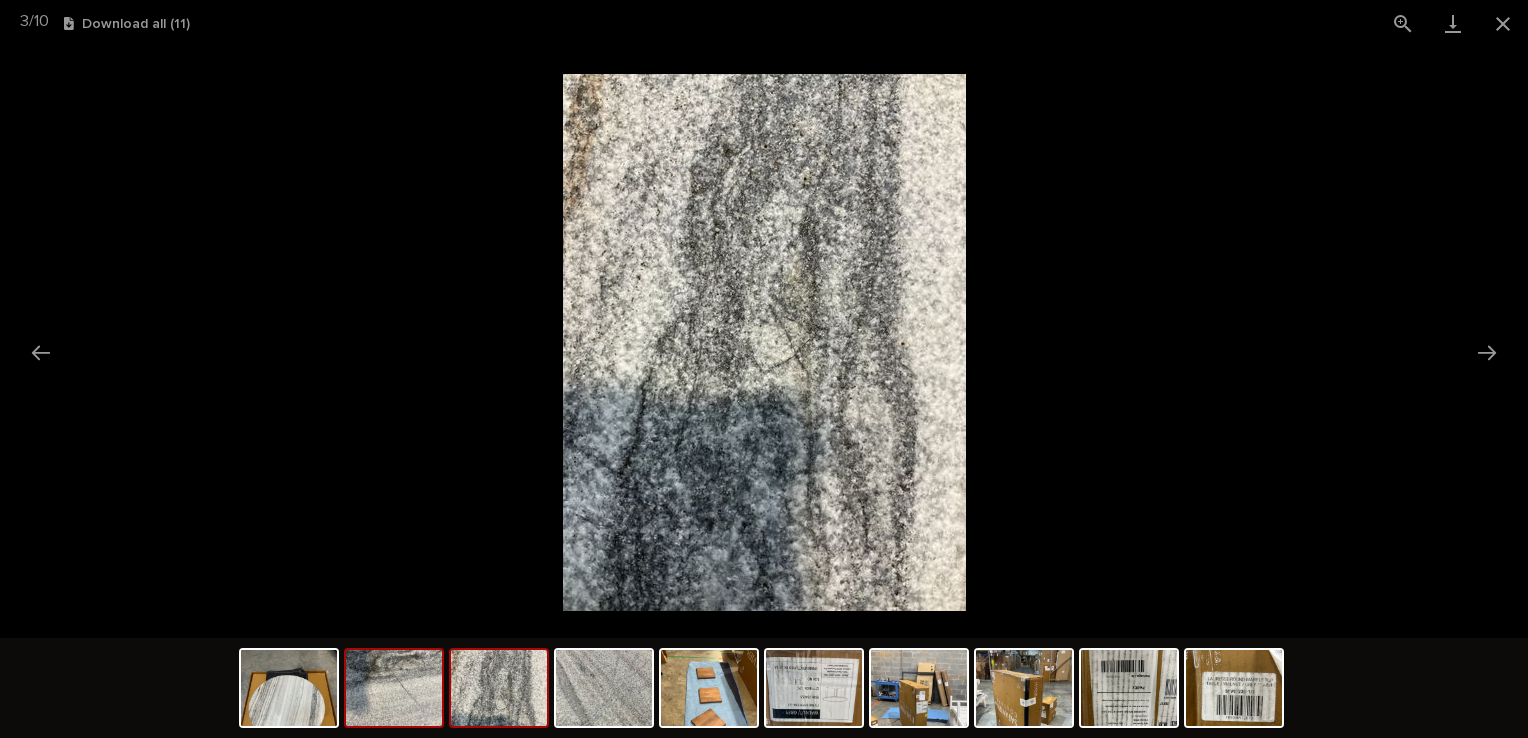 click at bounding box center [394, 688] 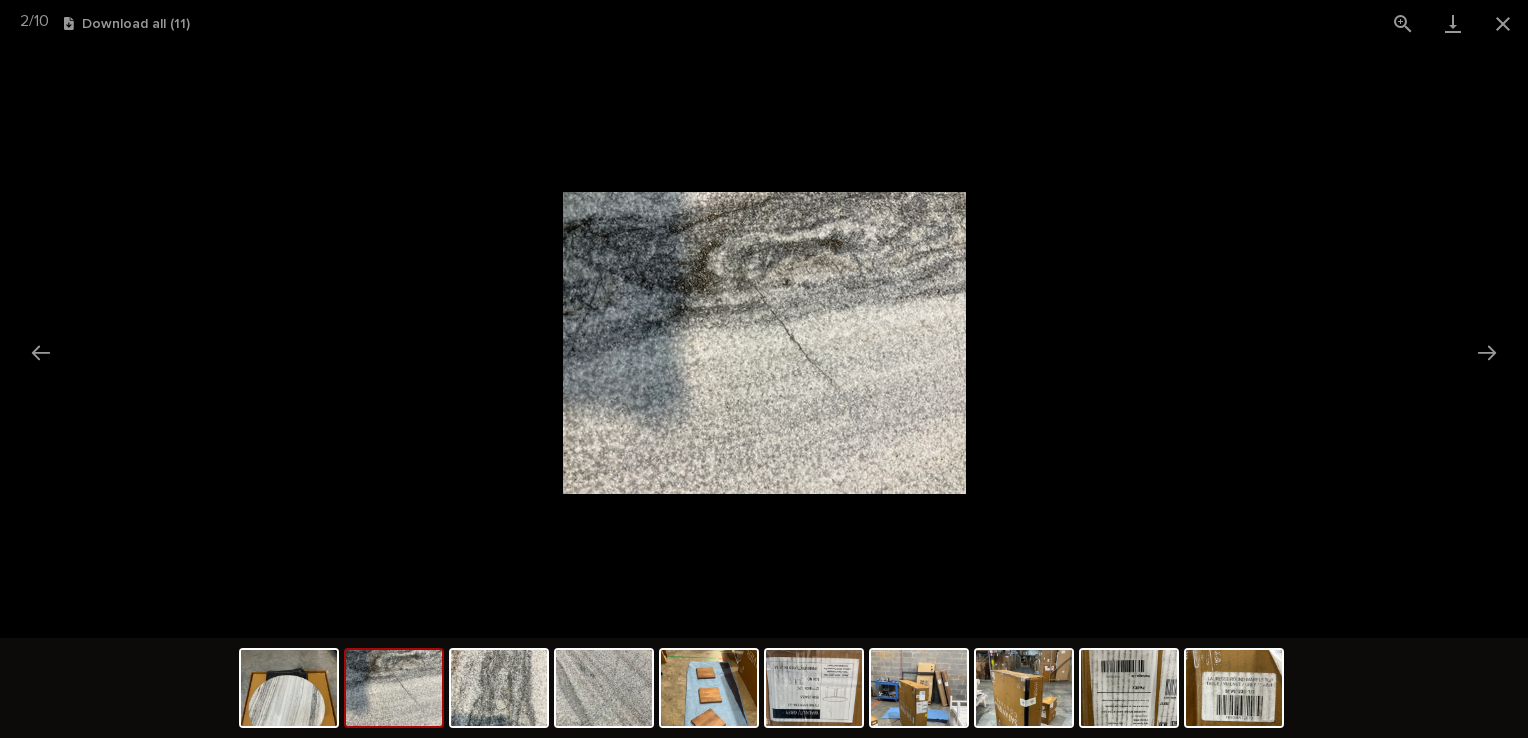 scroll, scrollTop: 0, scrollLeft: 0, axis: both 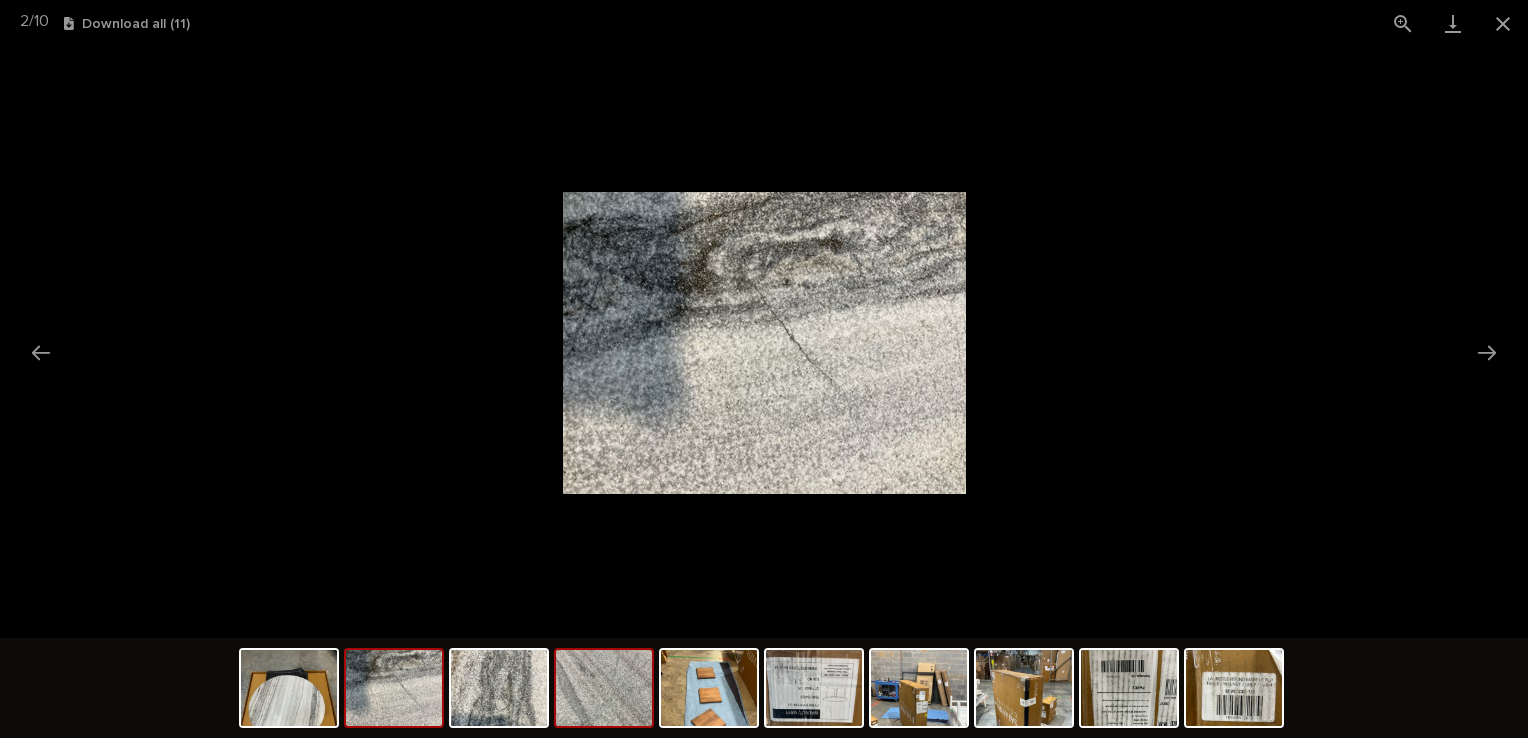 click at bounding box center [604, 688] 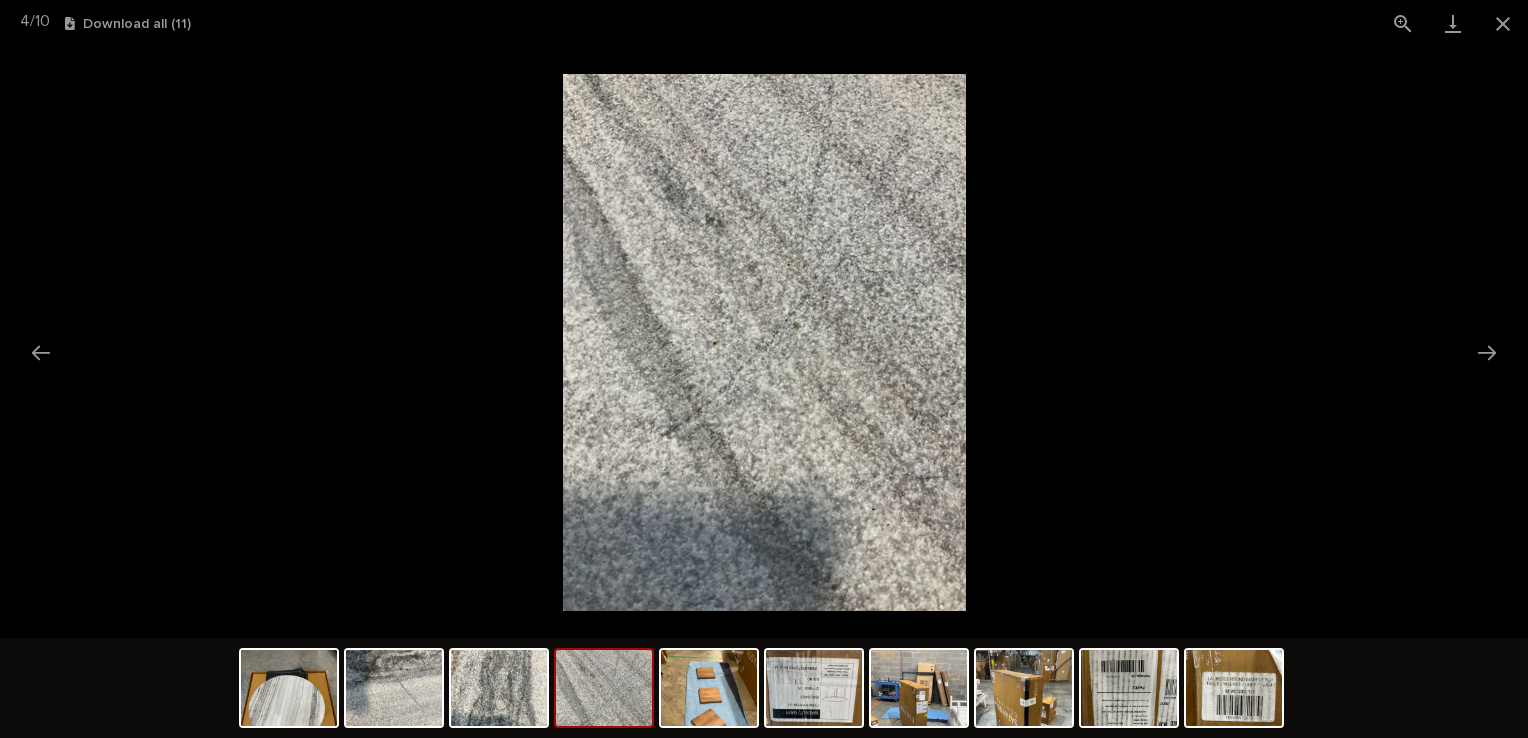 scroll, scrollTop: 0, scrollLeft: 0, axis: both 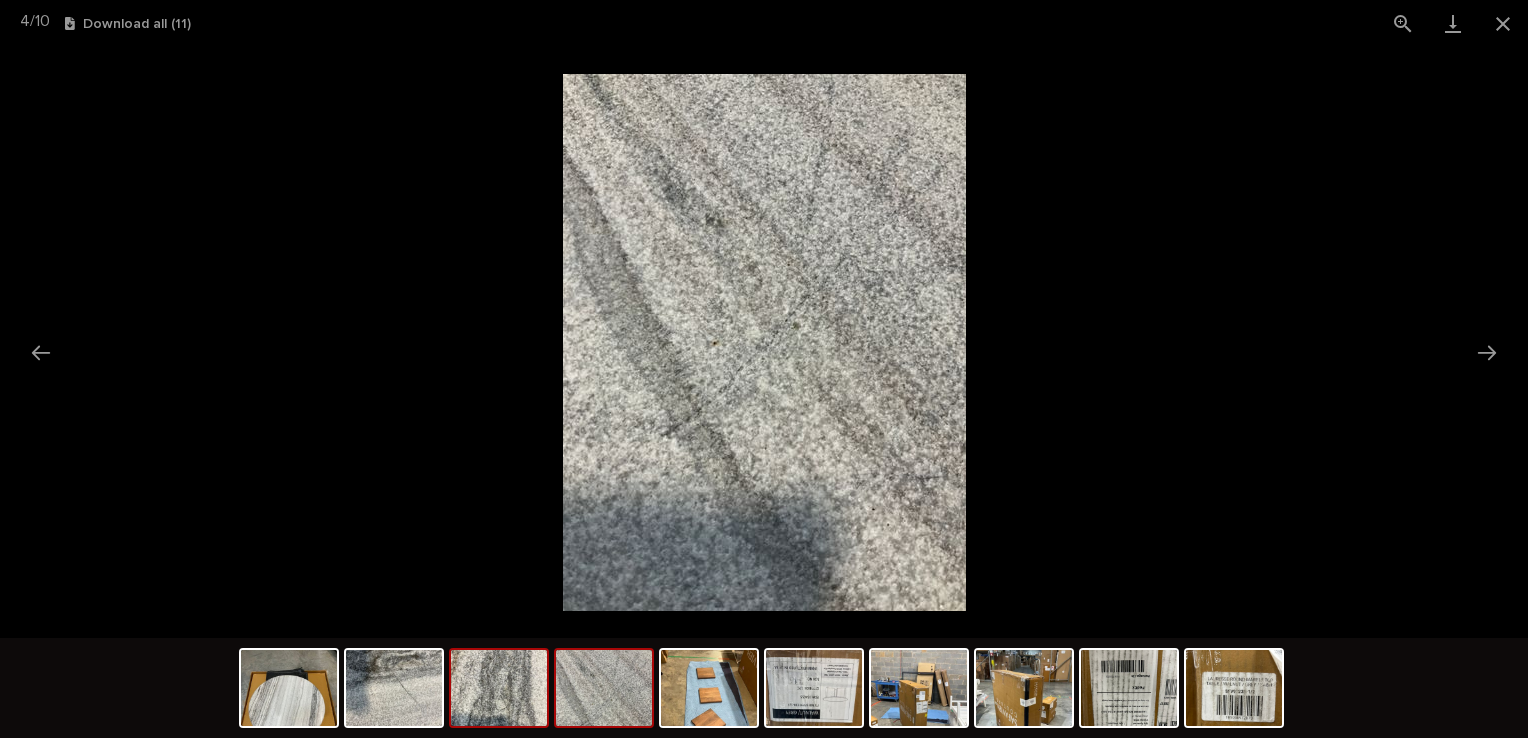 click at bounding box center (499, 688) 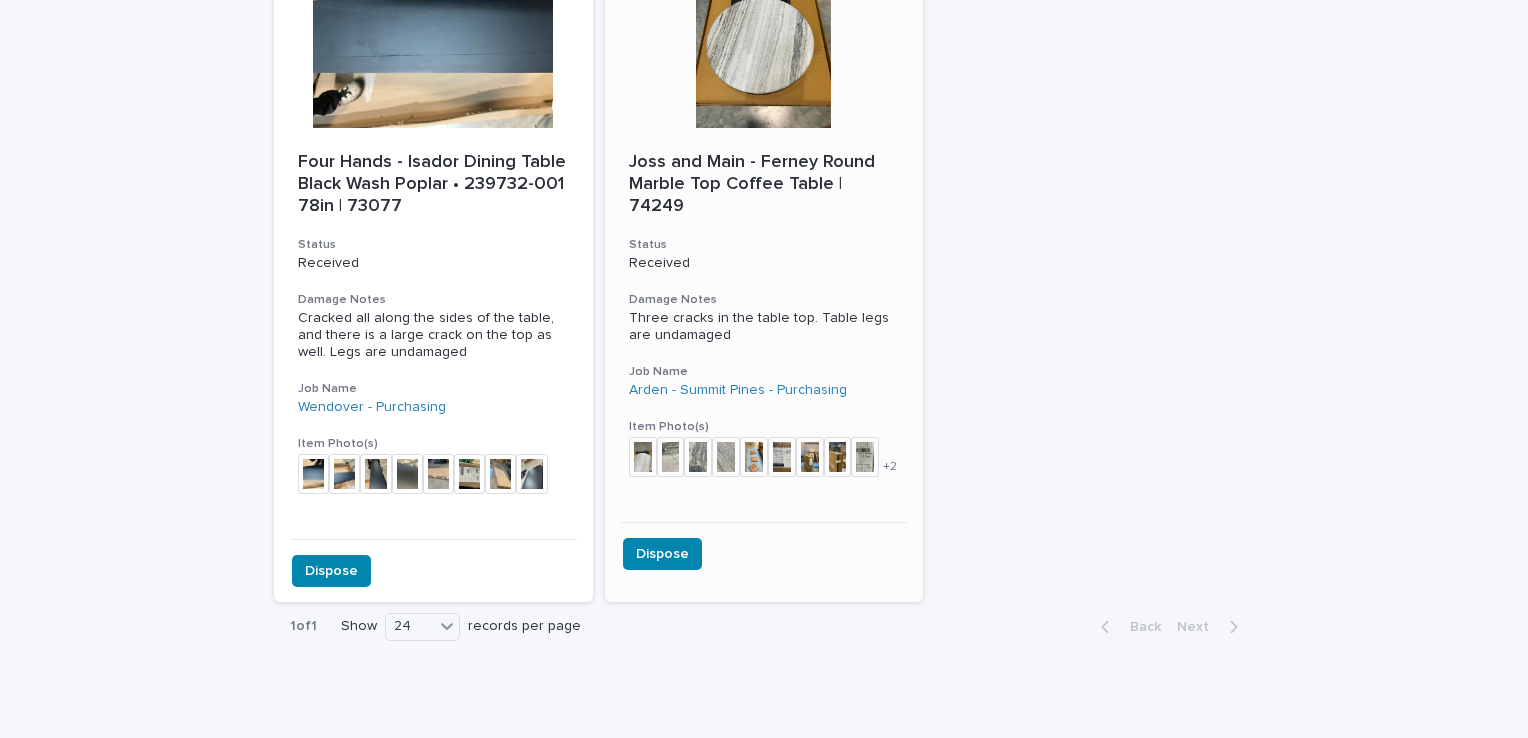 click at bounding box center (764, 38) 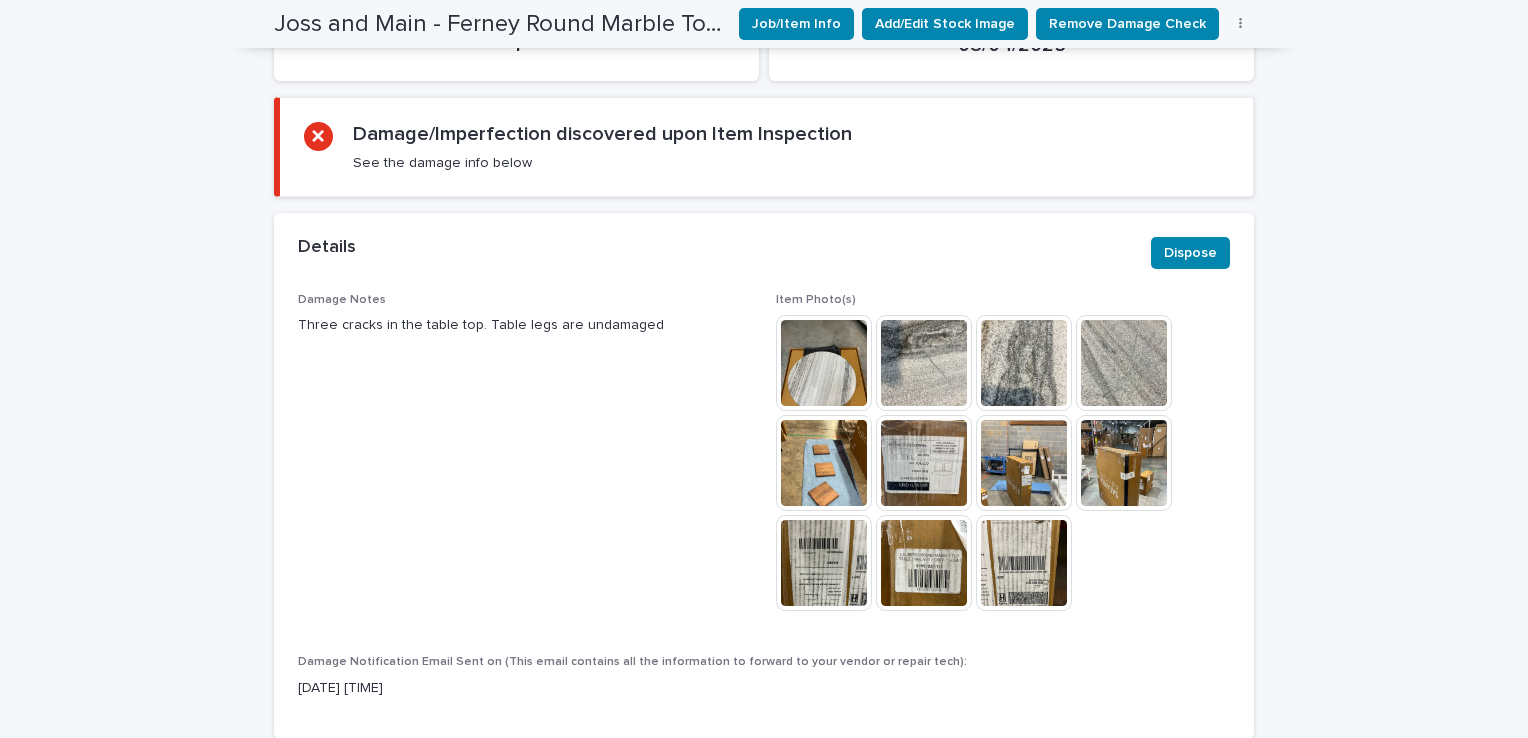 scroll, scrollTop: 589, scrollLeft: 0, axis: vertical 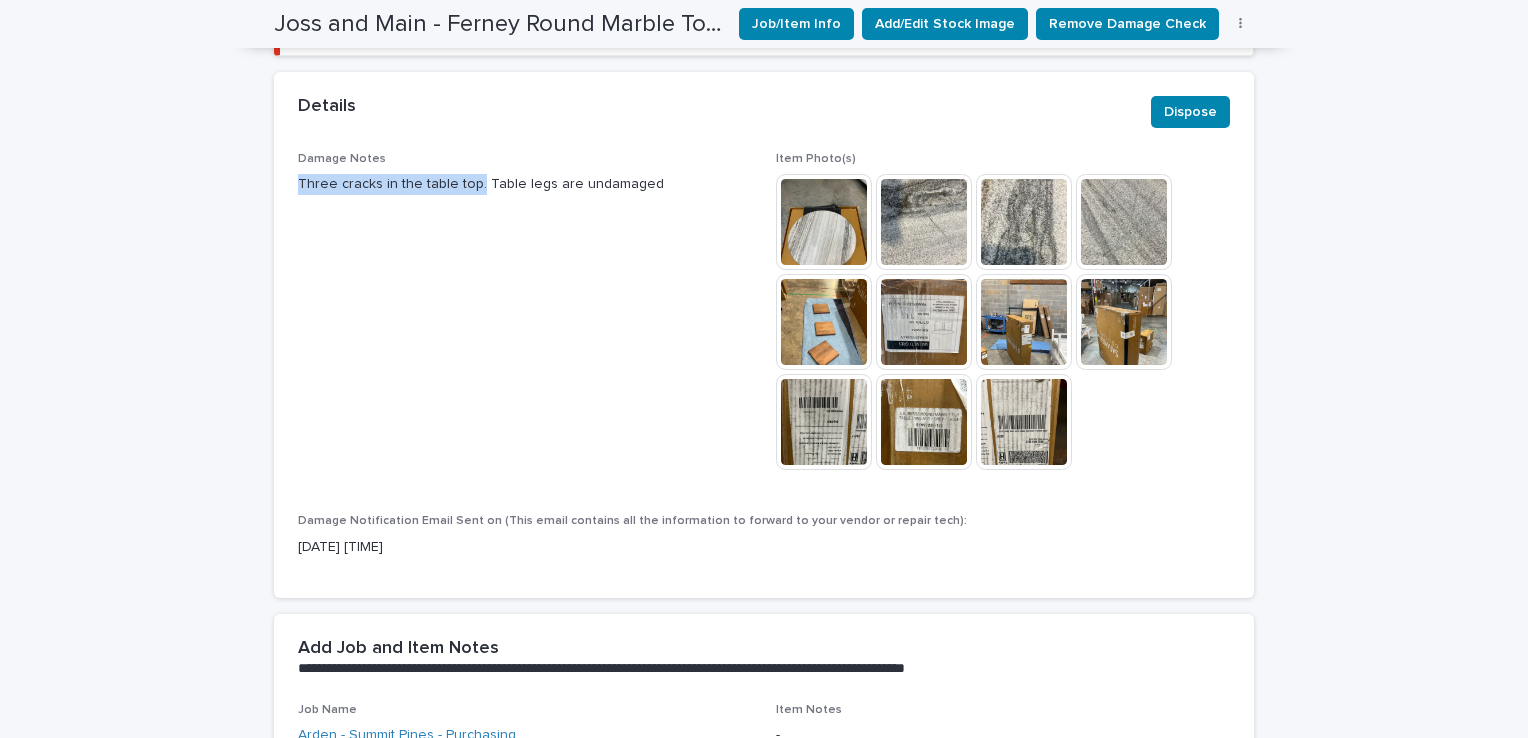 drag, startPoint x: 286, startPoint y: 179, endPoint x: 470, endPoint y: 186, distance: 184.1331 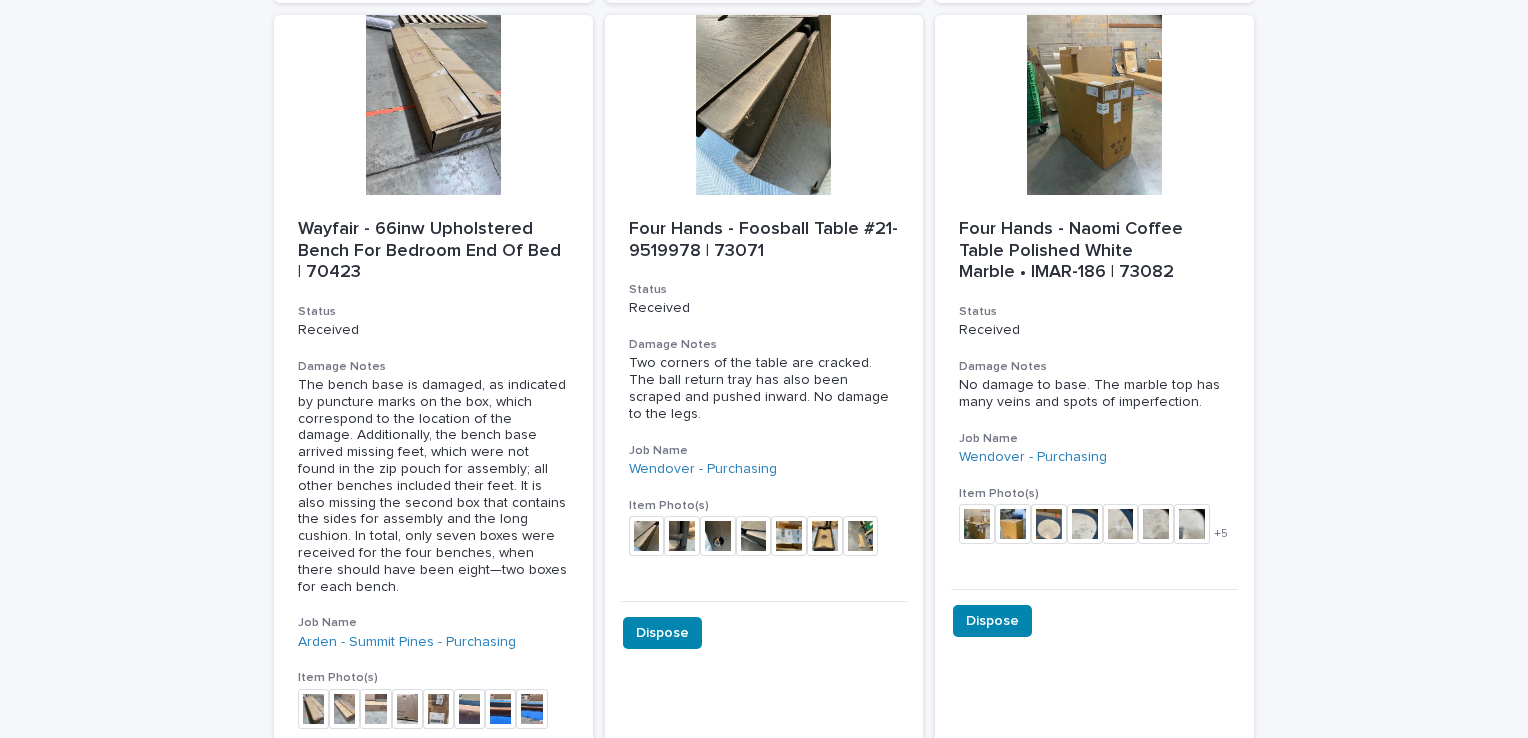 scroll, scrollTop: 764, scrollLeft: 0, axis: vertical 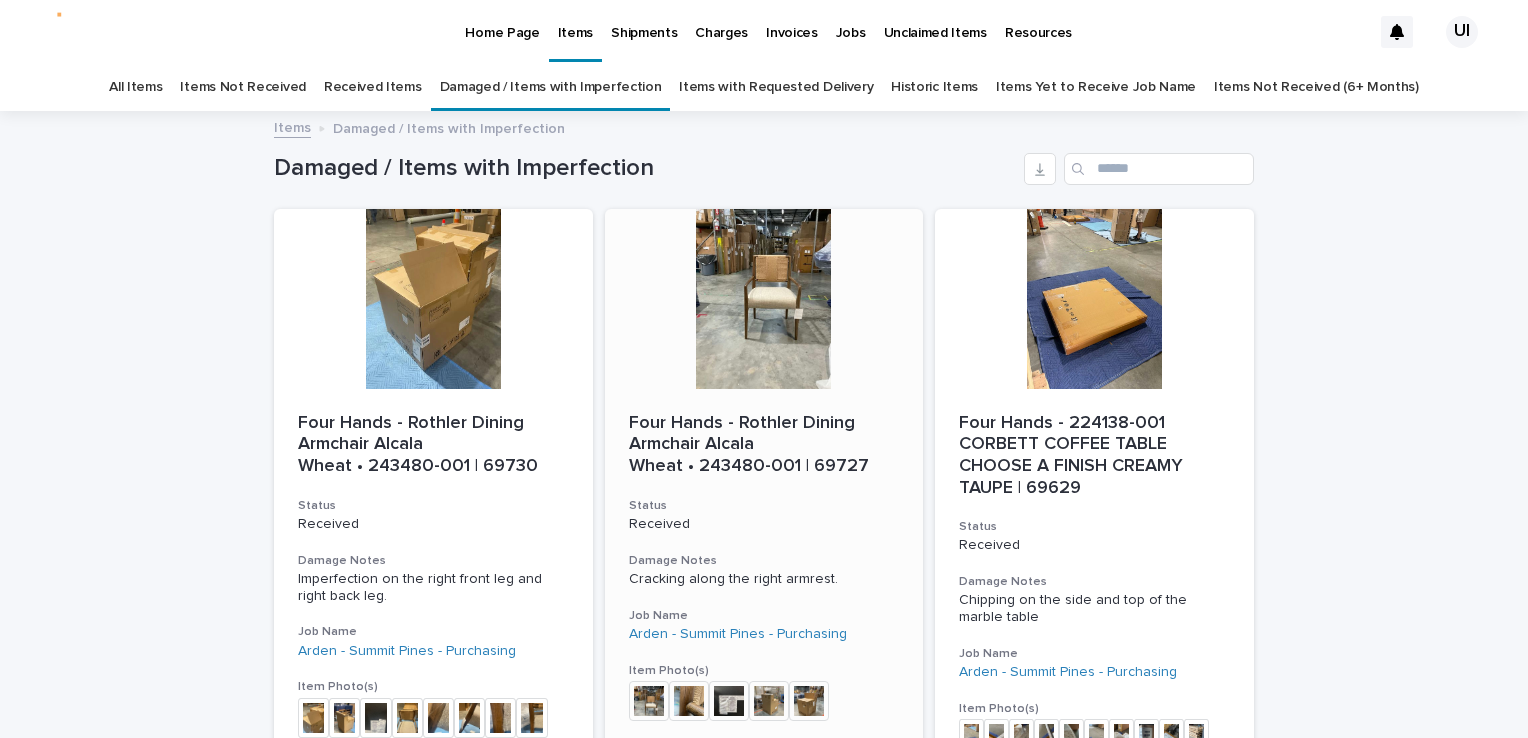 click on "Received Items" at bounding box center [373, 87] 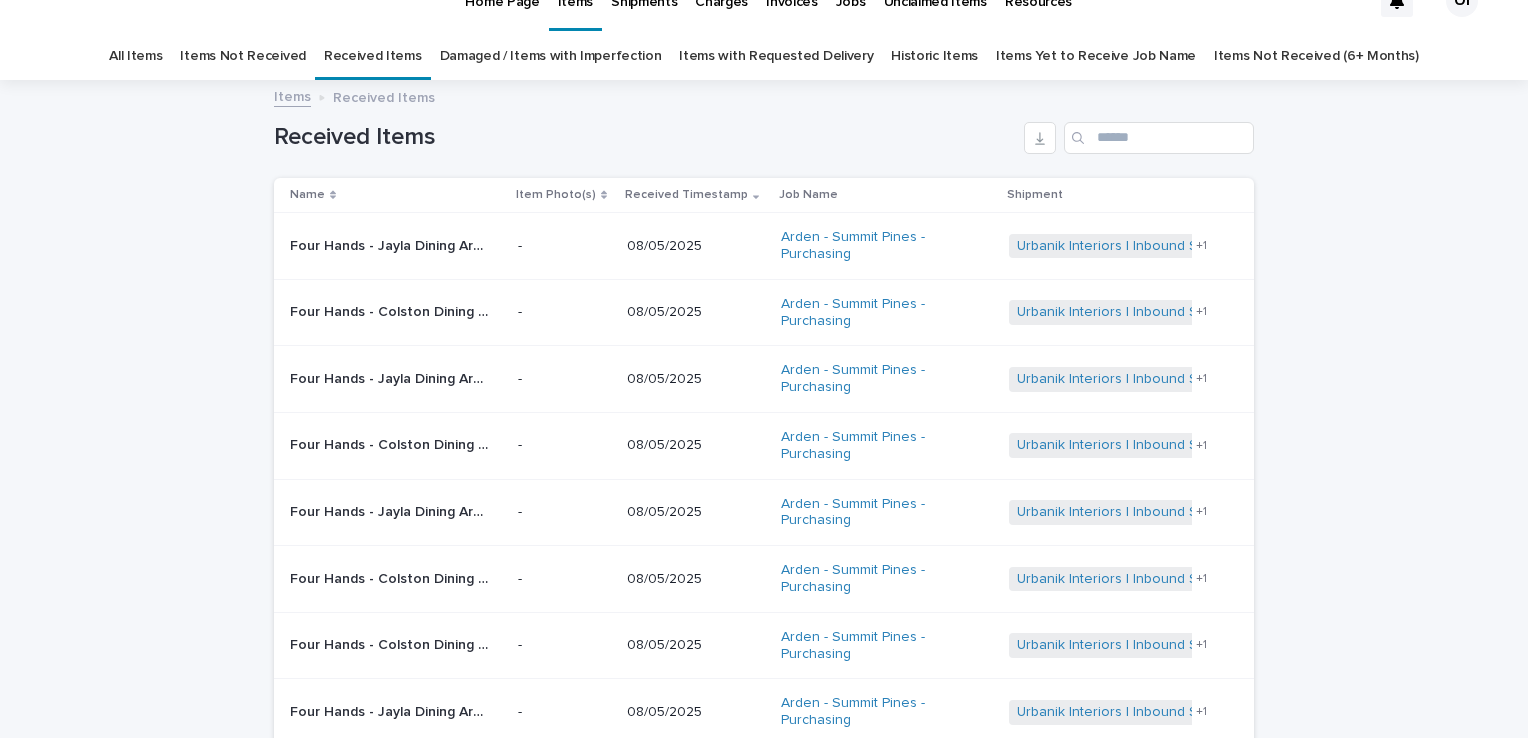 scroll, scrollTop: 0, scrollLeft: 0, axis: both 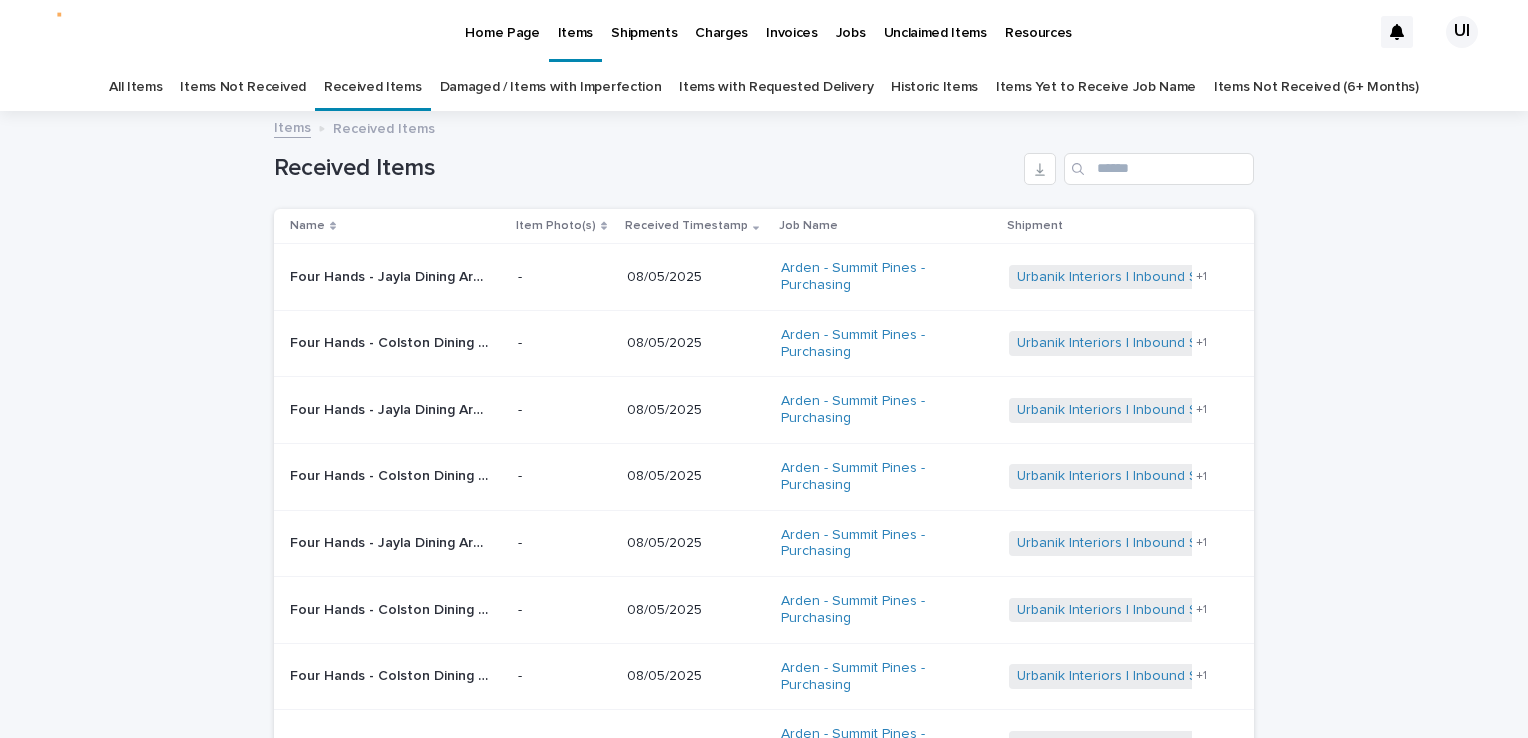 click on "Damaged / Items with Imperfection" at bounding box center [551, 87] 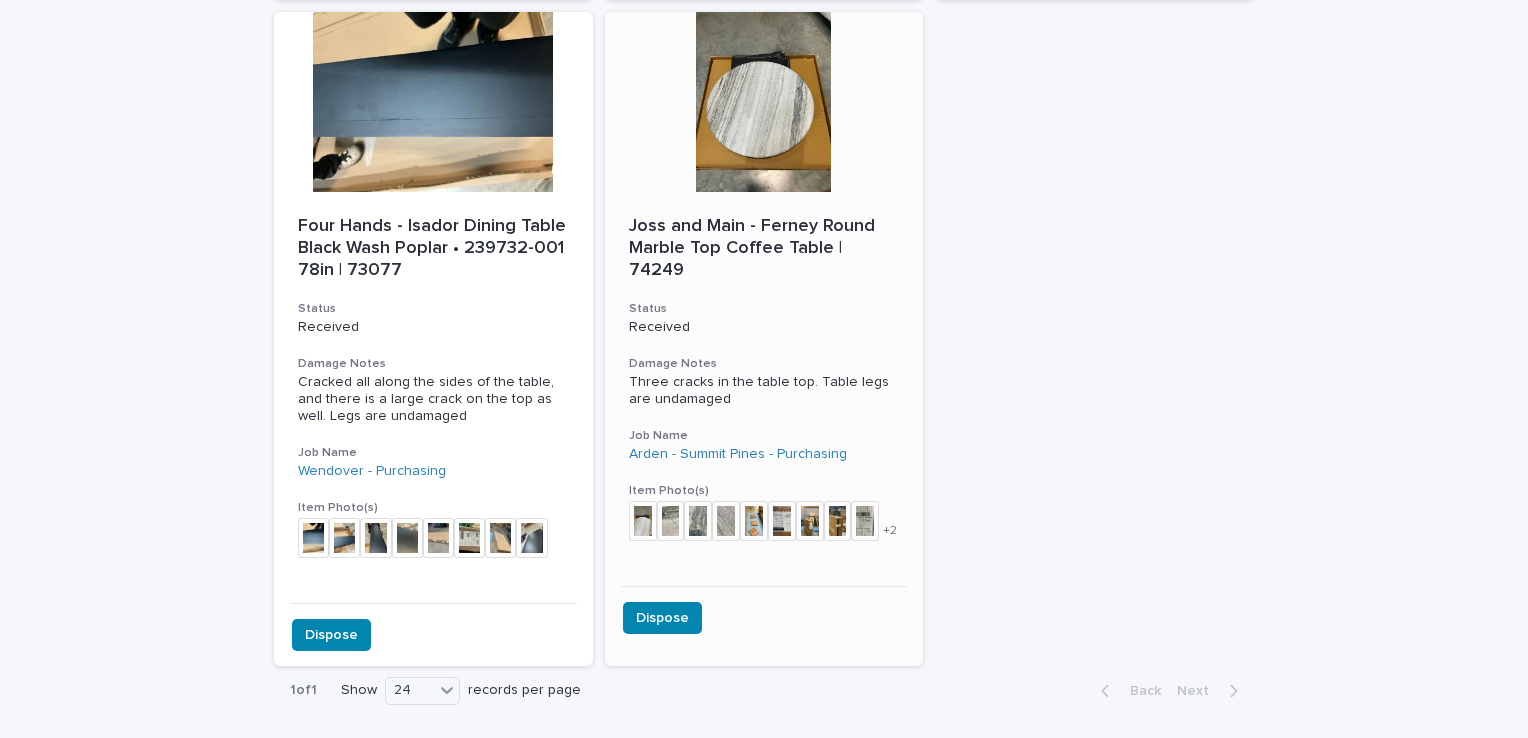 click on "Joss and Main - Ferney Round Marble Top Coffee Table | 74249 Status Received Damage Notes Three cracks in the table top. Table legs are undamaged  Job Name Arden - Summit Pines - Purchasing    Item Photo(s) + 2 This file cannot be opened Download File" at bounding box center (764, 389) 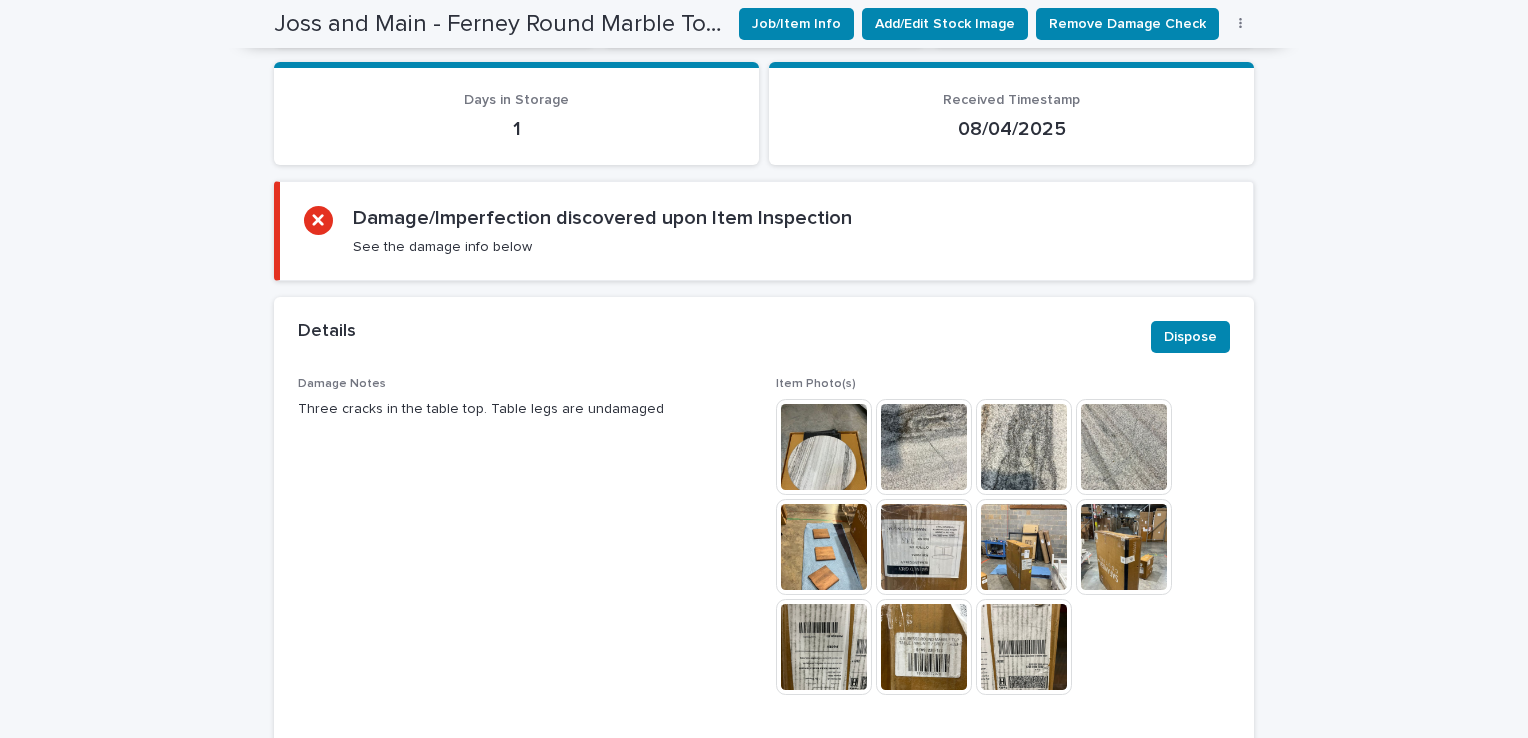 scroll, scrollTop: 471, scrollLeft: 0, axis: vertical 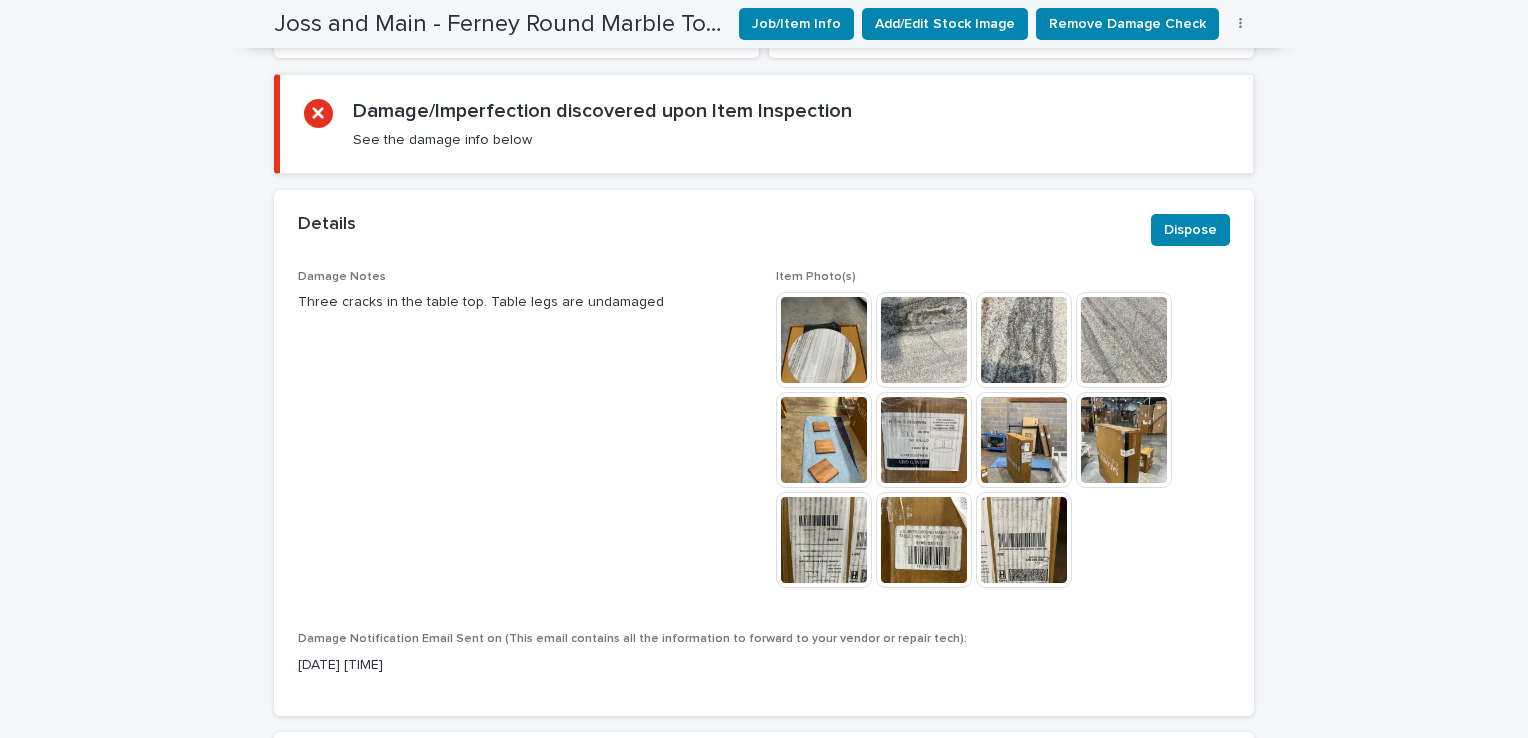 click at bounding box center [824, 440] 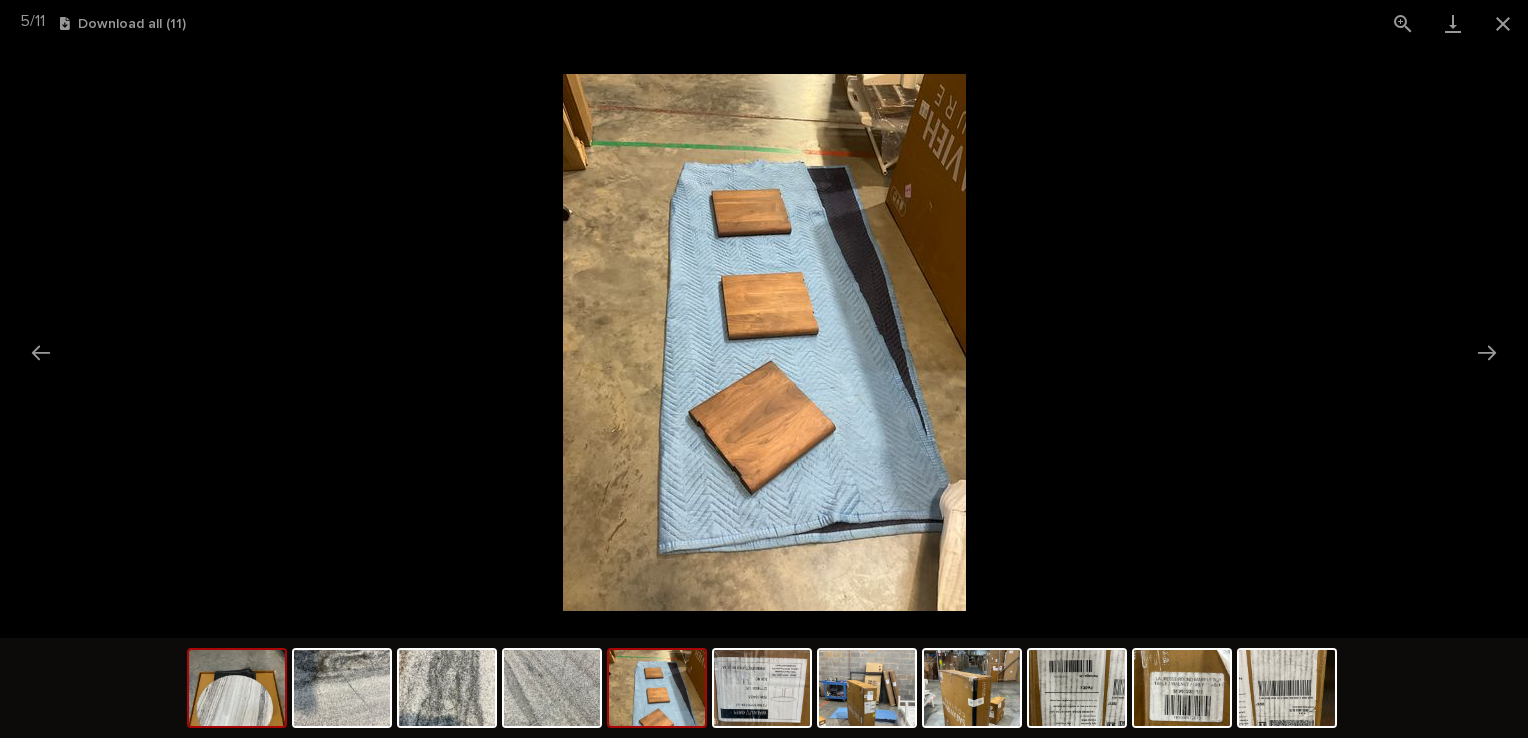 click at bounding box center (237, 688) 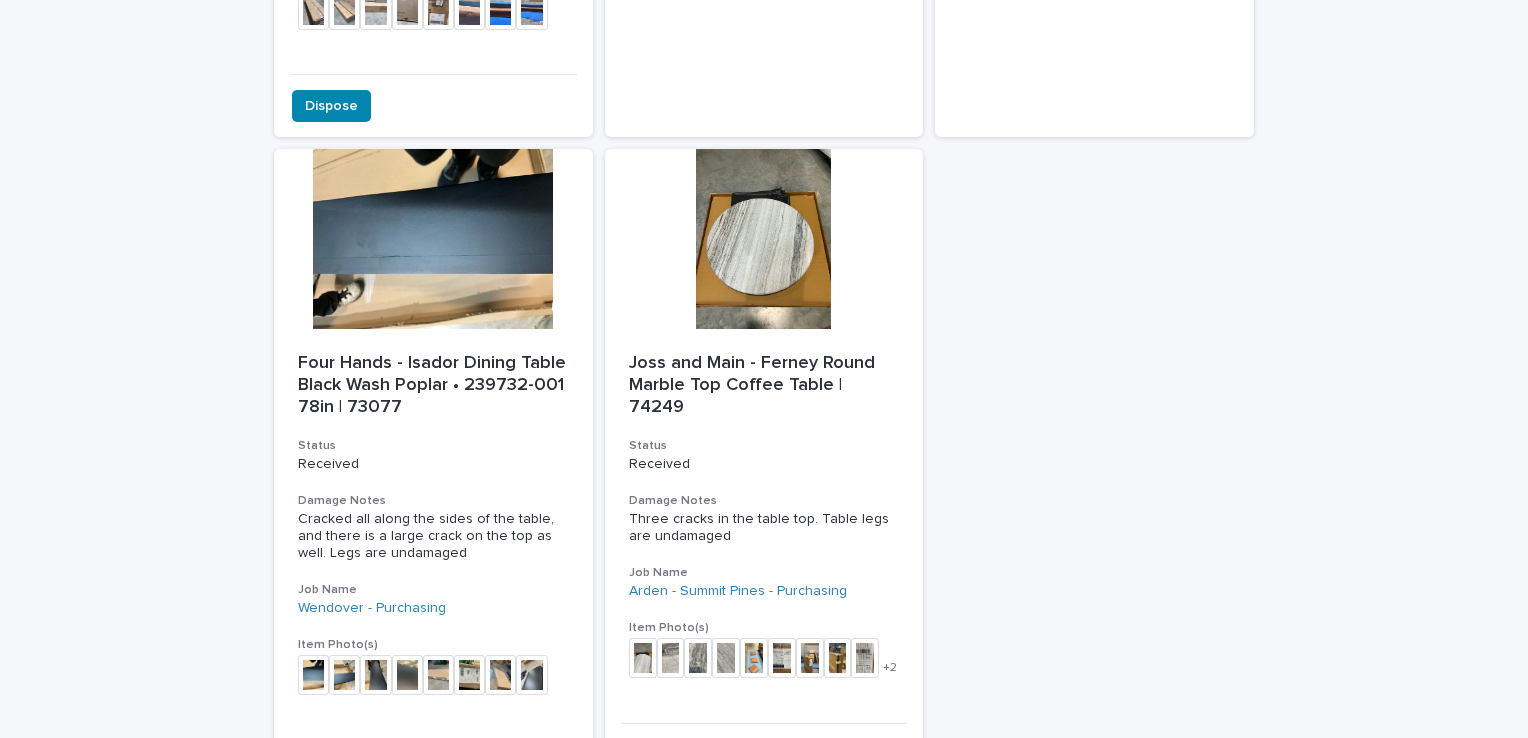 scroll, scrollTop: 1564, scrollLeft: 0, axis: vertical 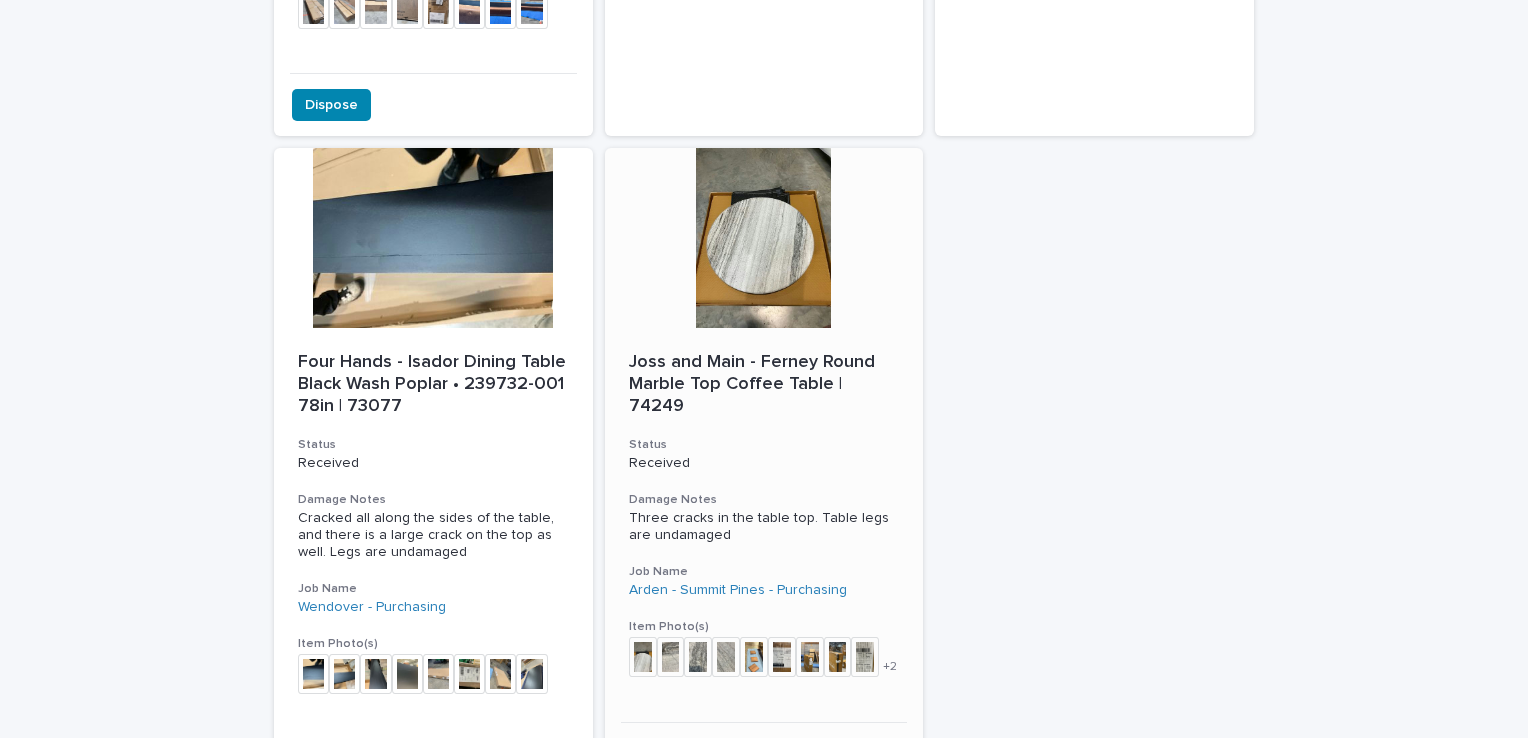 click at bounding box center (643, 657) 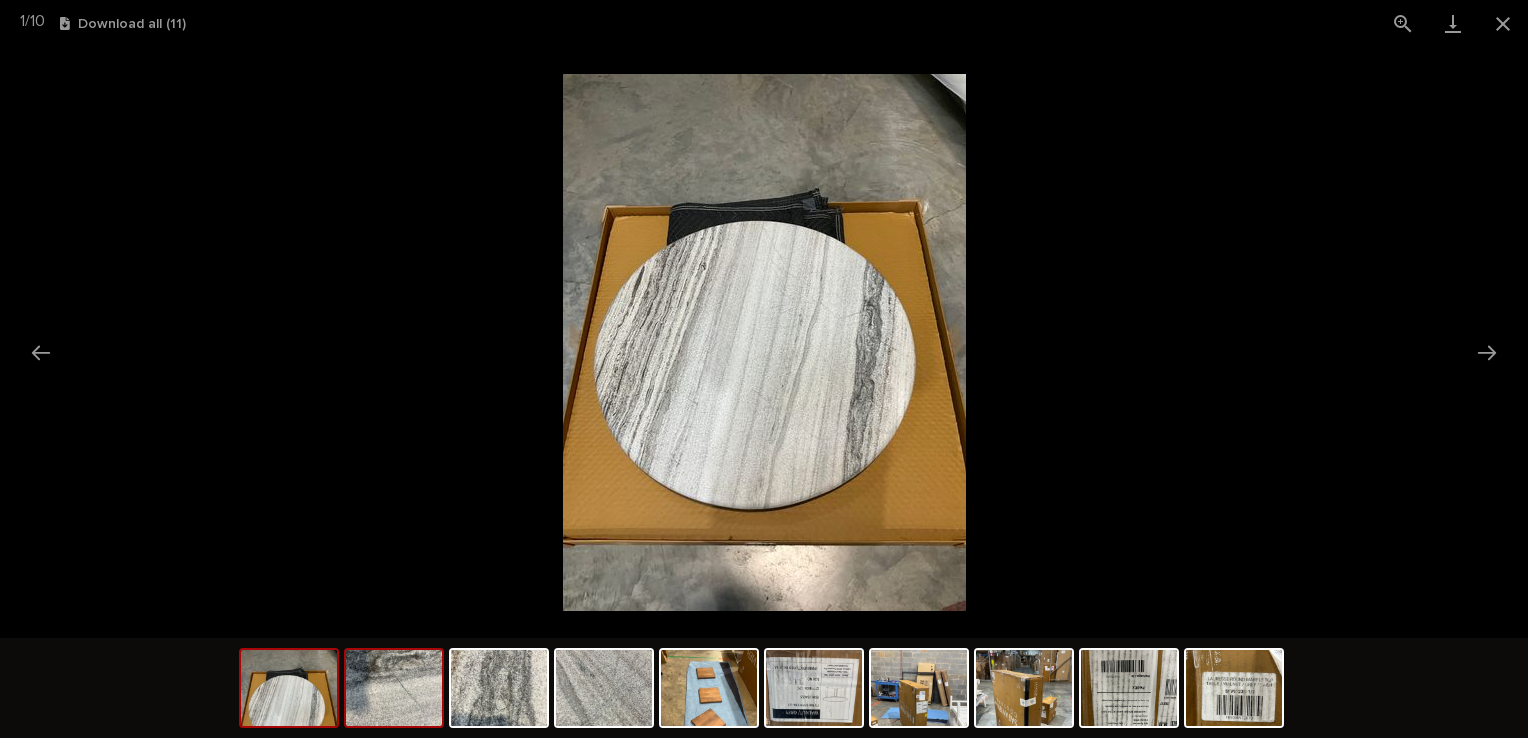 click at bounding box center [394, 688] 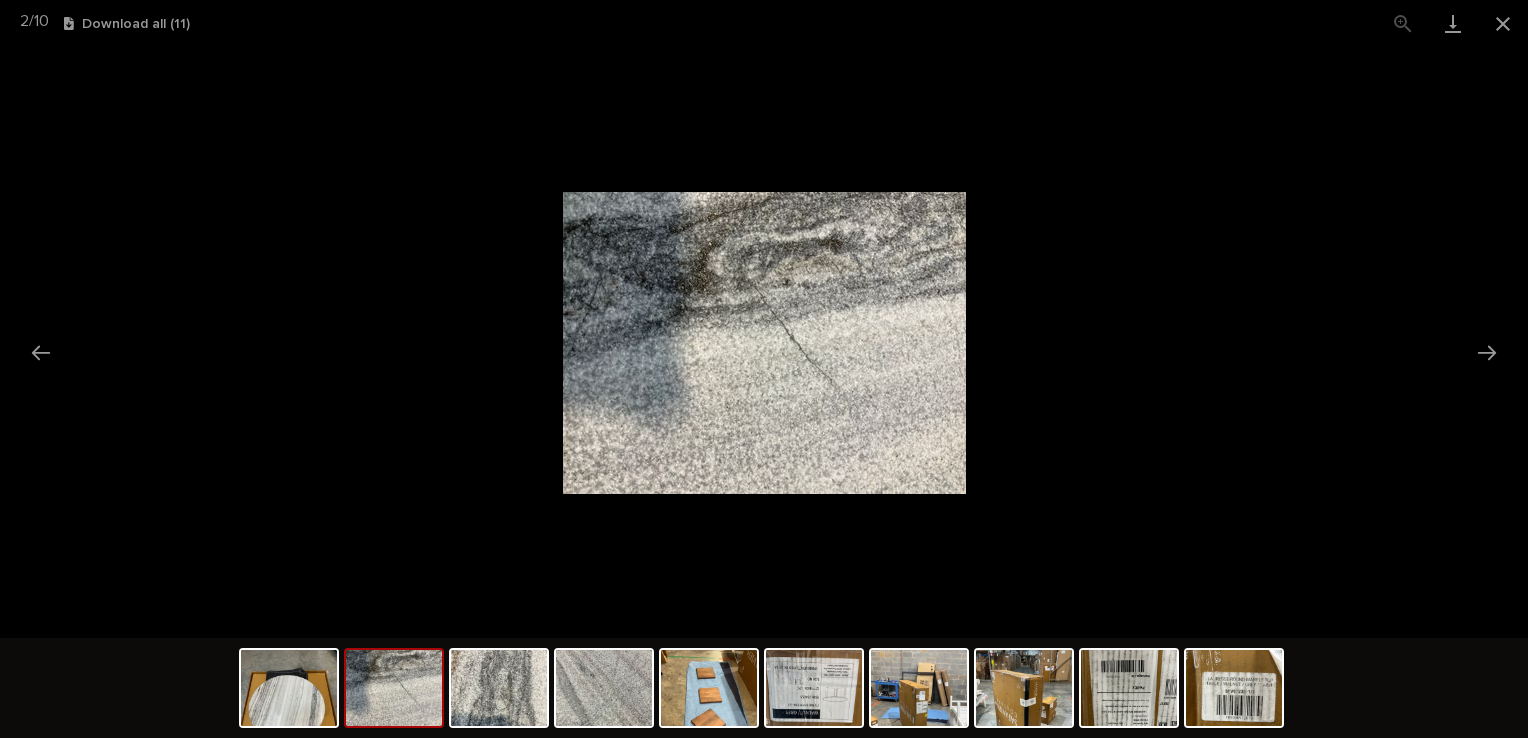 click at bounding box center [394, 688] 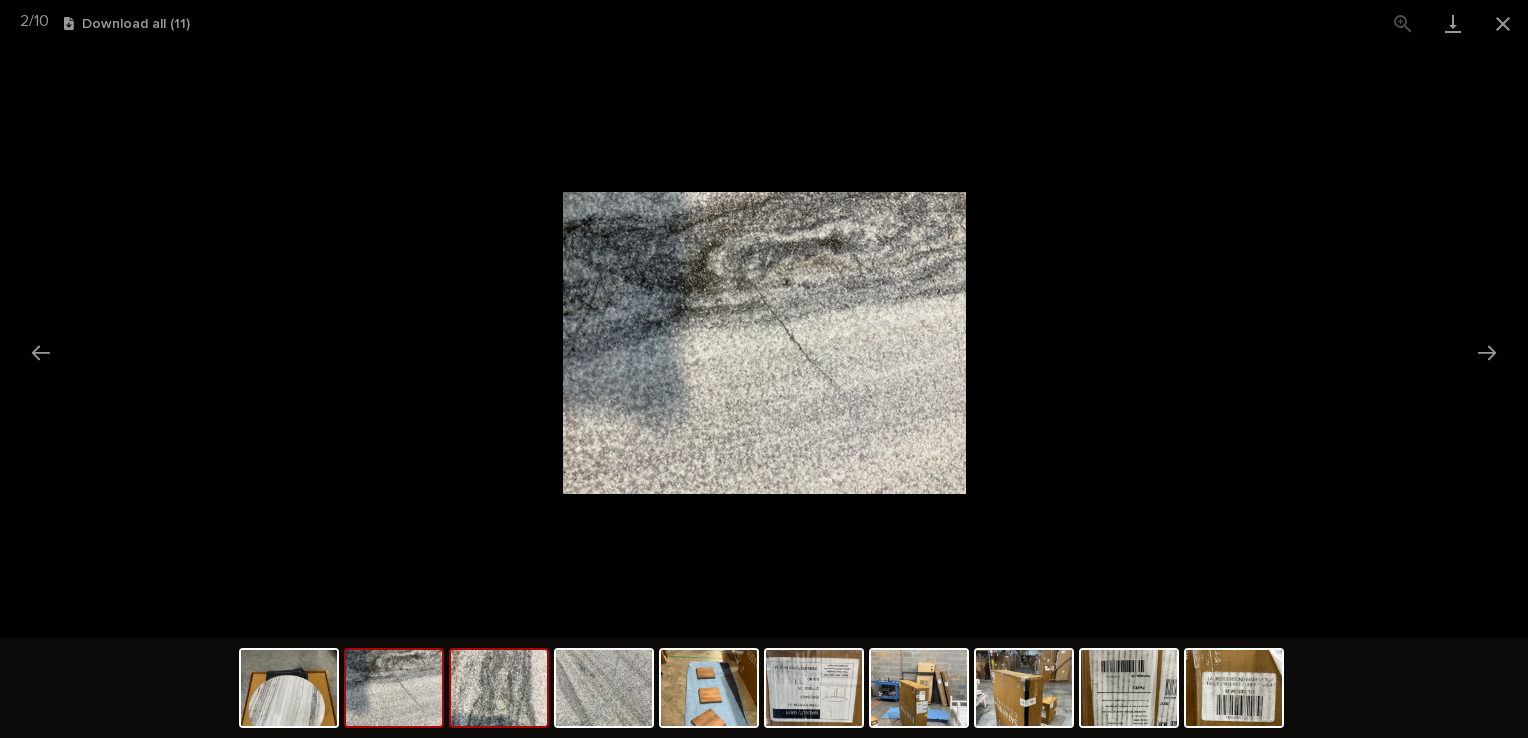 click at bounding box center (499, 688) 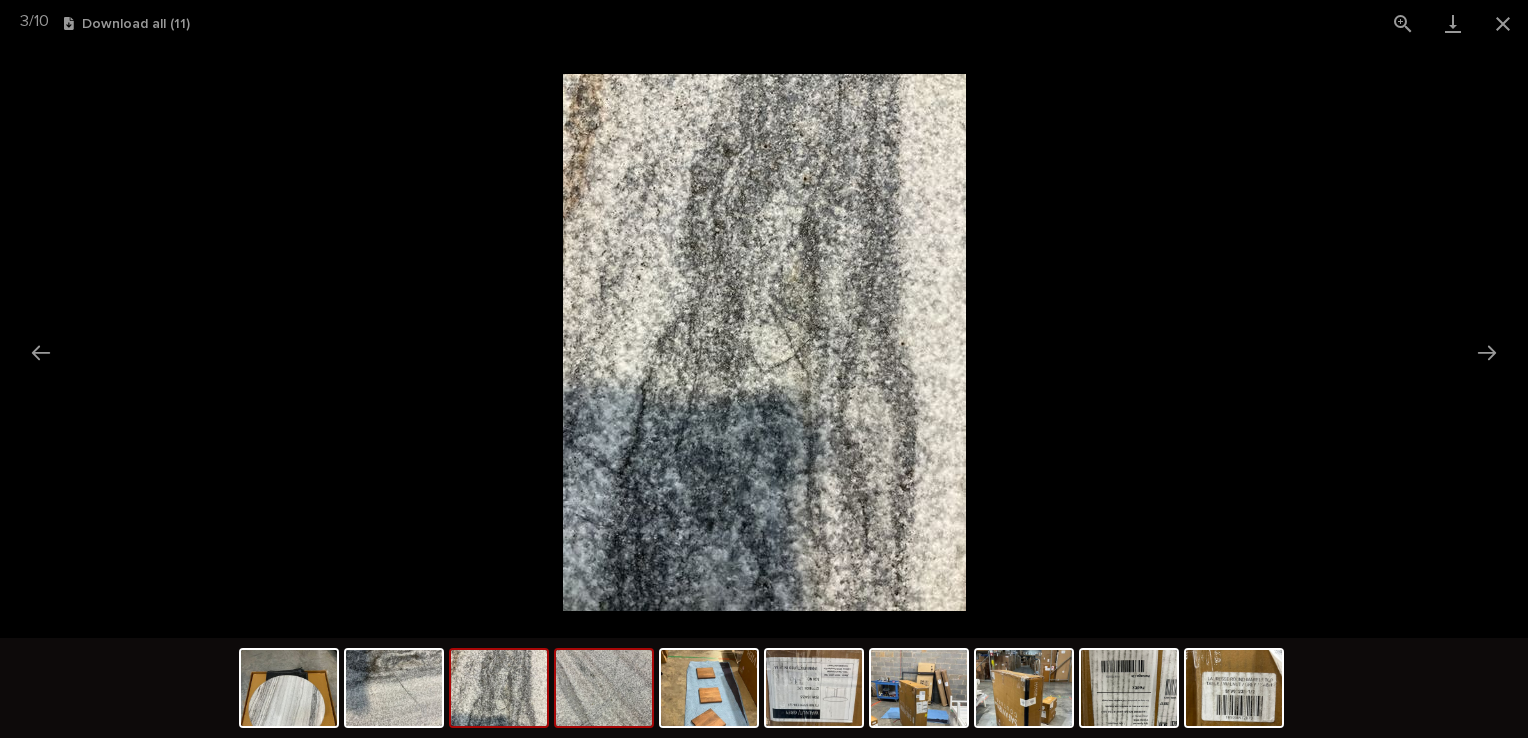 click at bounding box center [604, 688] 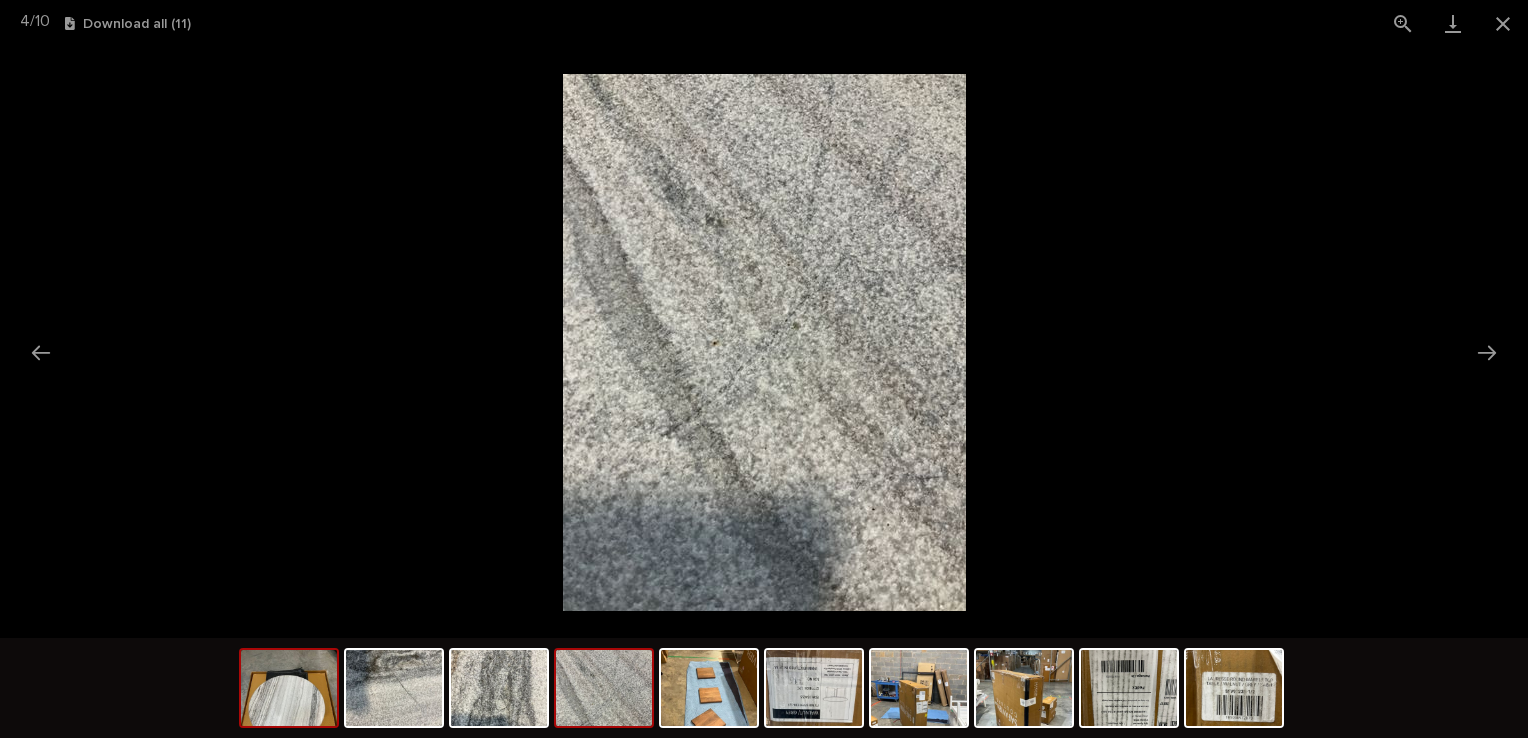 click at bounding box center (289, 688) 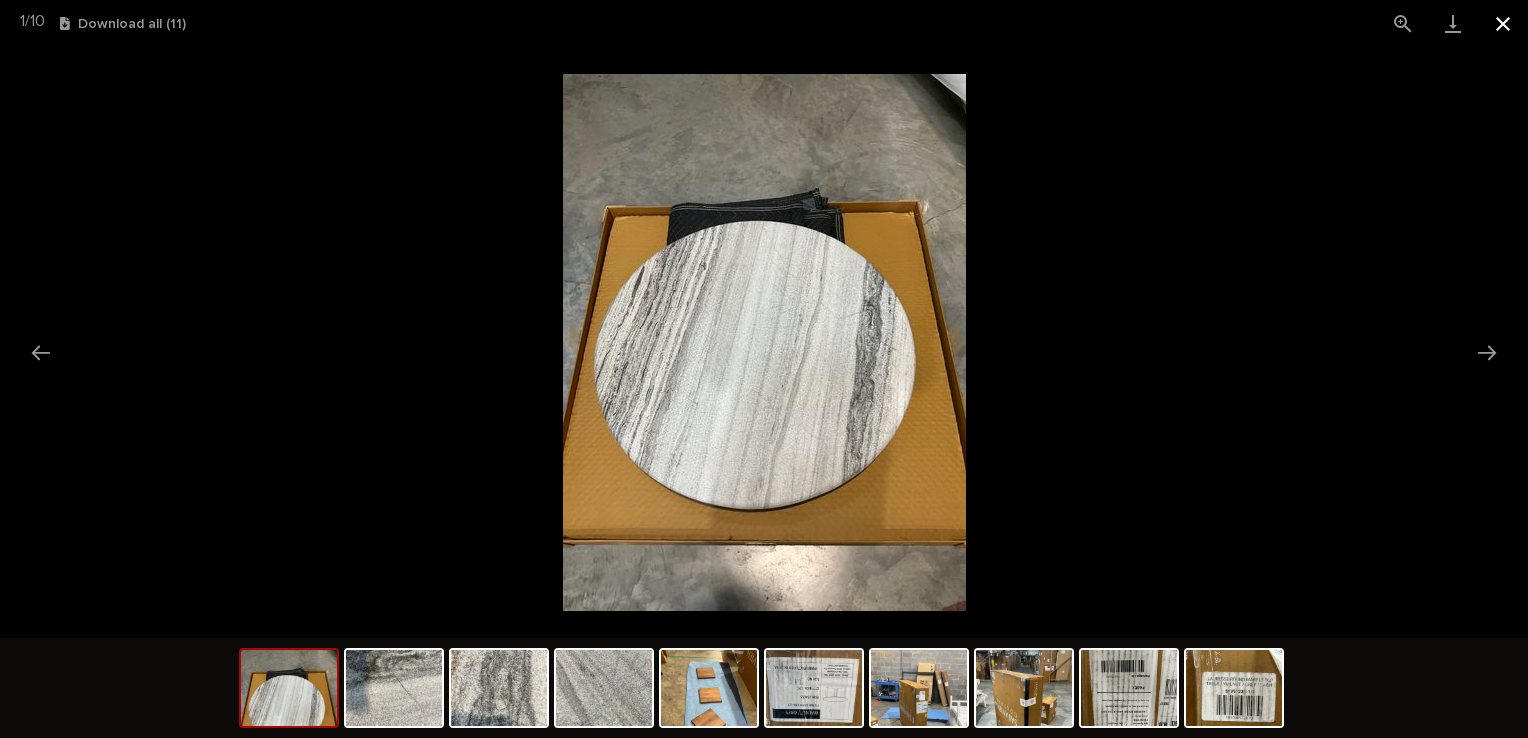 click at bounding box center [1503, 23] 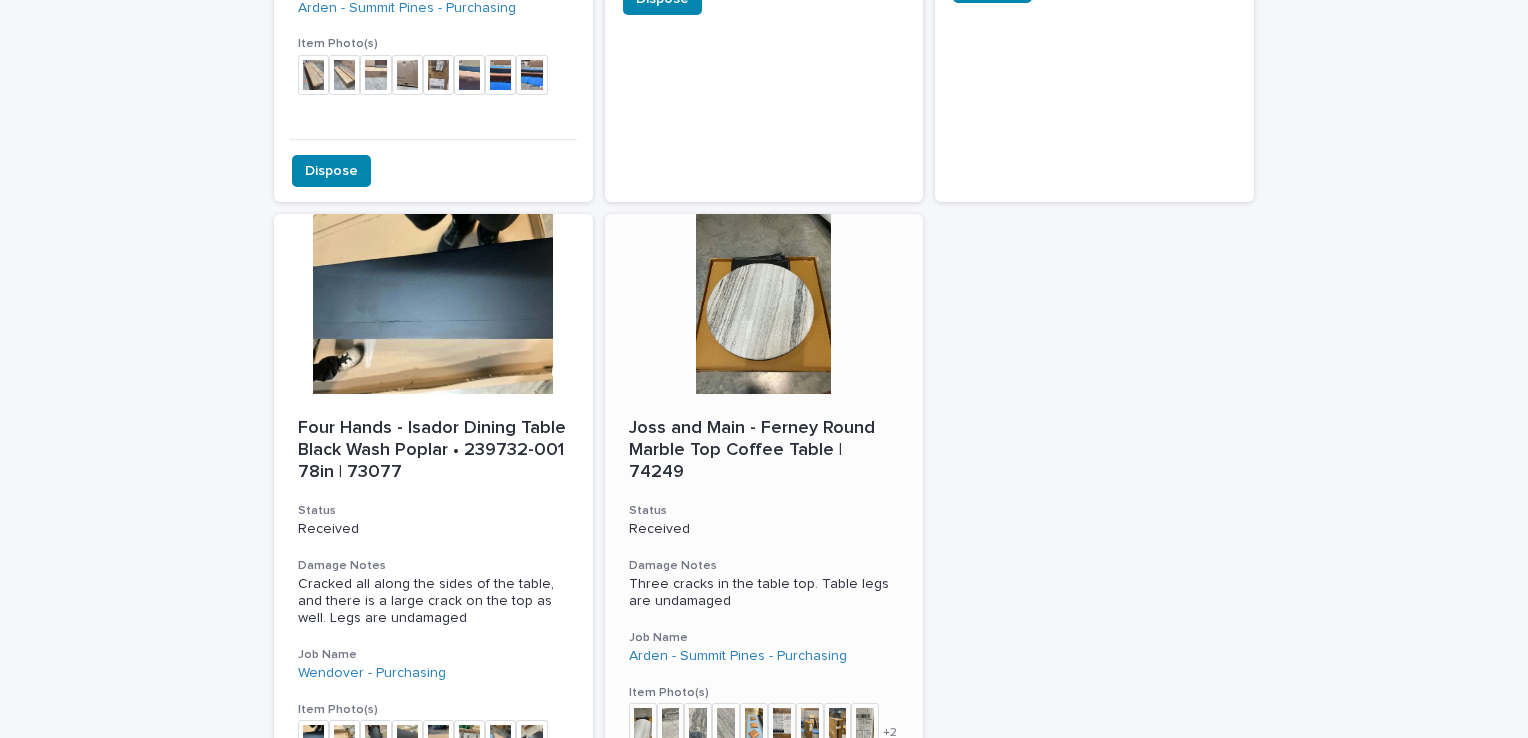 scroll, scrollTop: 1464, scrollLeft: 0, axis: vertical 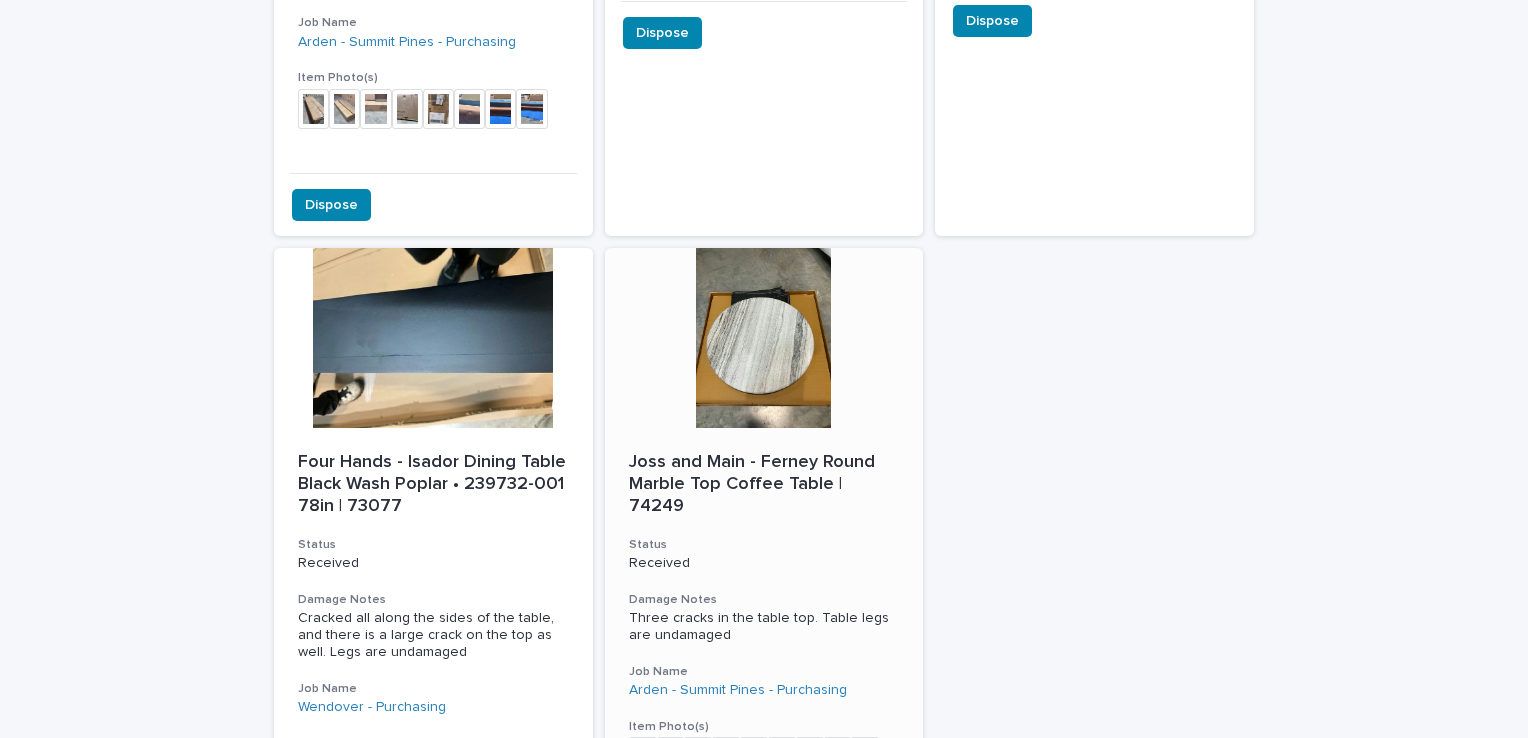 click at bounding box center [764, 338] 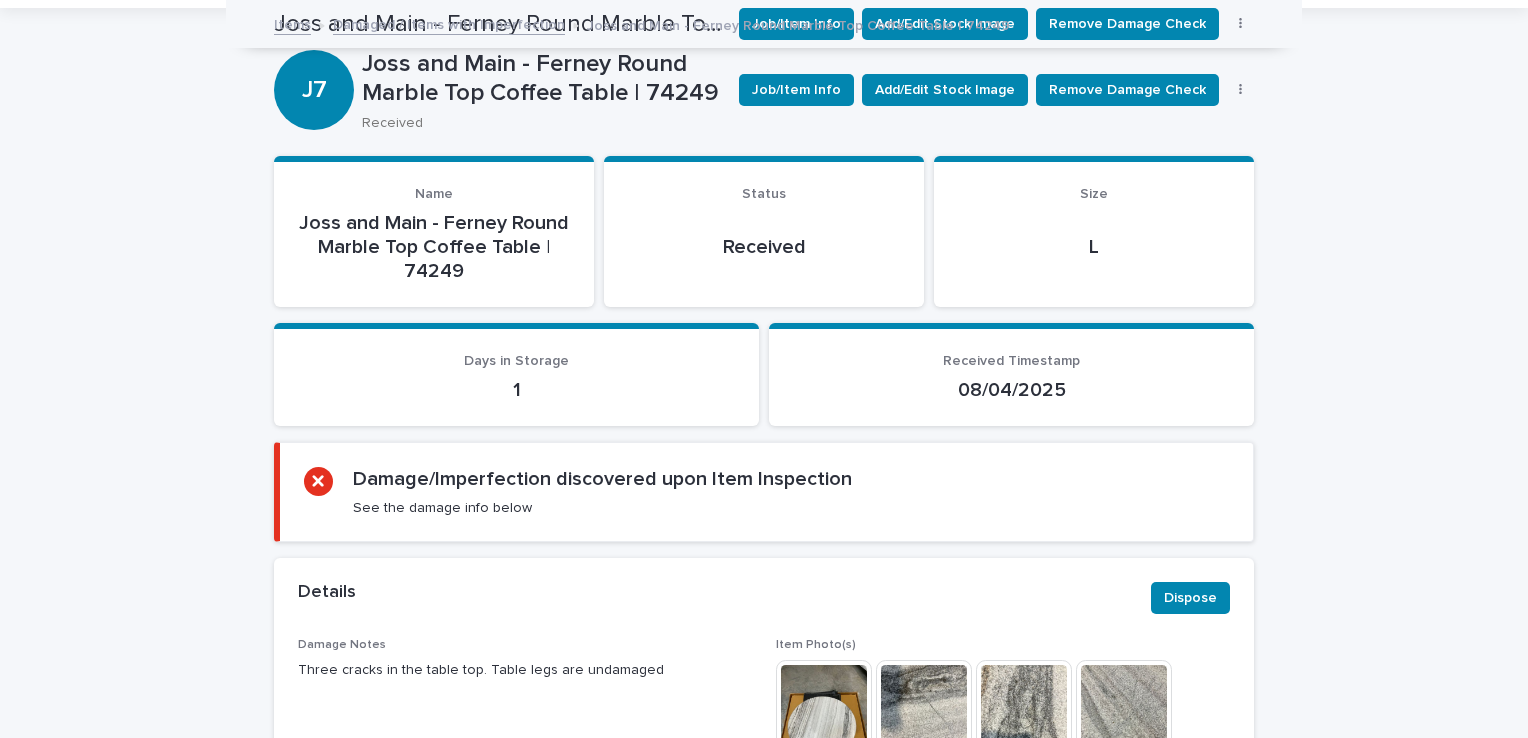 scroll, scrollTop: 64, scrollLeft: 0, axis: vertical 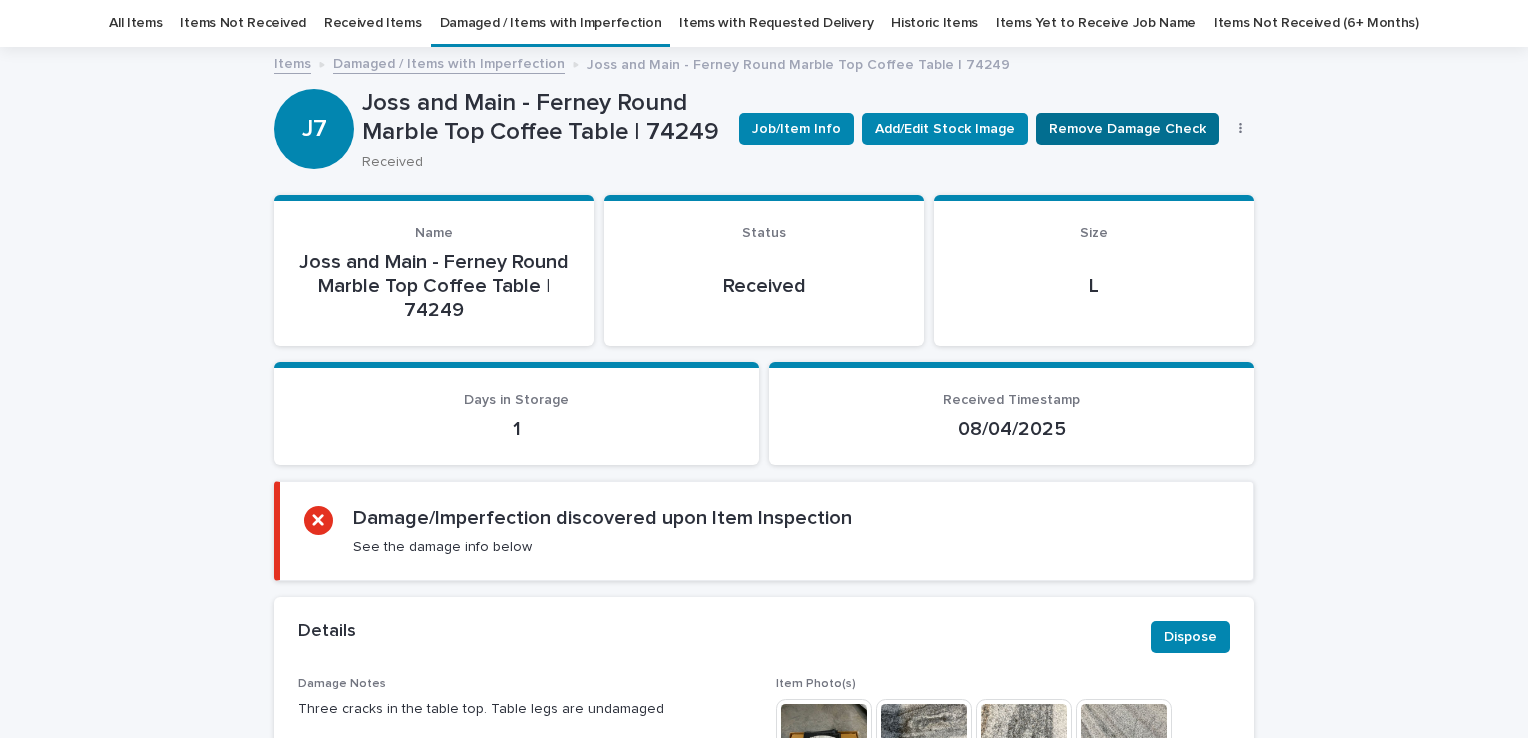 click on "Remove Damage Check" at bounding box center (1127, 129) 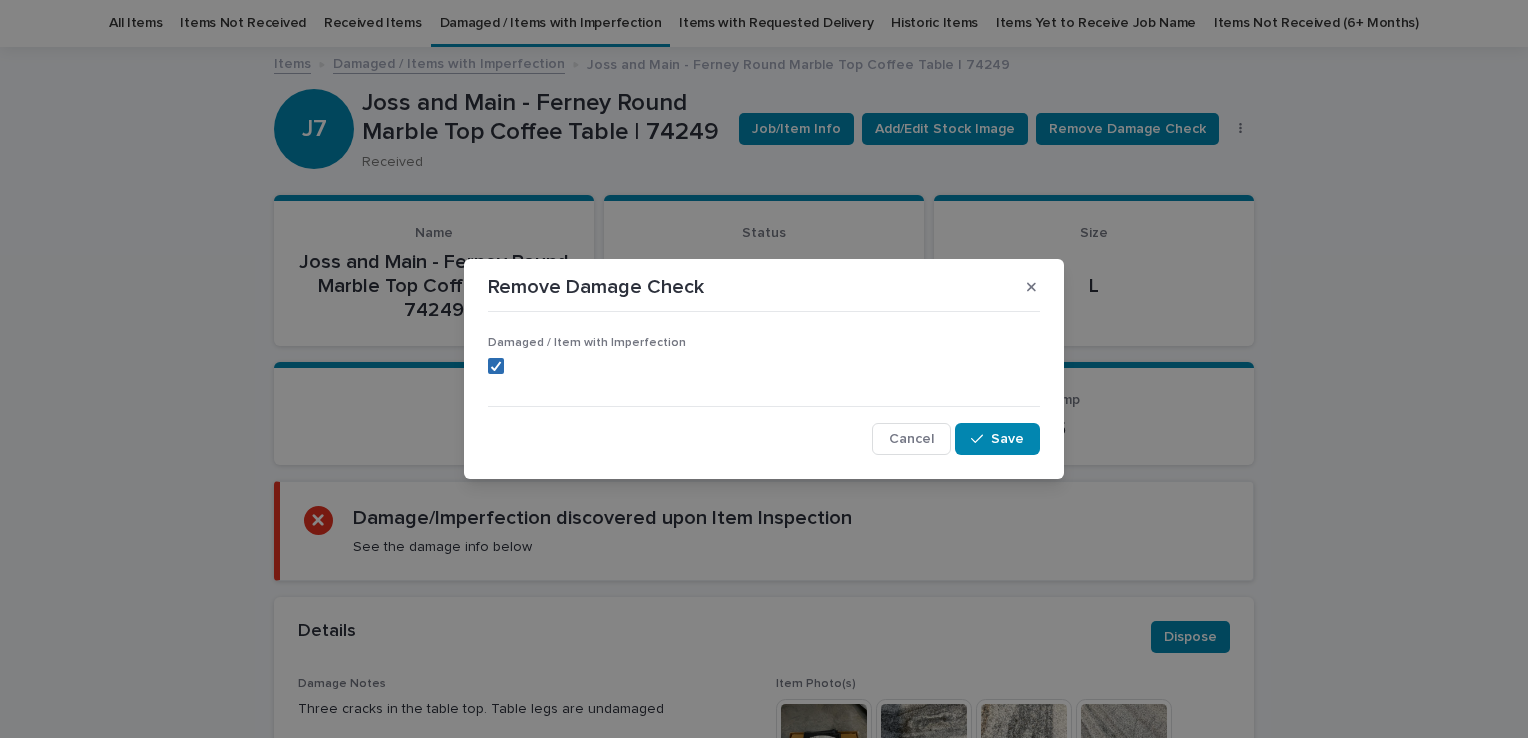 click at bounding box center [496, 366] 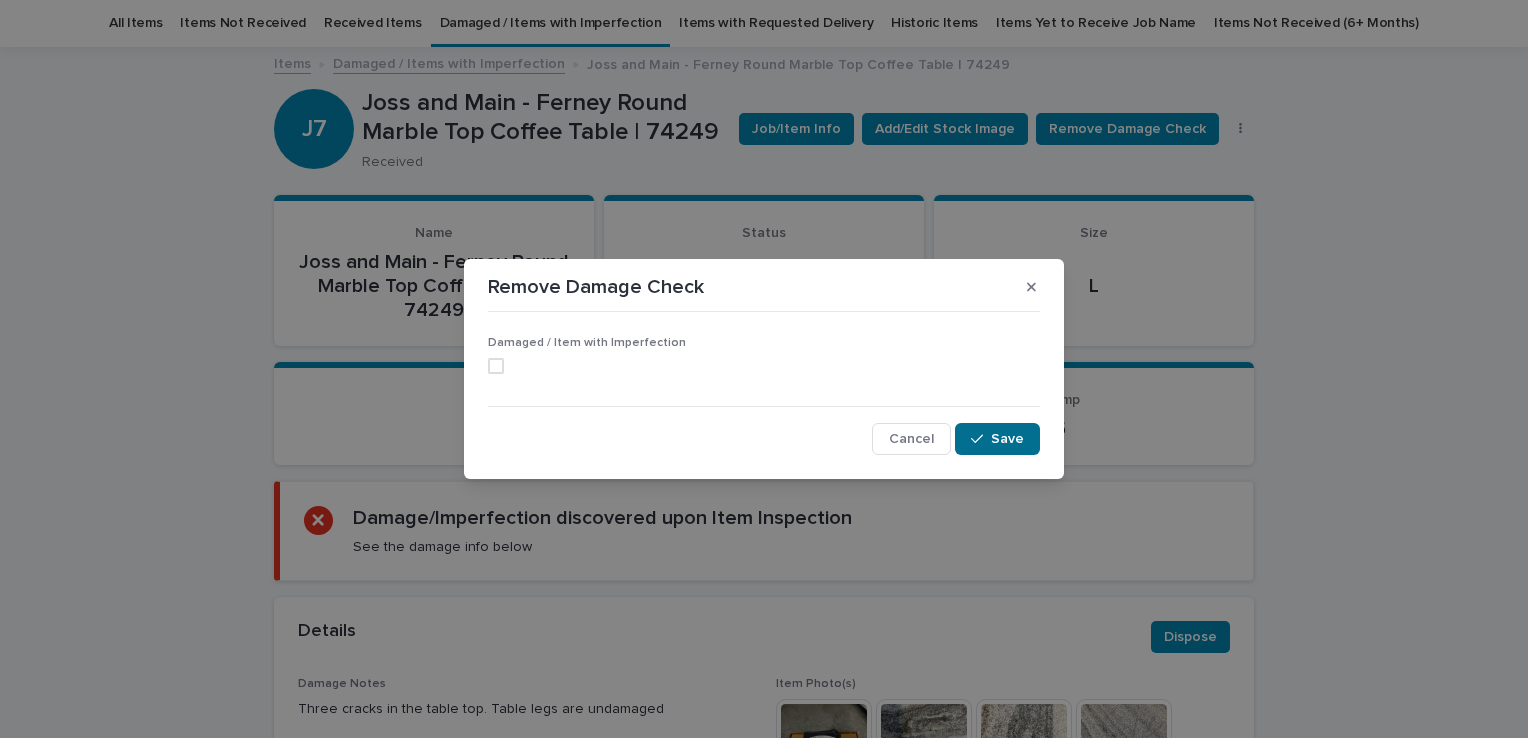 click on "Save" at bounding box center [997, 439] 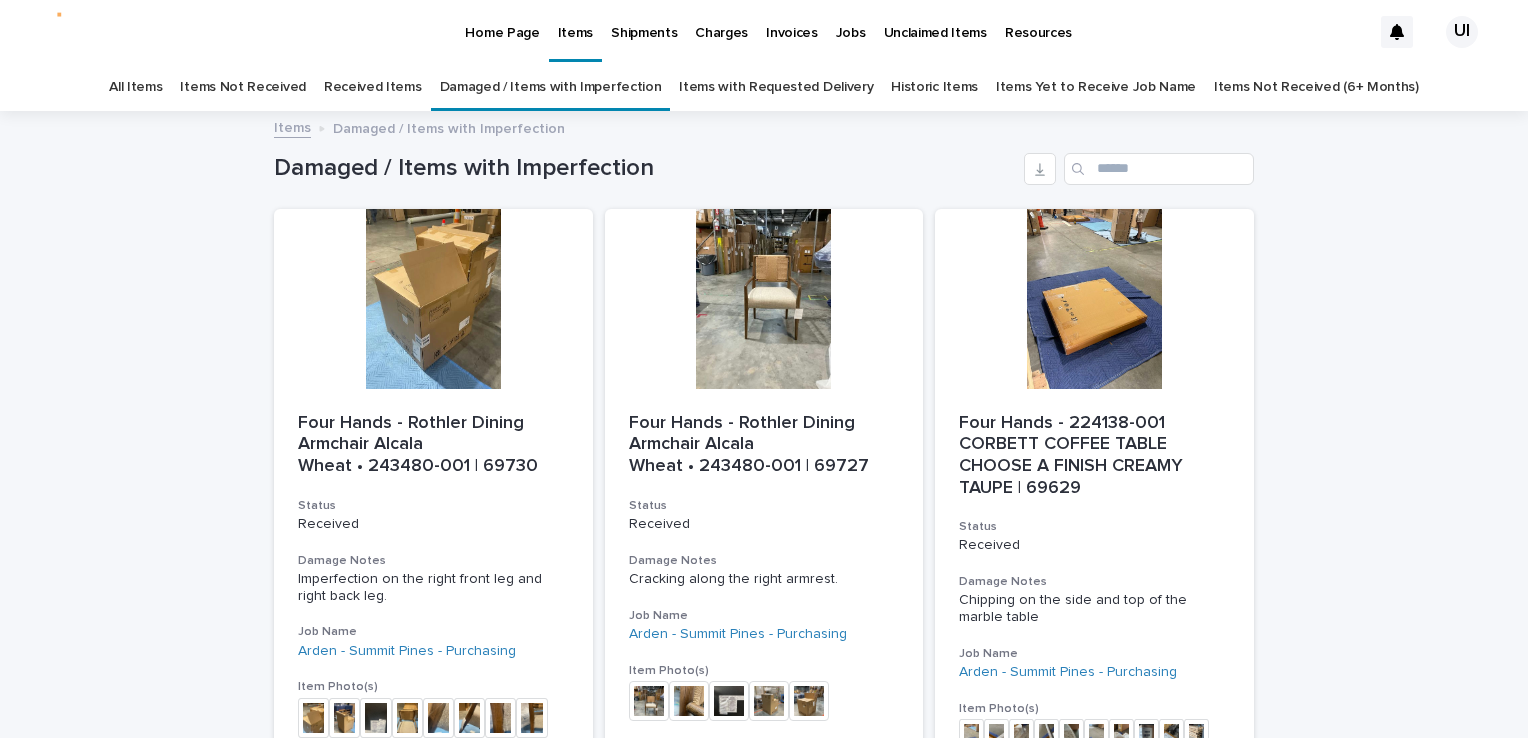 scroll, scrollTop: 0, scrollLeft: 0, axis: both 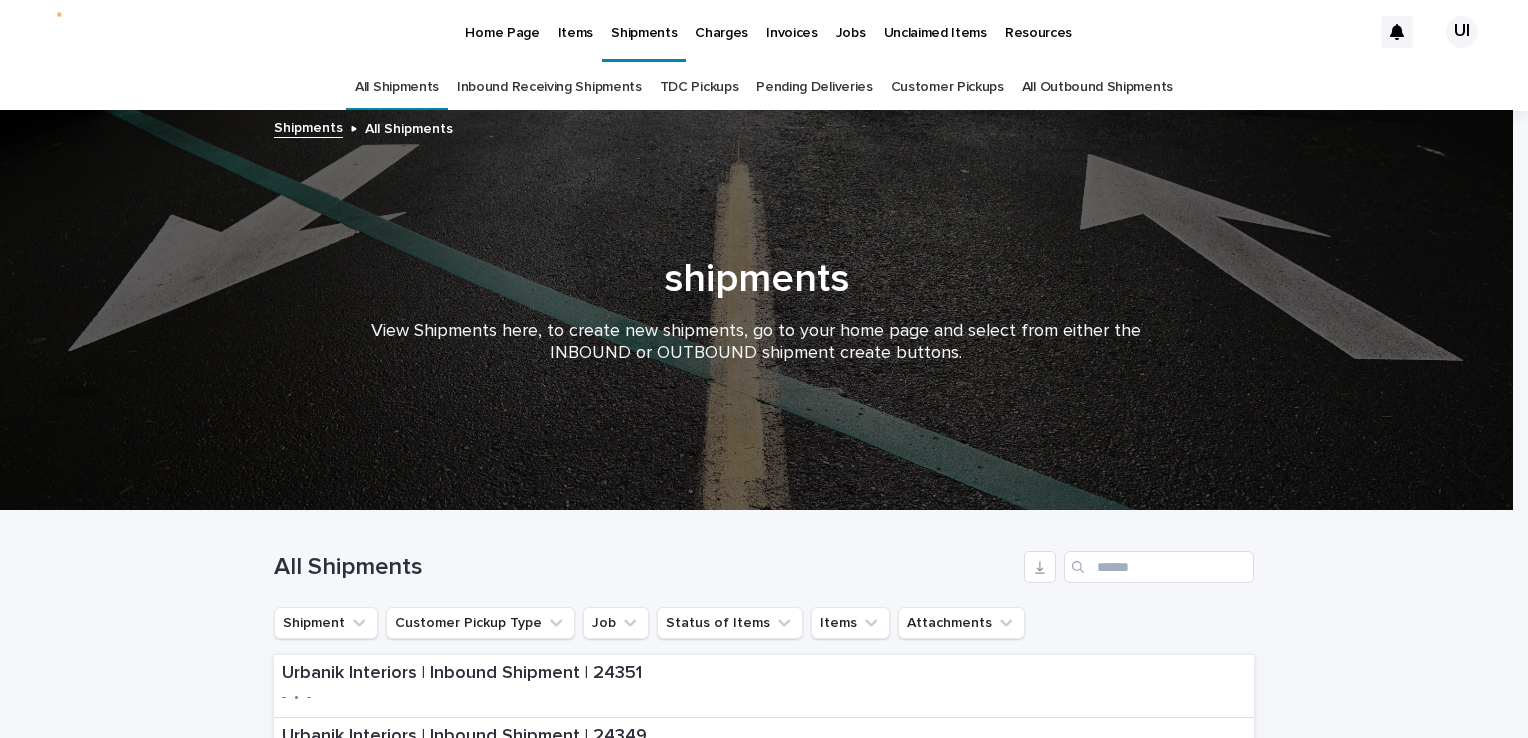 click on "Items" at bounding box center [575, 21] 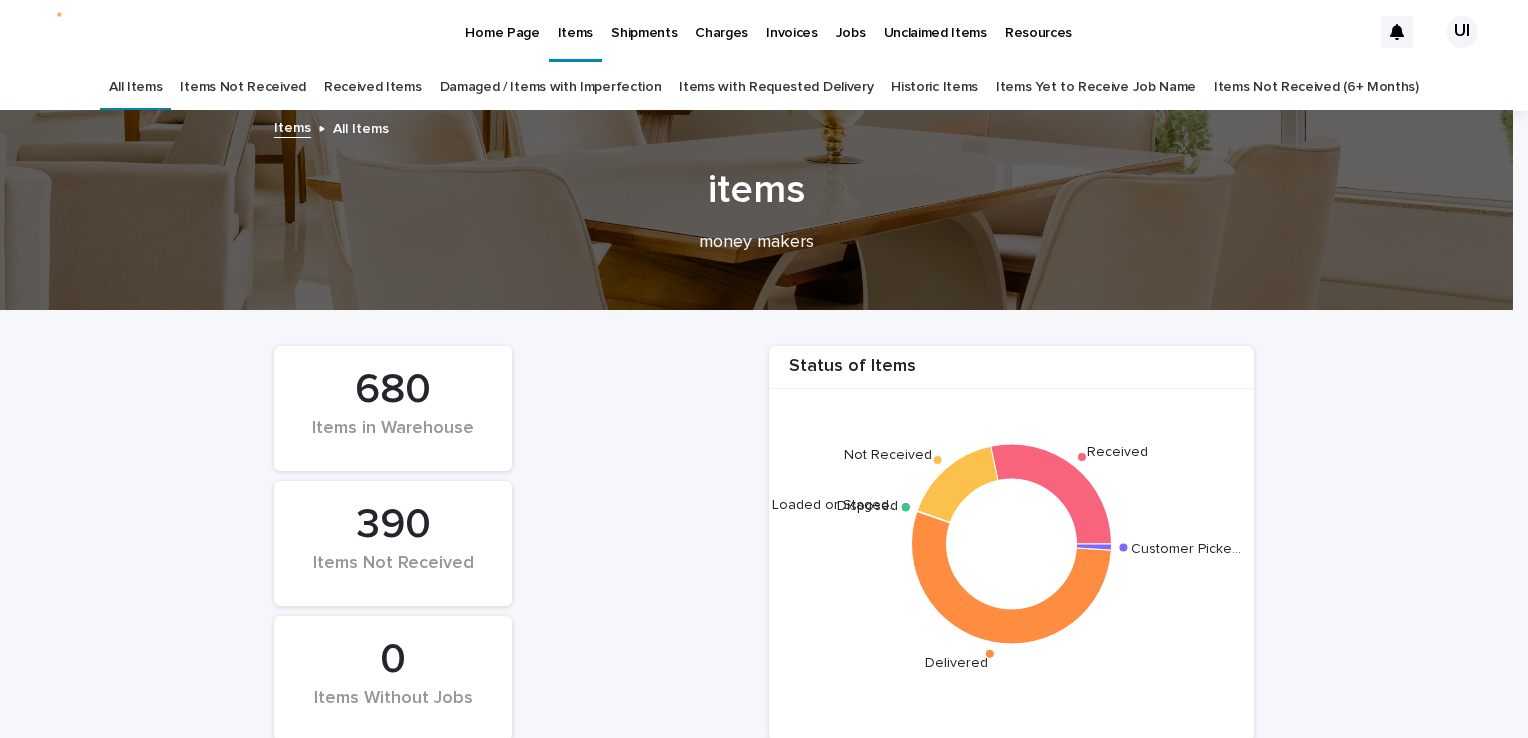 click on "Received Items" at bounding box center (373, 87) 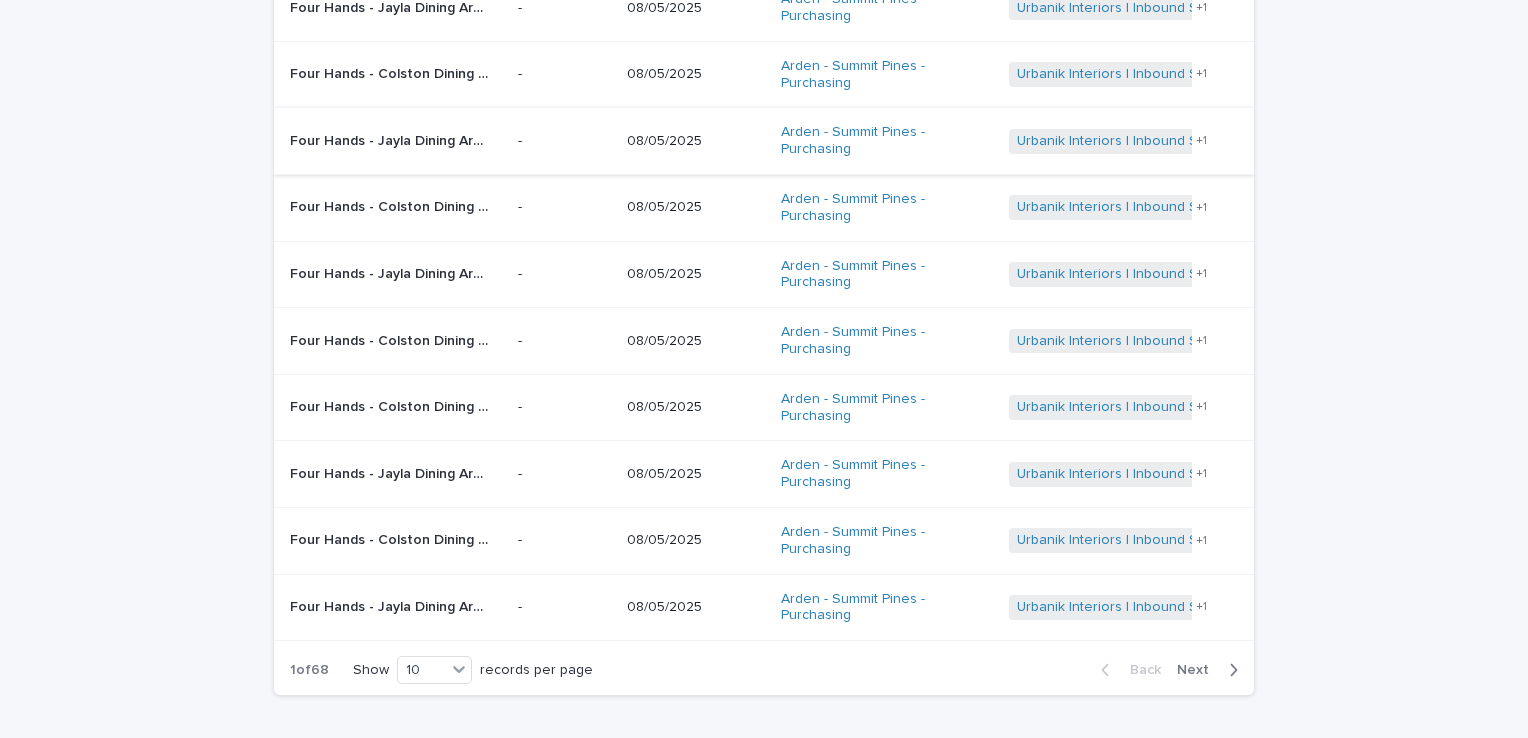 scroll, scrollTop: 300, scrollLeft: 0, axis: vertical 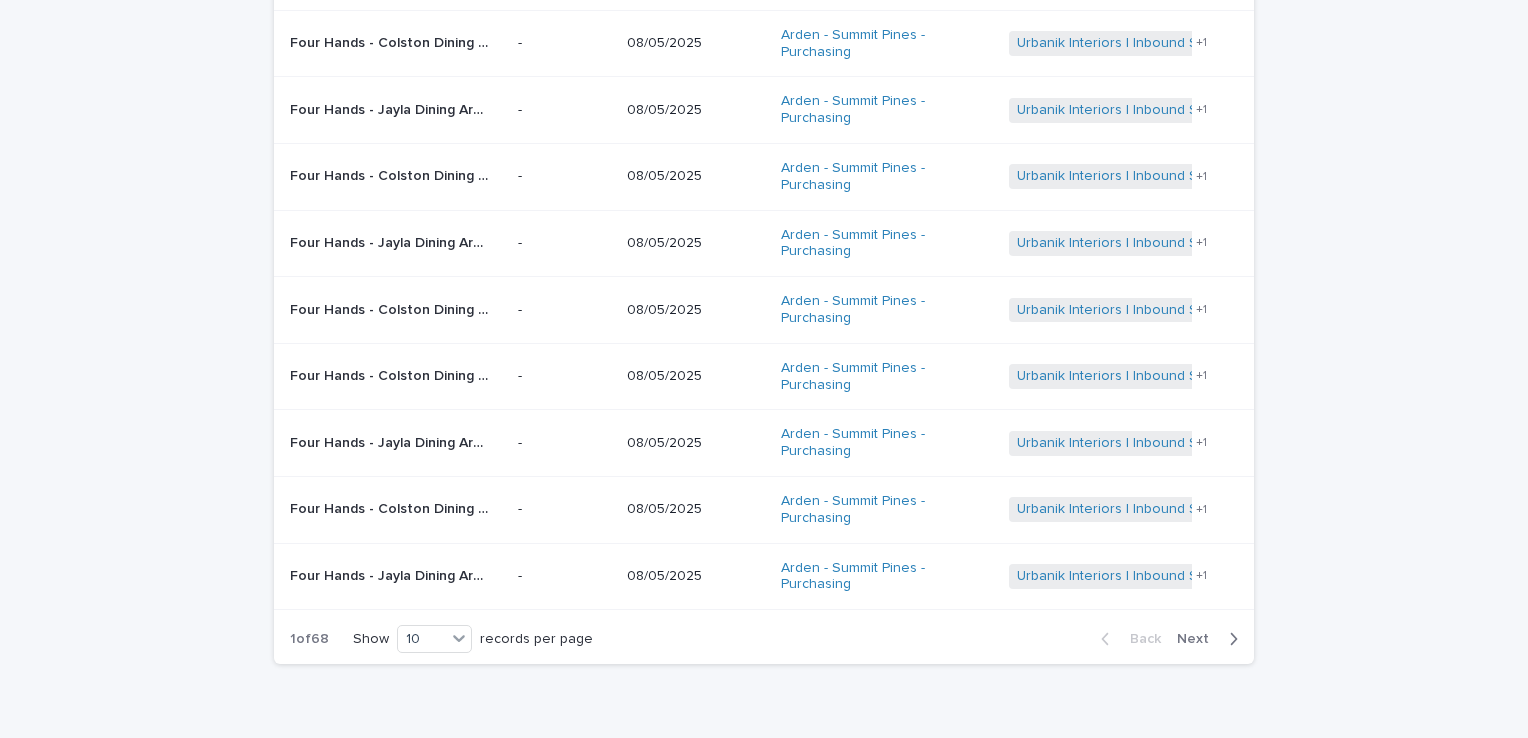 click on "Next" at bounding box center [1199, 639] 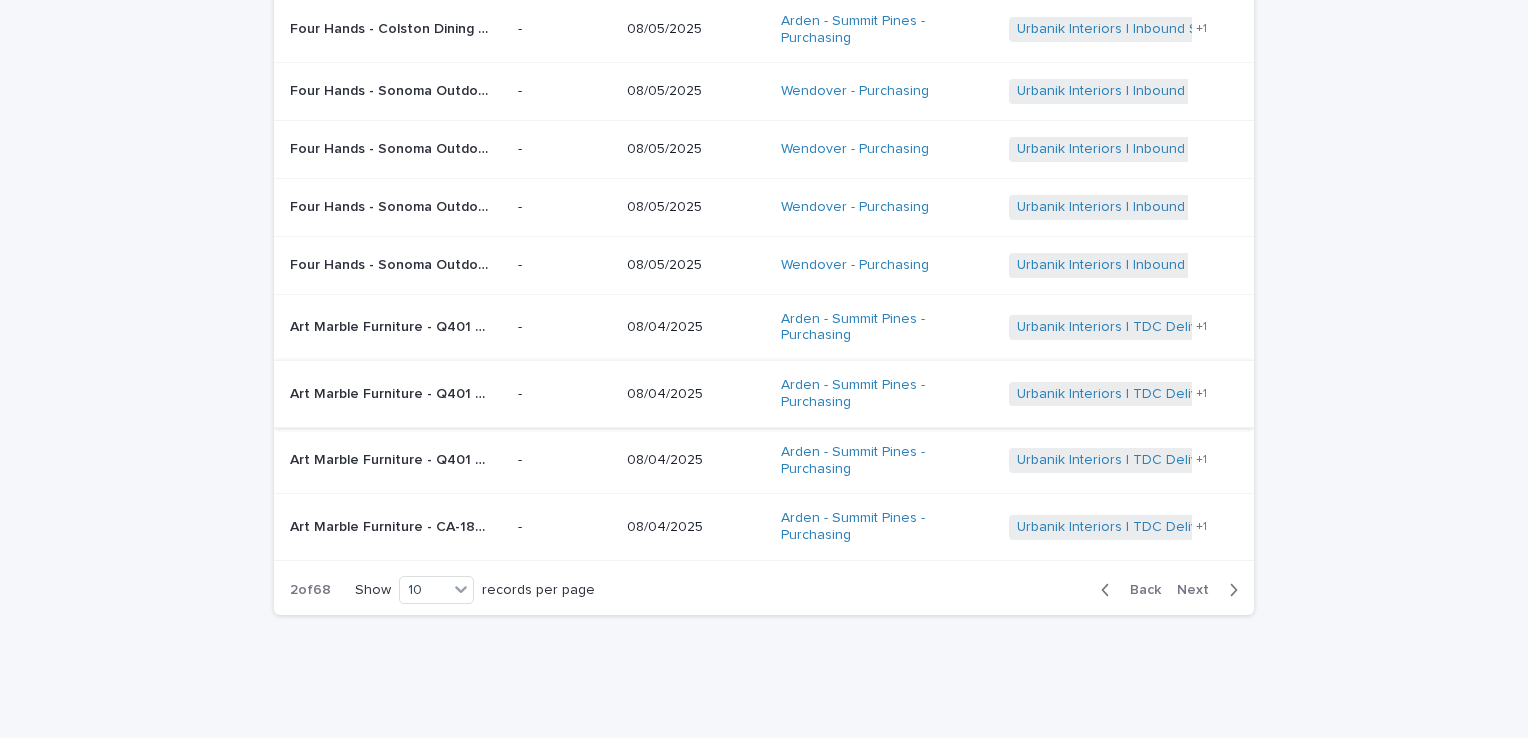 scroll, scrollTop: 360, scrollLeft: 0, axis: vertical 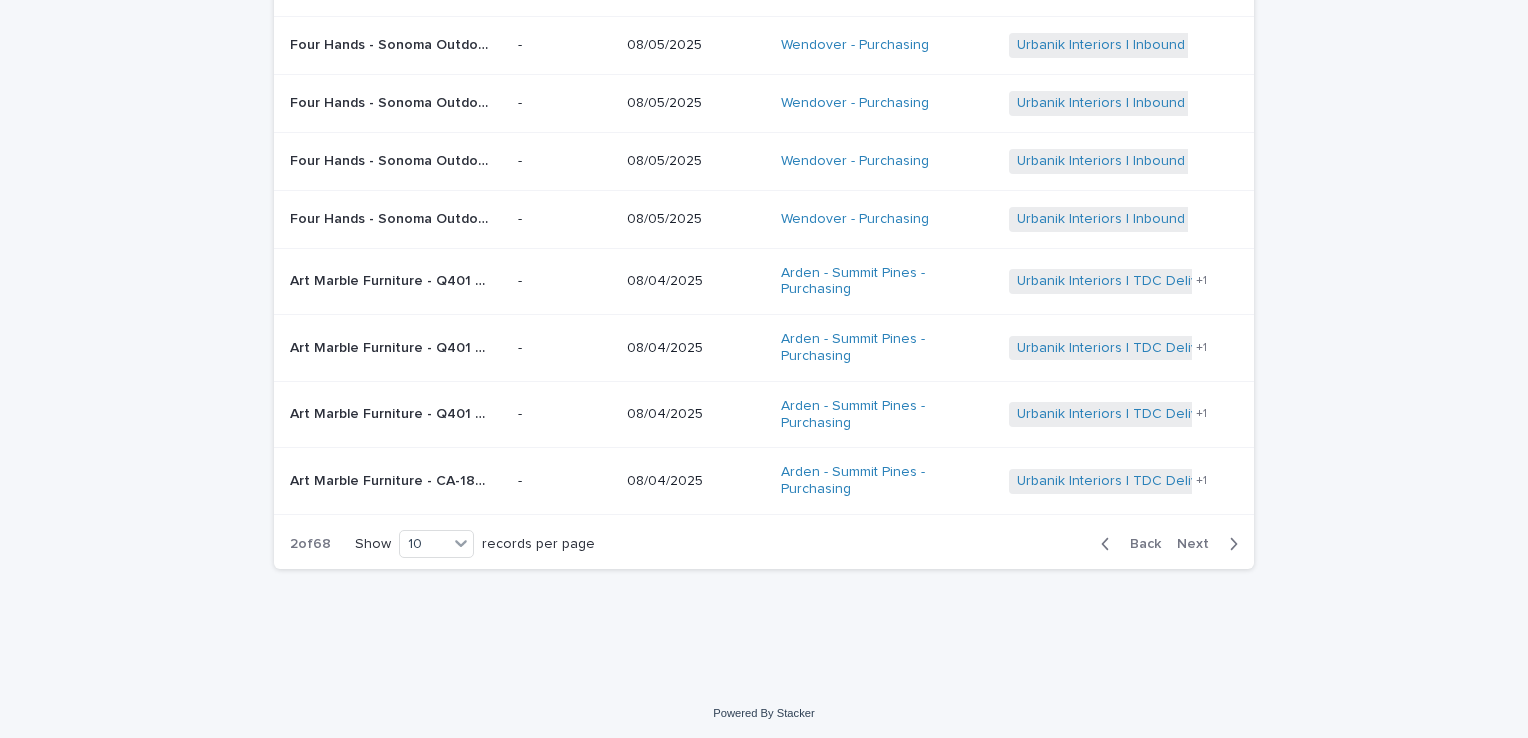click on "Next" at bounding box center [1199, 544] 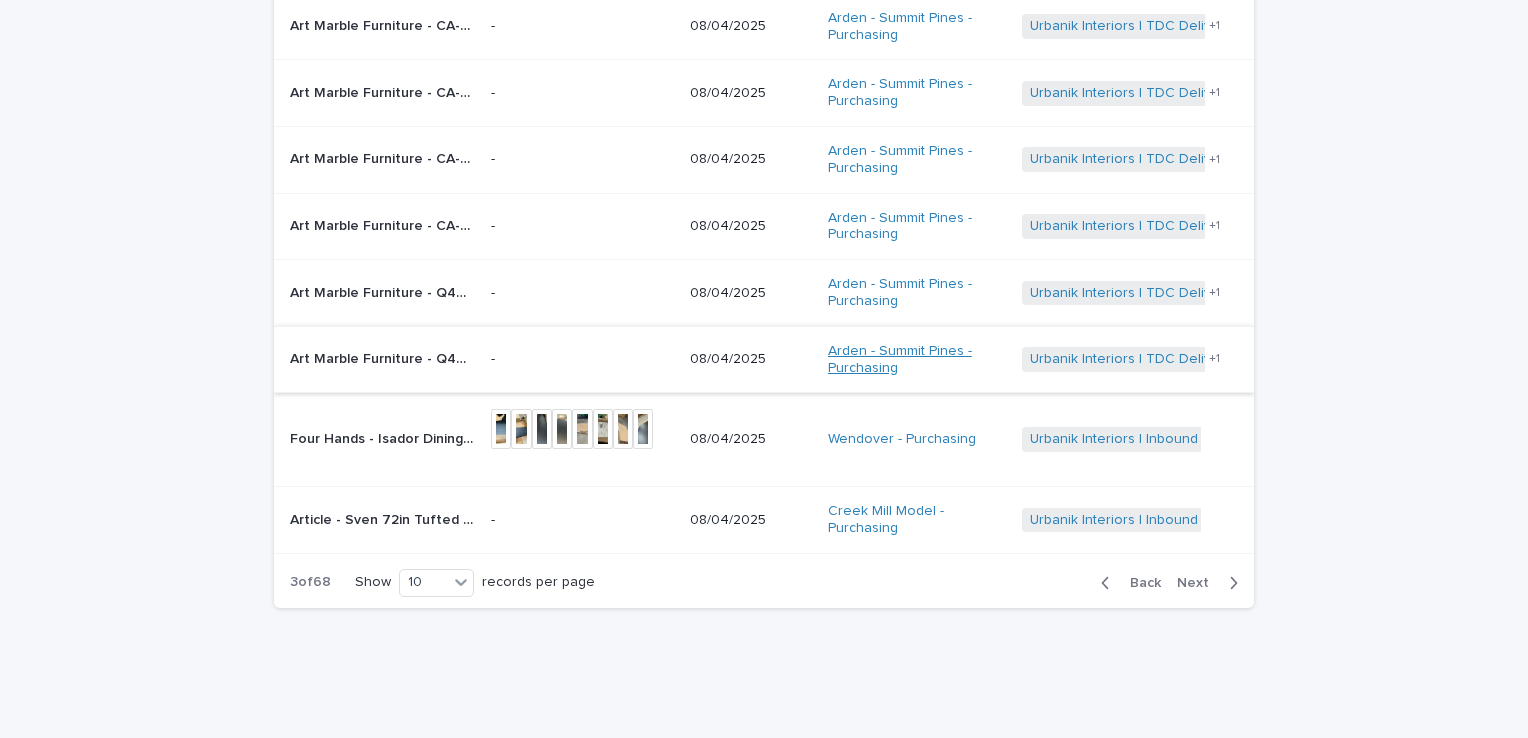 scroll, scrollTop: 399, scrollLeft: 0, axis: vertical 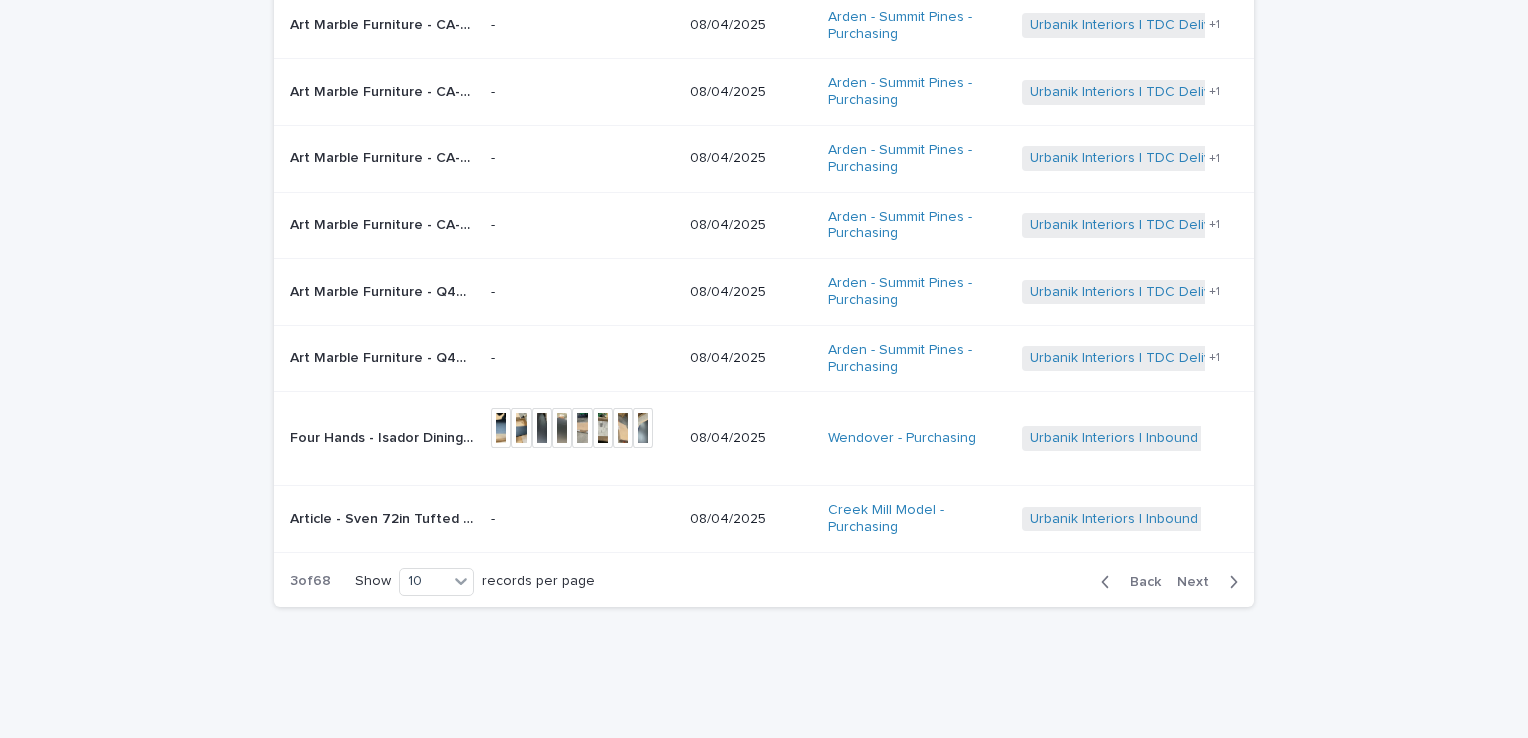 click on "Four Hands - Isador Dining Table Black Wash Poplar • 239732-001 78in | 73077" at bounding box center (384, 436) 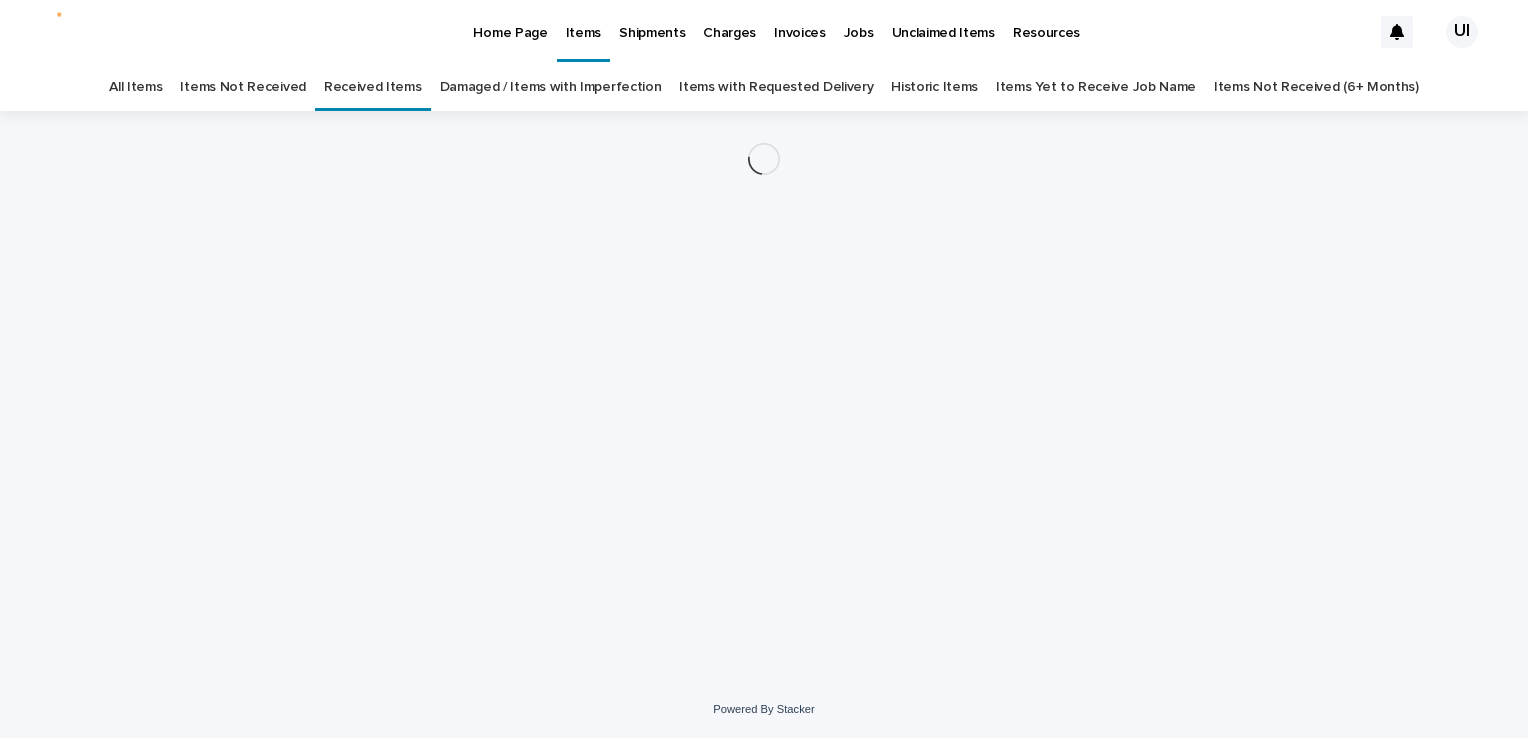 scroll, scrollTop: 0, scrollLeft: 0, axis: both 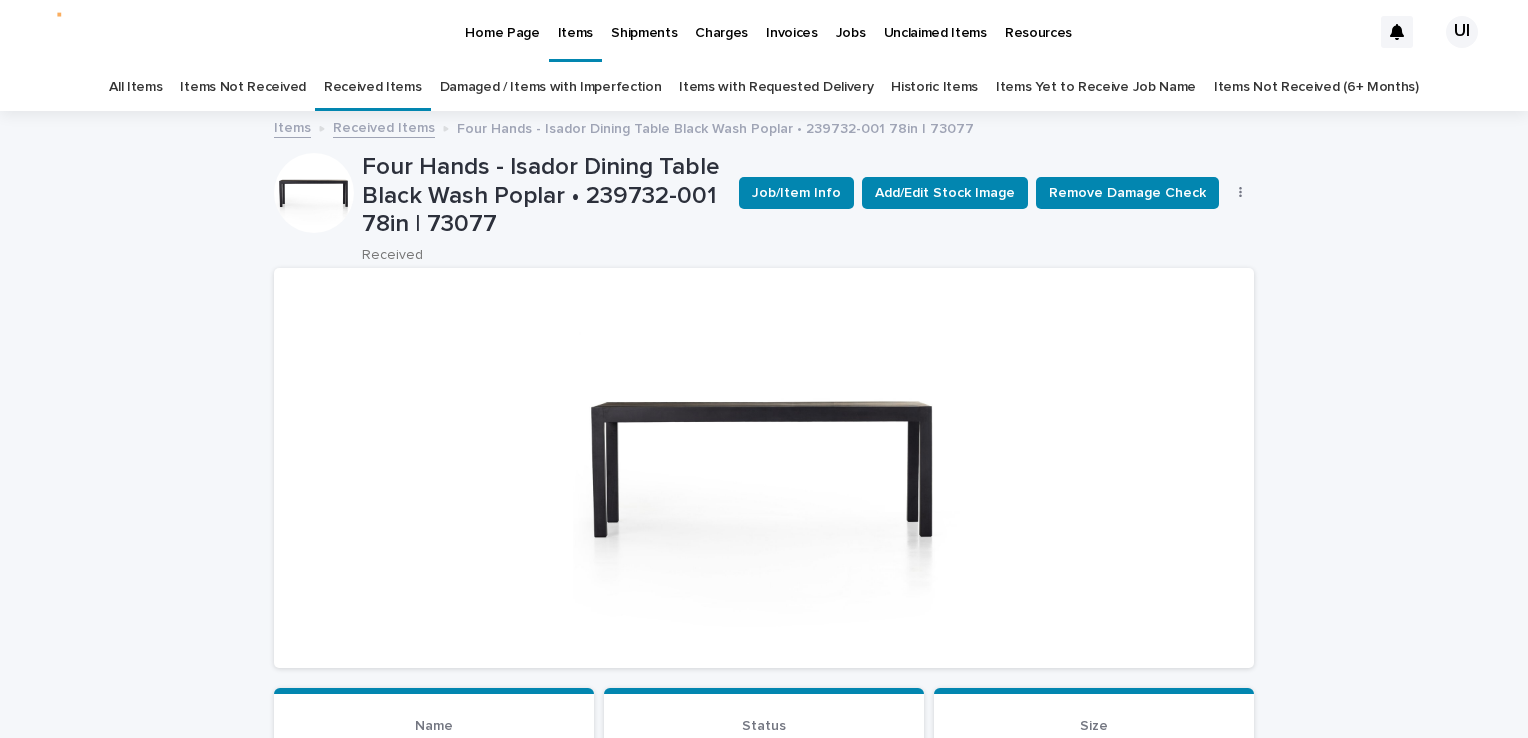 click on "Damaged / Items with Imperfection" at bounding box center [551, 87] 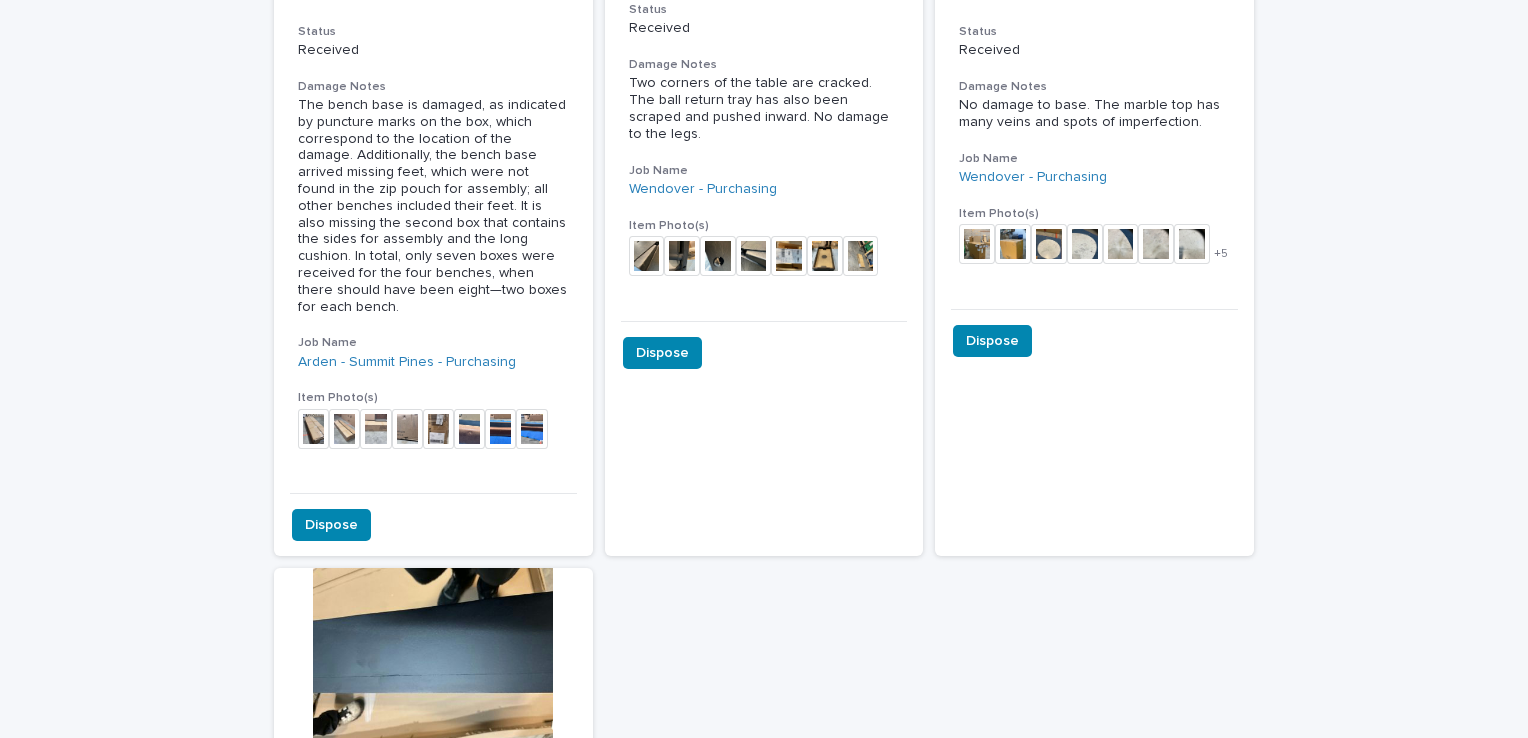 scroll, scrollTop: 1000, scrollLeft: 0, axis: vertical 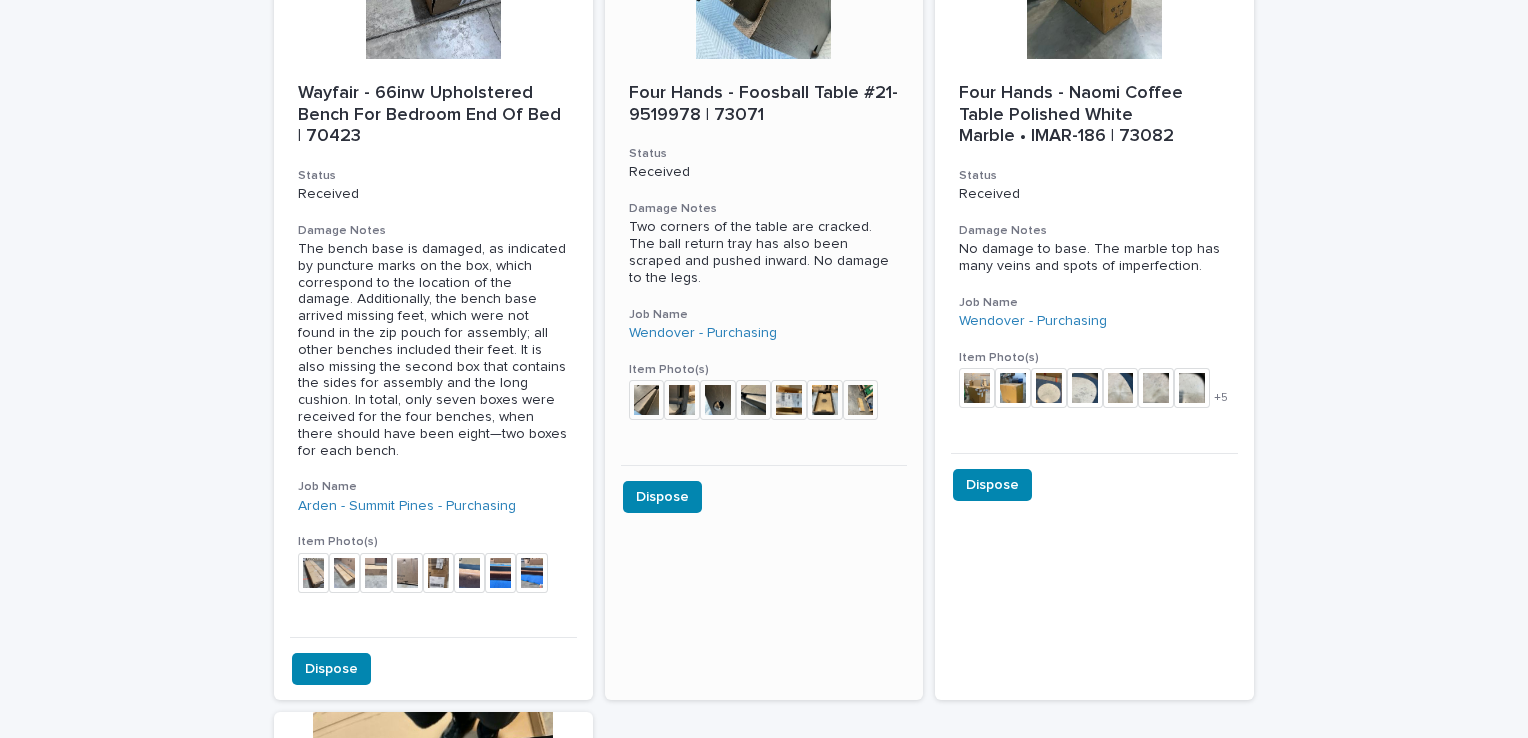 click on "Four Hands - Foosball Table #21-9519978 | 73071" at bounding box center [764, 104] 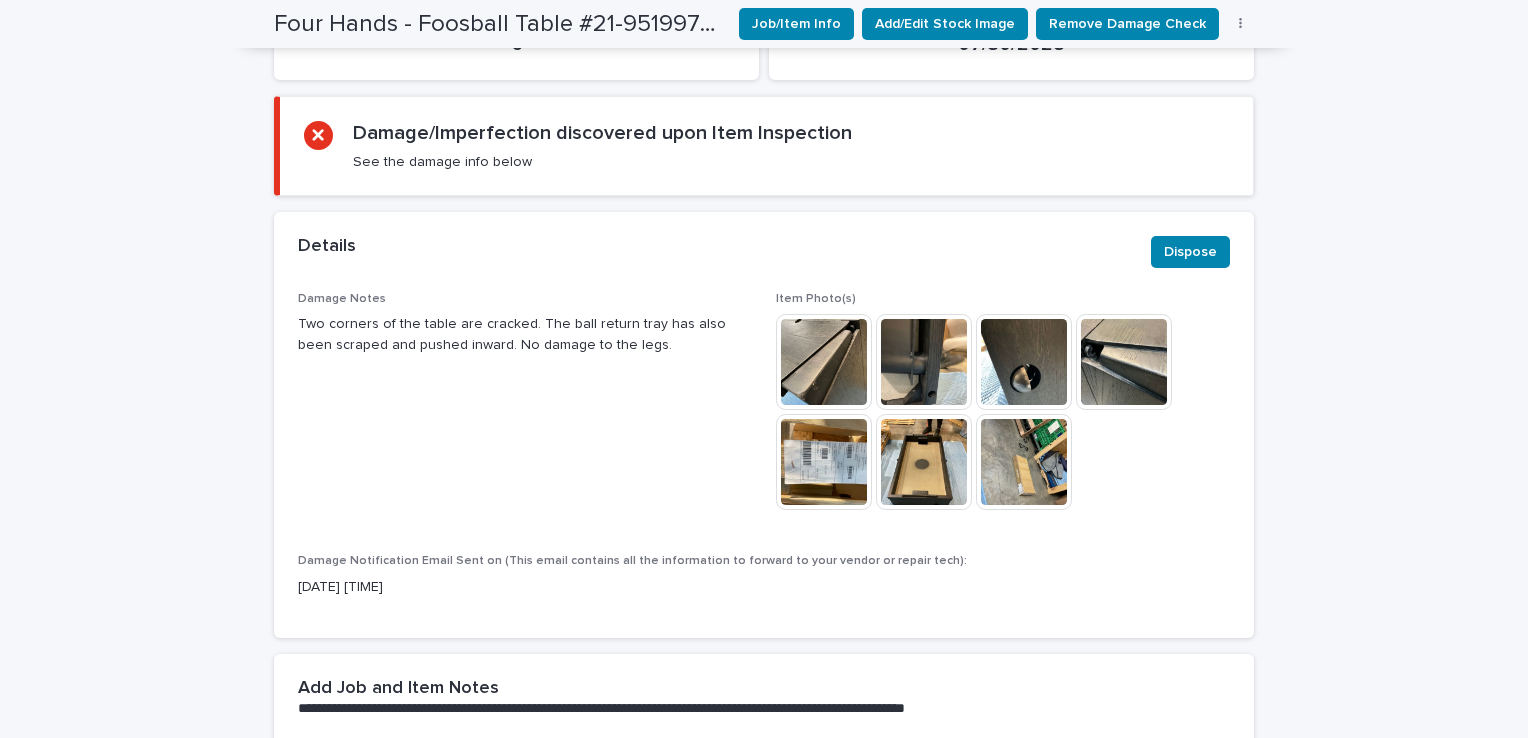 scroll, scrollTop: 822, scrollLeft: 0, axis: vertical 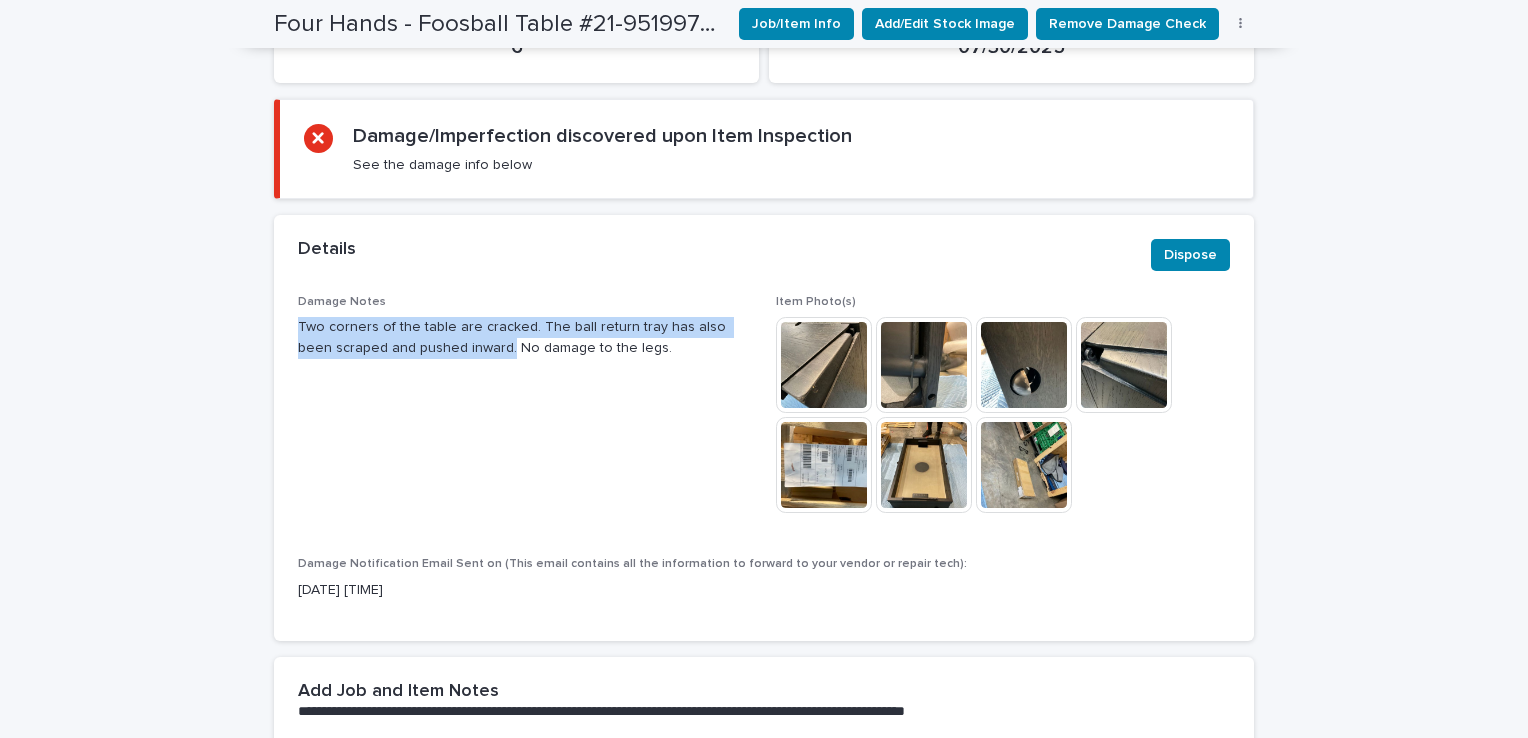 drag, startPoint x: 287, startPoint y: 319, endPoint x: 464, endPoint y: 353, distance: 180.23596 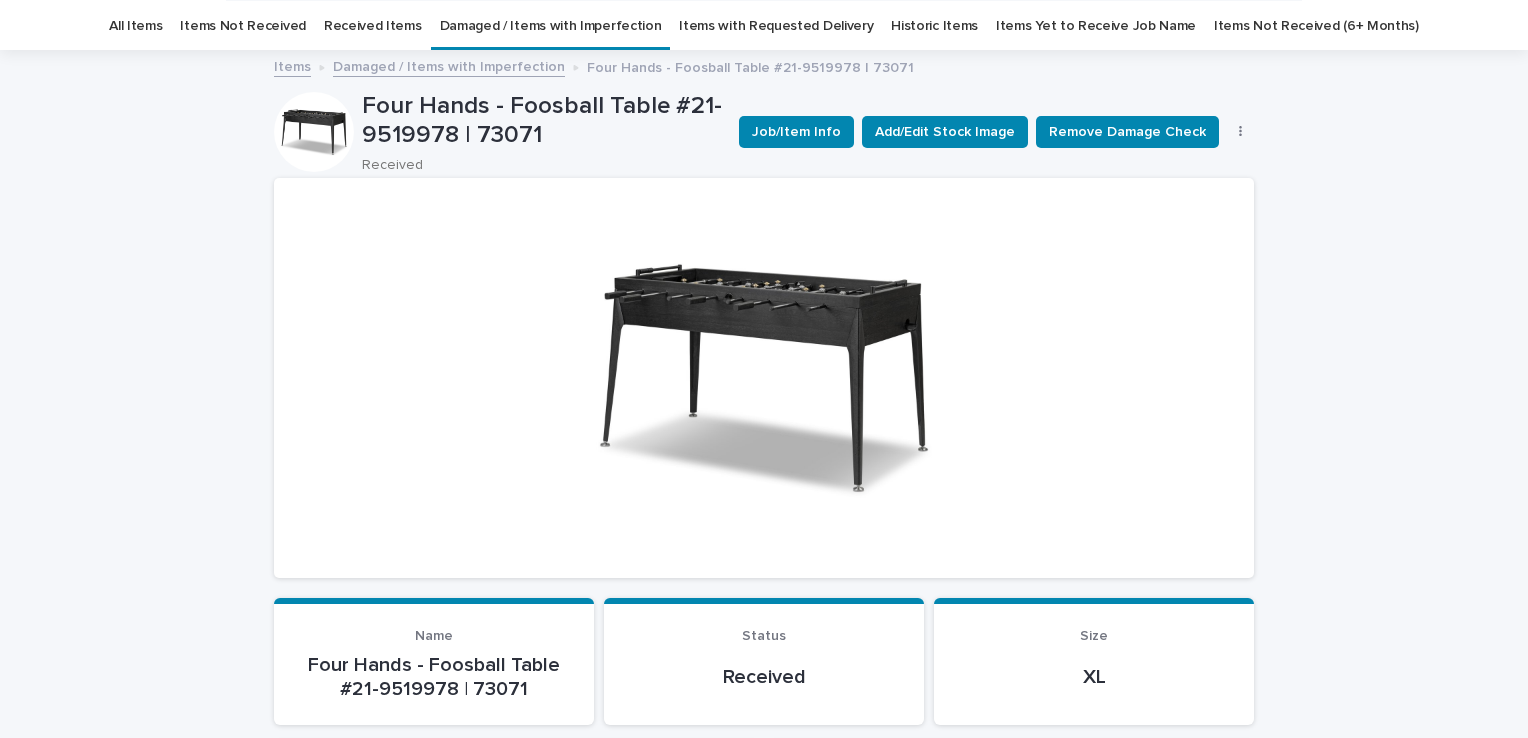 scroll, scrollTop: 0, scrollLeft: 0, axis: both 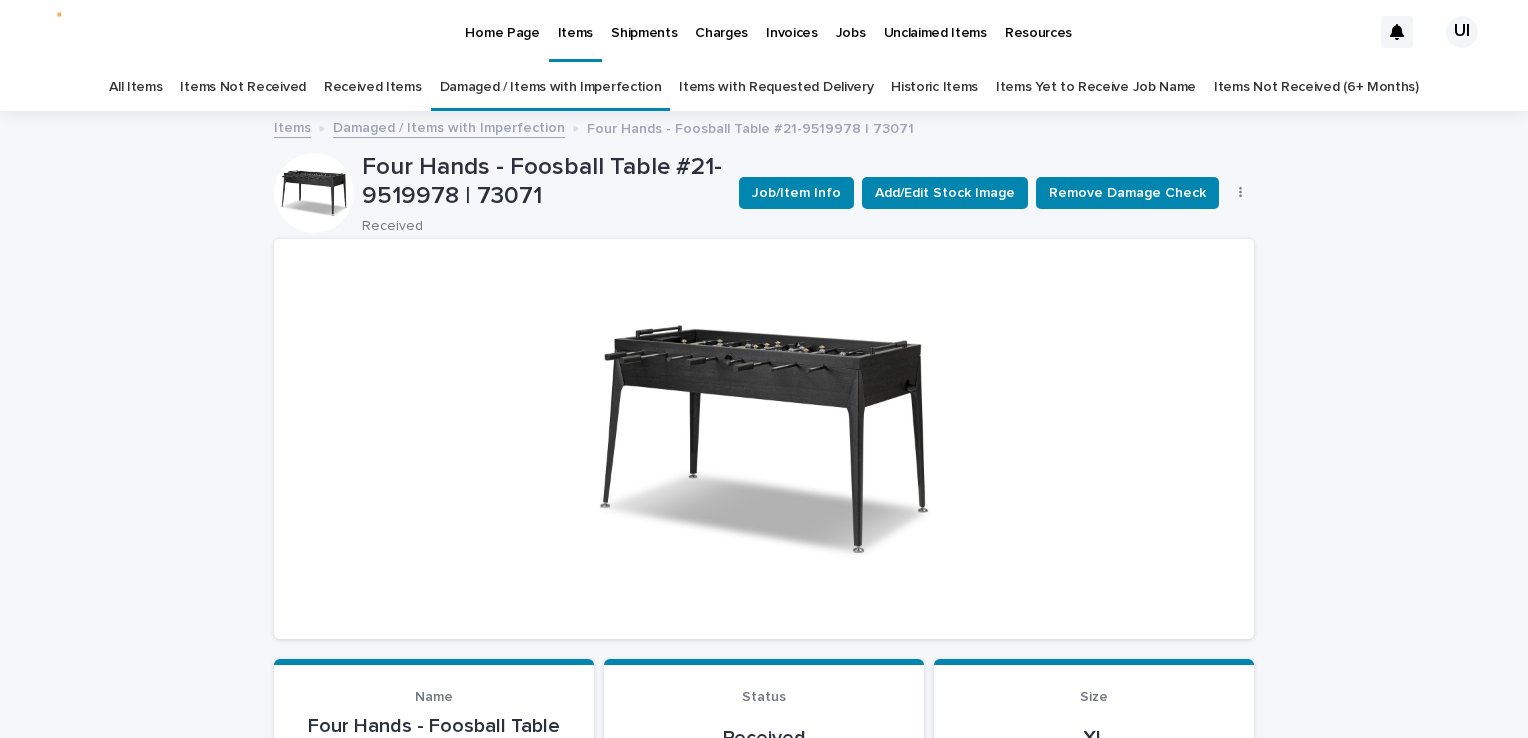 click on "Home Page" at bounding box center (502, 21) 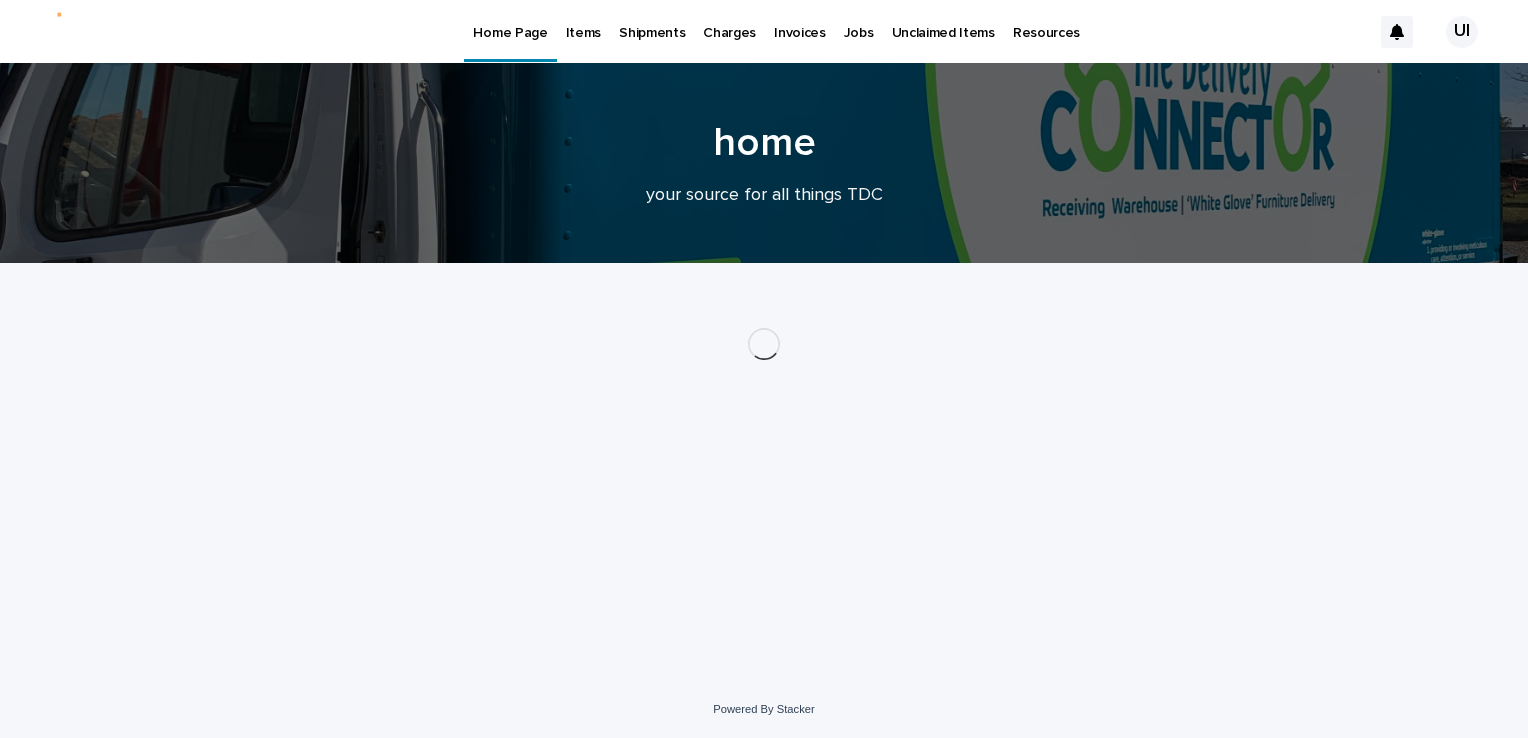click on "Items" at bounding box center (583, 21) 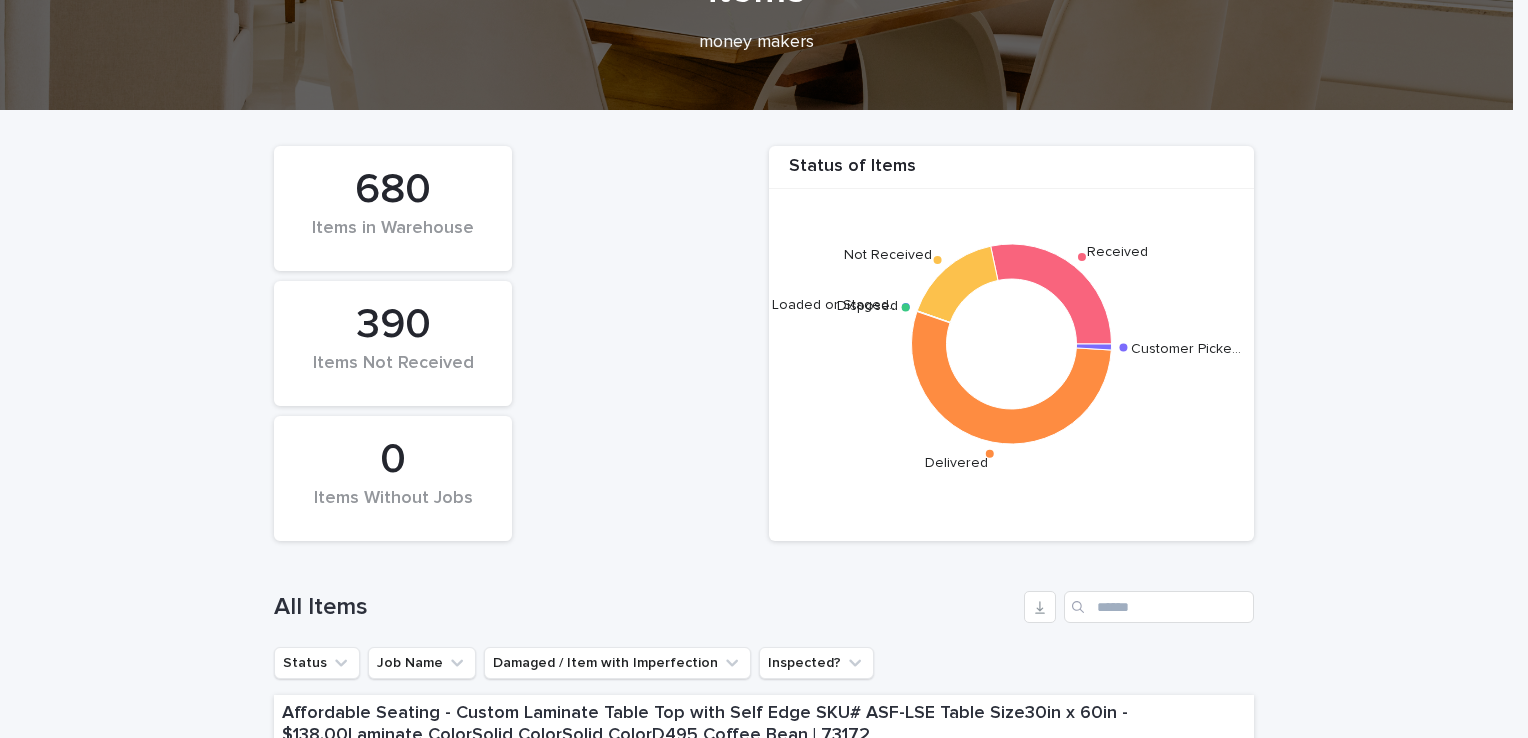 scroll, scrollTop: 0, scrollLeft: 0, axis: both 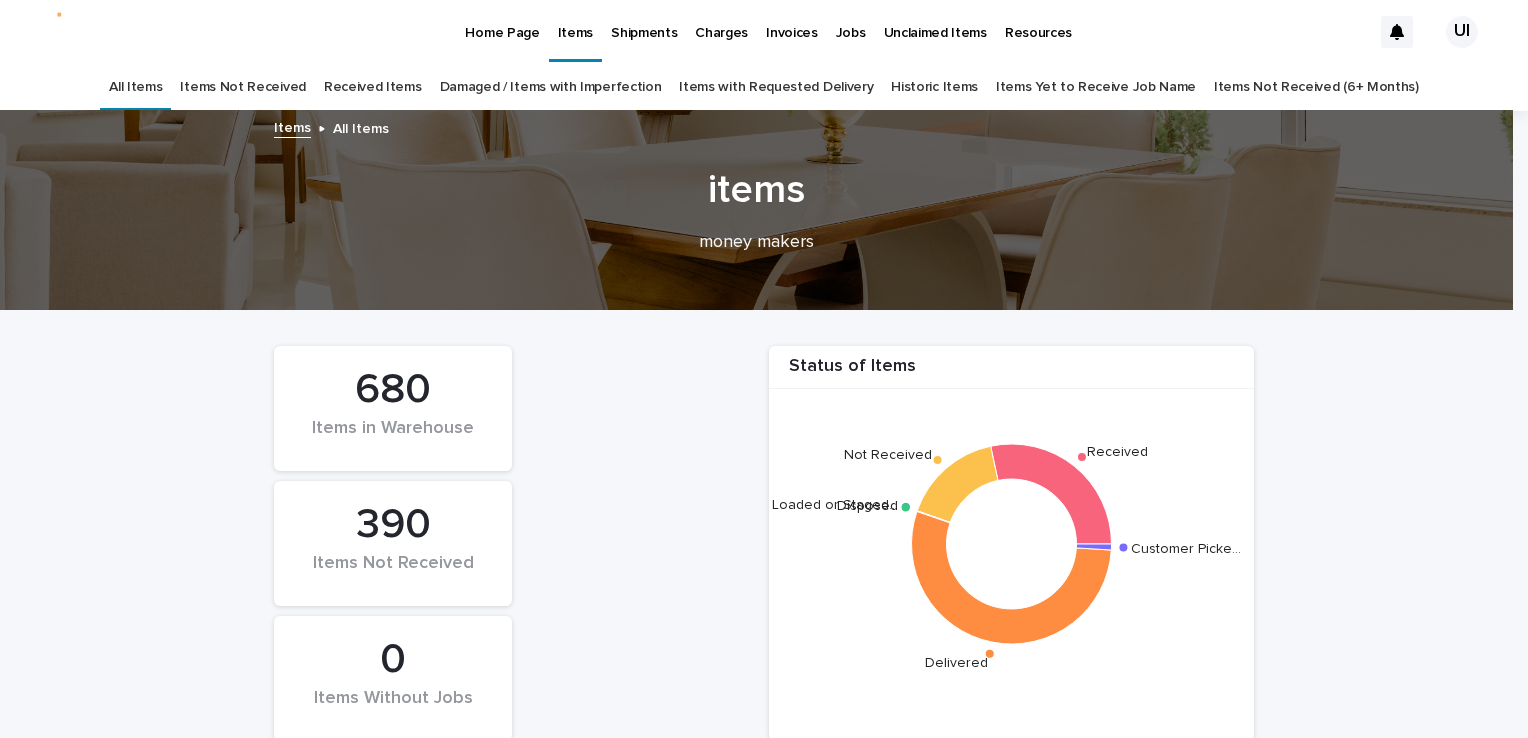 click on "Received Items" at bounding box center (373, 87) 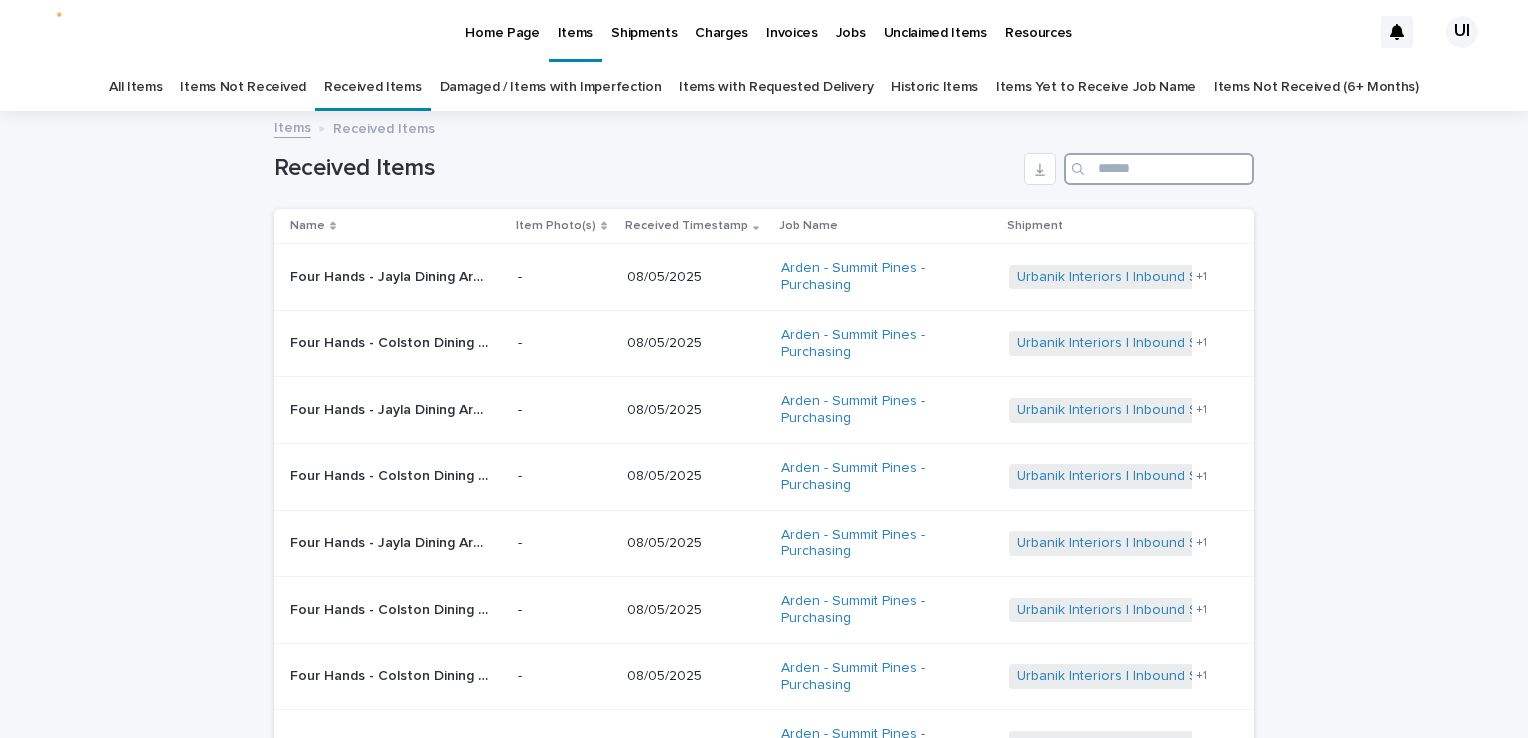 click at bounding box center (1159, 169) 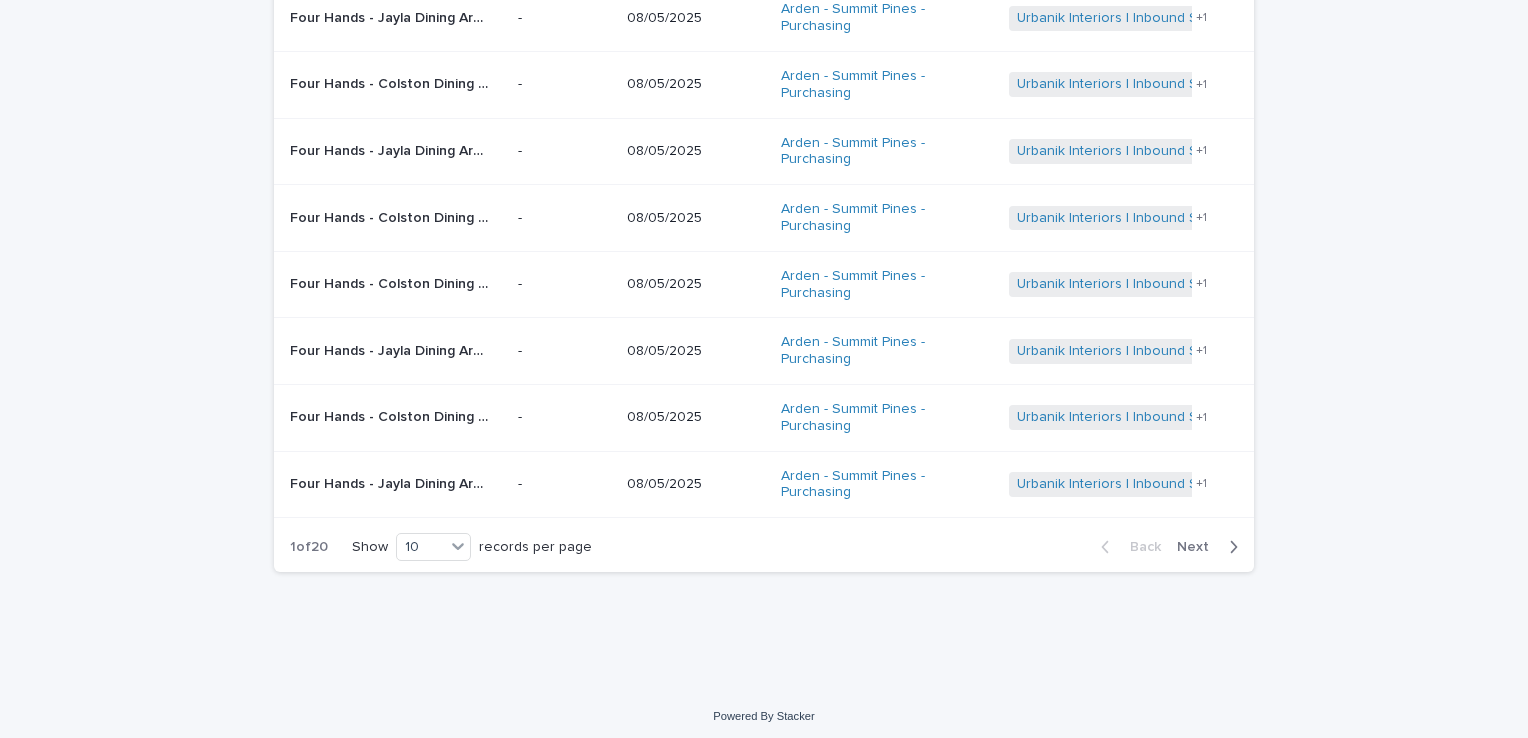 scroll, scrollTop: 396, scrollLeft: 0, axis: vertical 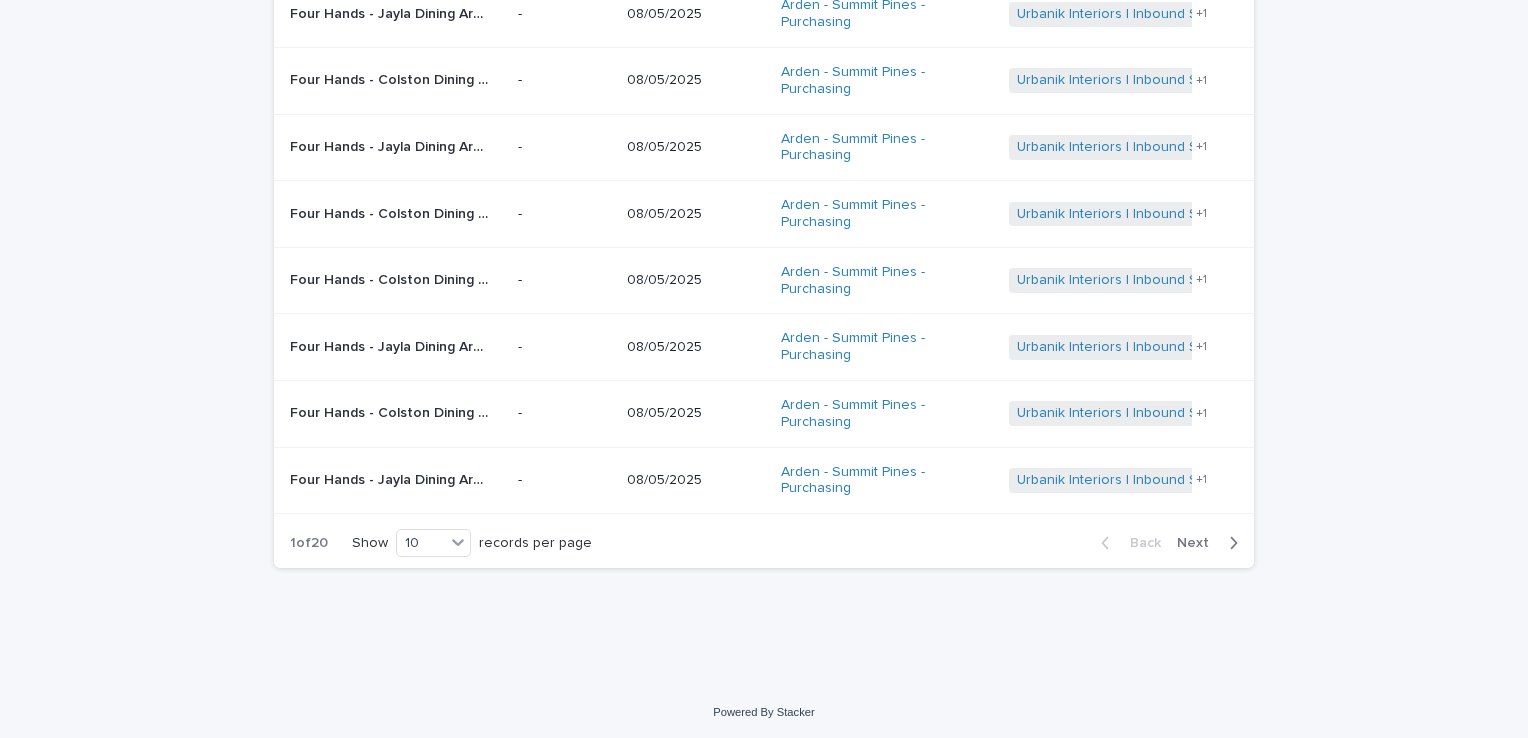 type on "**********" 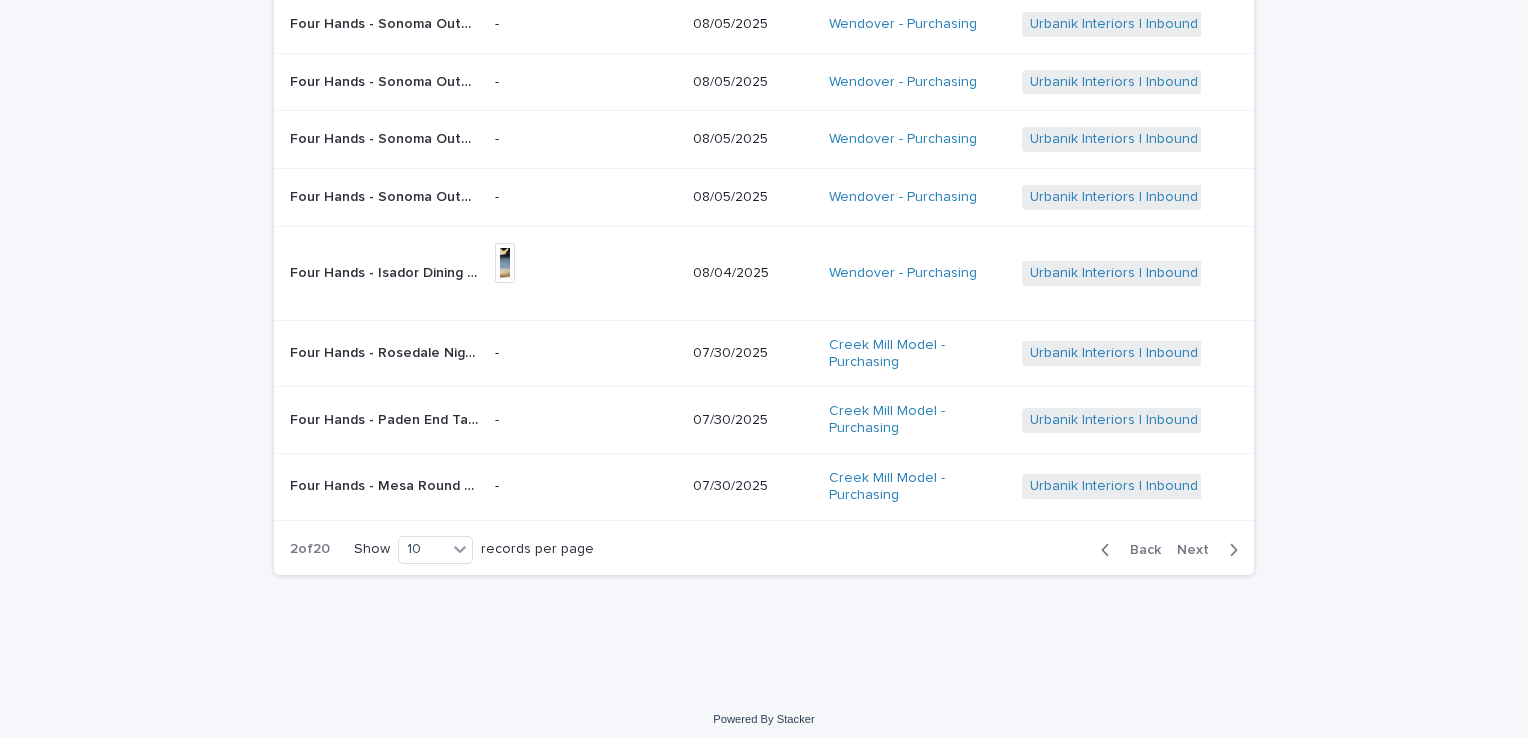 scroll, scrollTop: 399, scrollLeft: 0, axis: vertical 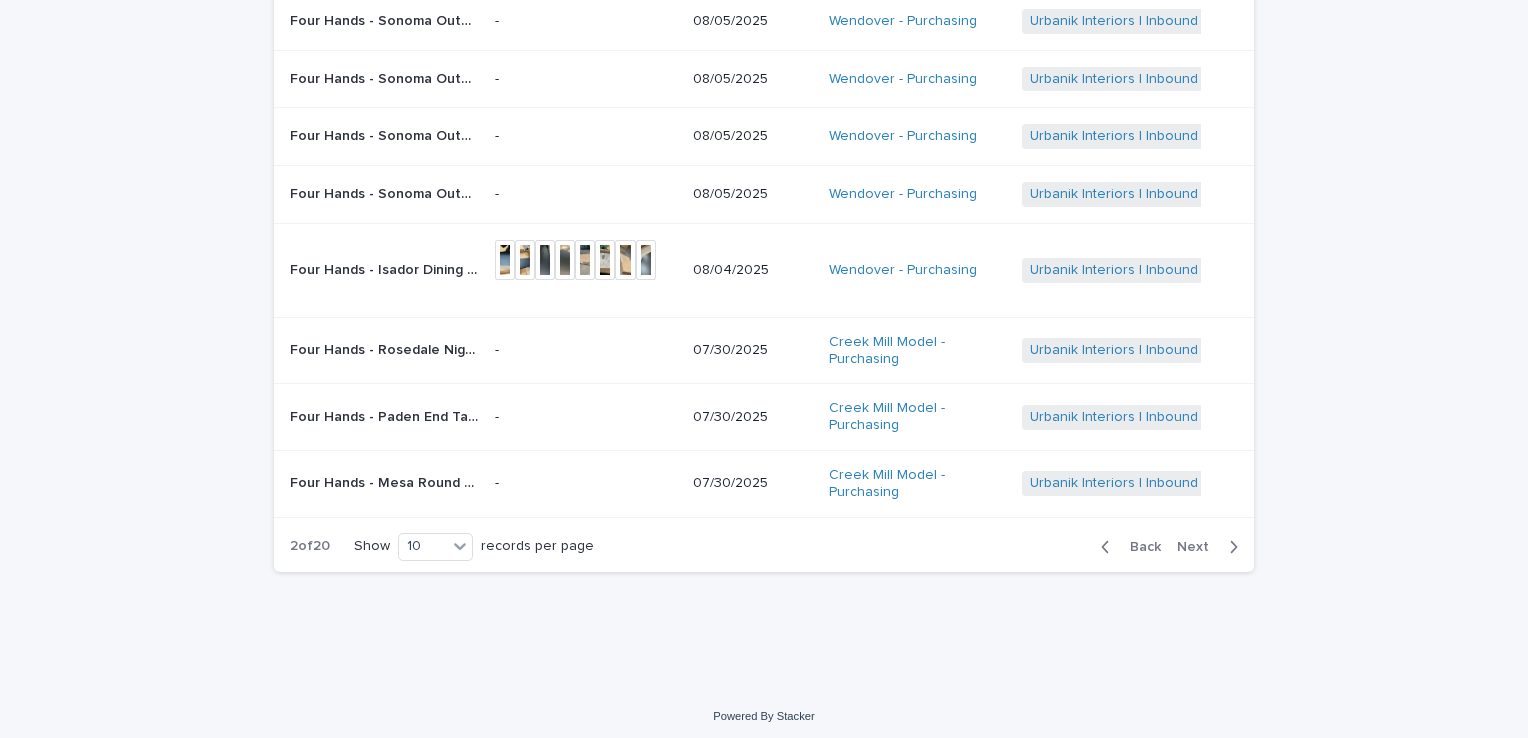 click on "Next" at bounding box center (1199, 547) 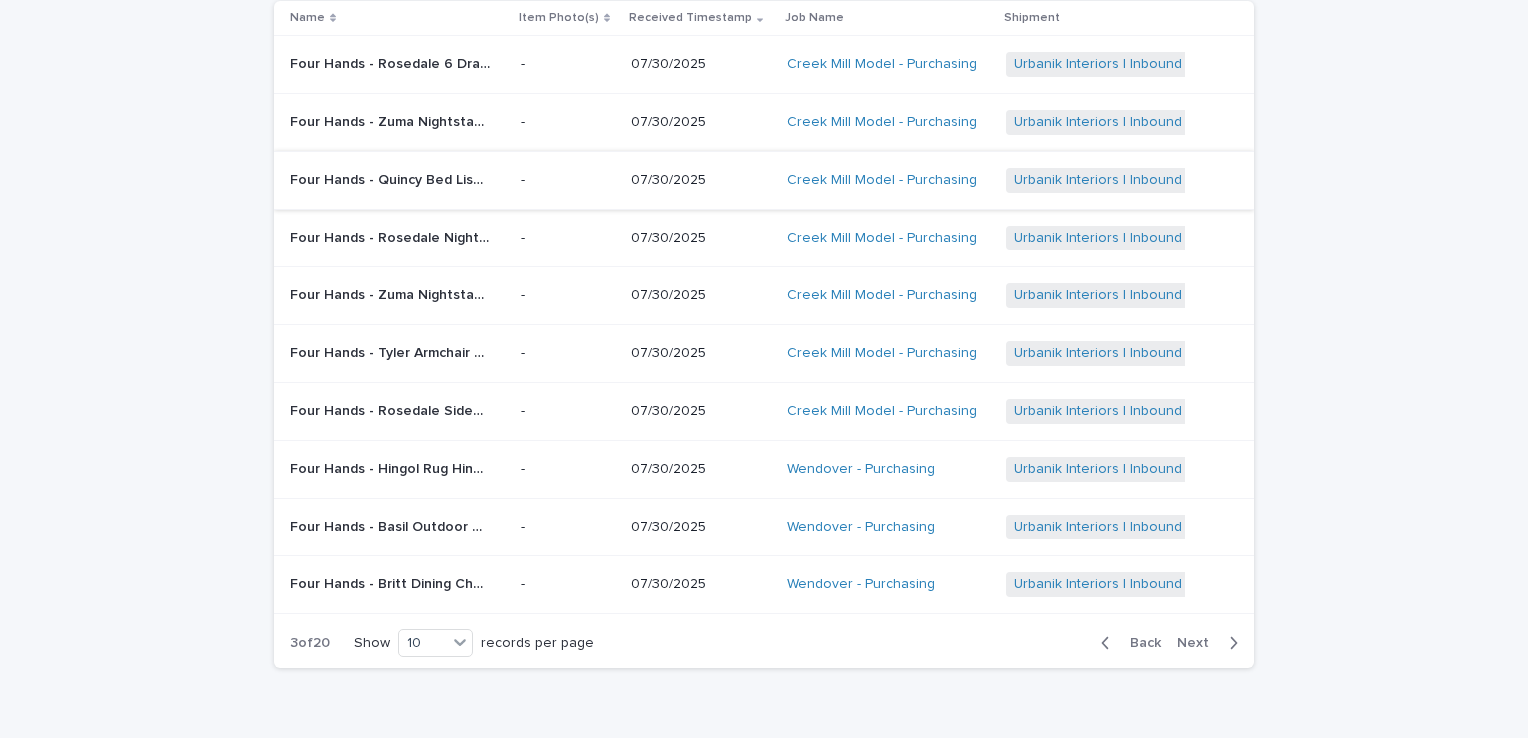 scroll, scrollTop: 8, scrollLeft: 0, axis: vertical 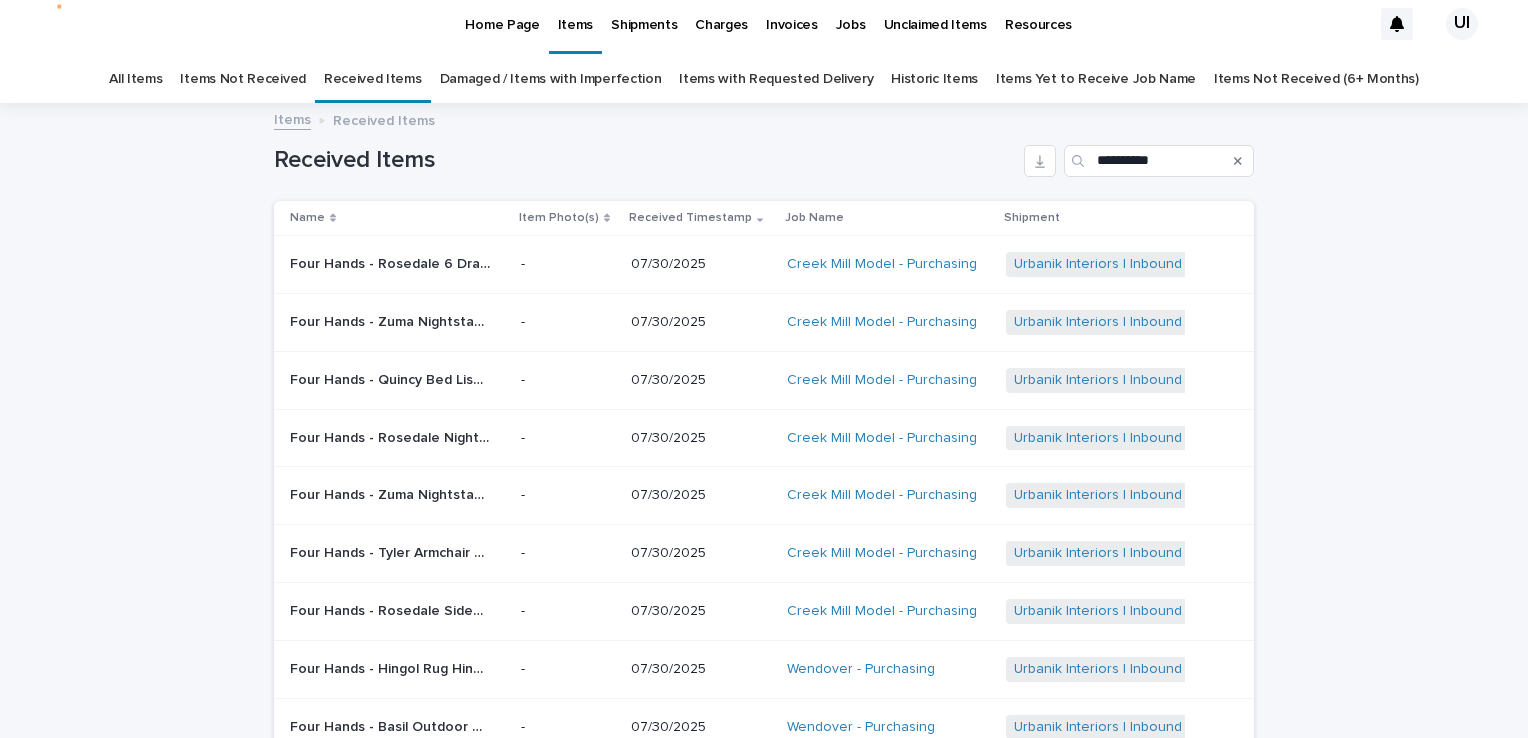 click on "Home Page" at bounding box center (502, 13) 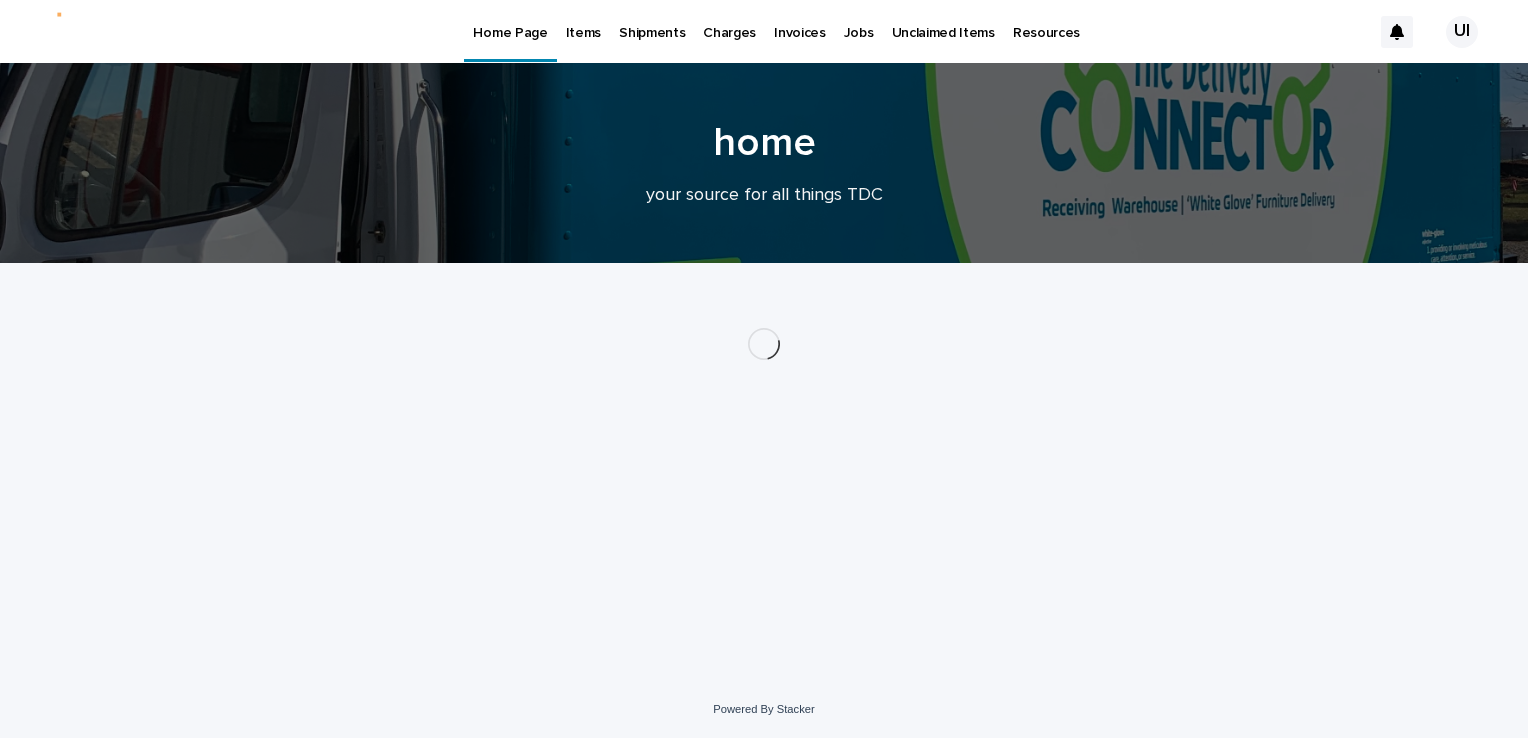 scroll, scrollTop: 0, scrollLeft: 0, axis: both 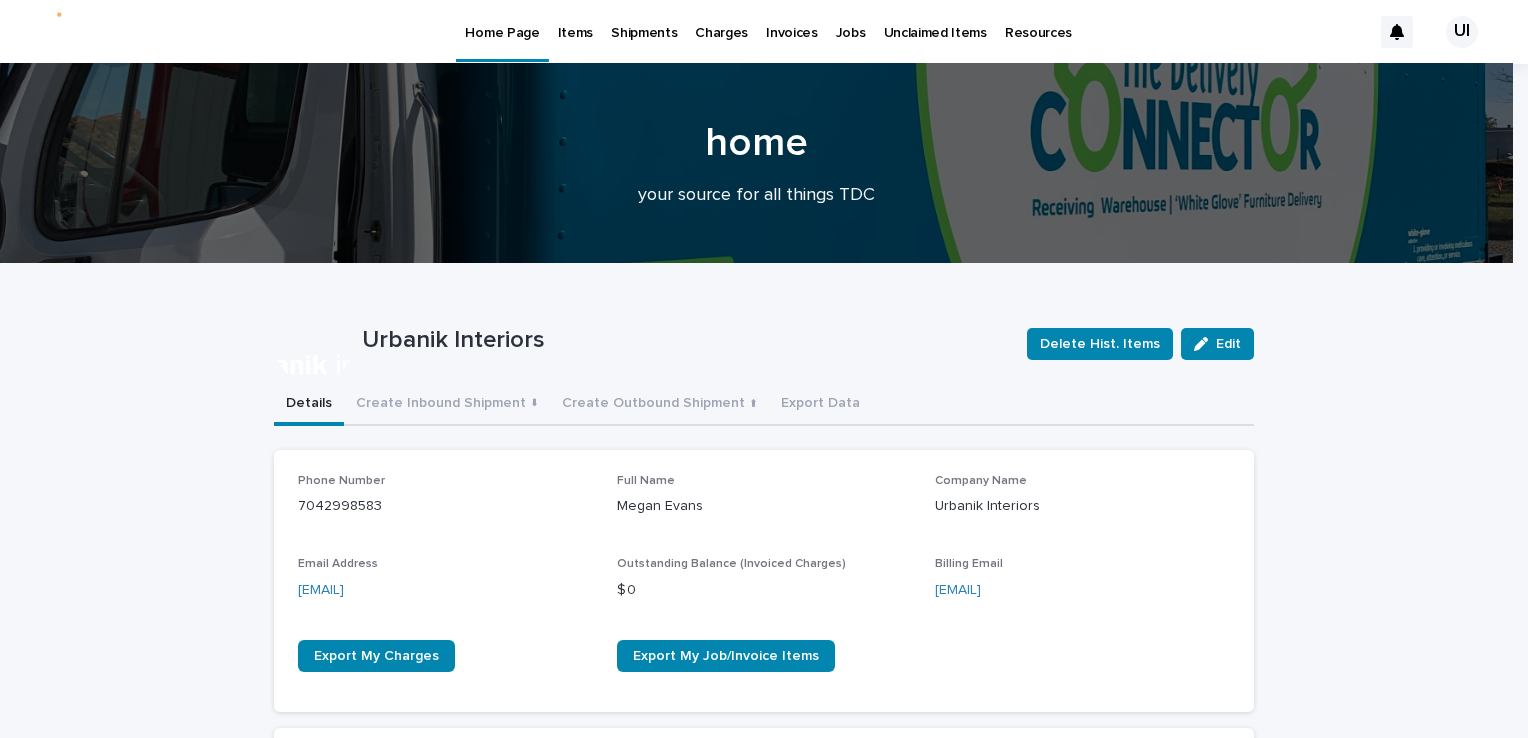 click on "Items" at bounding box center (575, 21) 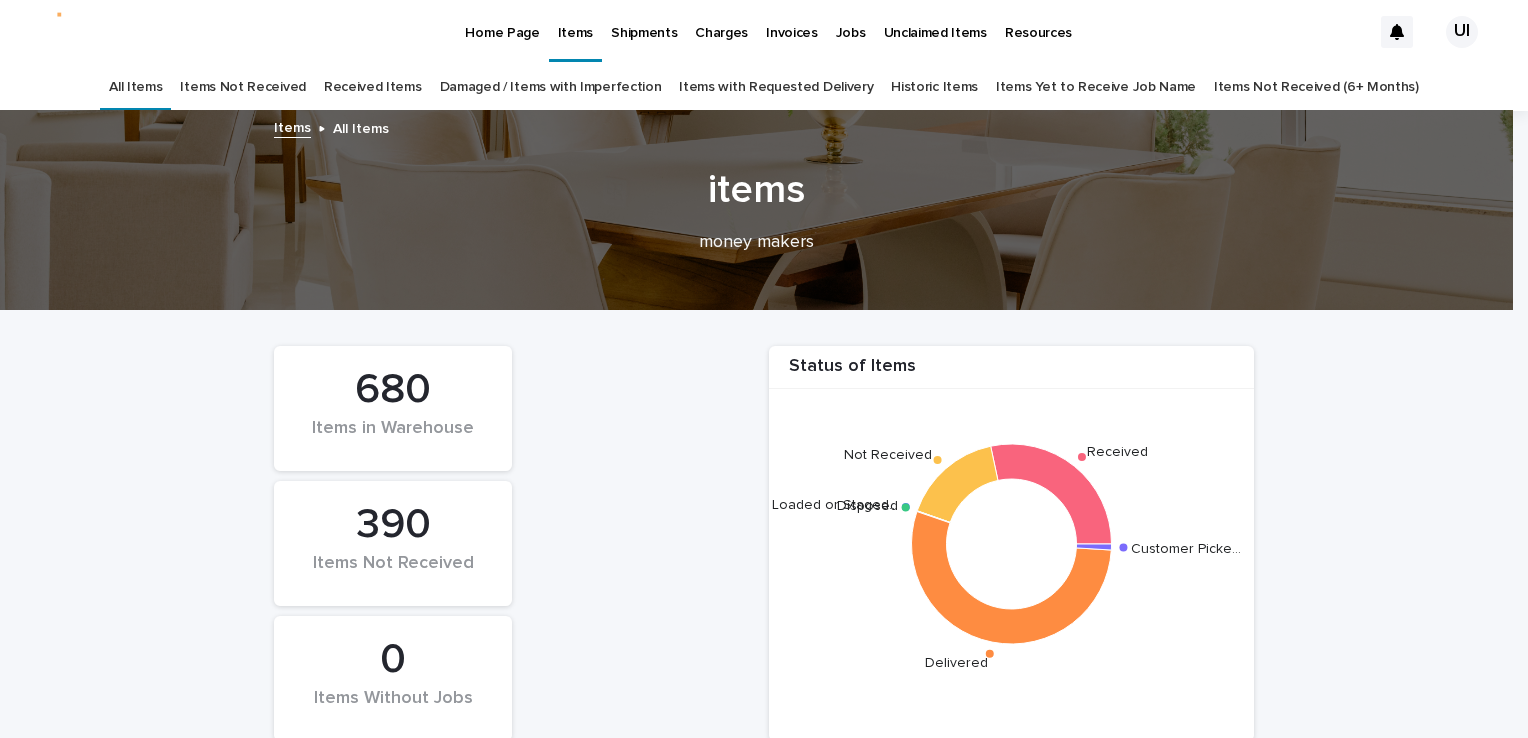 click on "Received Items" at bounding box center [373, 87] 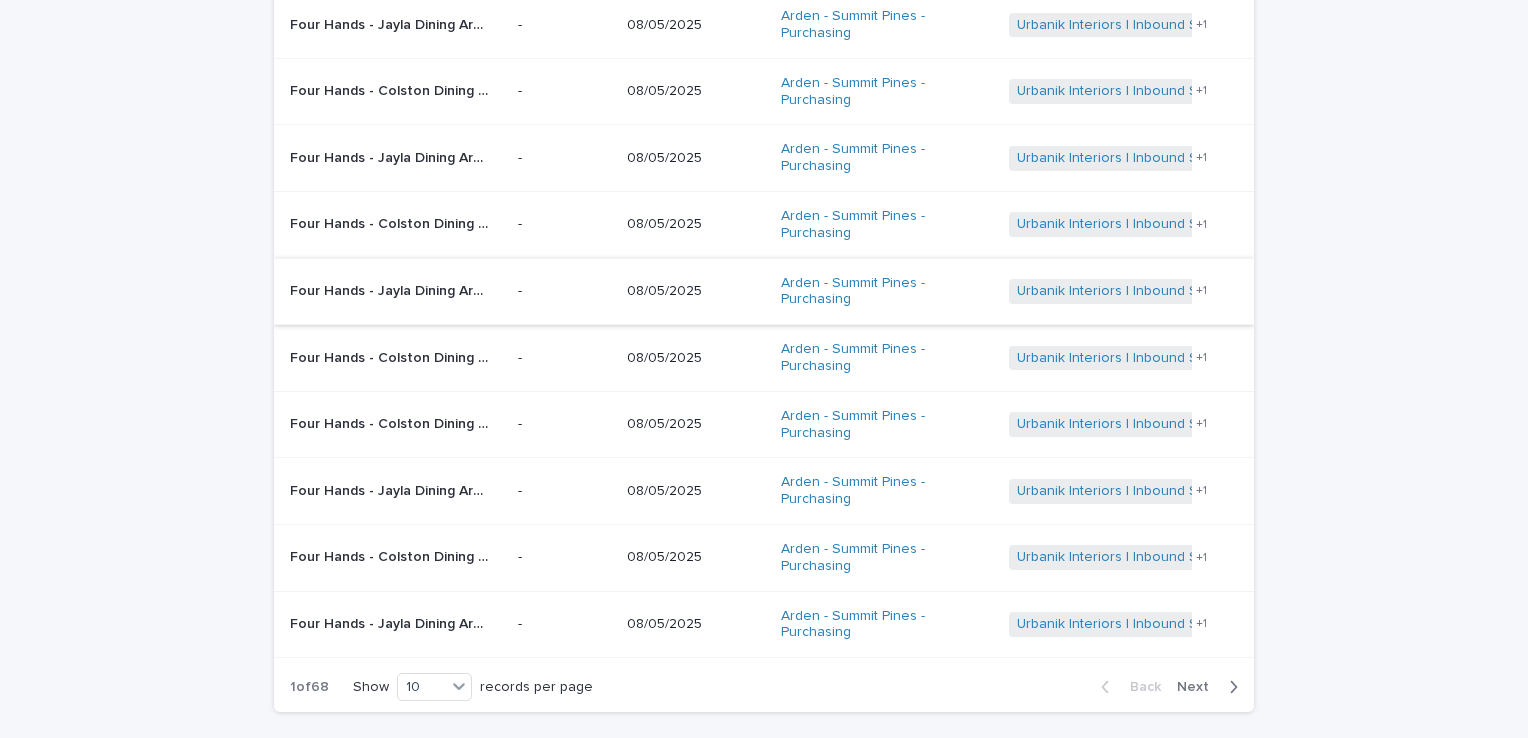 scroll, scrollTop: 300, scrollLeft: 0, axis: vertical 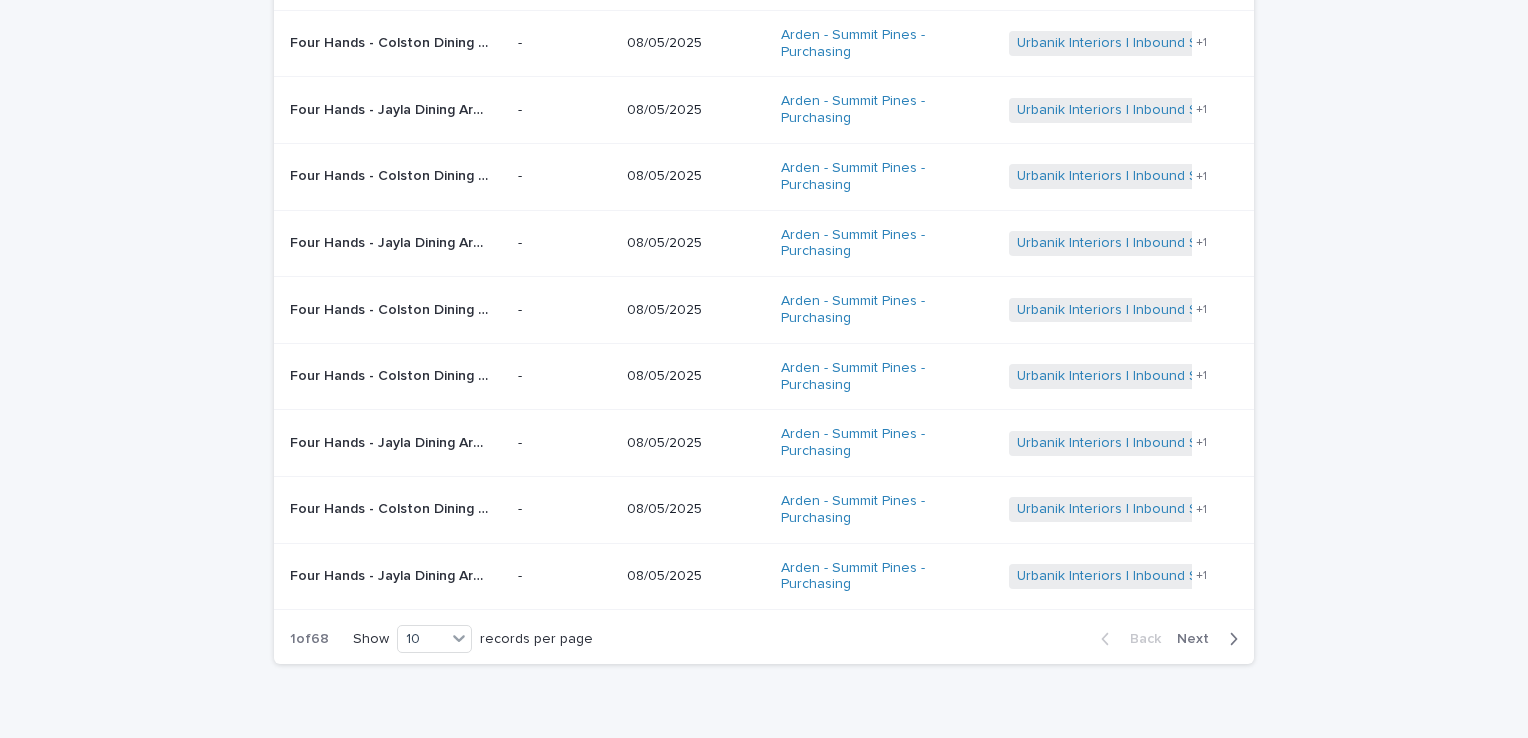 click on "Next" at bounding box center (1199, 639) 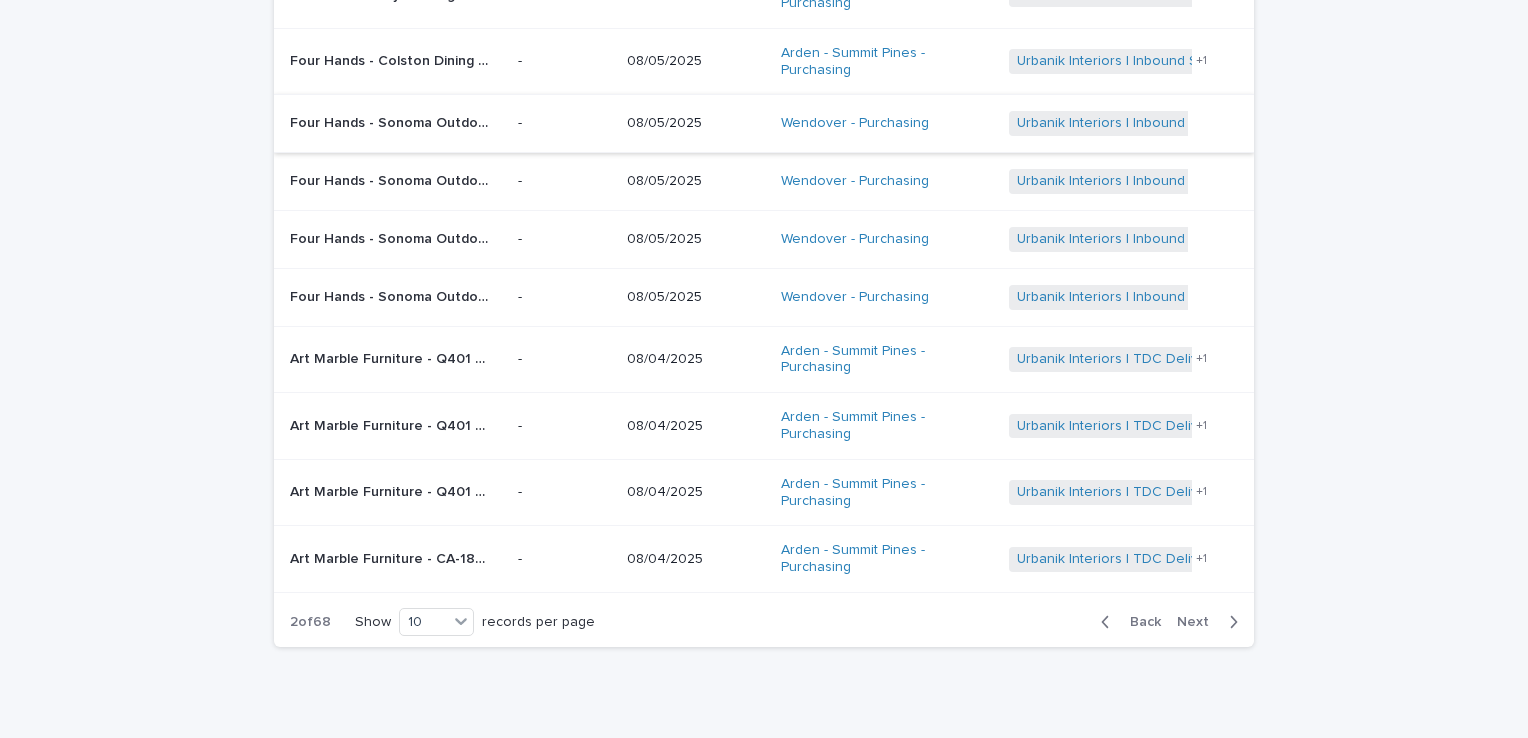 scroll, scrollTop: 0, scrollLeft: 0, axis: both 